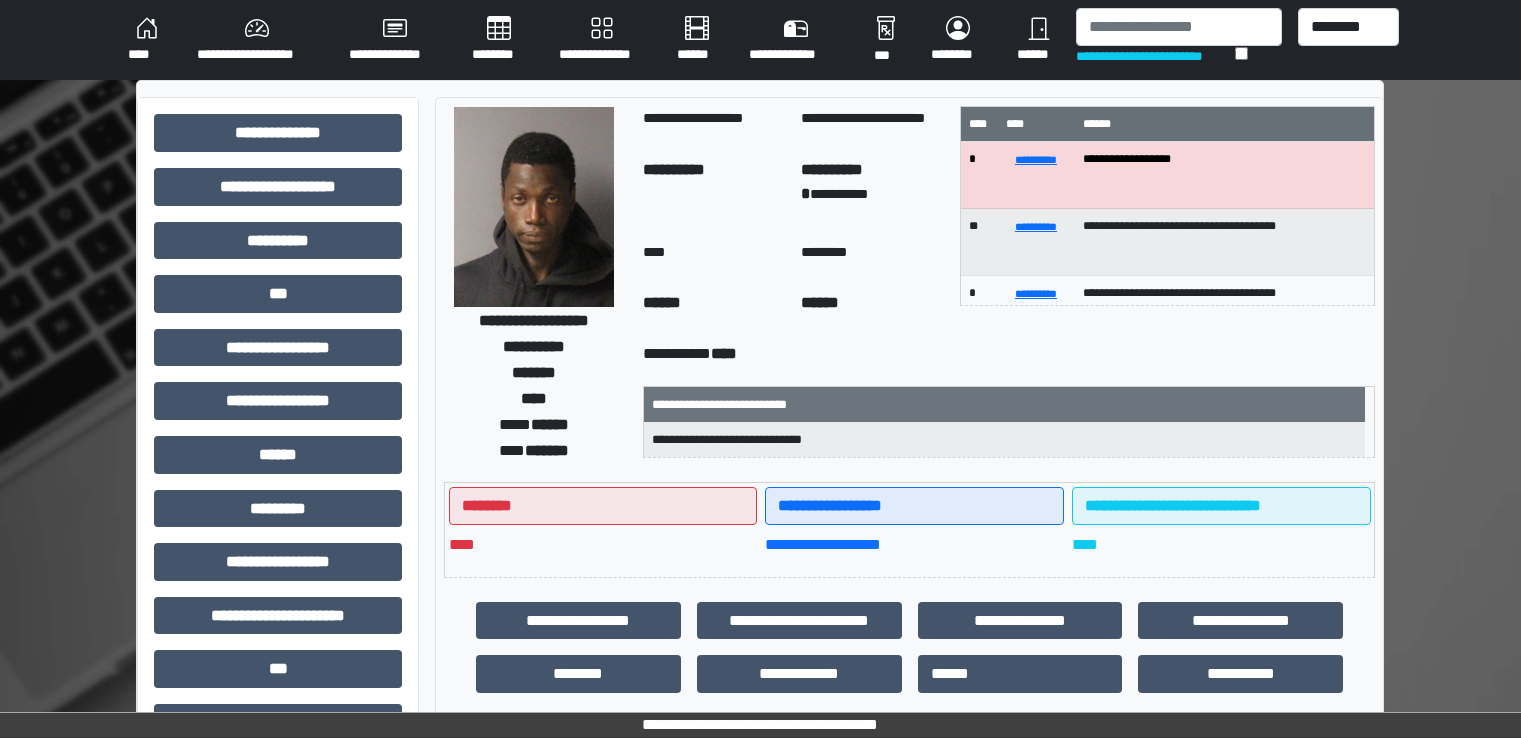 scroll, scrollTop: 0, scrollLeft: 0, axis: both 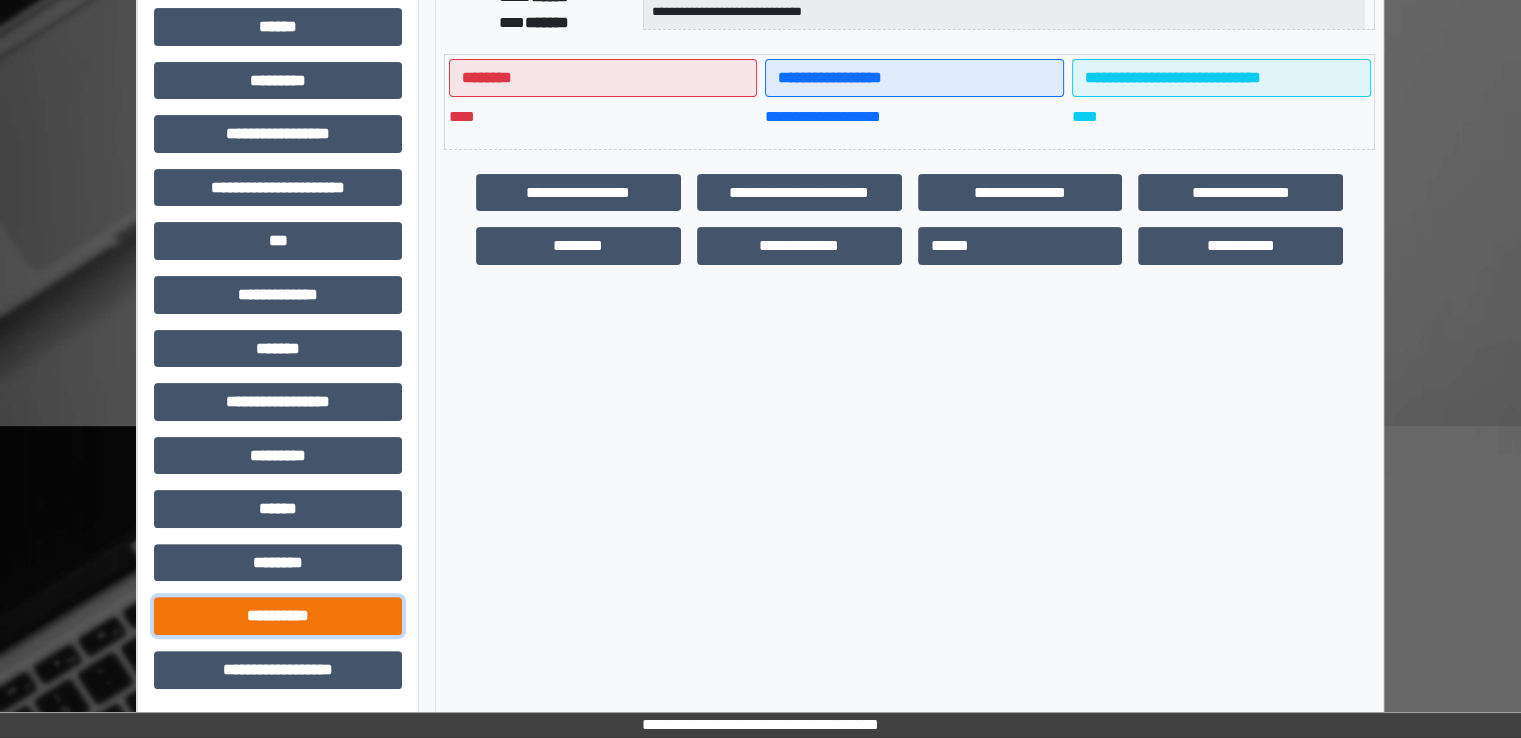 click on "**********" at bounding box center [278, 616] 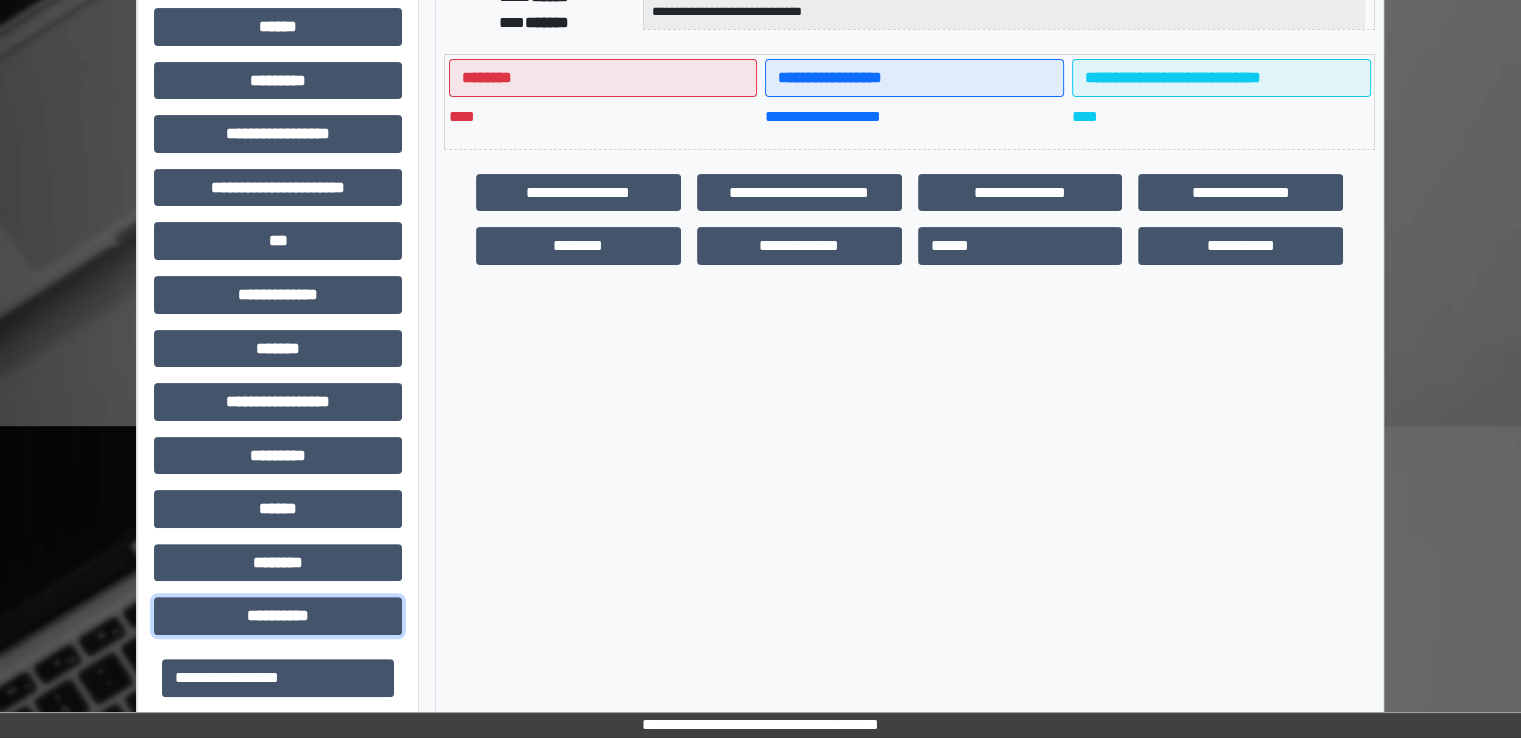 drag, startPoint x: 346, startPoint y: 618, endPoint x: 337, endPoint y: 657, distance: 40.024994 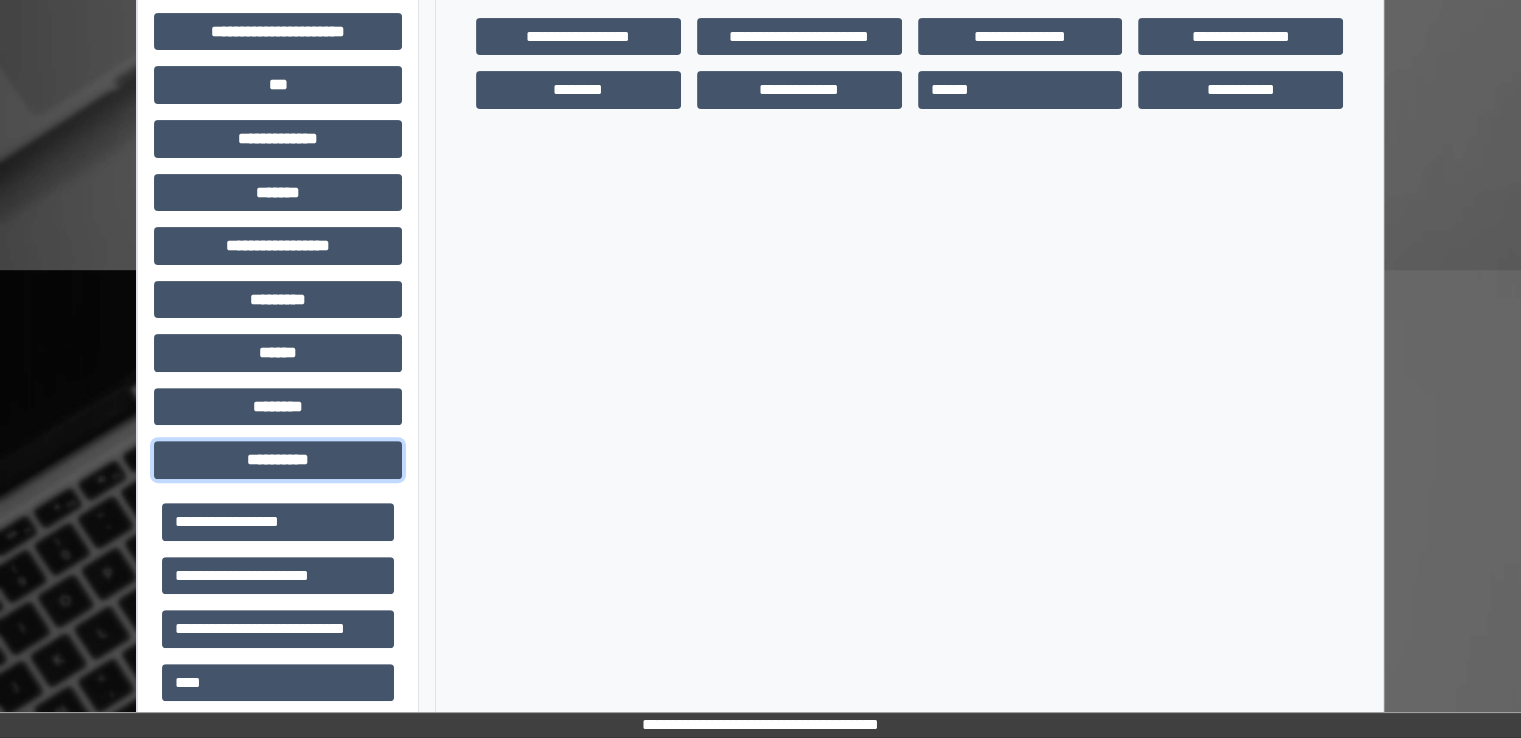 scroll, scrollTop: 584, scrollLeft: 0, axis: vertical 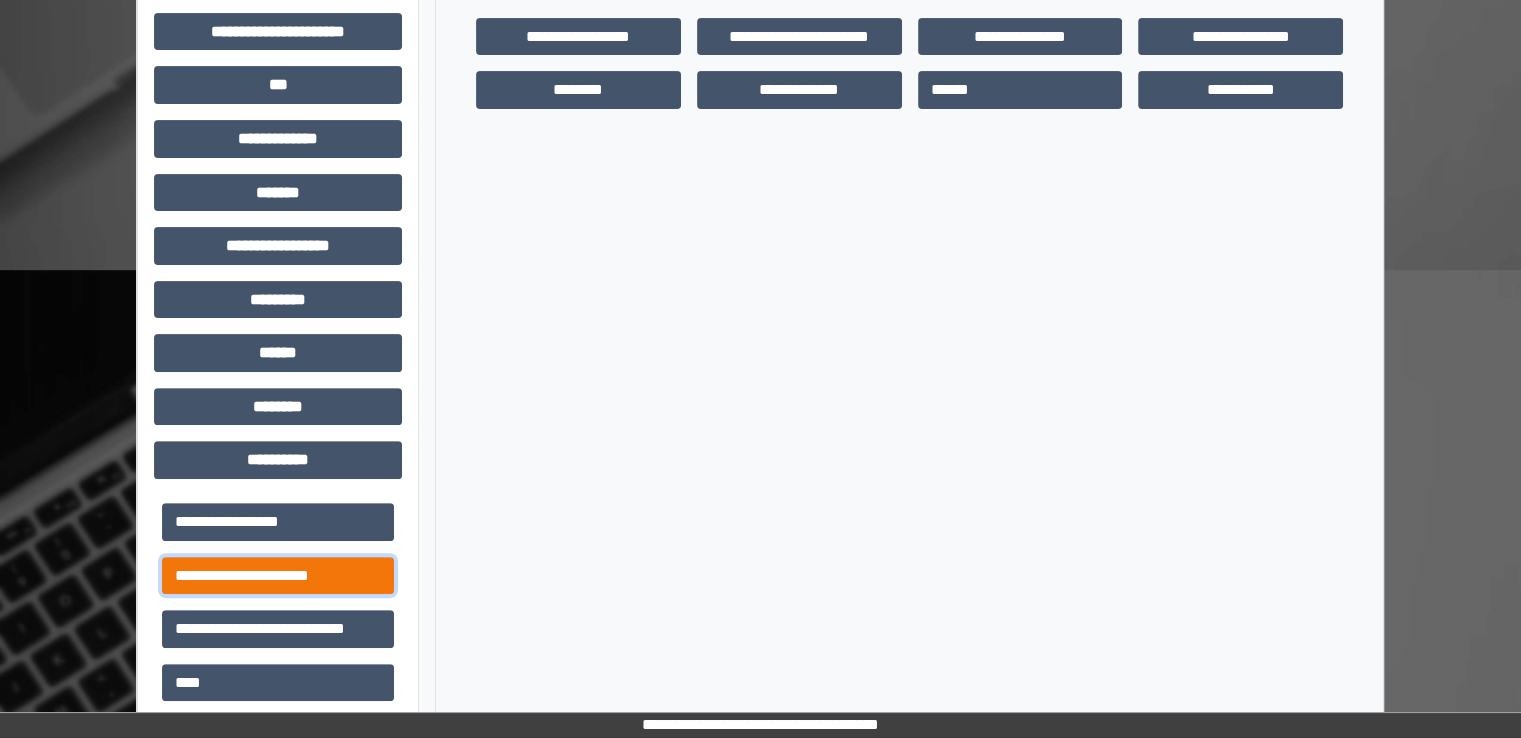 click on "**********" at bounding box center [278, 576] 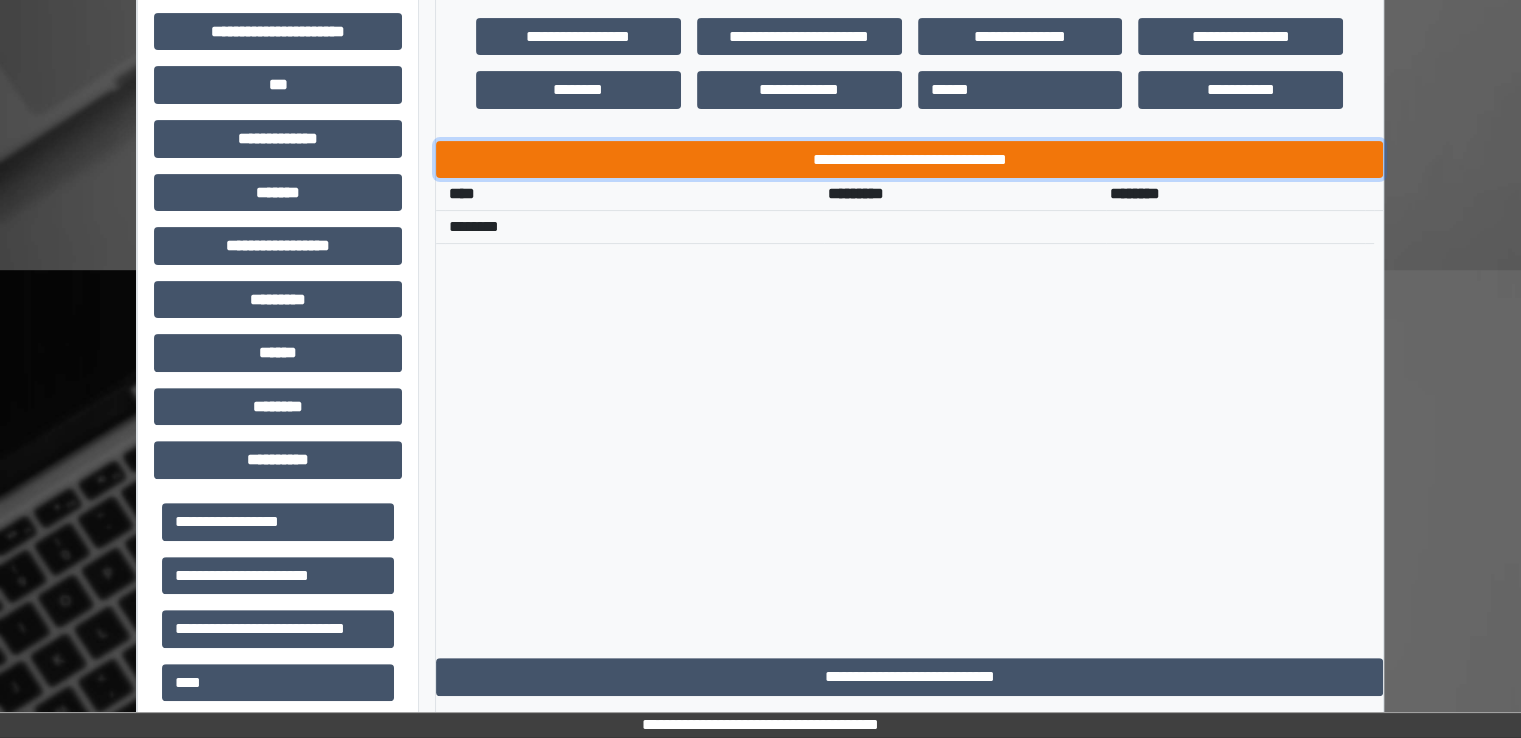 click on "**********" at bounding box center (909, 160) 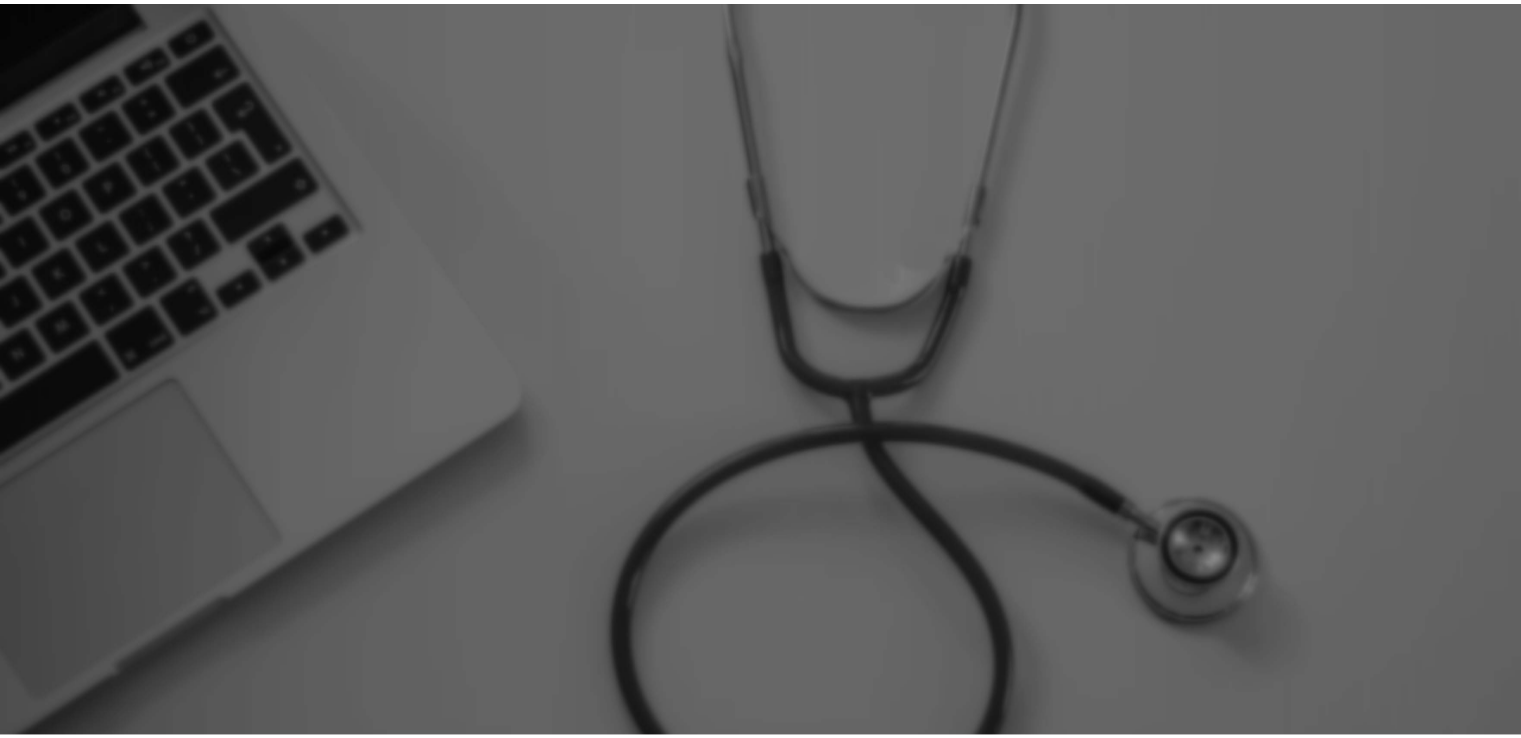 scroll, scrollTop: 0, scrollLeft: 0, axis: both 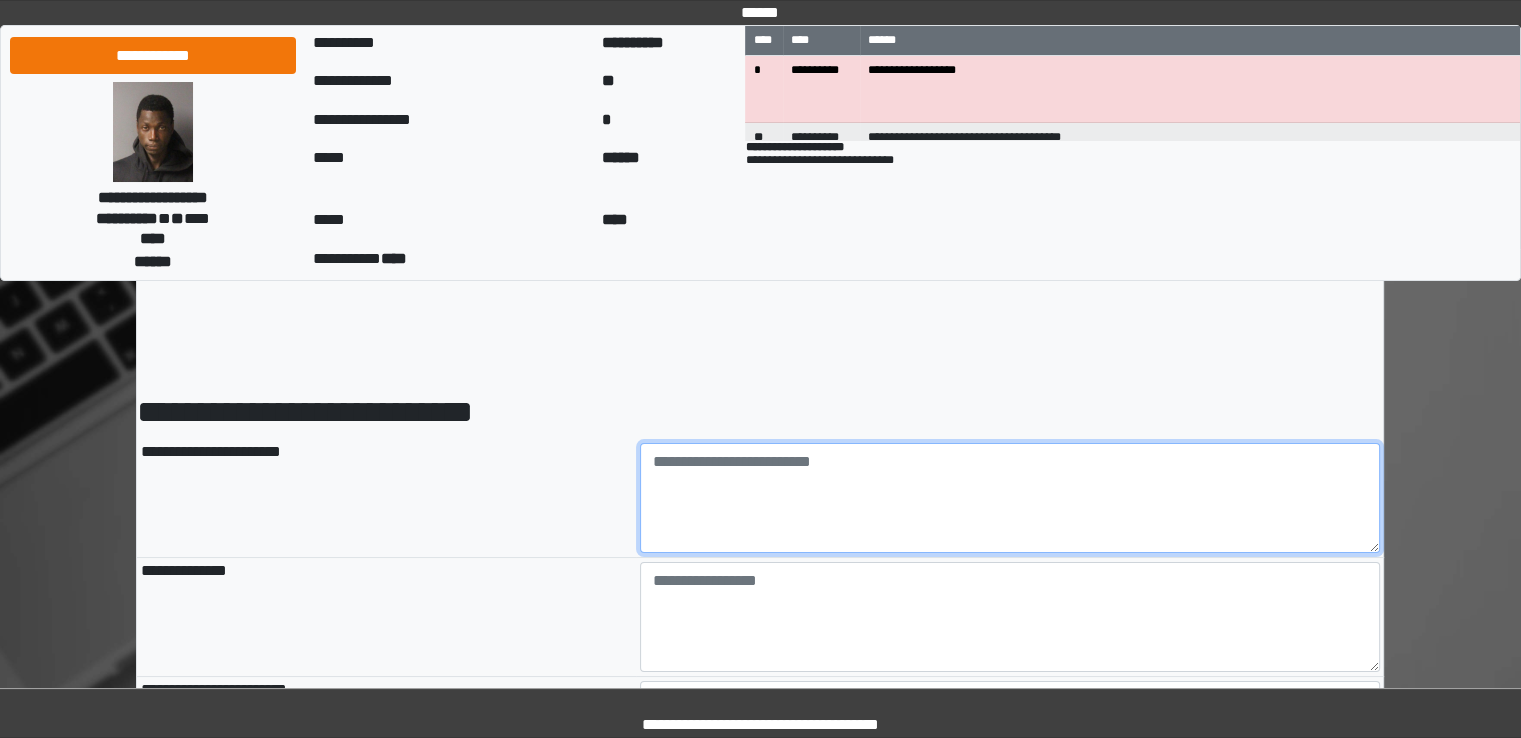 click at bounding box center (1010, 498) 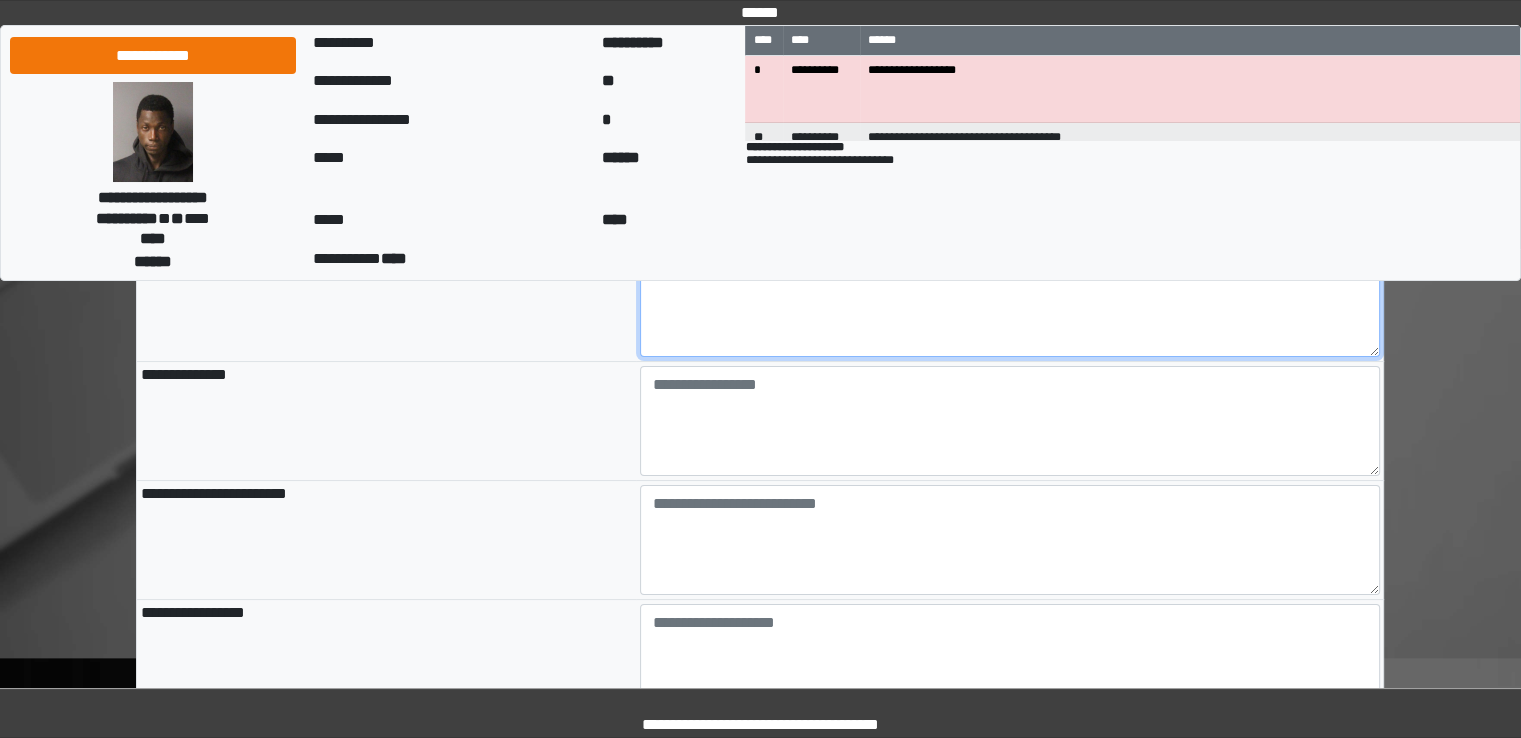 scroll, scrollTop: 204, scrollLeft: 0, axis: vertical 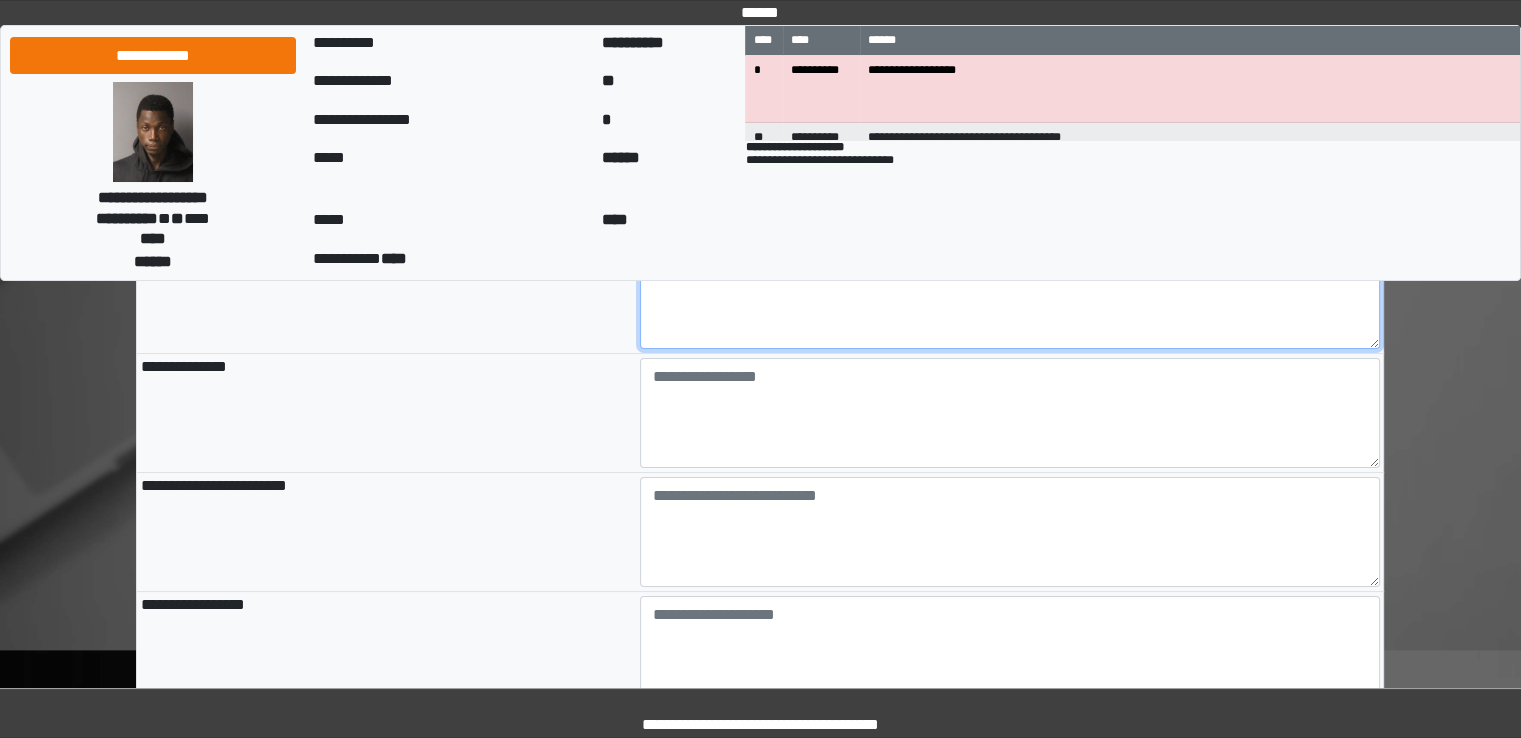 type on "**********" 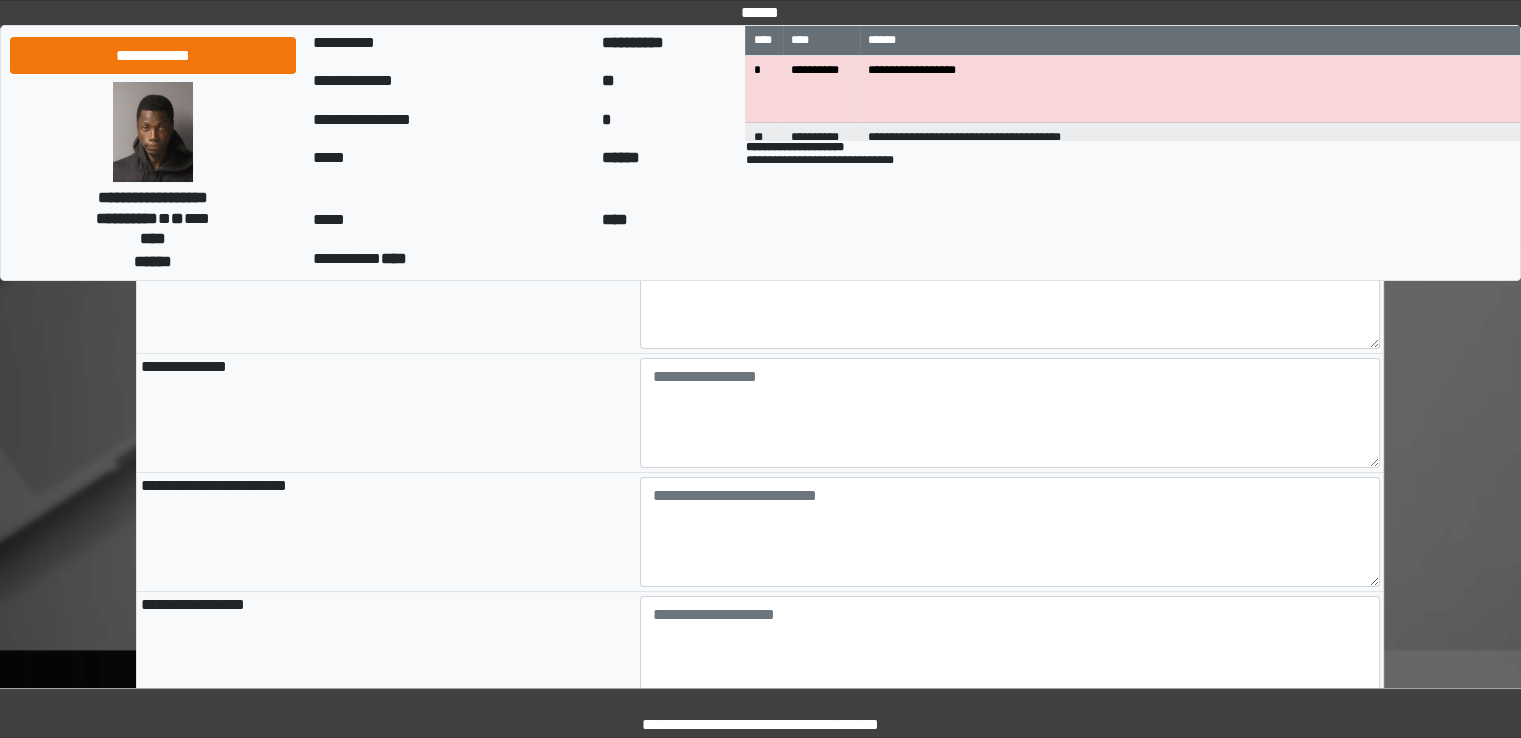 type on "**********" 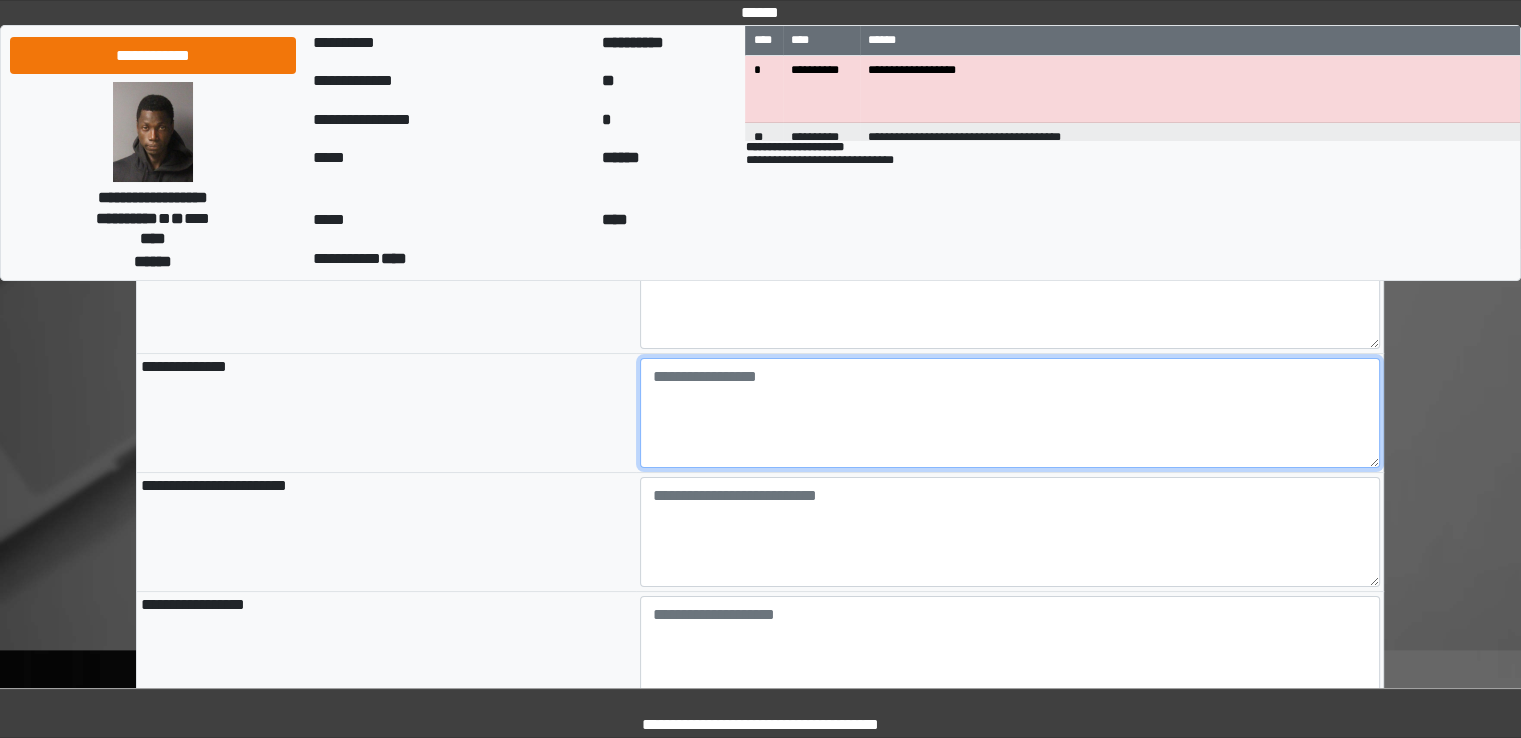 click at bounding box center [1010, 413] 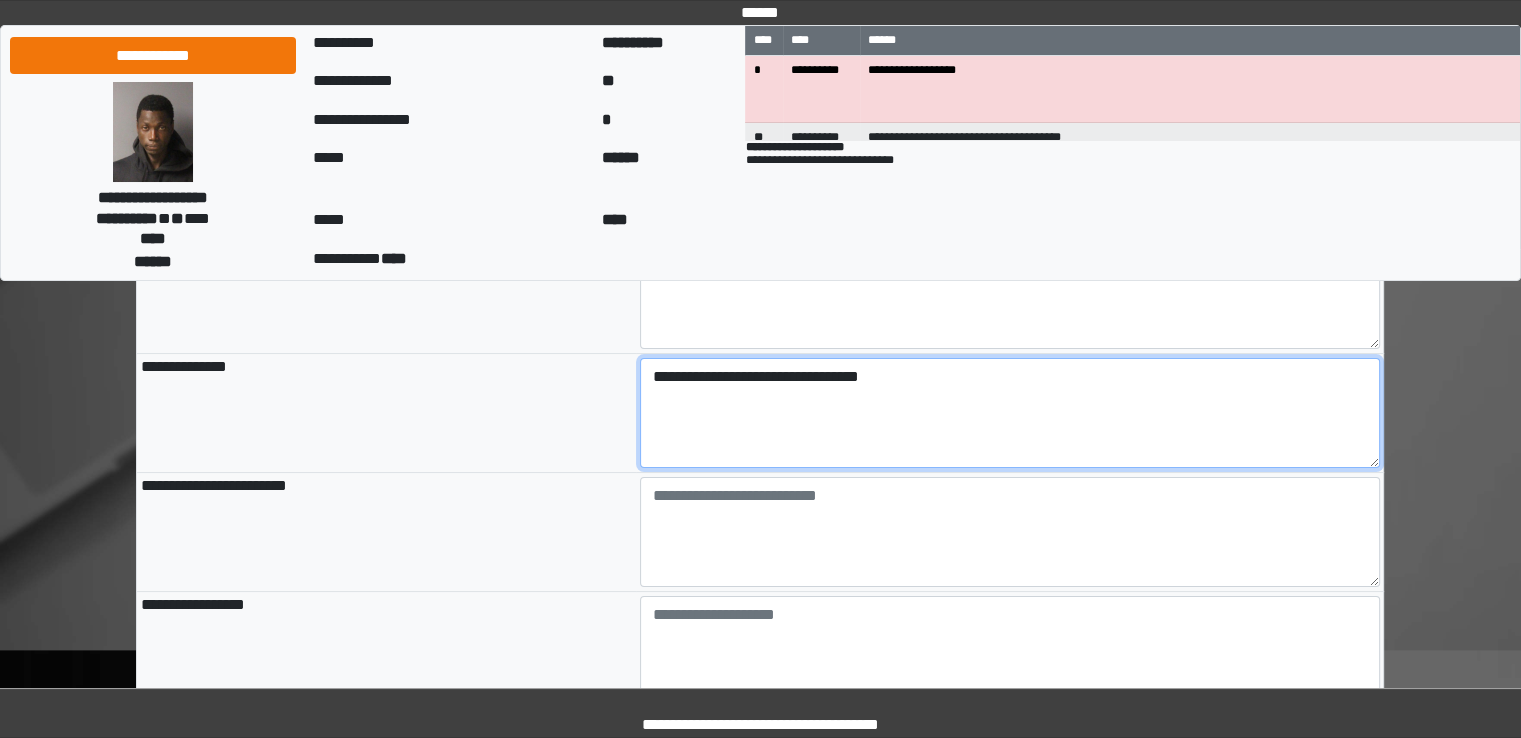 click on "**********" at bounding box center (1010, 413) 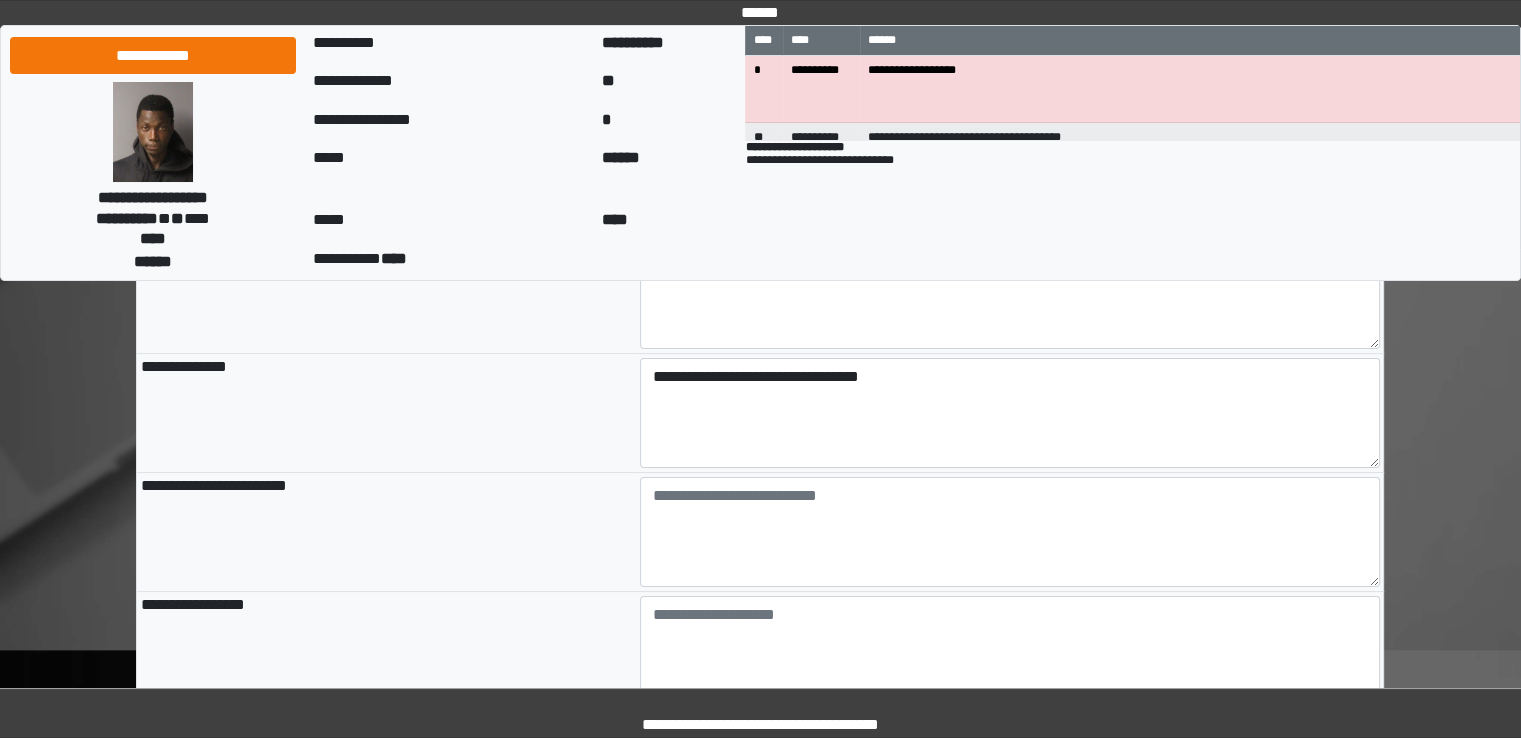 type on "**********" 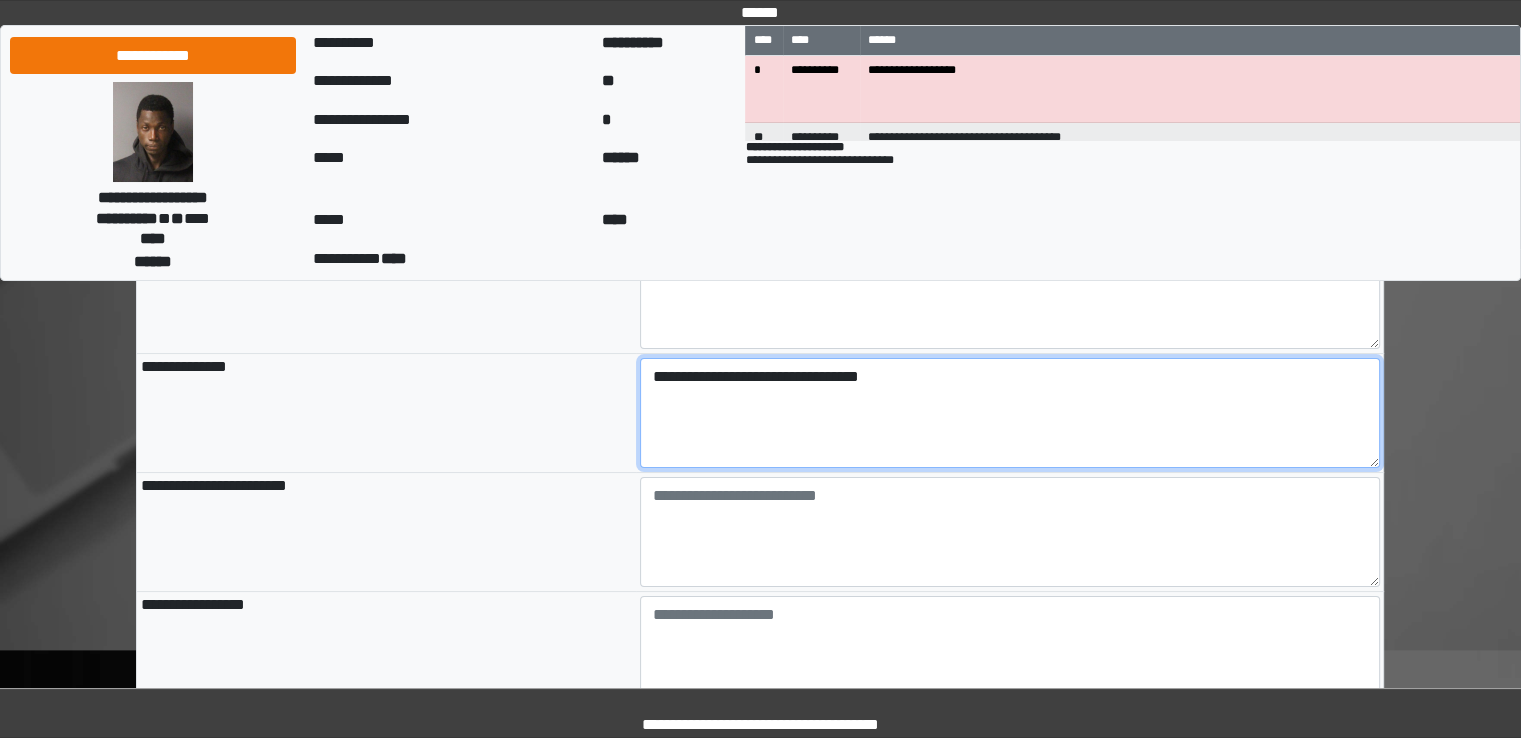 click on "**********" at bounding box center [1010, 413] 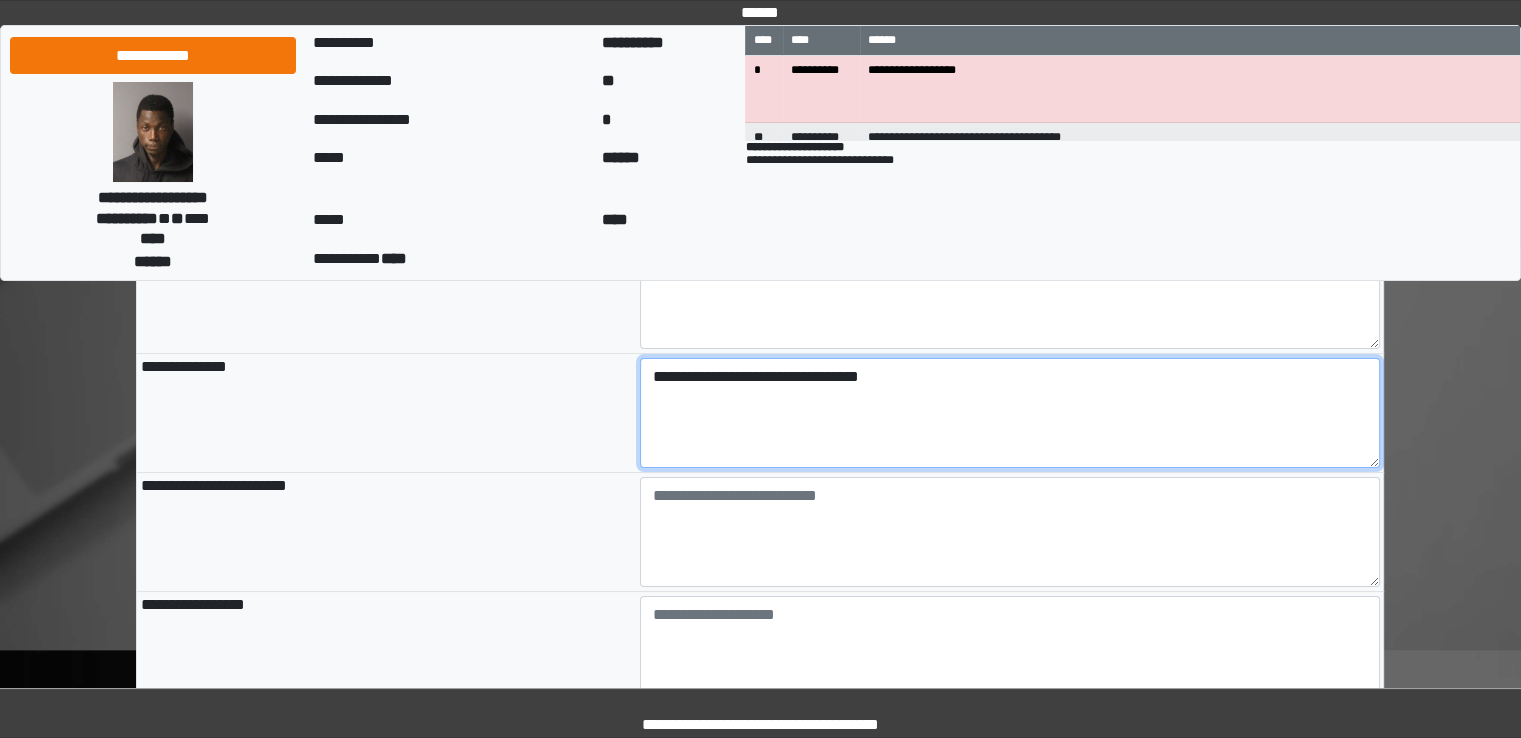 click on "**********" at bounding box center [1010, 413] 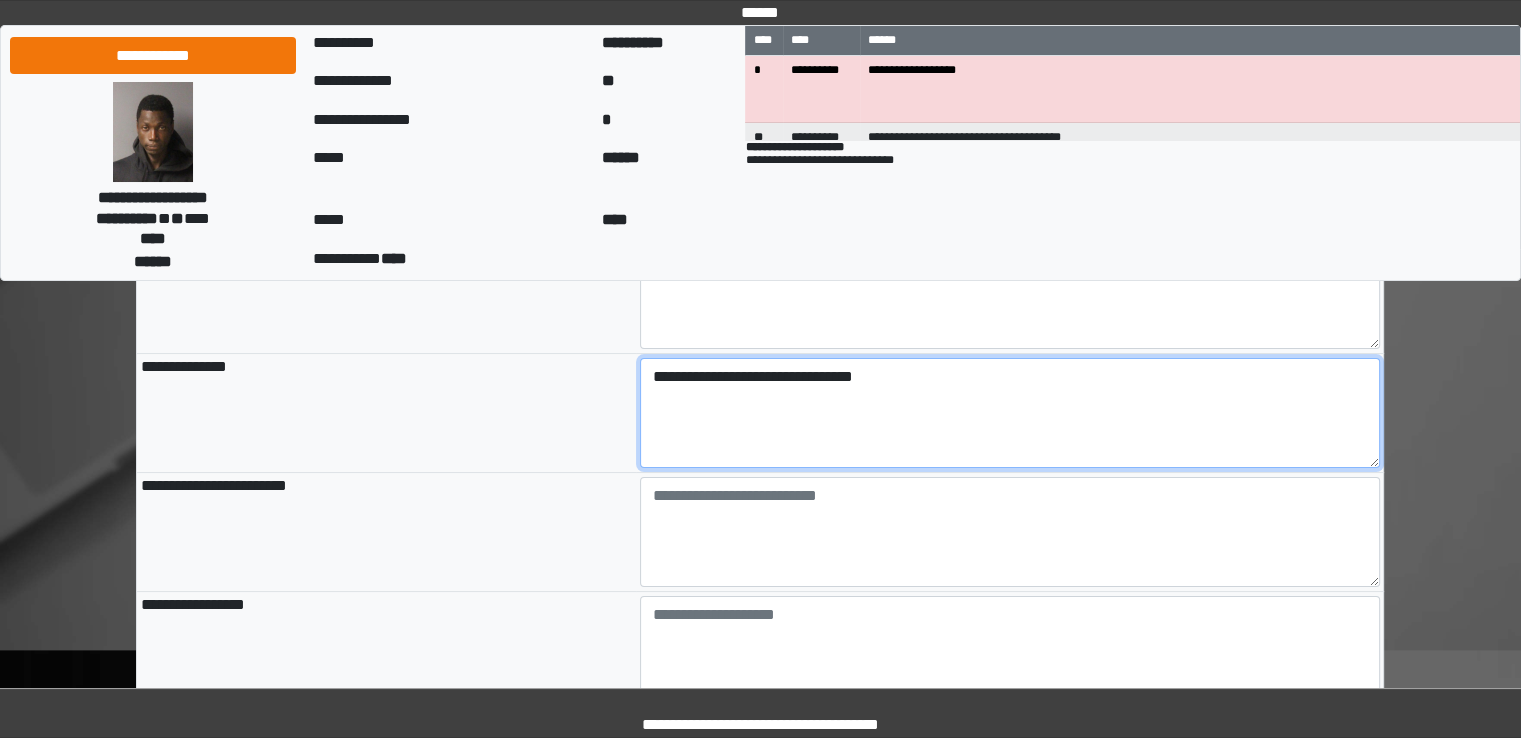 click on "**********" at bounding box center [1010, 413] 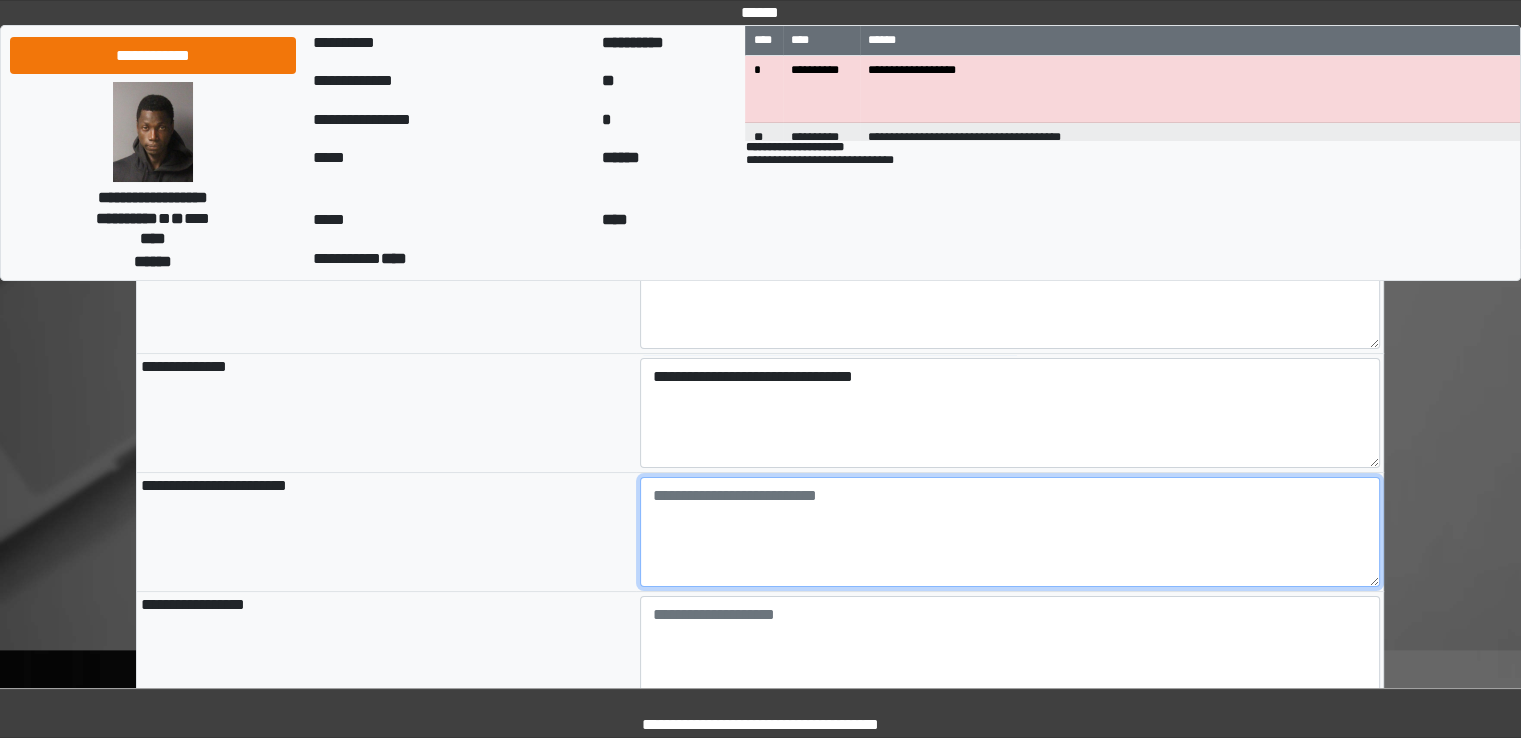 type on "**********" 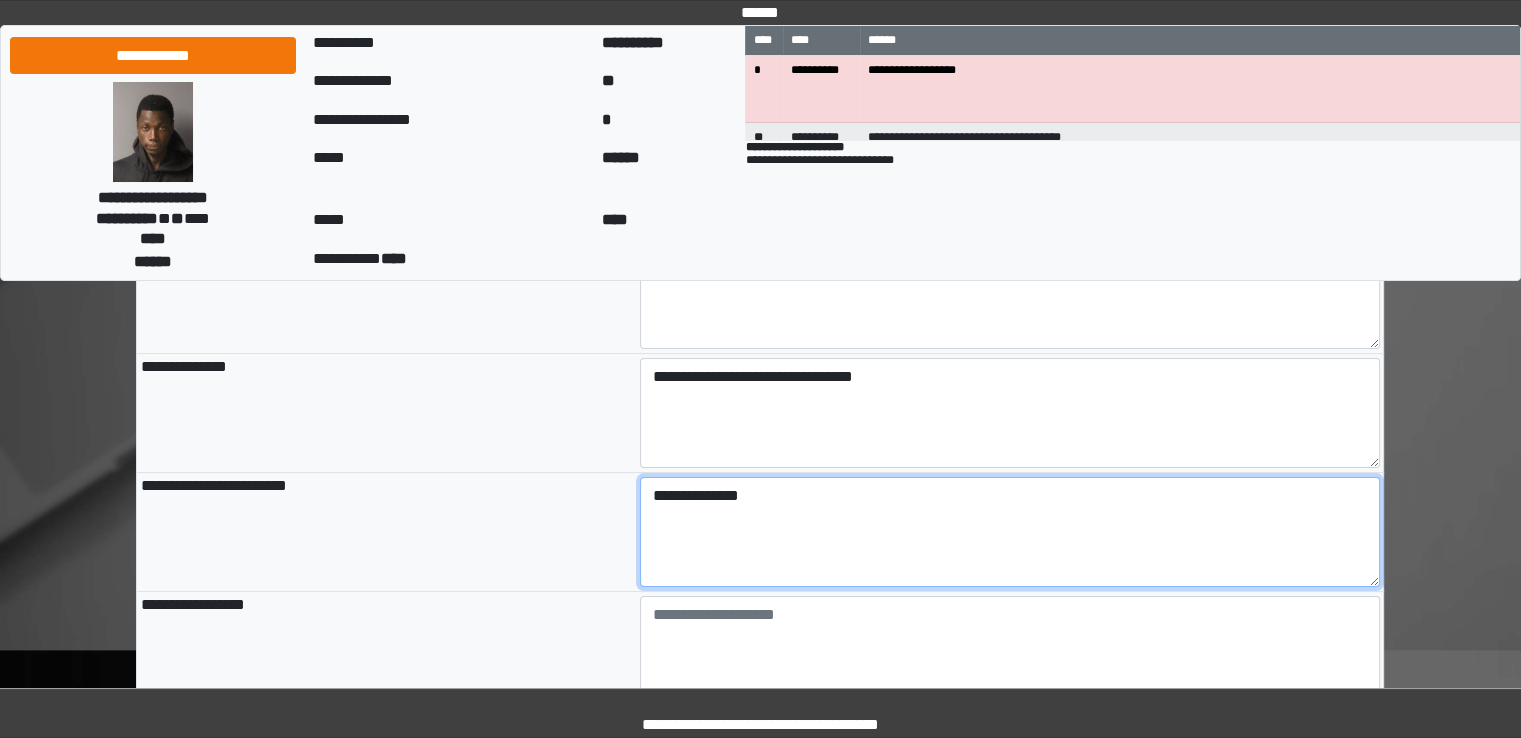 type on "**********" 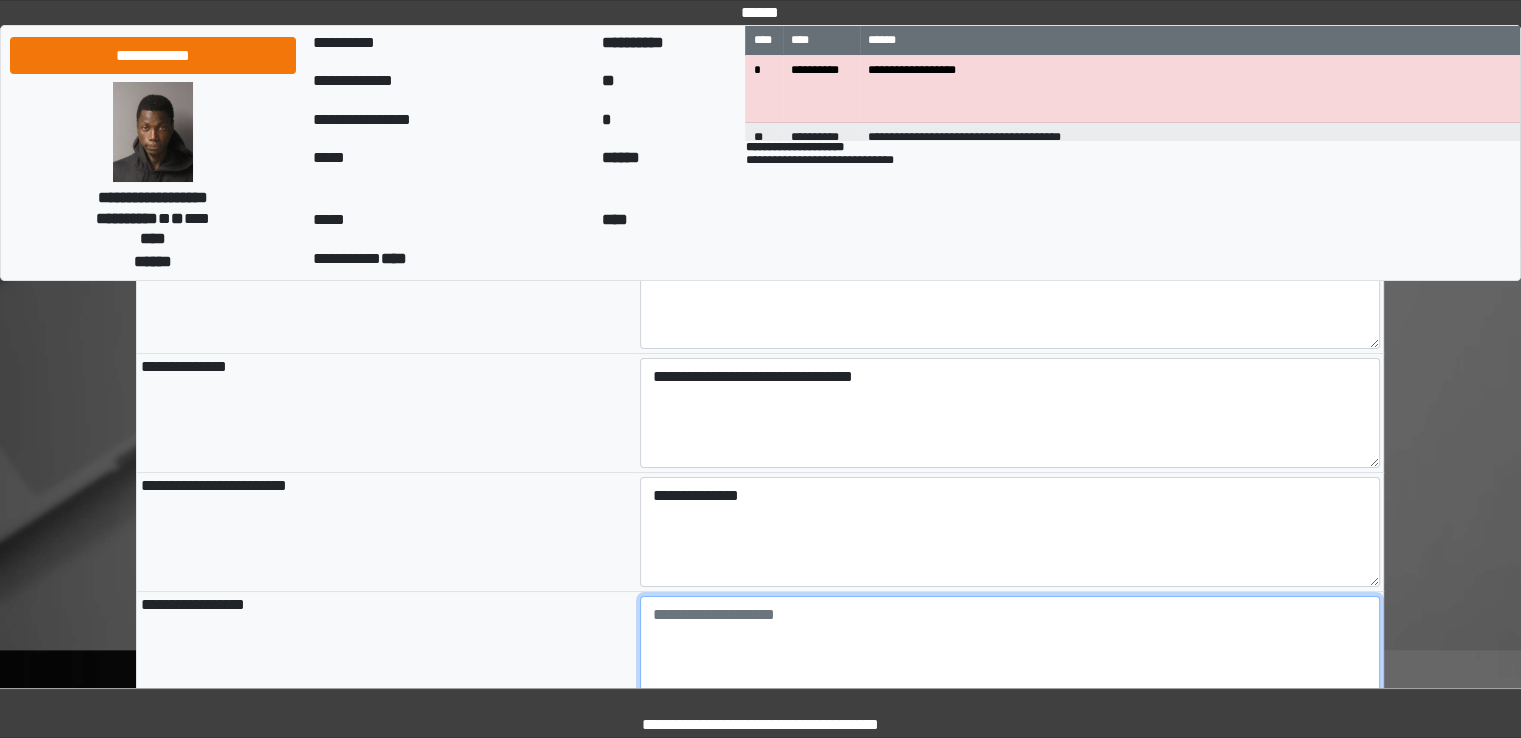 type on "**********" 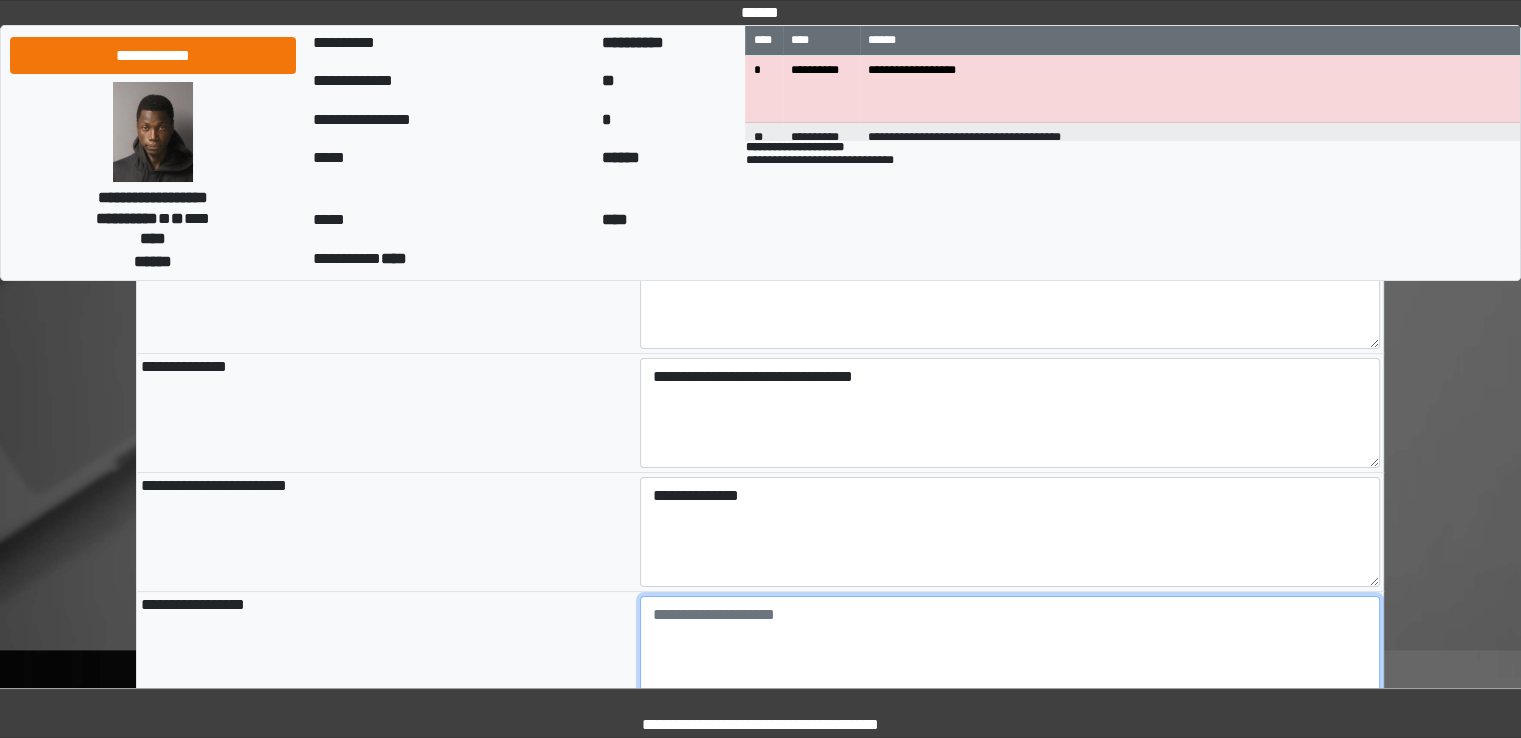 click at bounding box center (1010, 651) 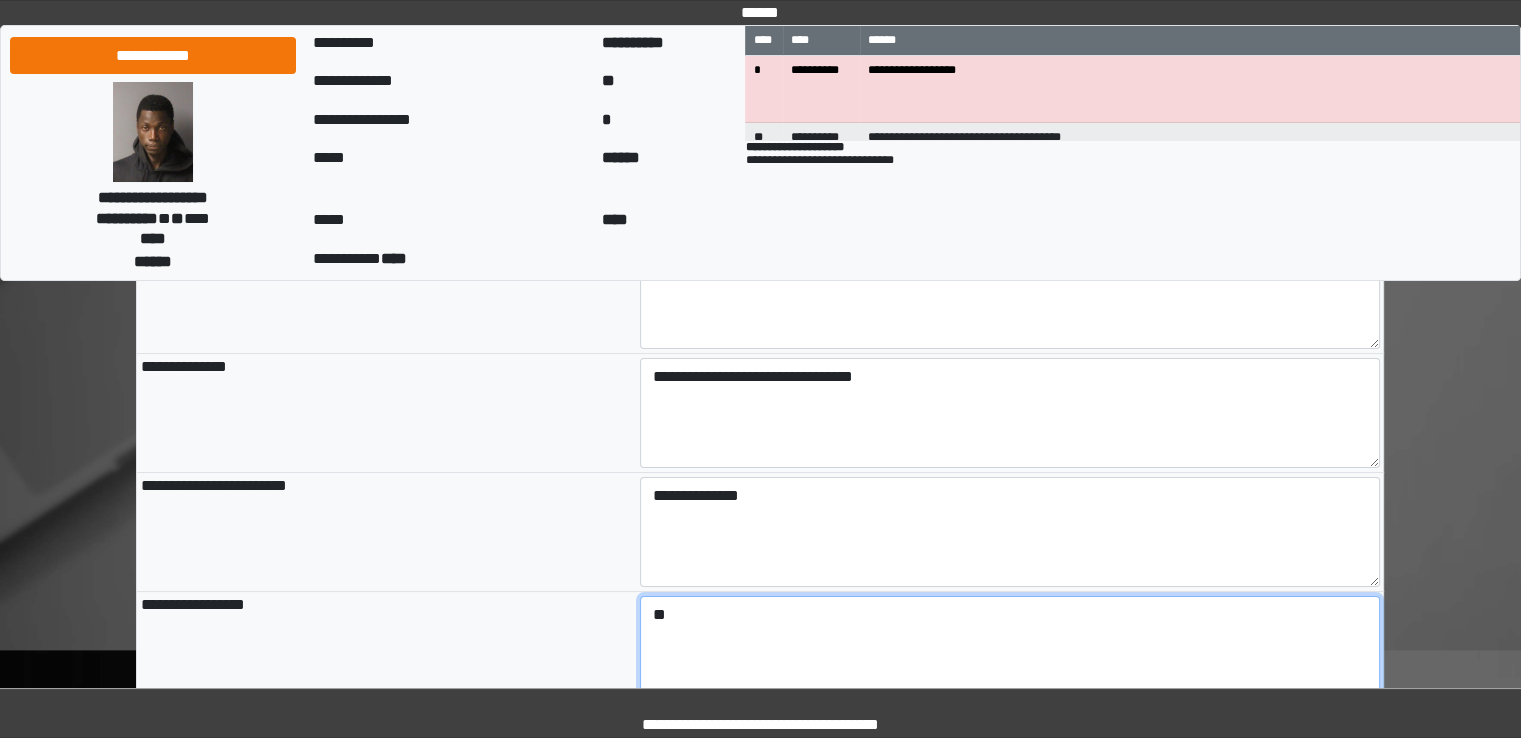 type on "*" 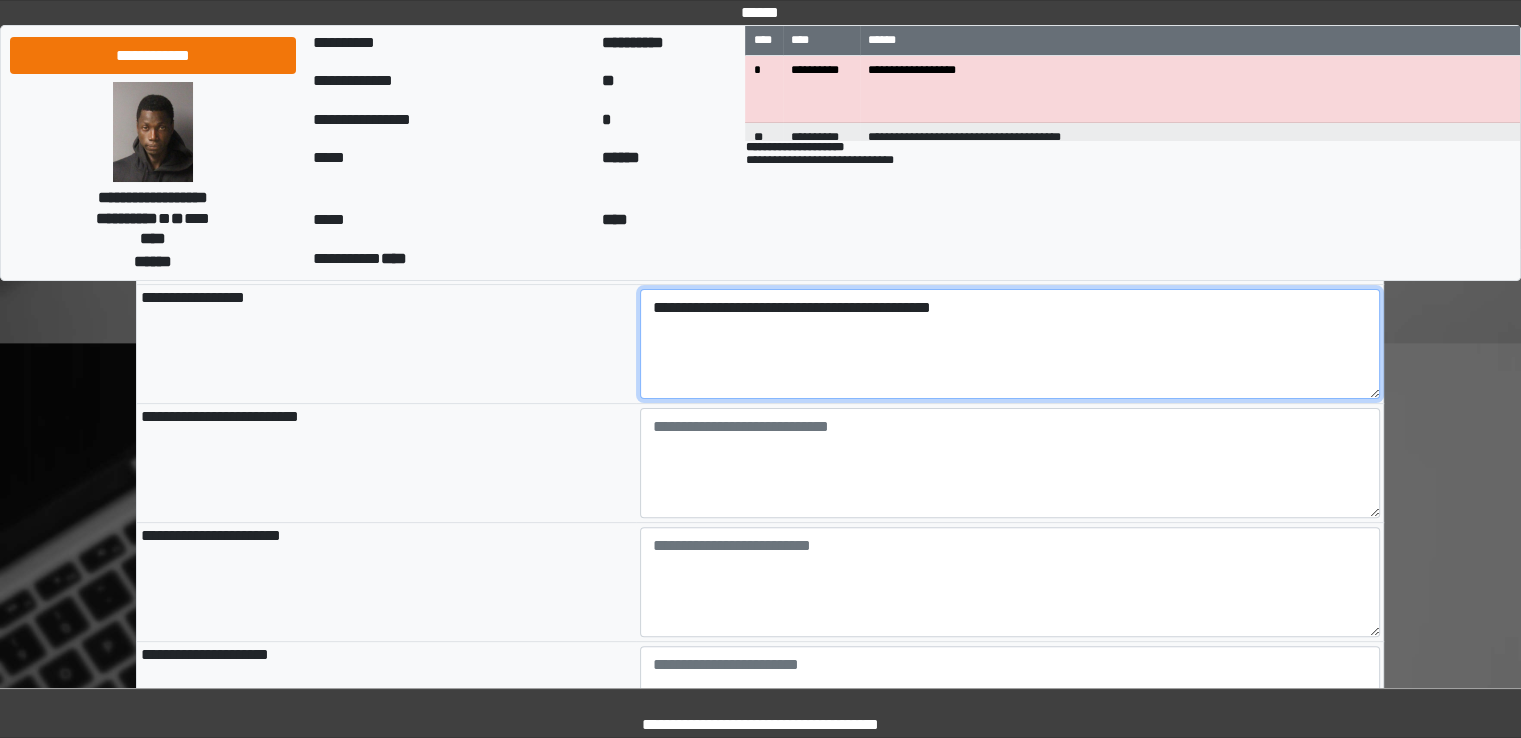 type on "**********" 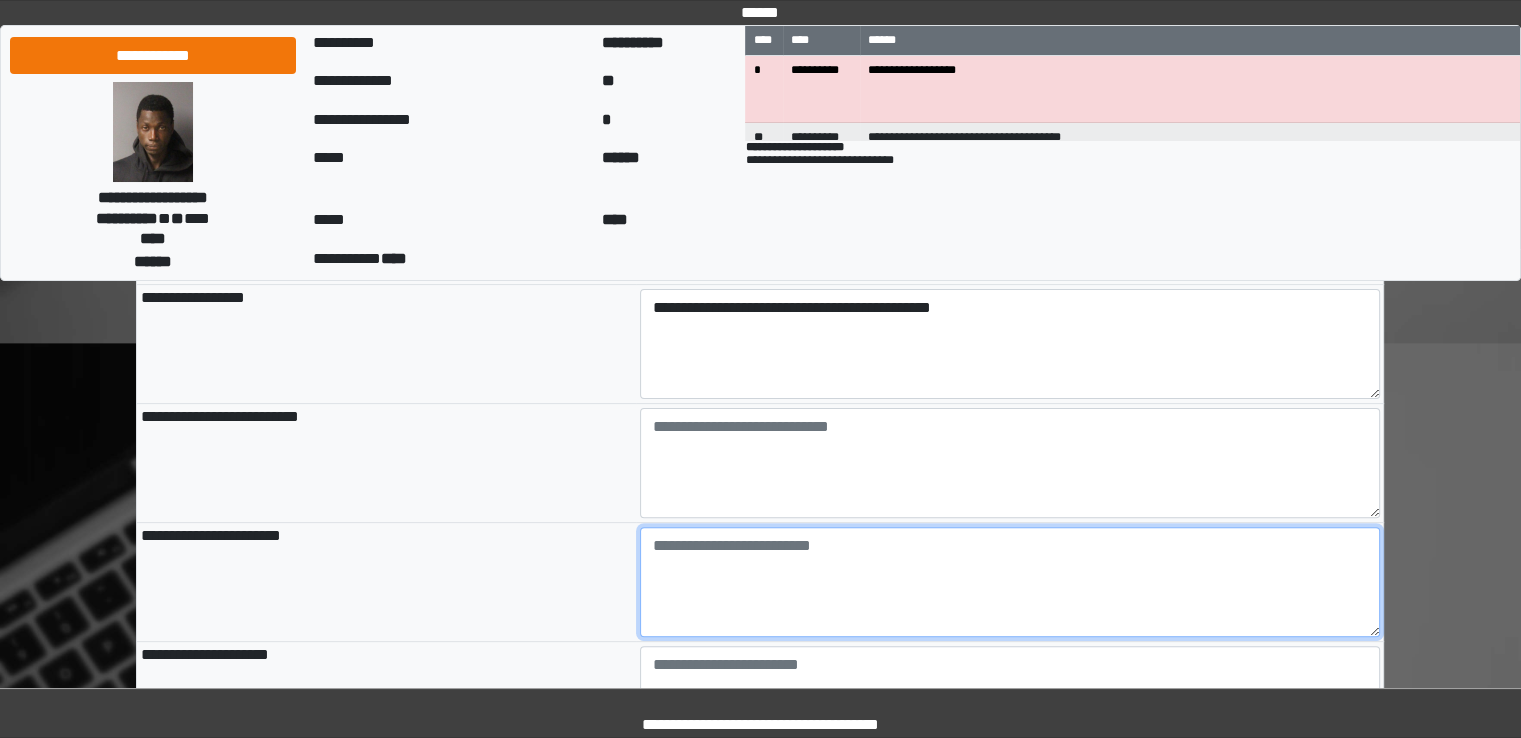 type on "**********" 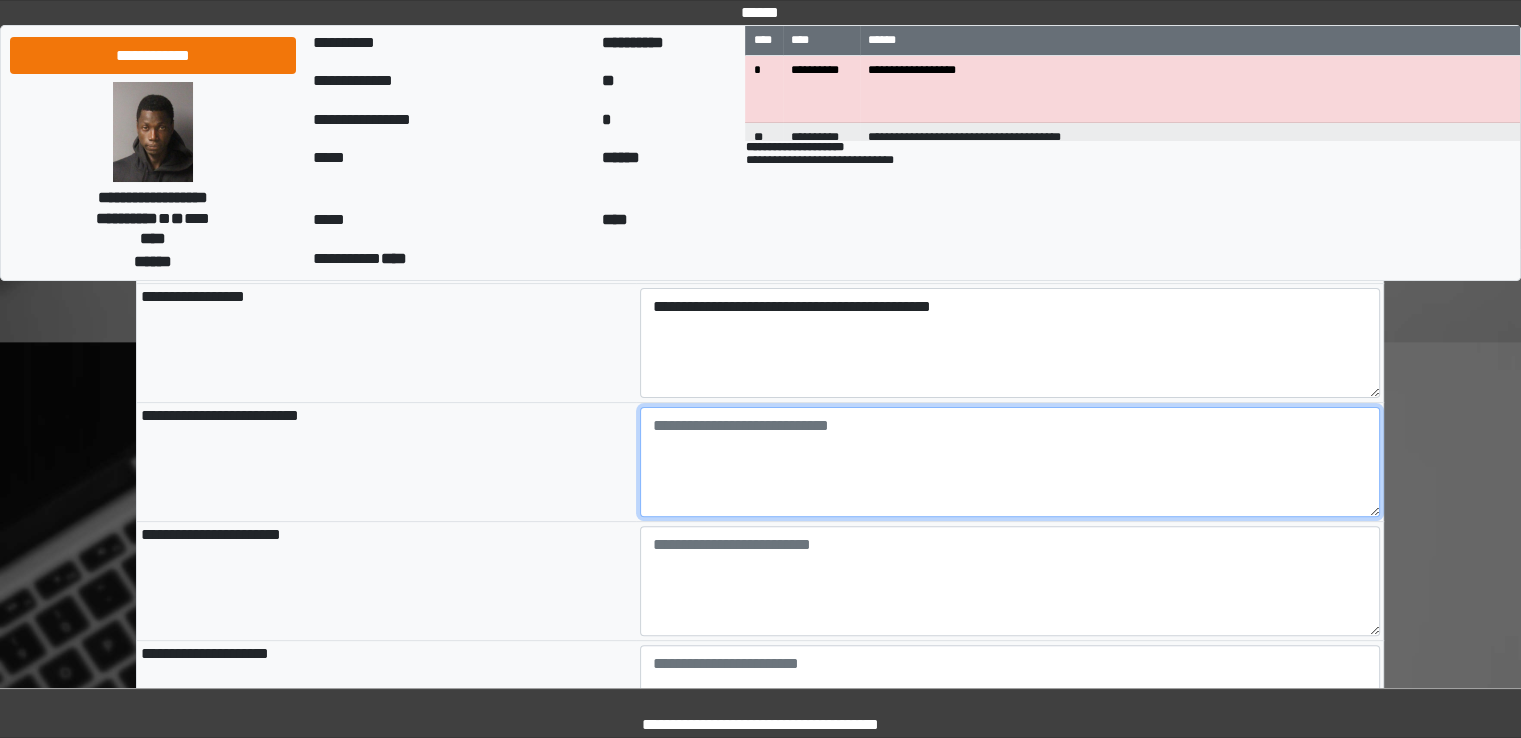 drag, startPoint x: 780, startPoint y: 629, endPoint x: 724, endPoint y: 449, distance: 188.50995 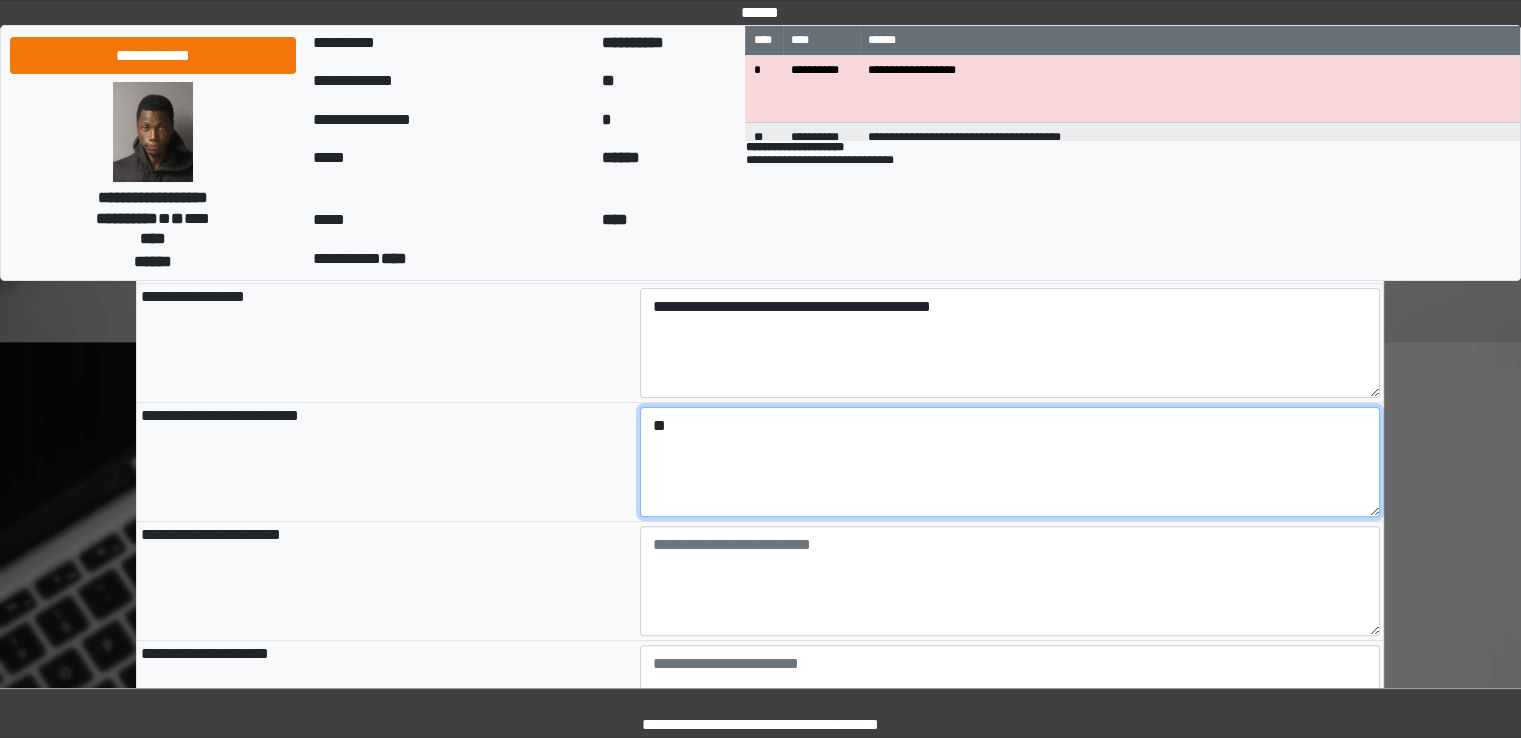 type on "*" 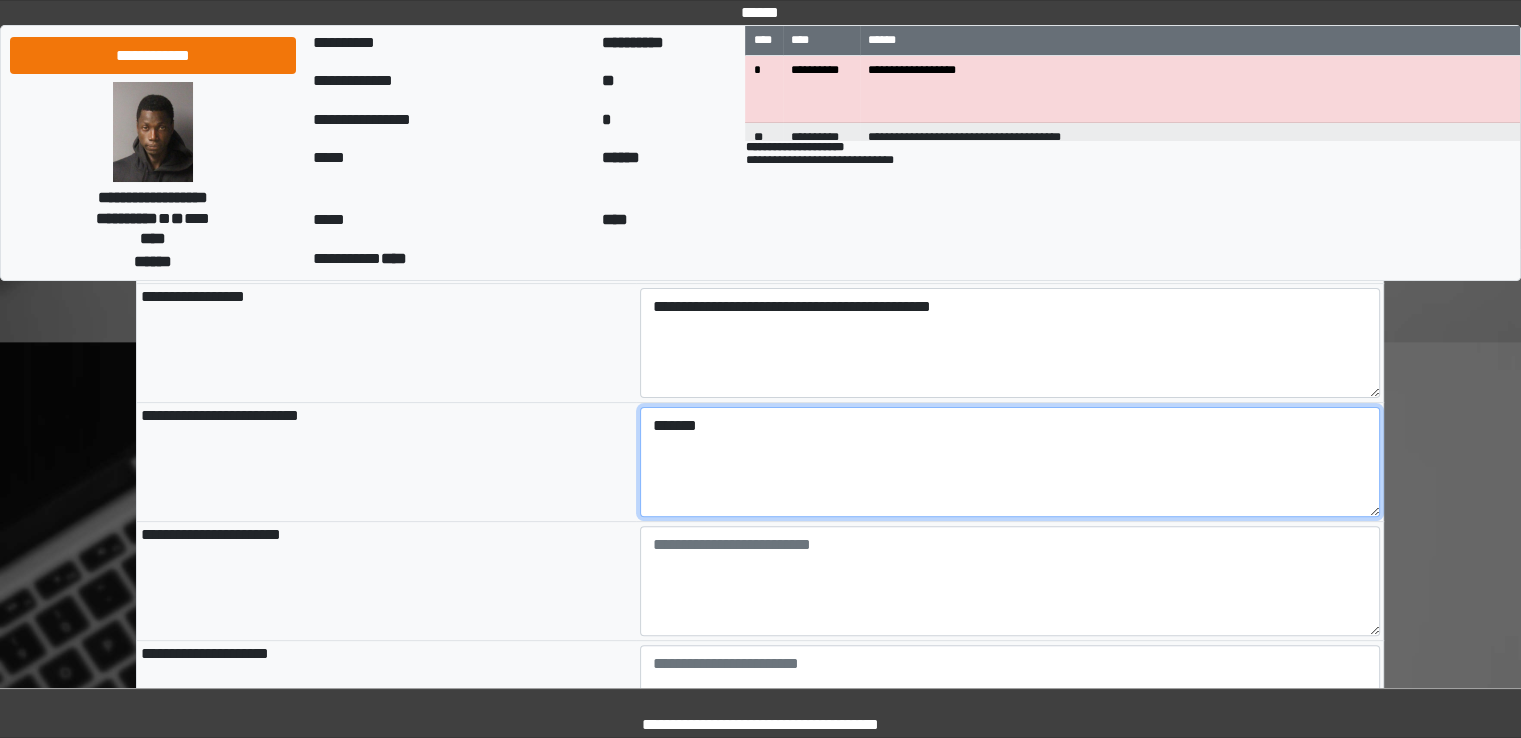 type on "*******" 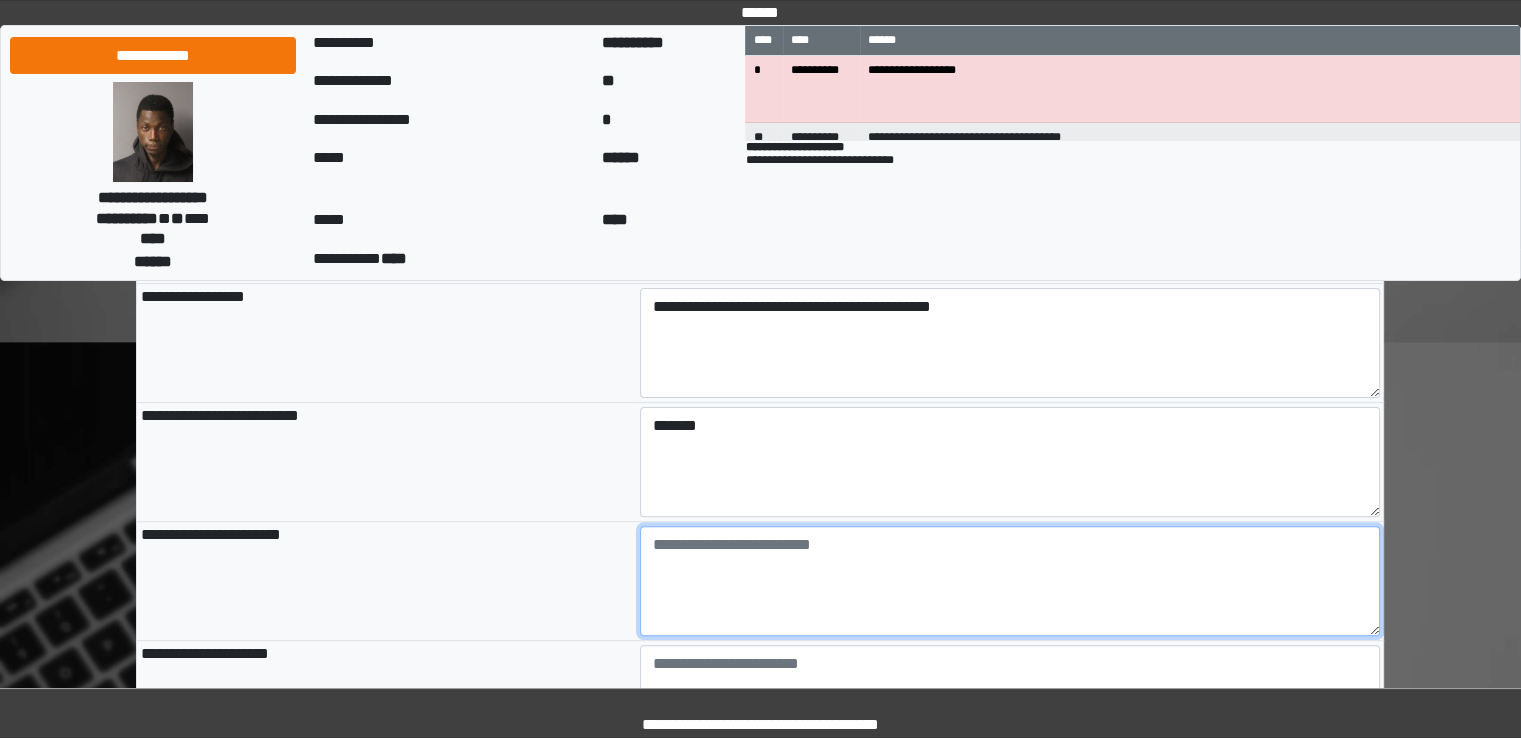 type on "**********" 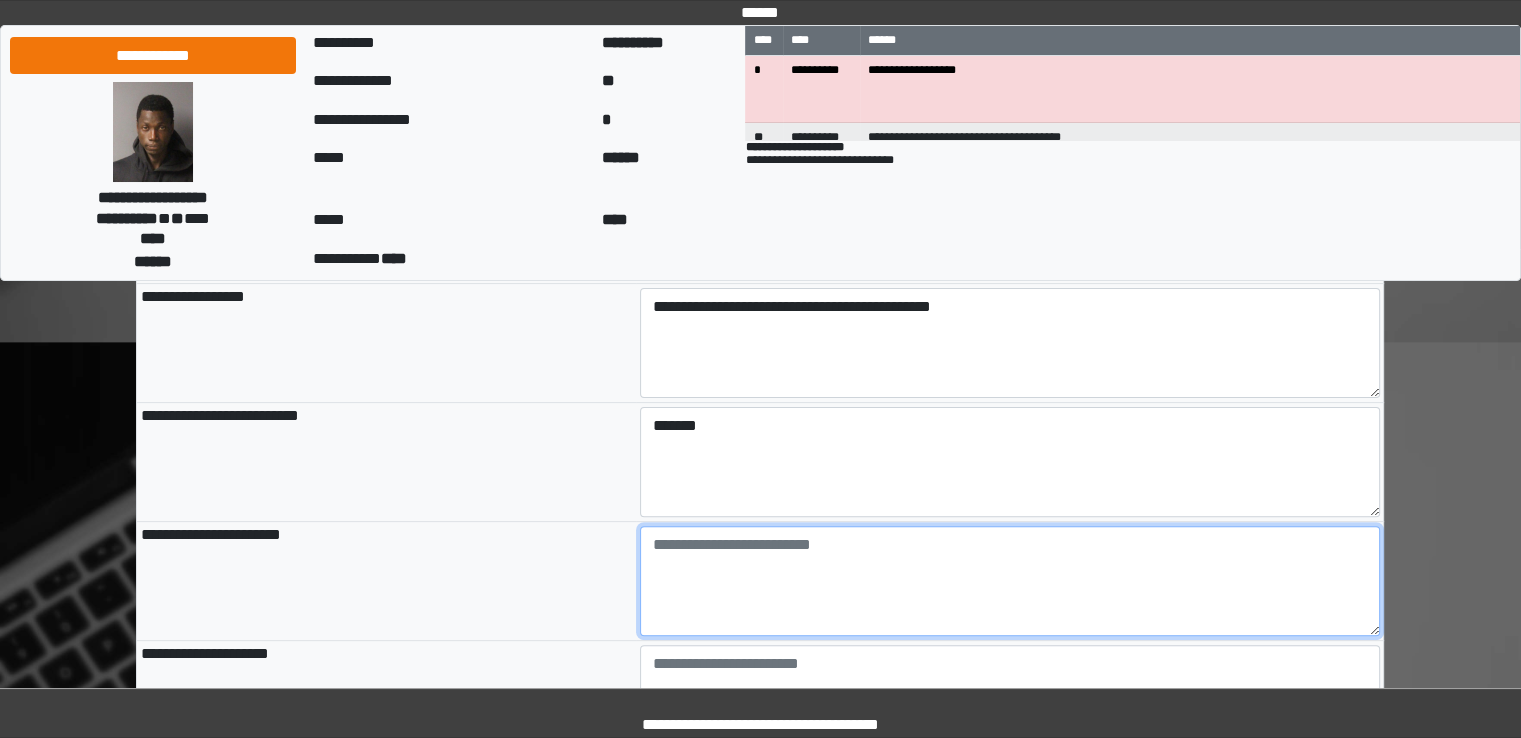 click at bounding box center [1010, 581] 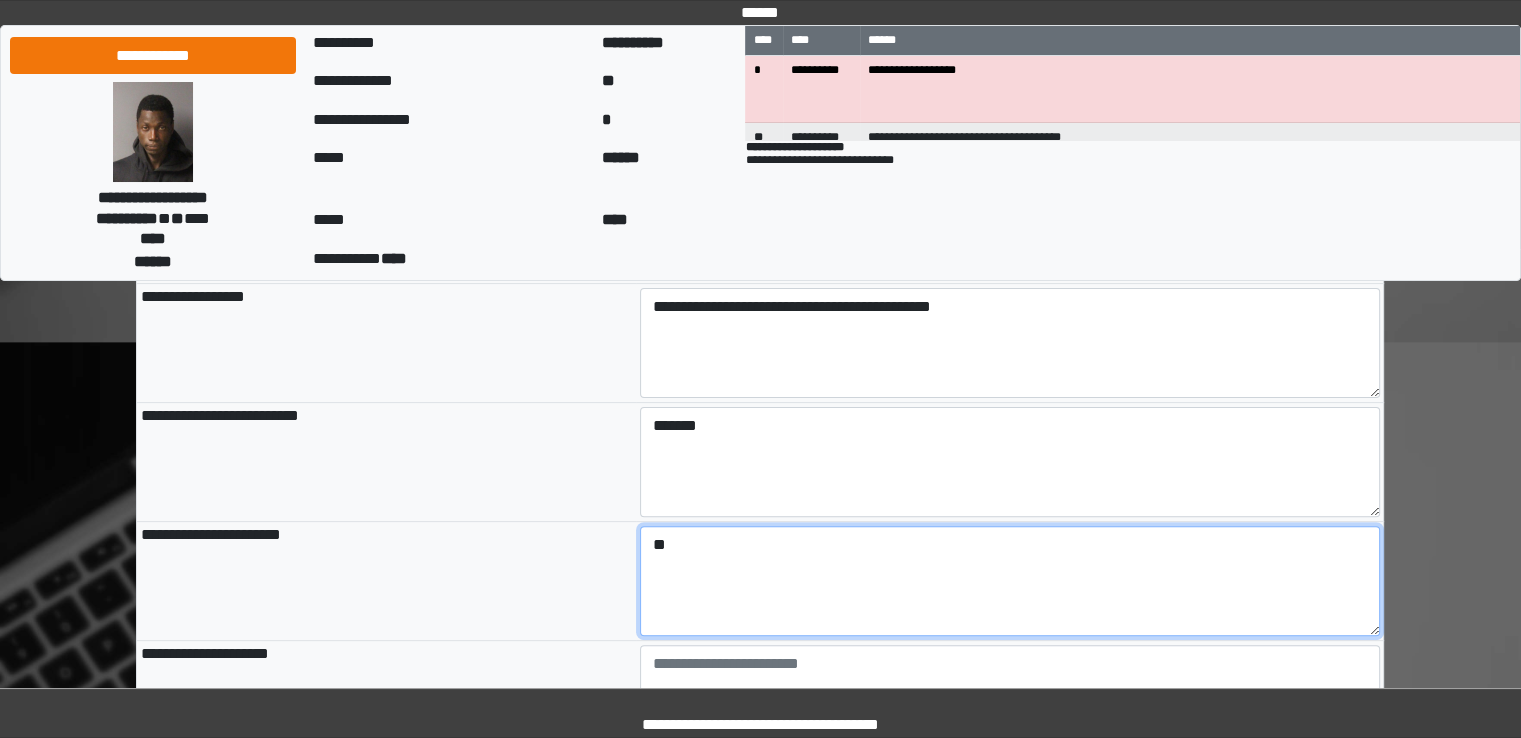 type on "*" 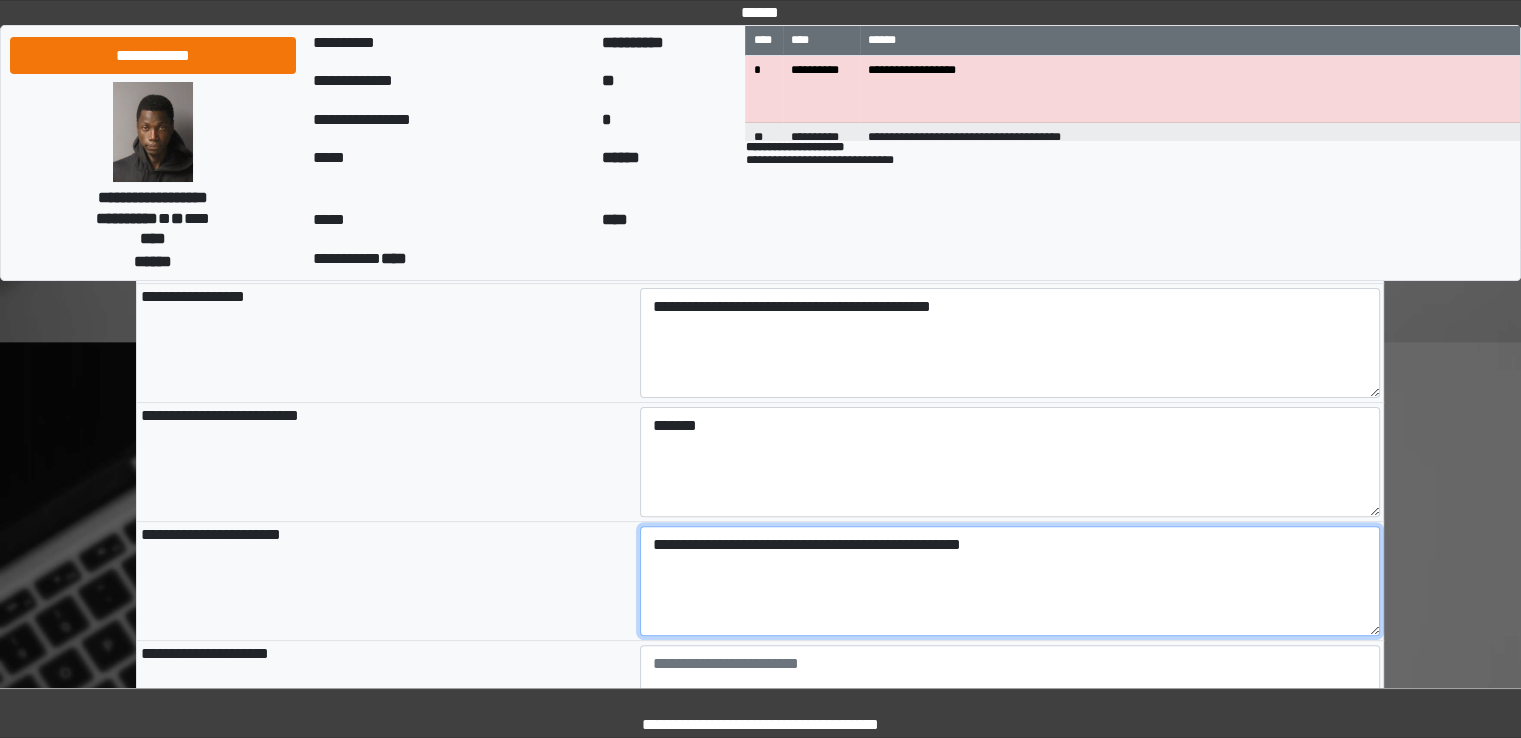 scroll, scrollTop: 716, scrollLeft: 0, axis: vertical 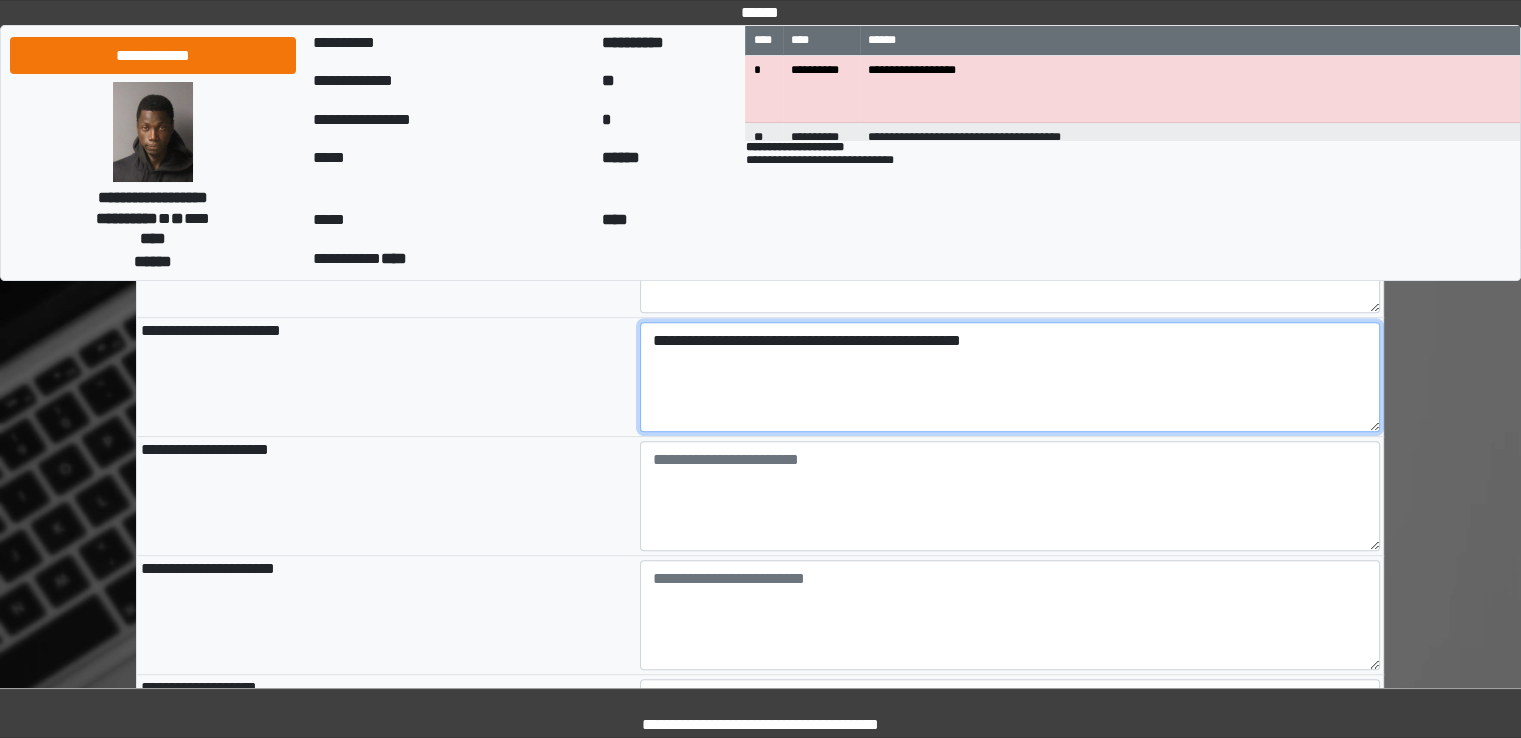 type on "**********" 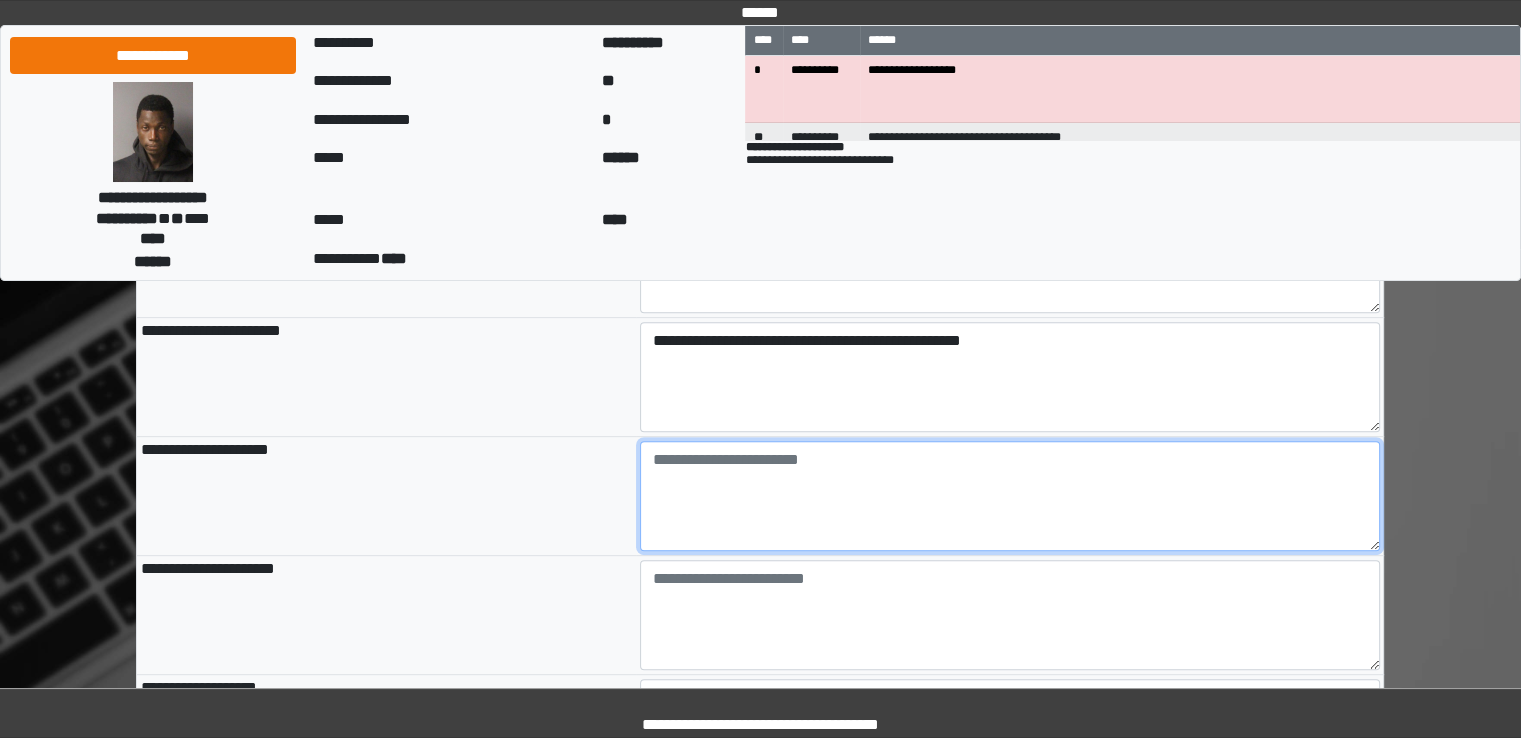 type on "**********" 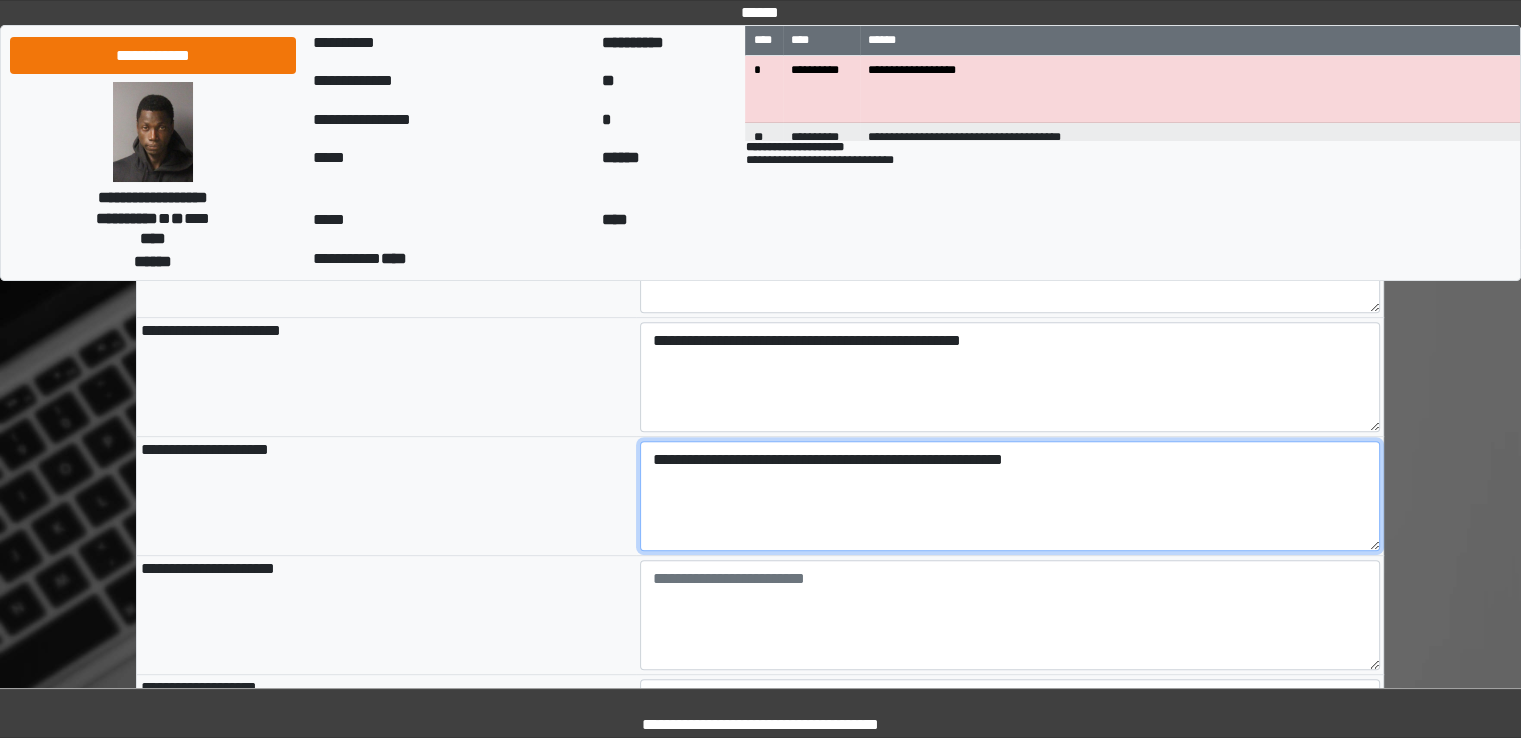 scroll, scrollTop: 822, scrollLeft: 0, axis: vertical 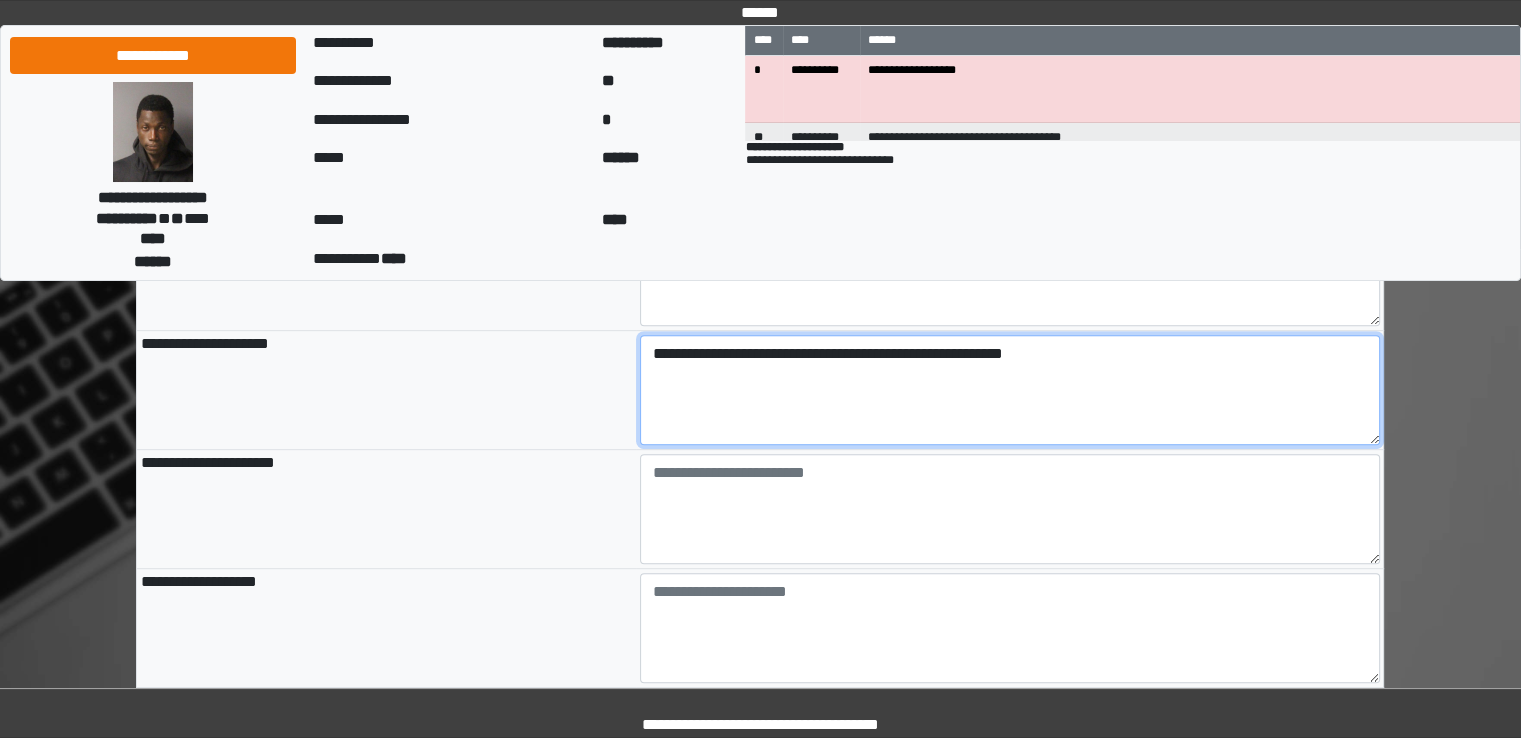 type on "**********" 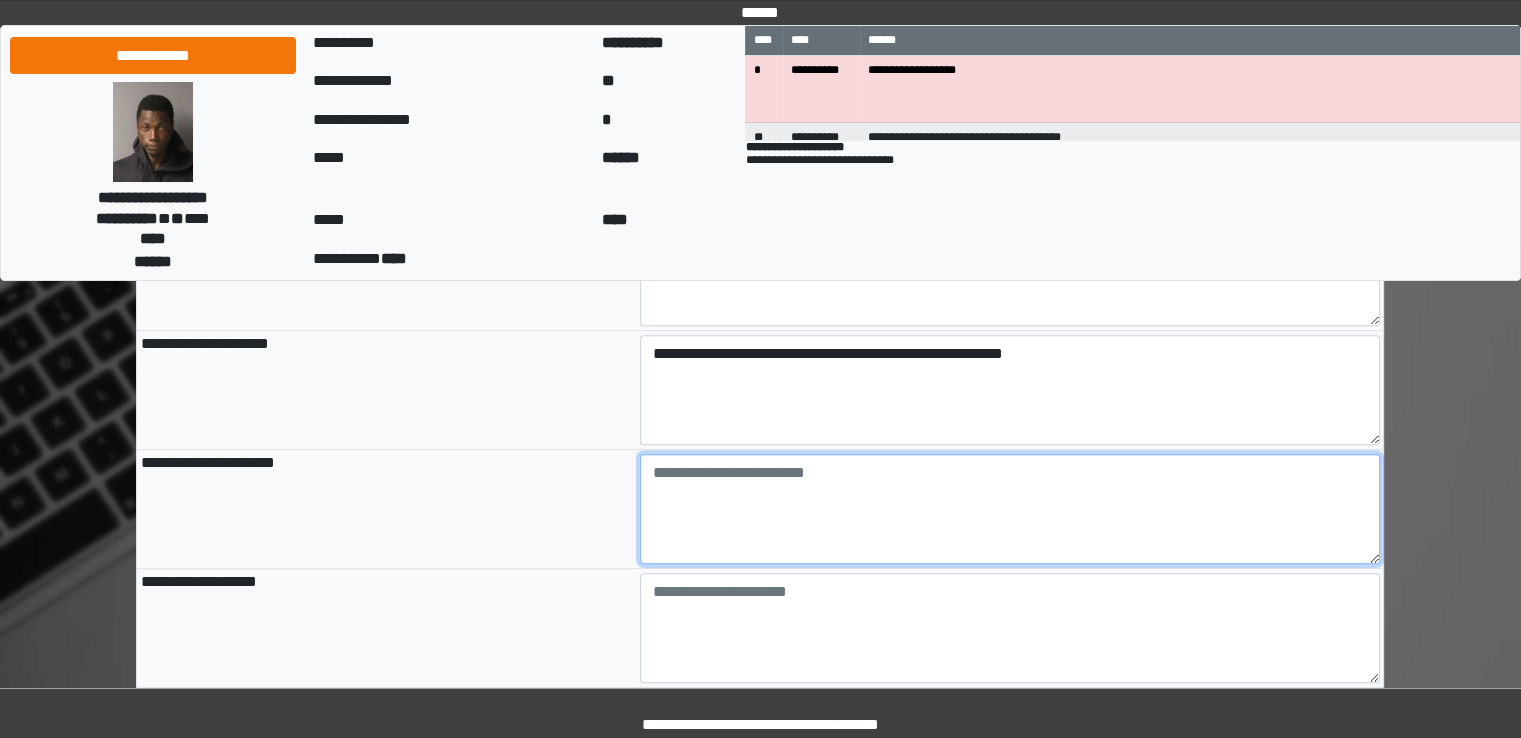 type on "**********" 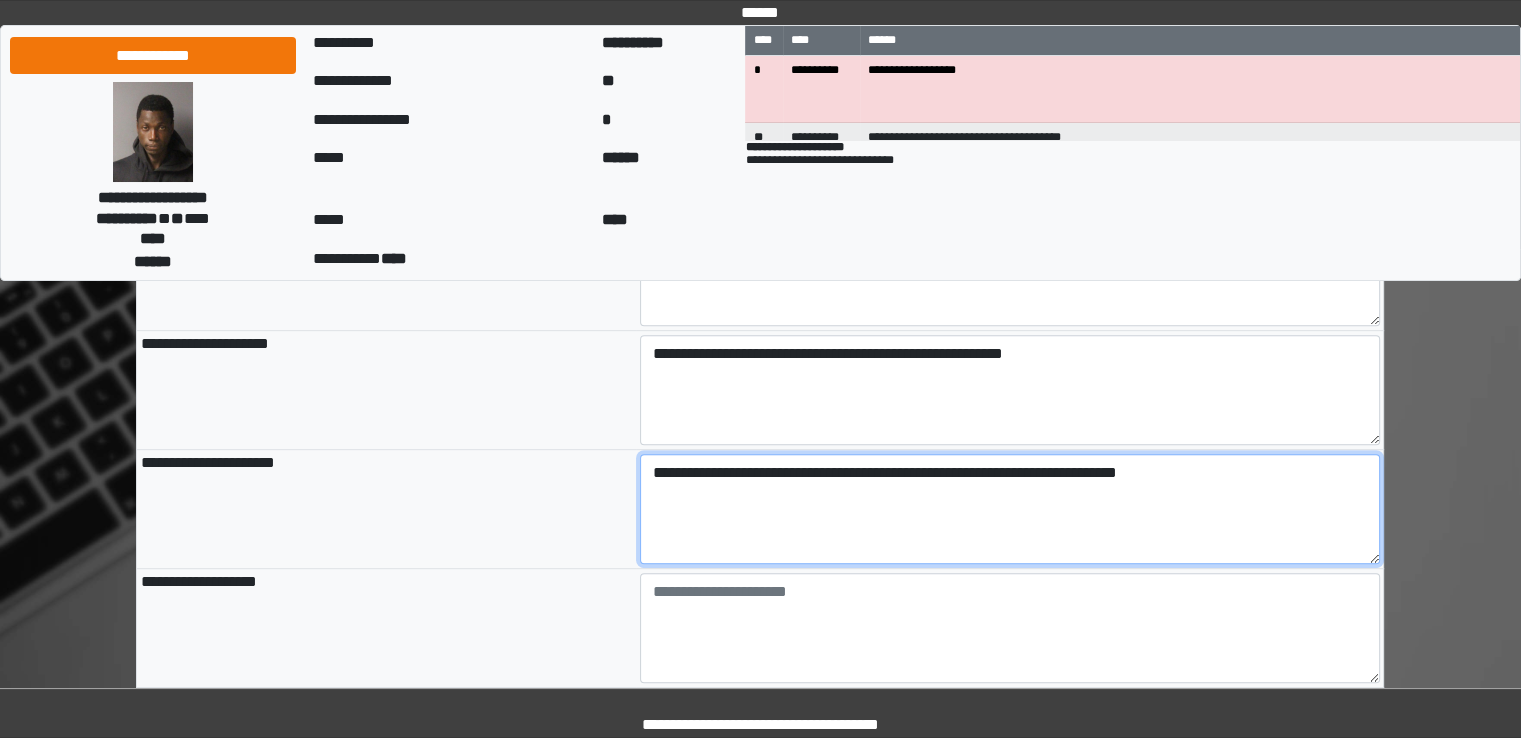 click on "**********" at bounding box center [1010, 509] 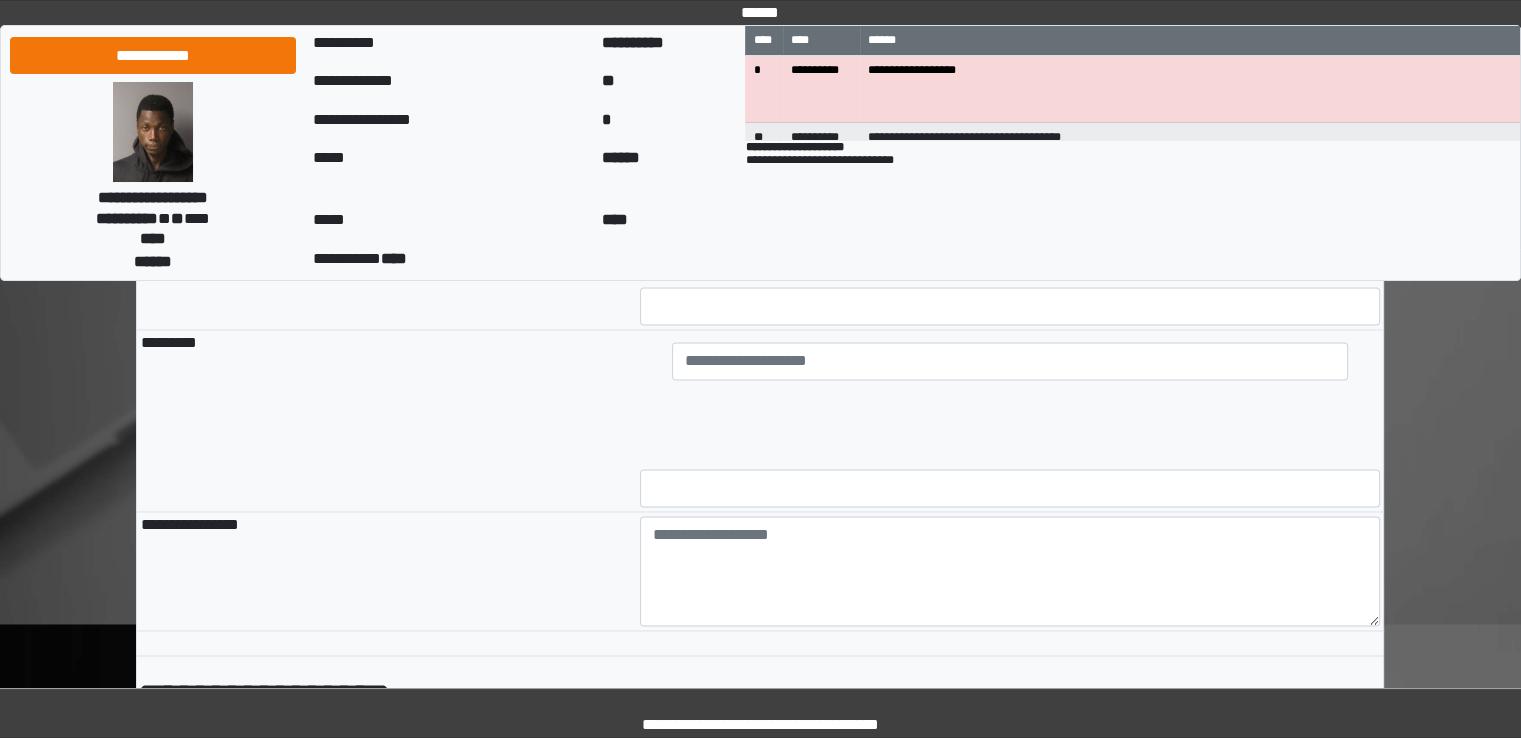 scroll, scrollTop: 3508, scrollLeft: 0, axis: vertical 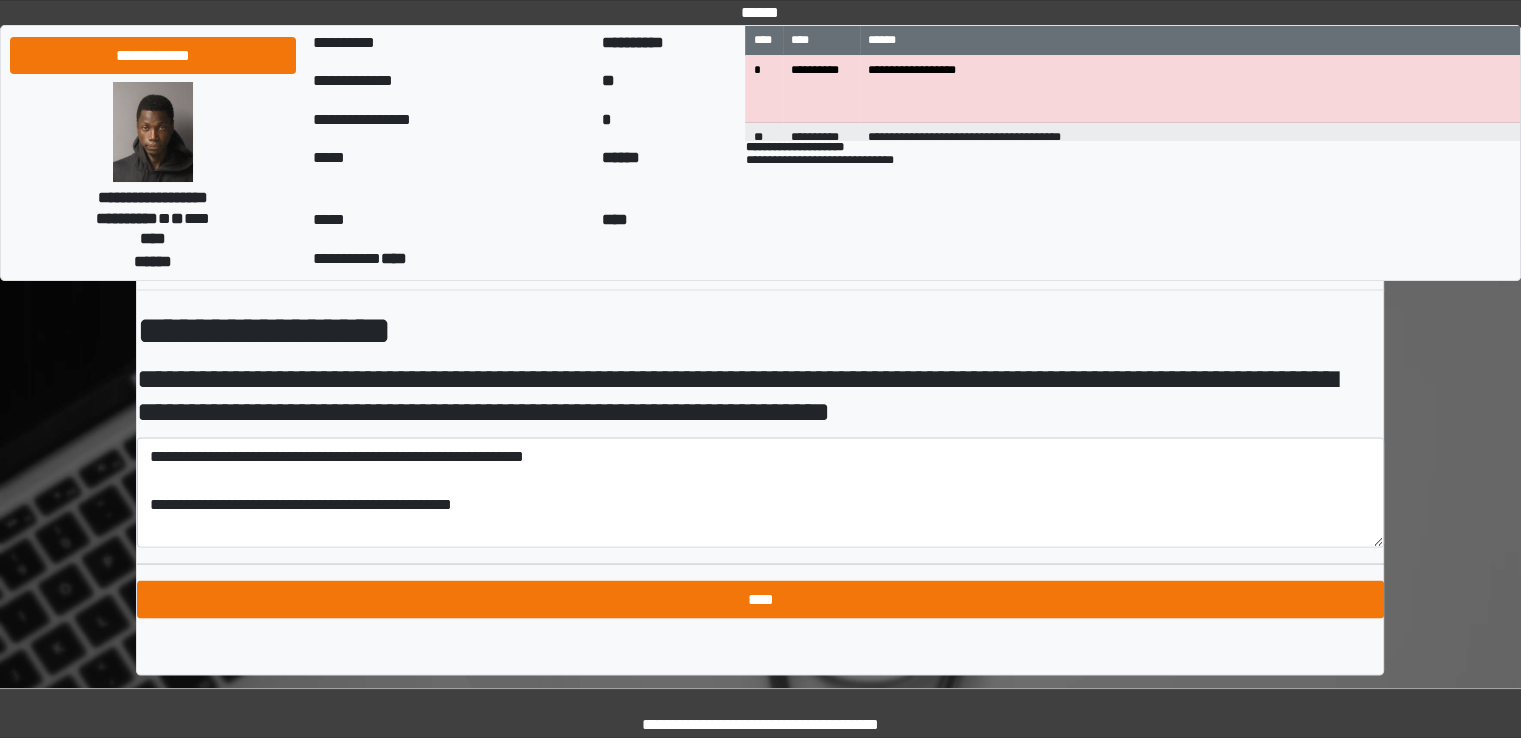type on "**********" 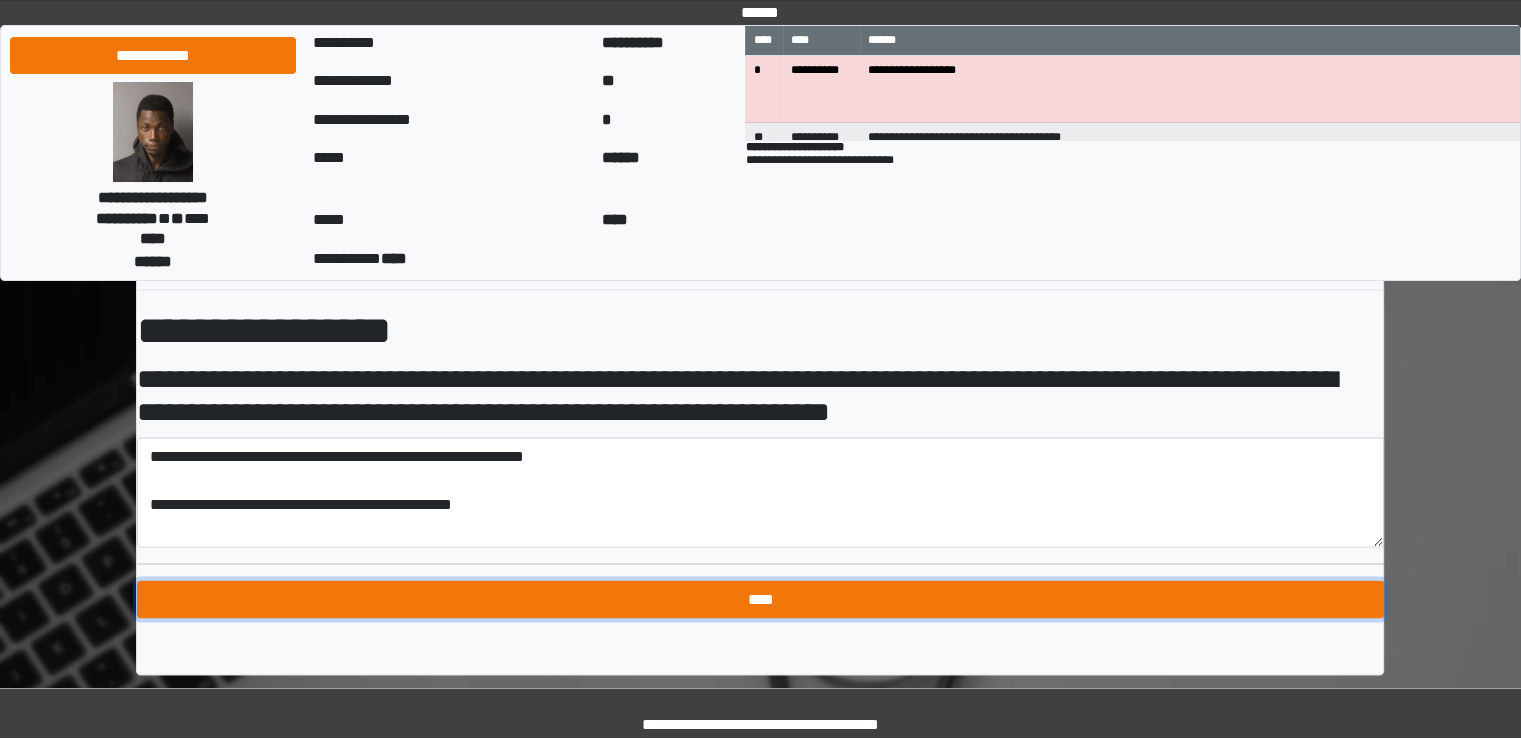 type on "**********" 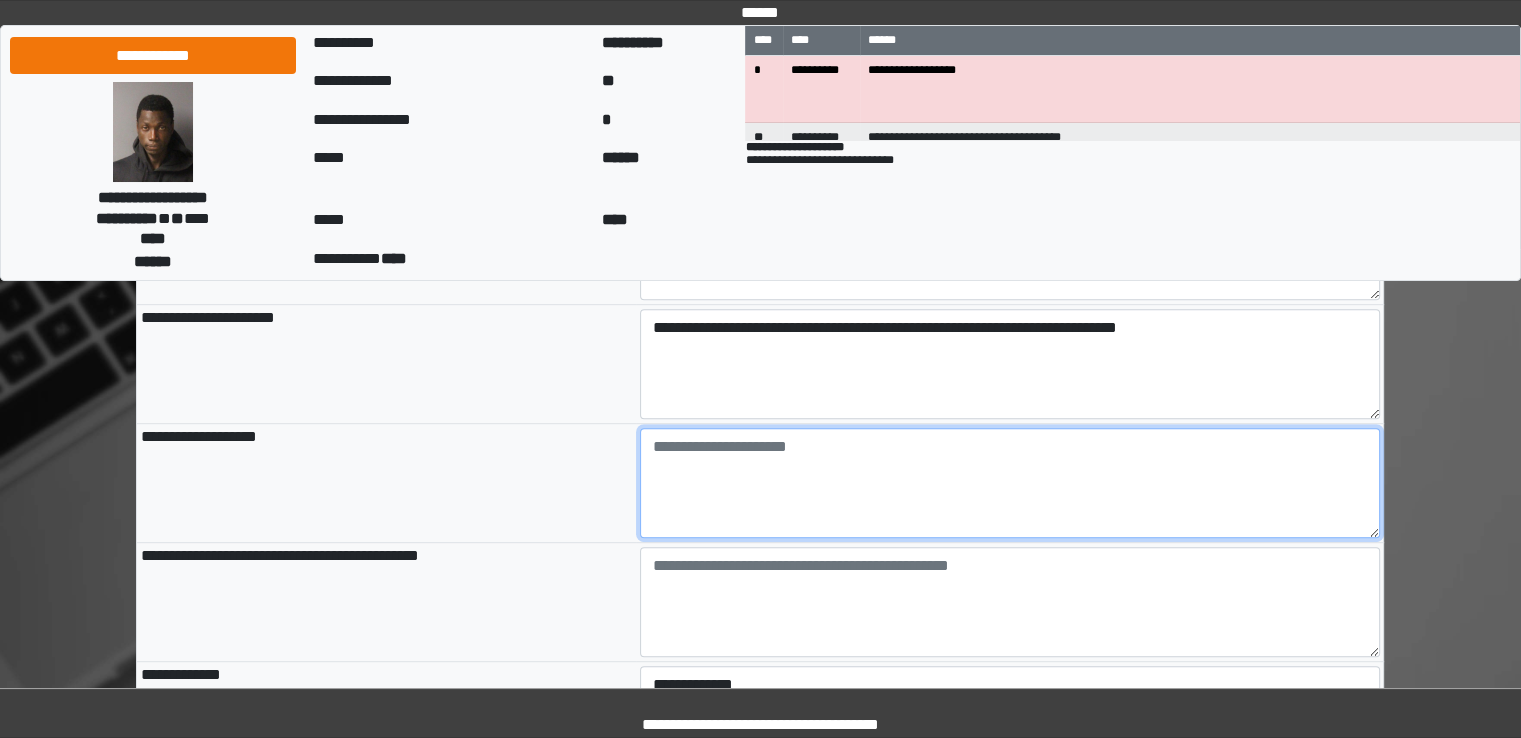 scroll, scrollTop: 964, scrollLeft: 0, axis: vertical 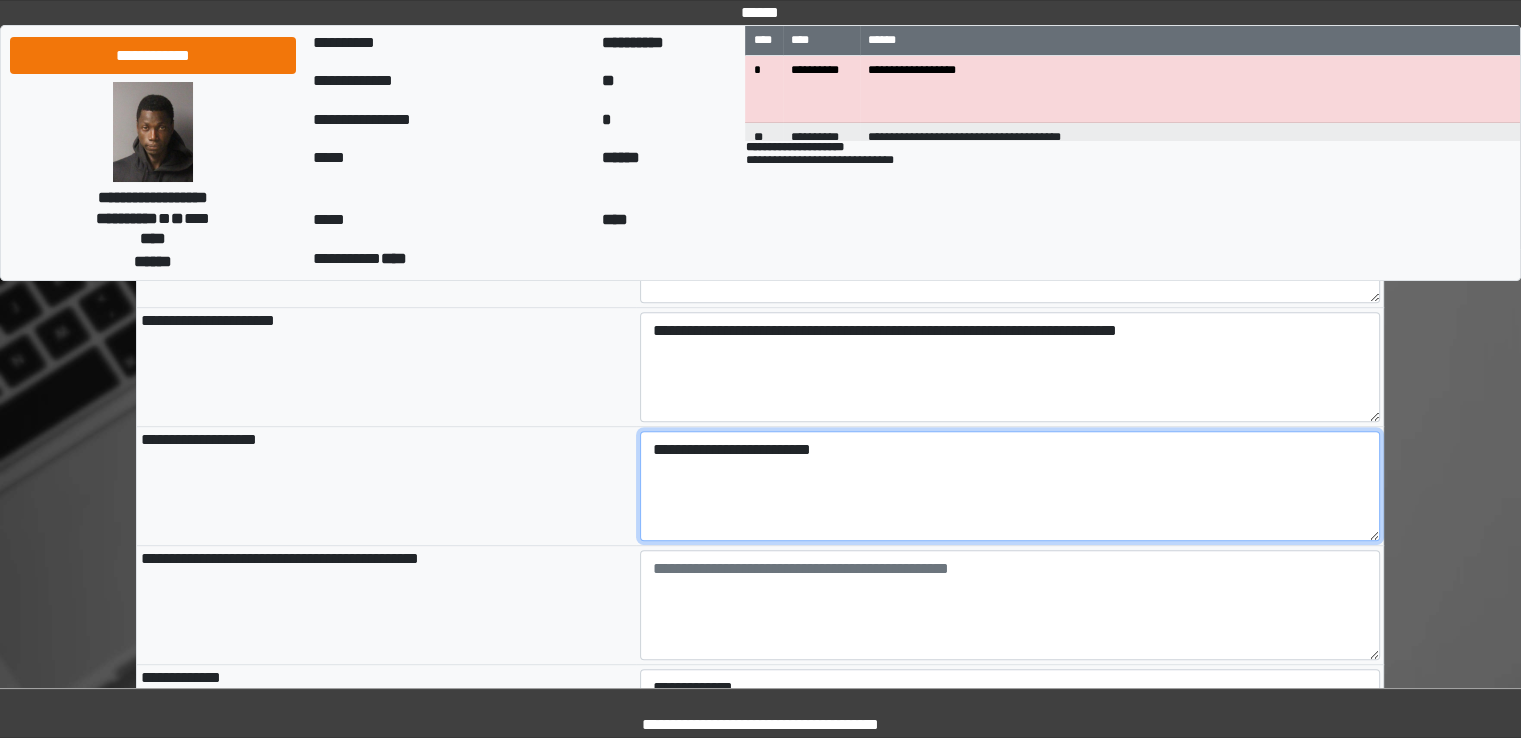type on "**********" 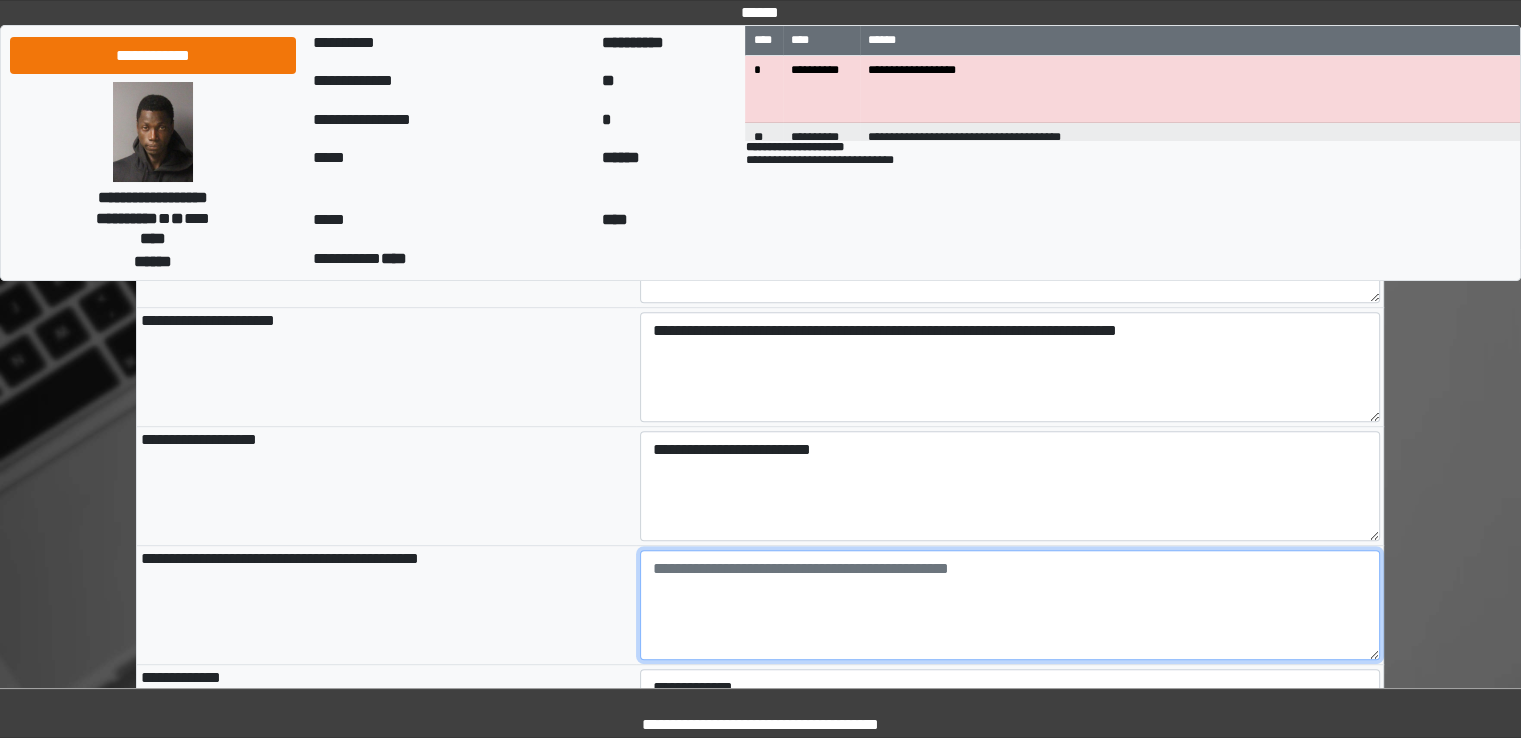 type on "**********" 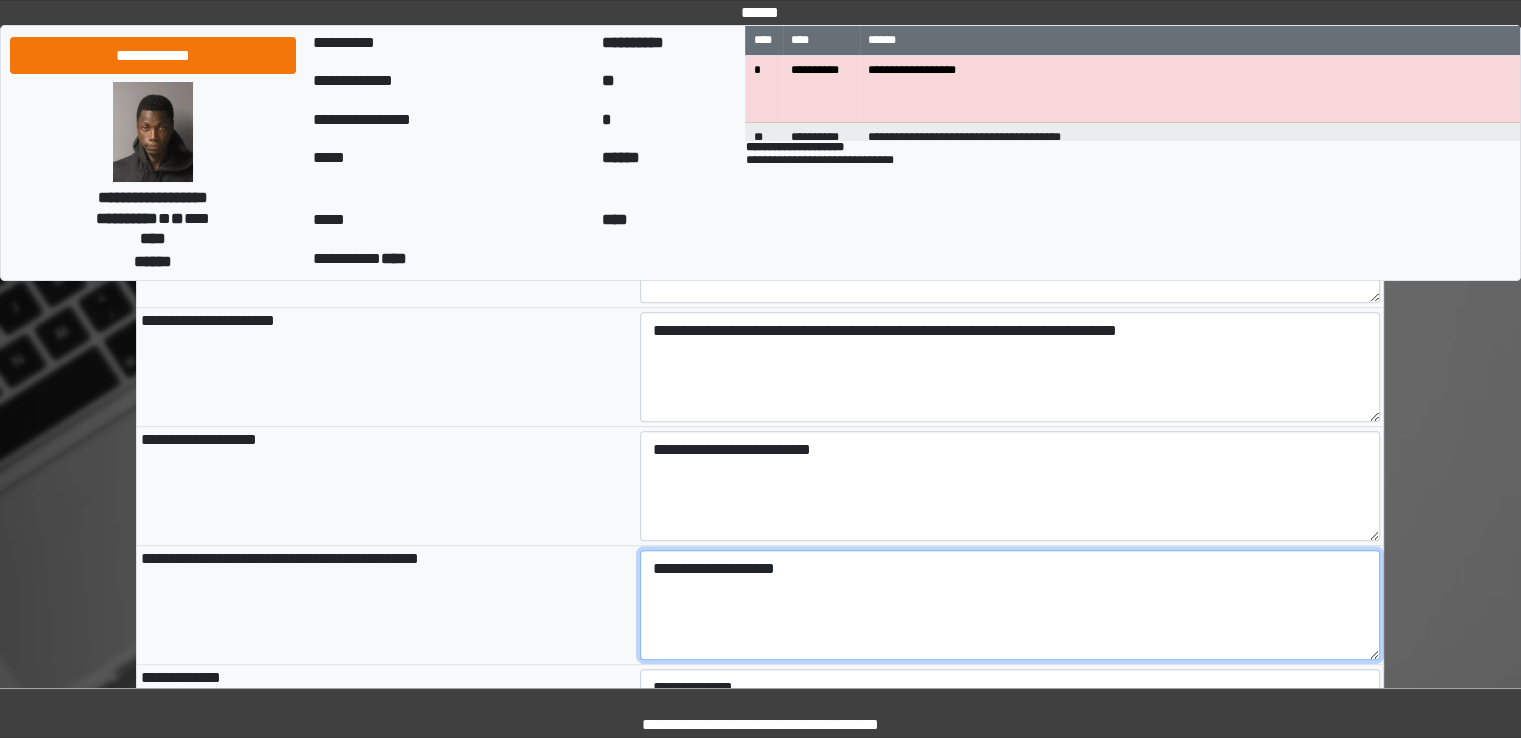 click on "**********" at bounding box center [1010, 605] 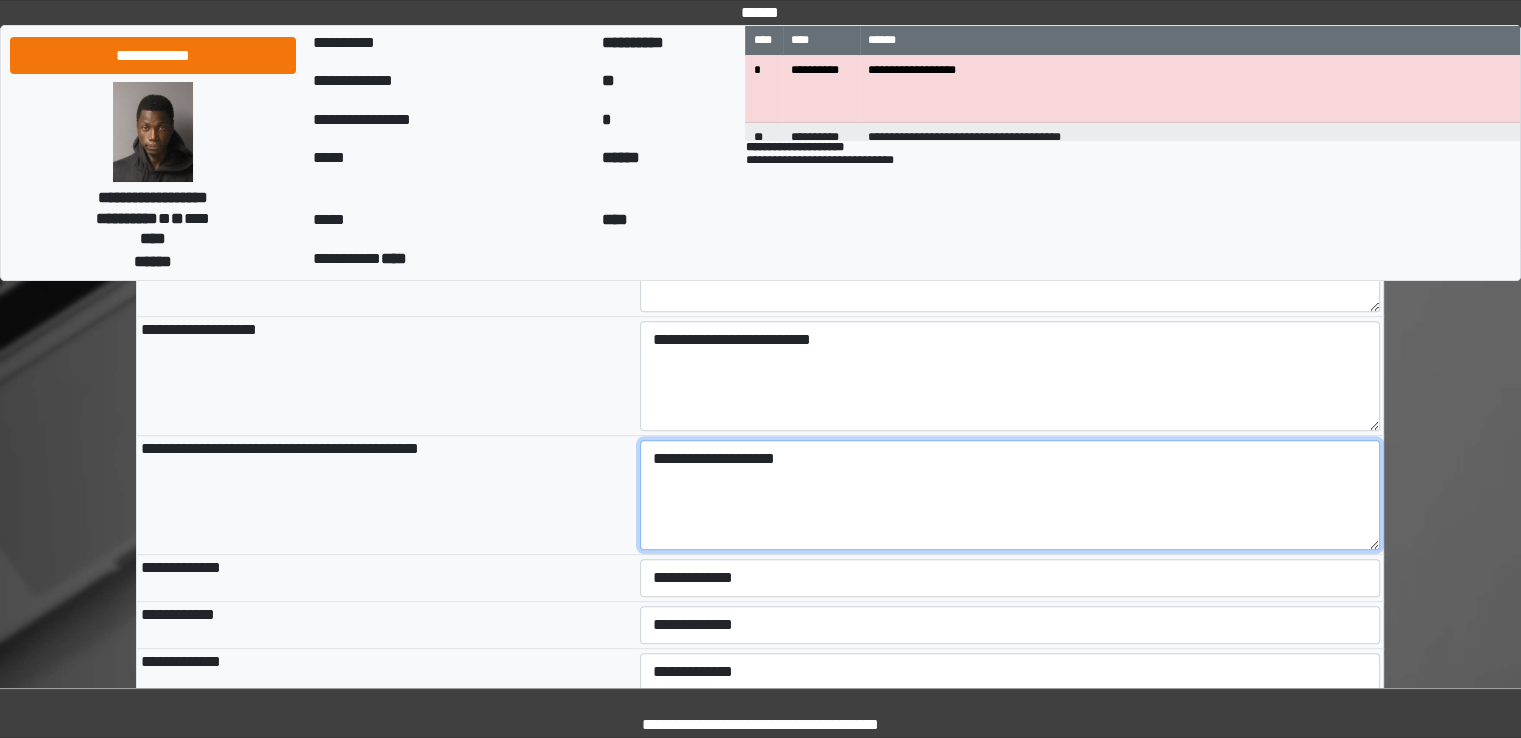 scroll, scrollTop: 1090, scrollLeft: 0, axis: vertical 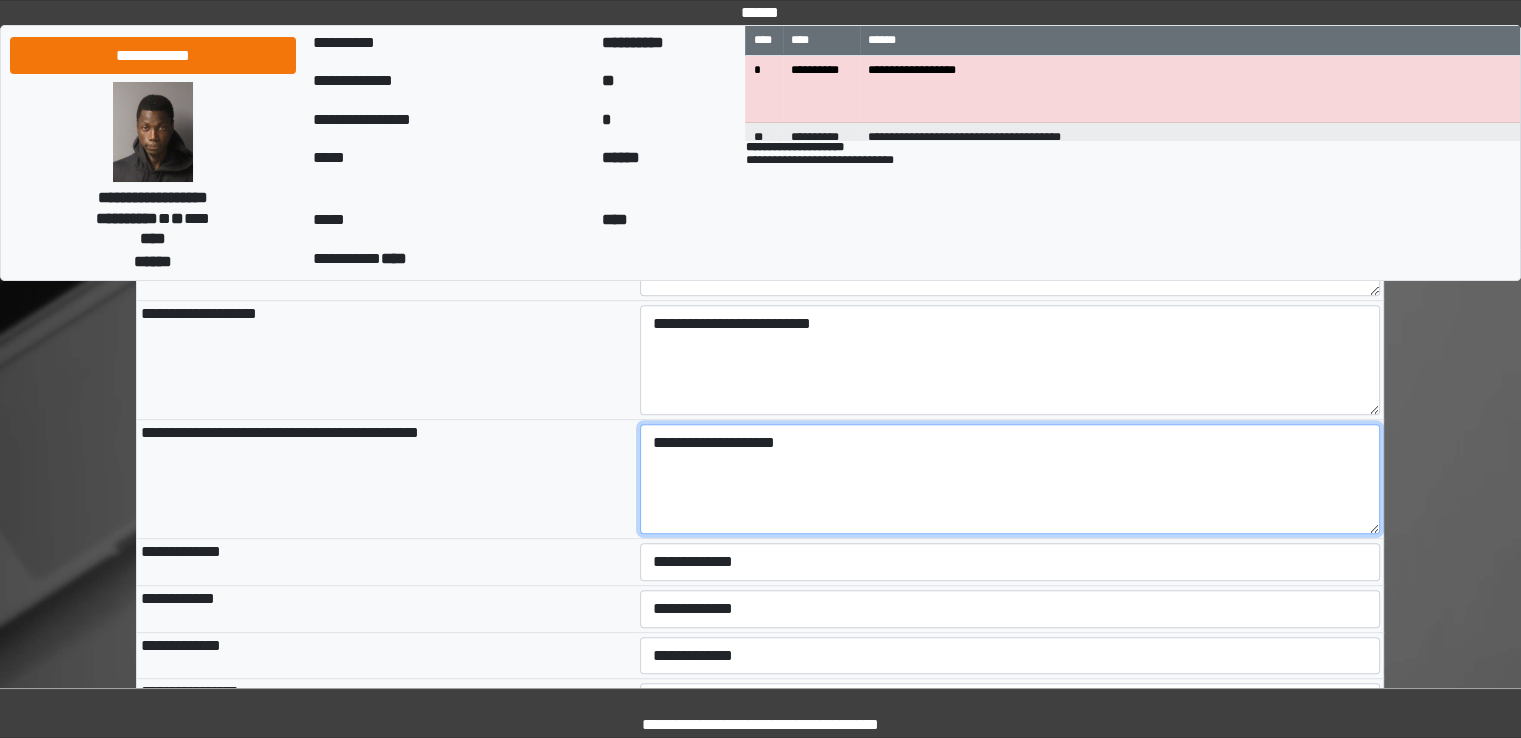 type on "**********" 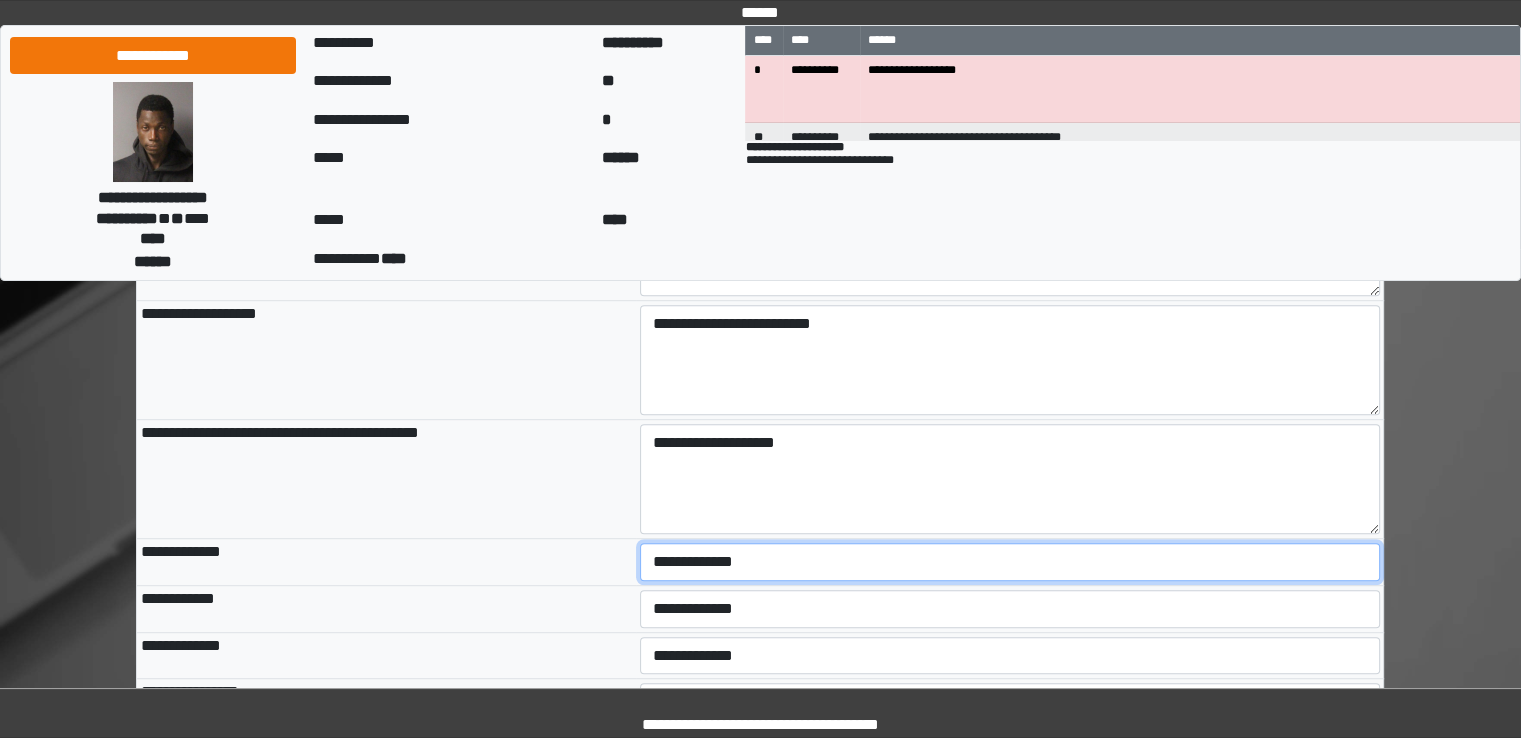 type on "**********" 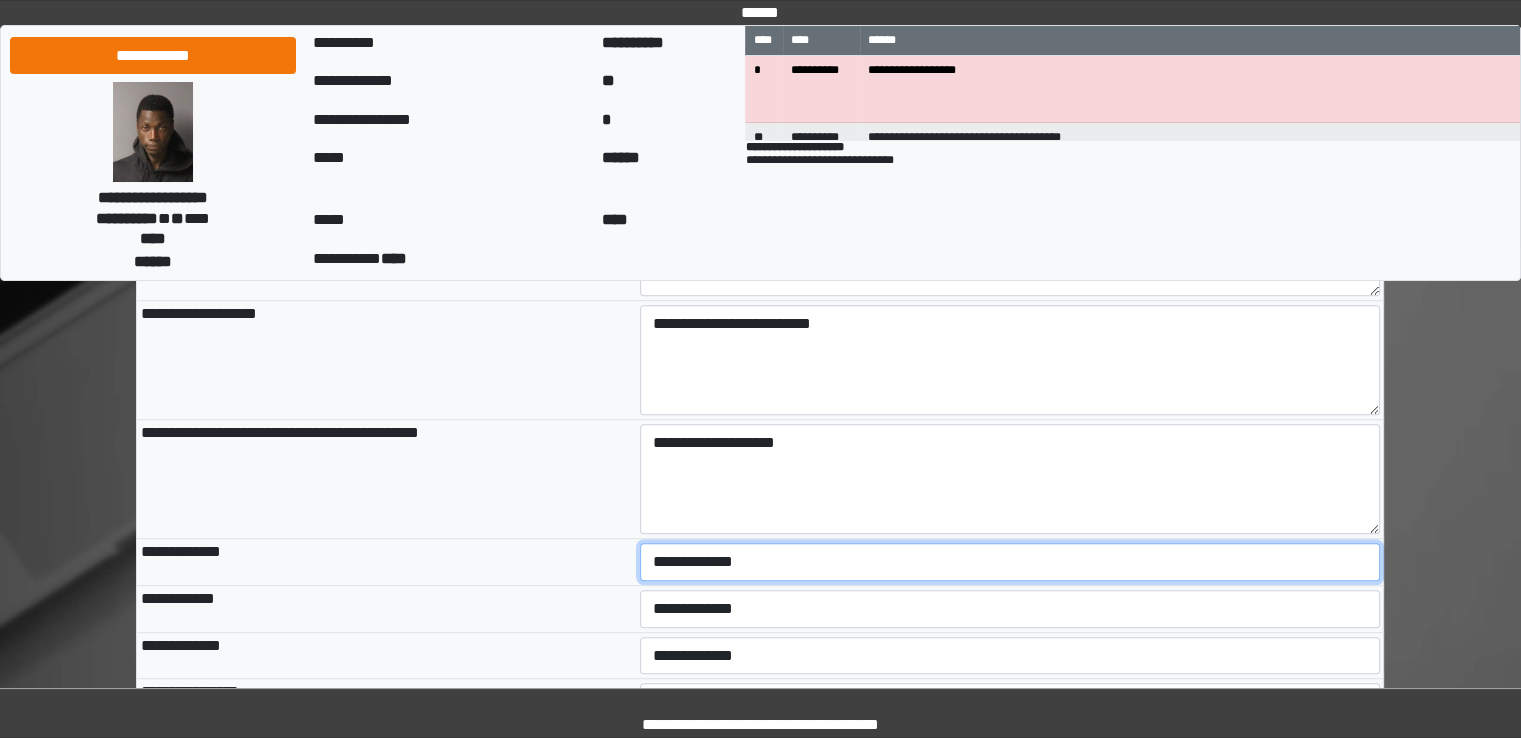 select on "*" 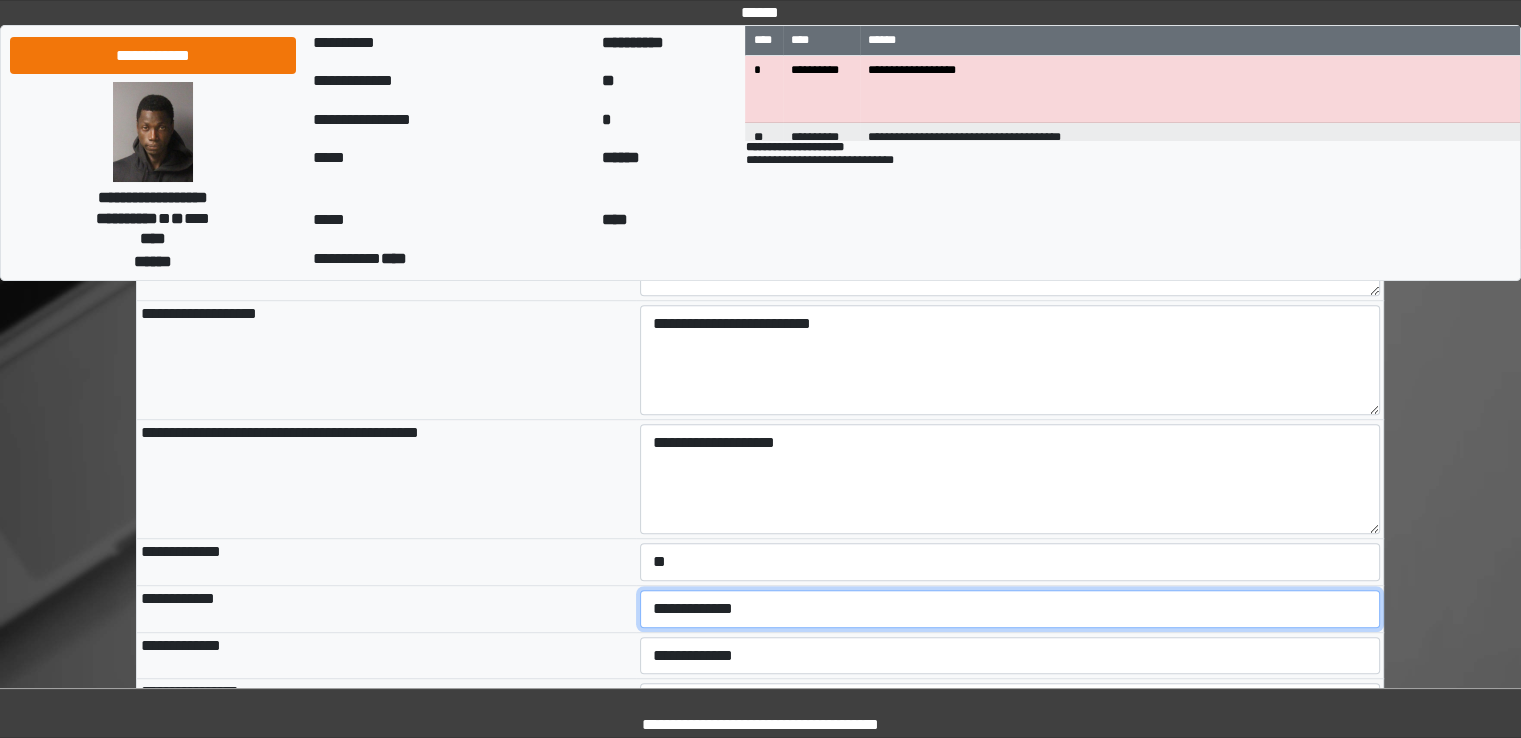 click on "**********" at bounding box center (1010, 609) 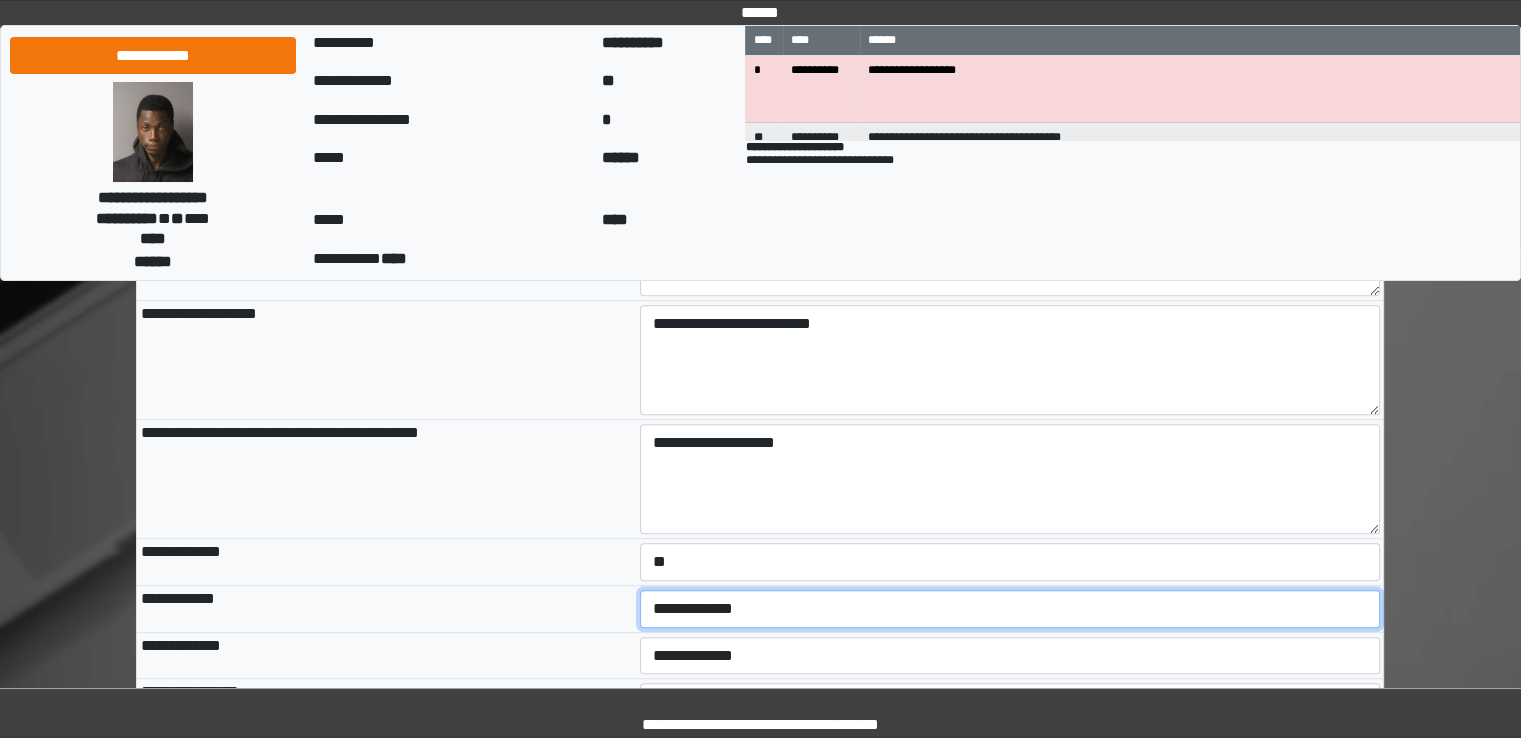 select on "*" 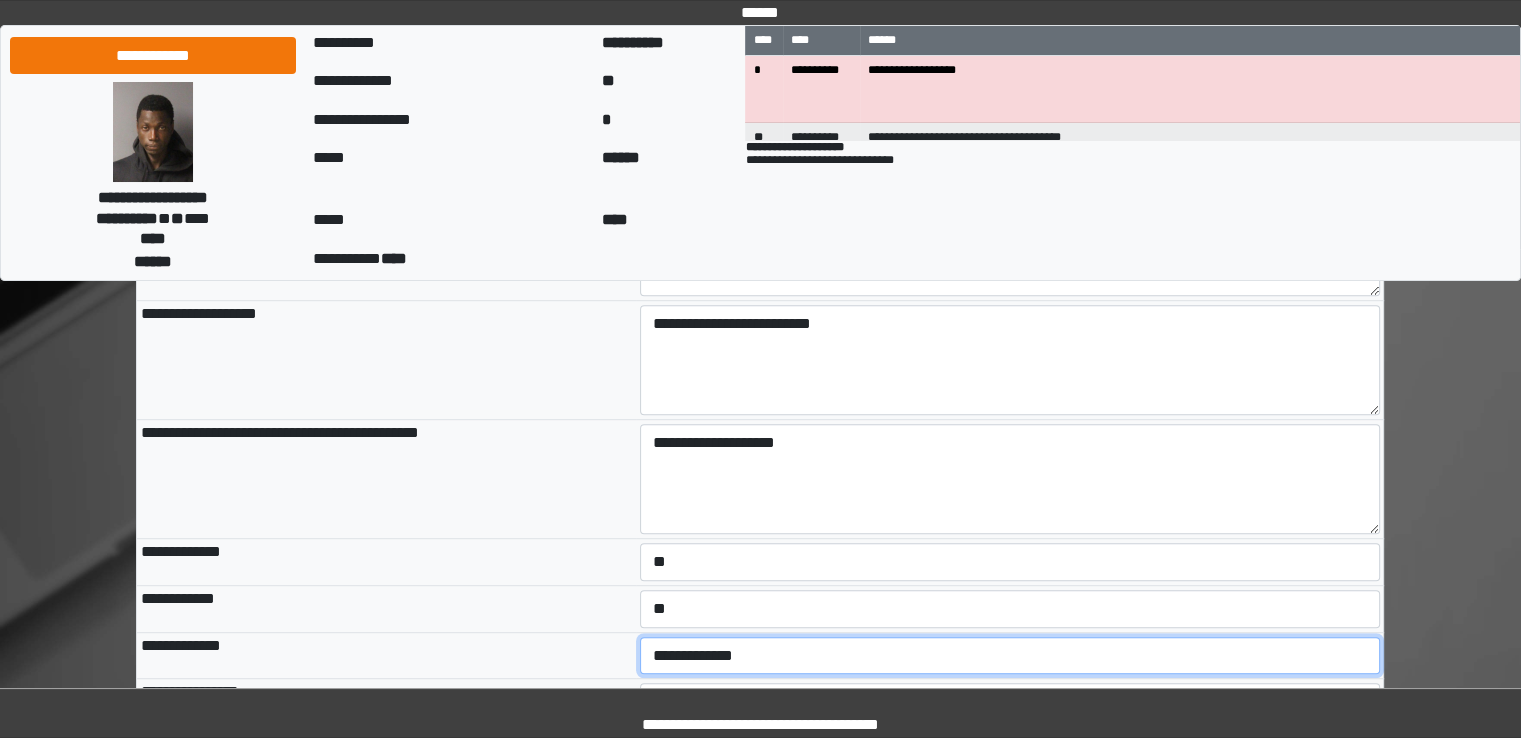 click on "**********" at bounding box center [1010, 656] 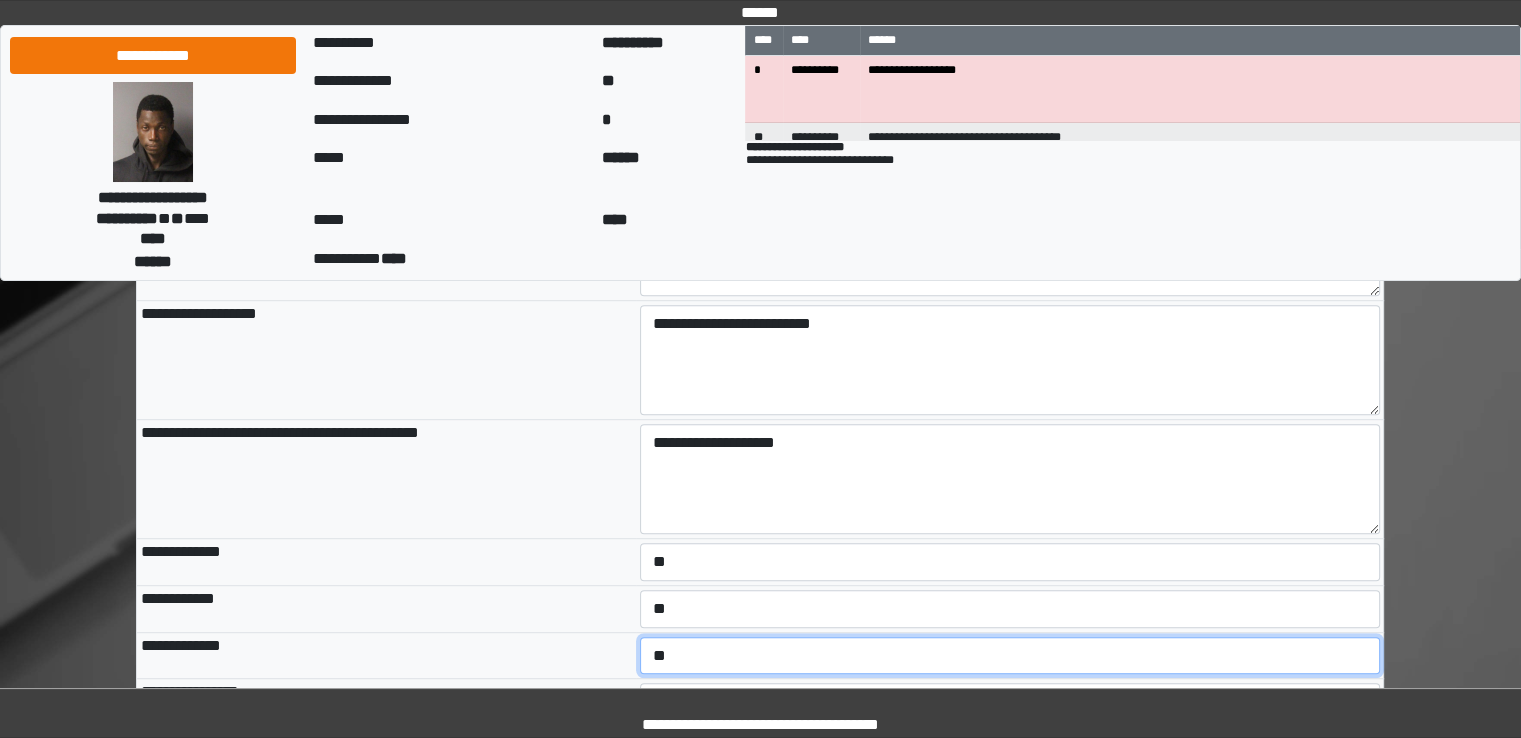 click on "**********" at bounding box center (1010, 656) 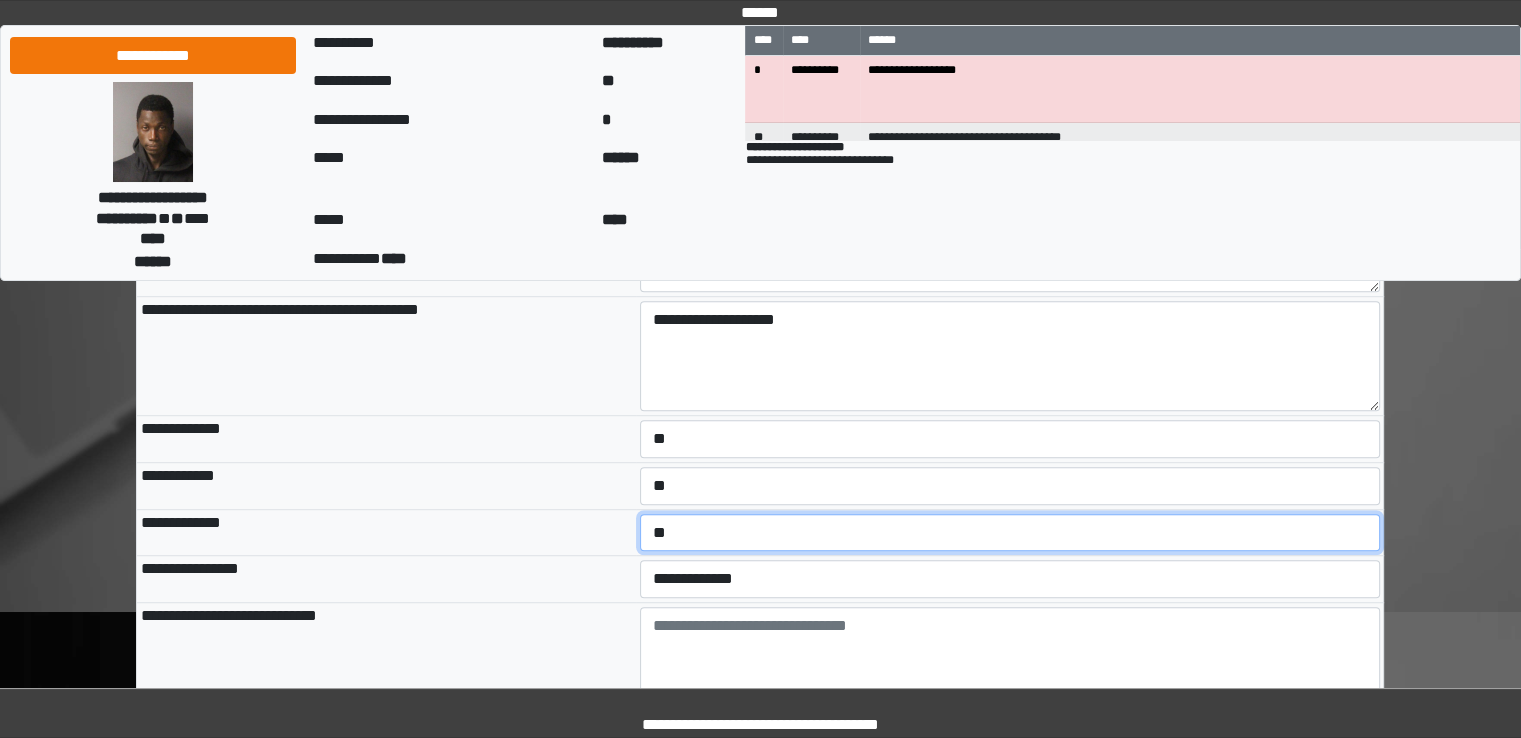 scroll, scrollTop: 1214, scrollLeft: 0, axis: vertical 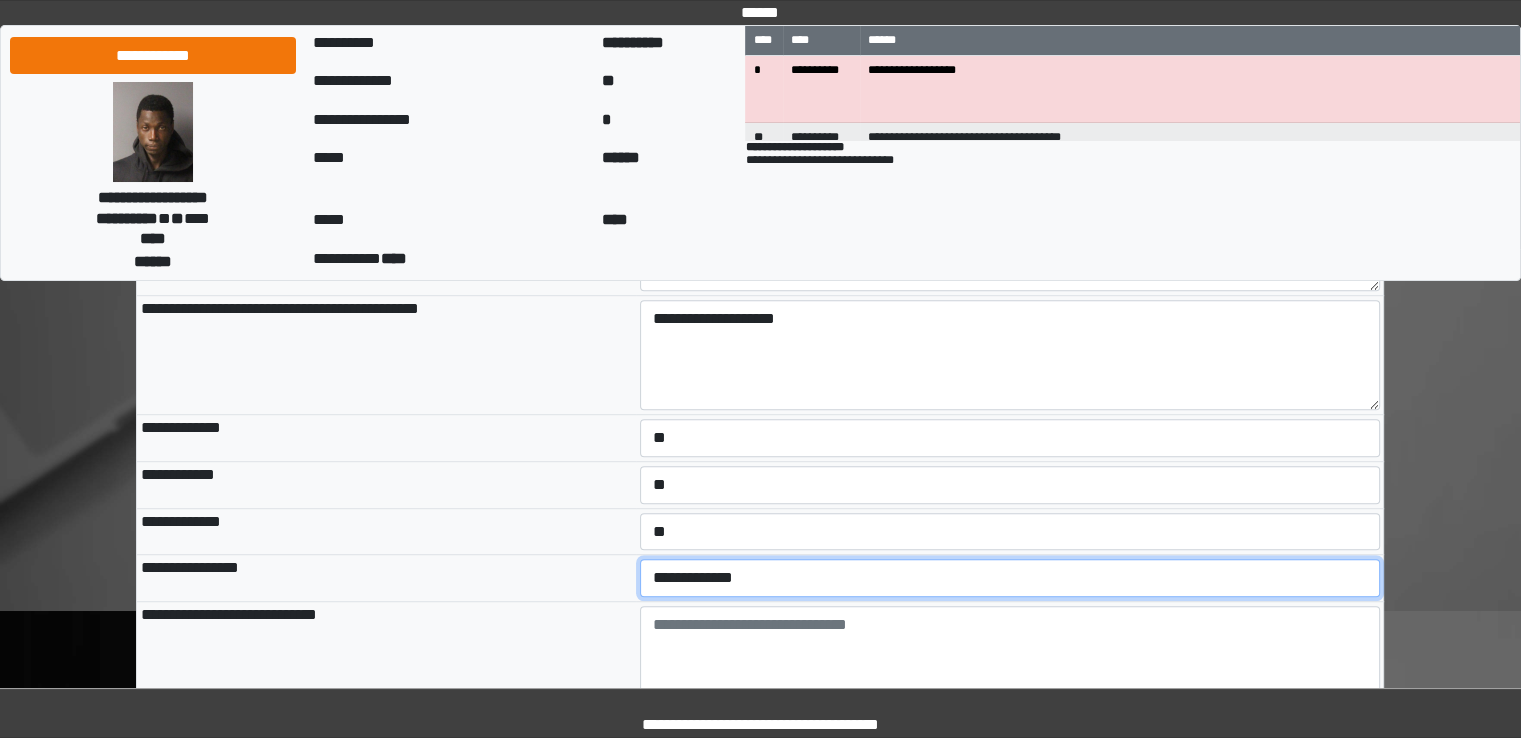 click on "**********" at bounding box center (1010, 578) 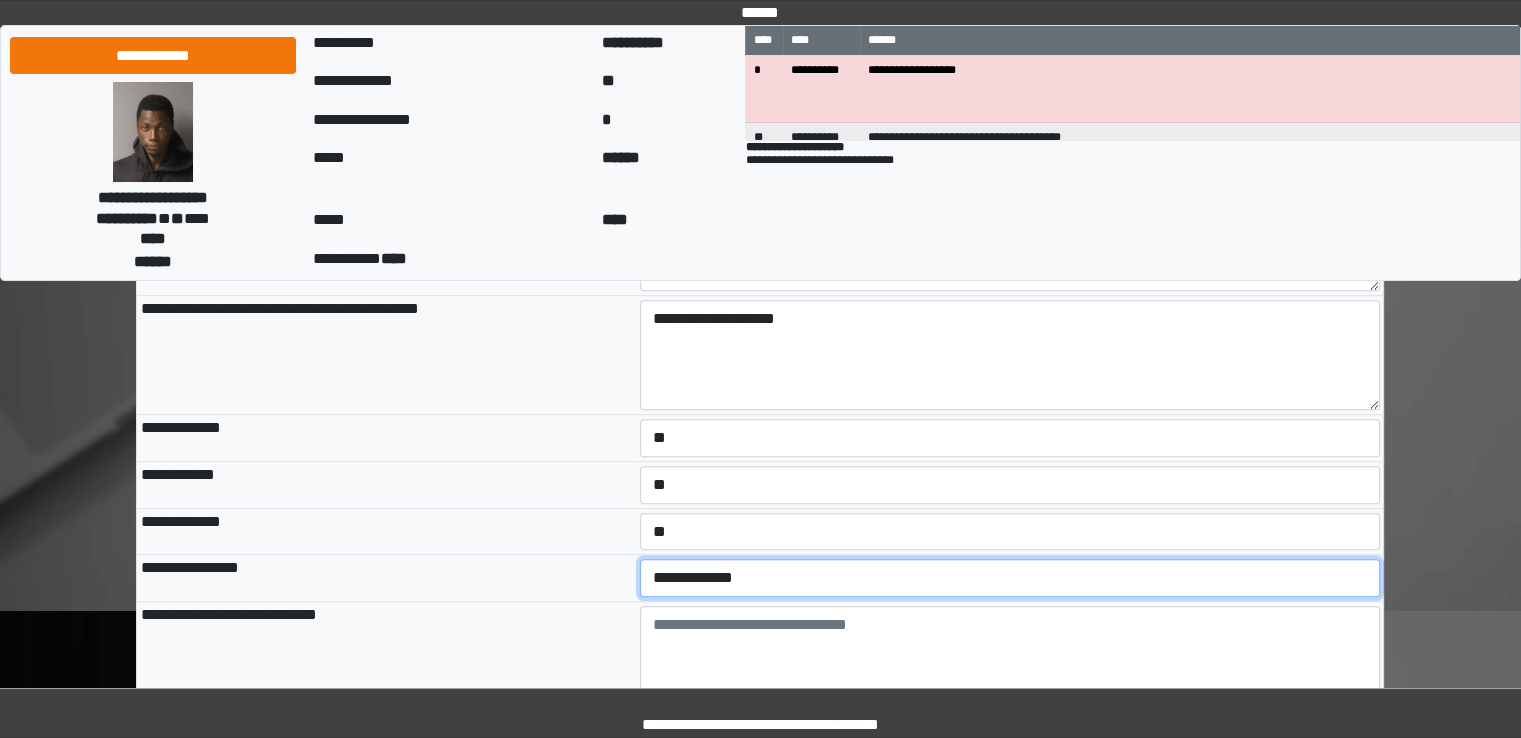 select on "*" 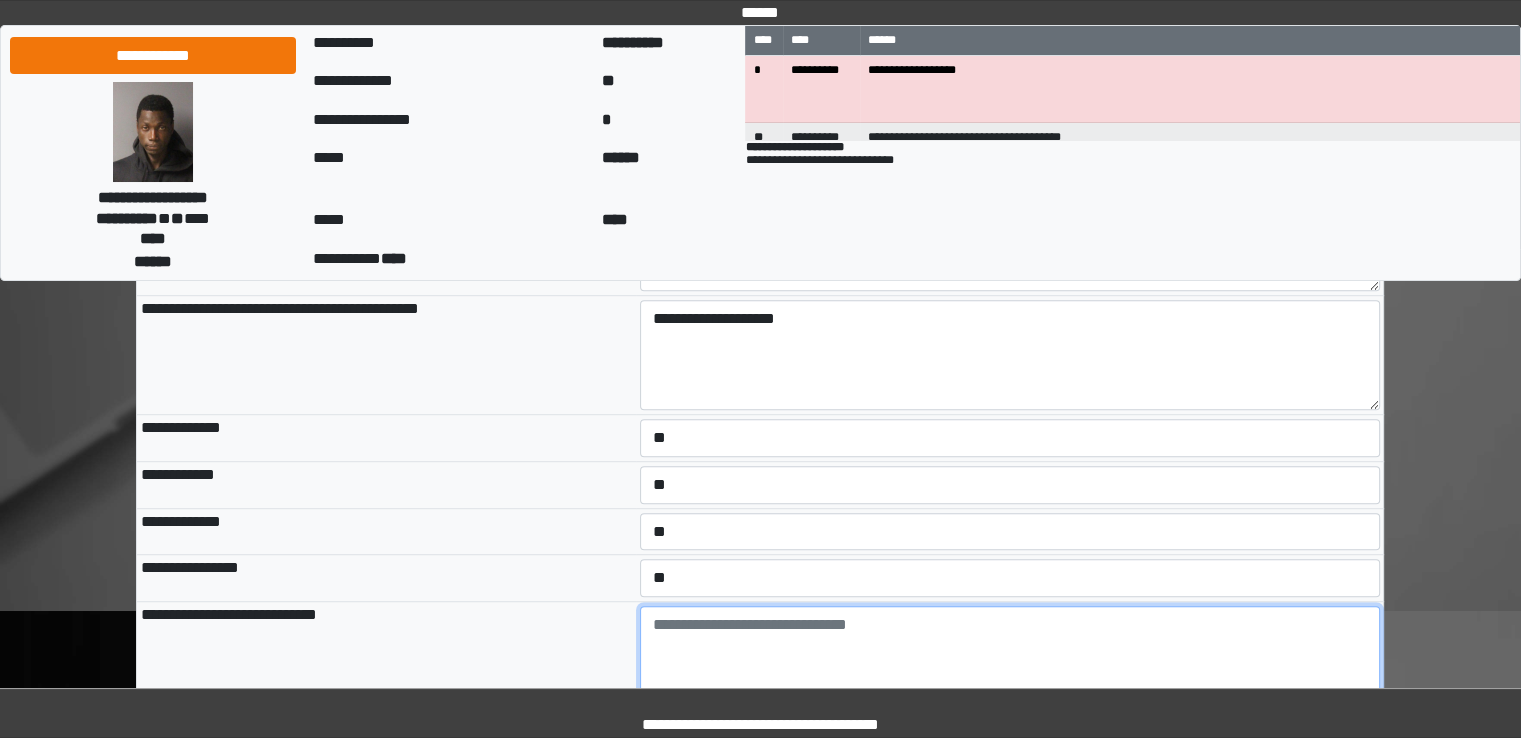 click at bounding box center [1010, 661] 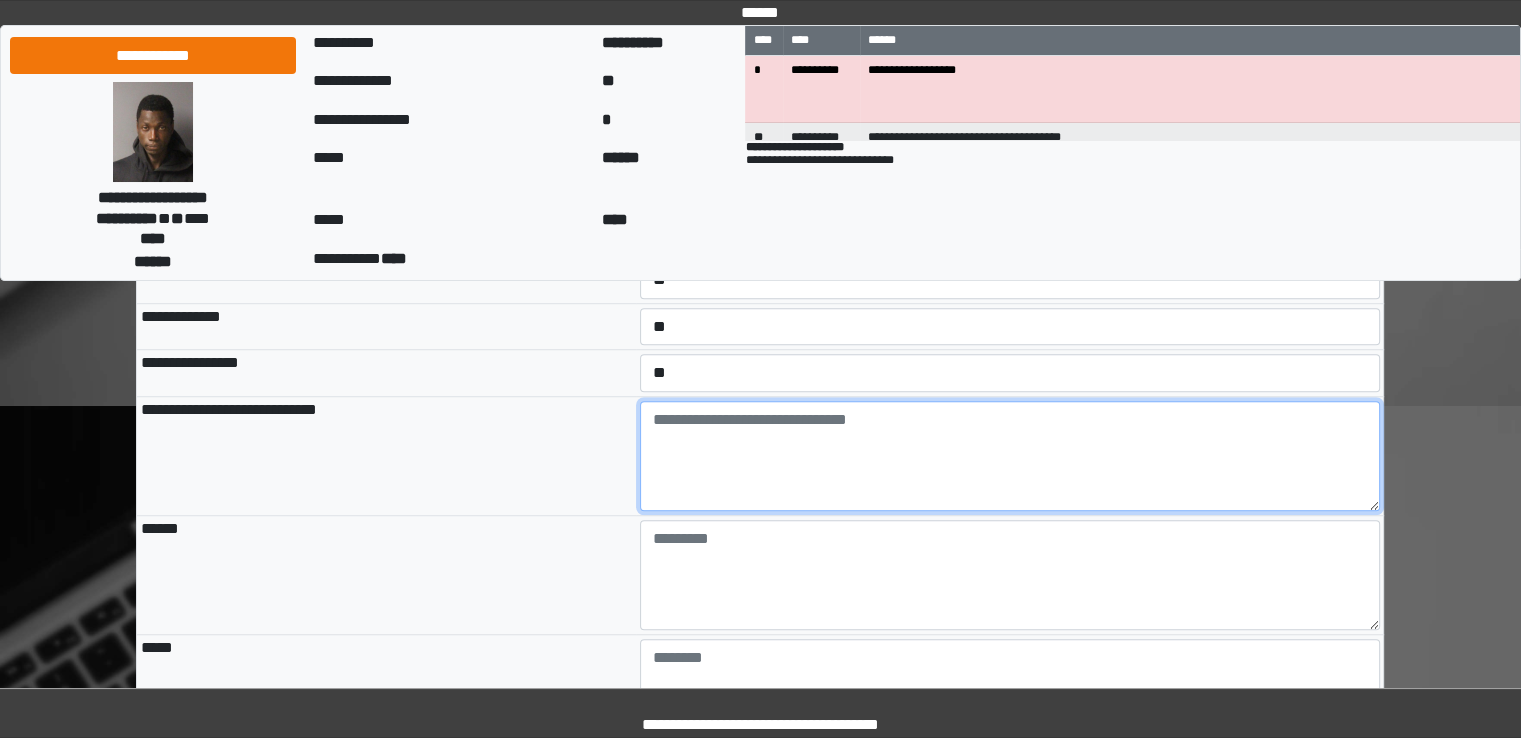 scroll, scrollTop: 1427, scrollLeft: 0, axis: vertical 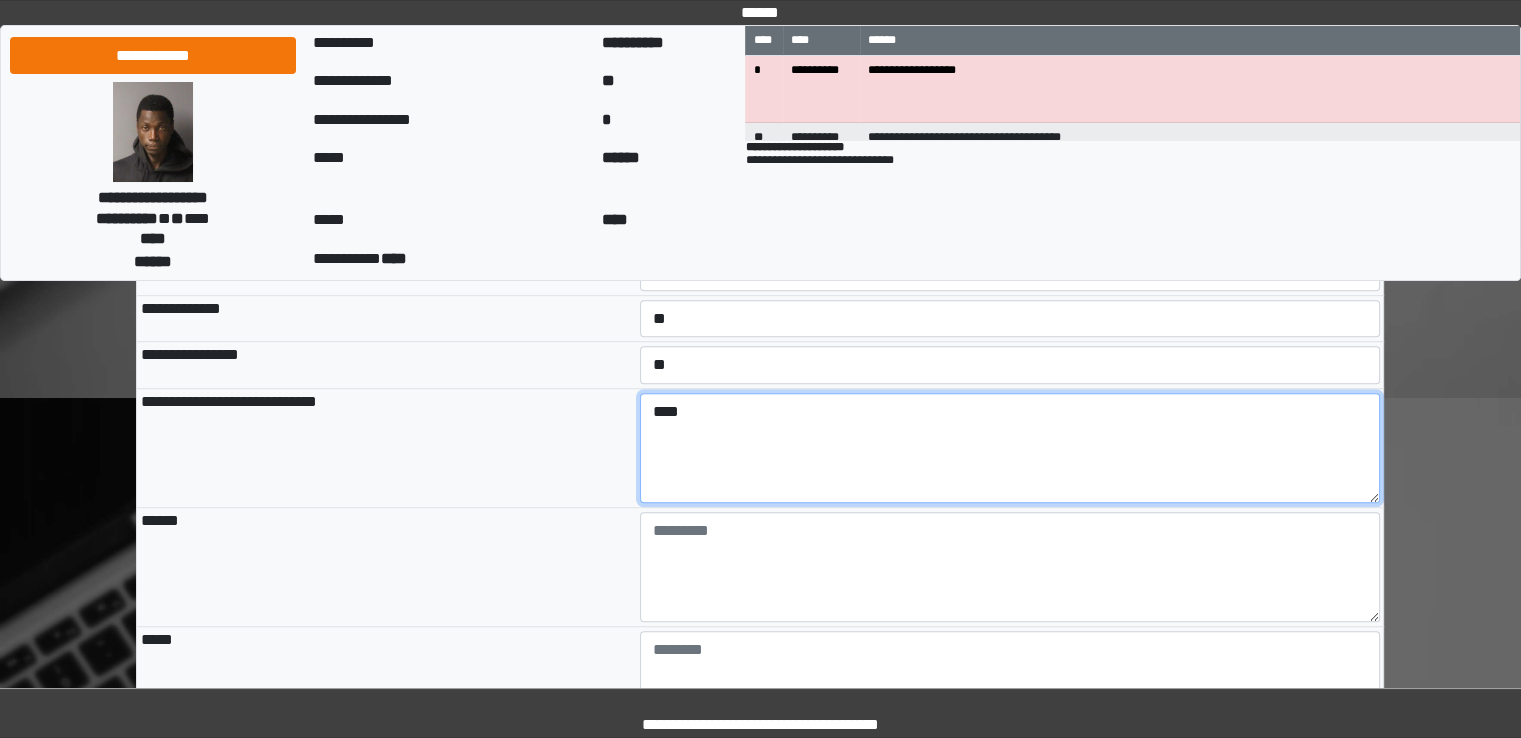 type on "****" 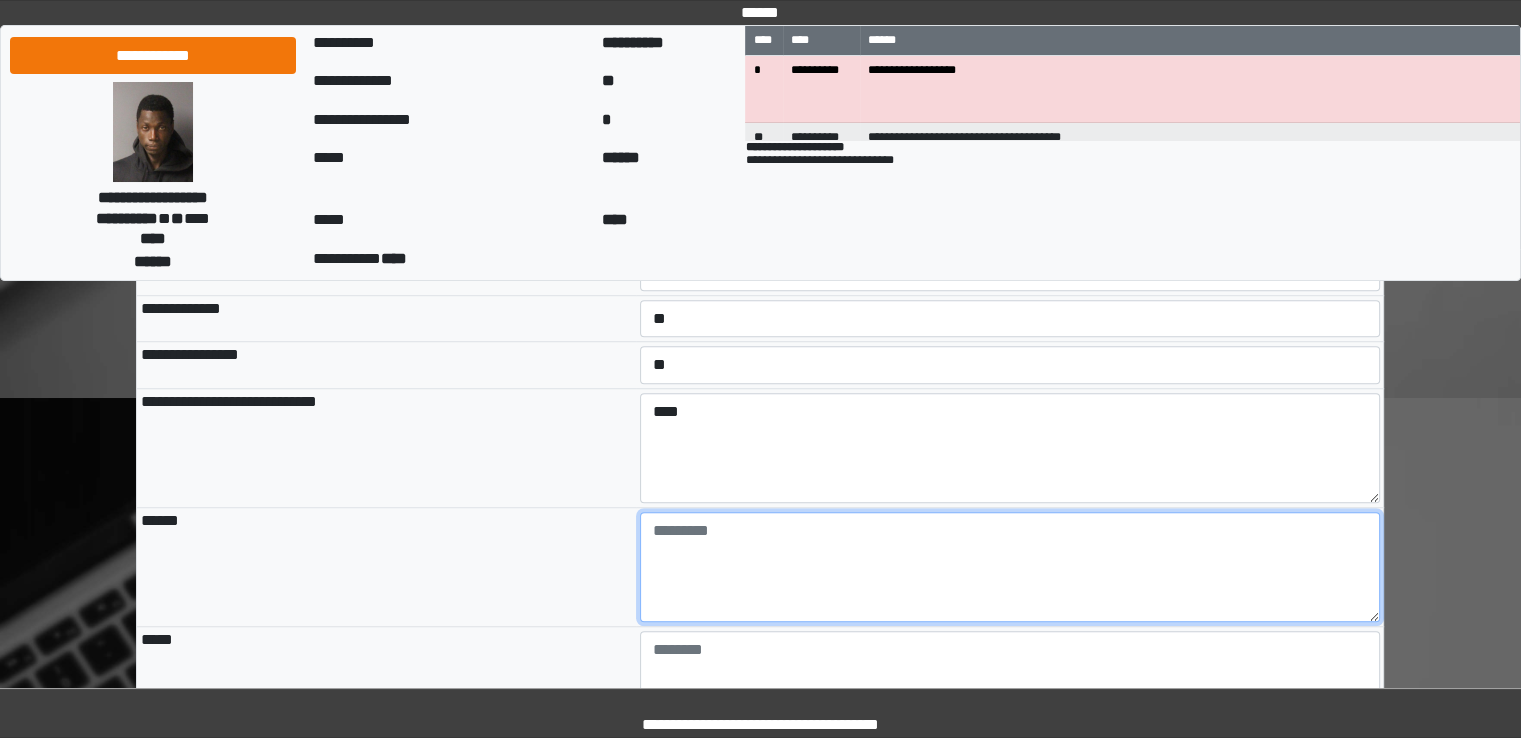 type on "**********" 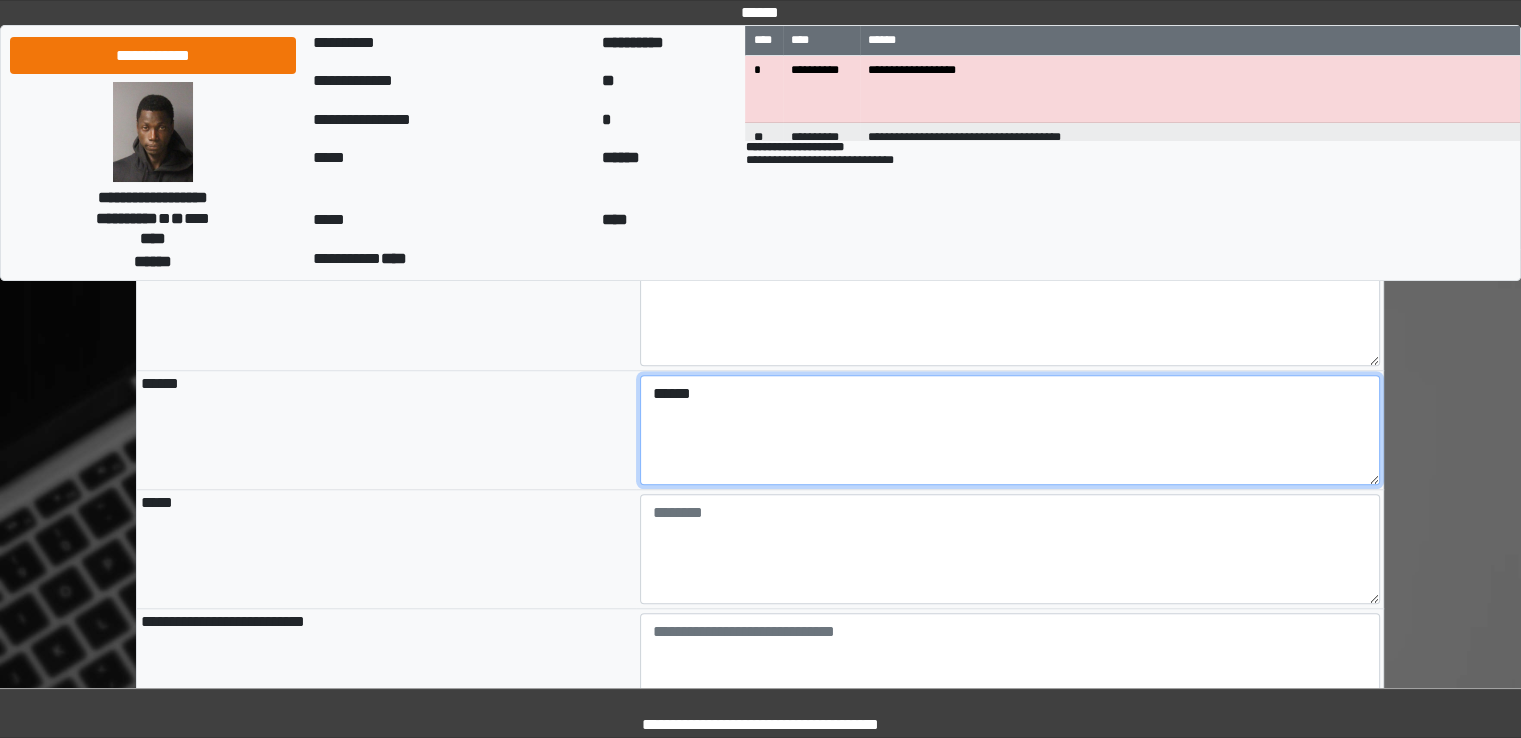 scroll, scrollTop: 1565, scrollLeft: 0, axis: vertical 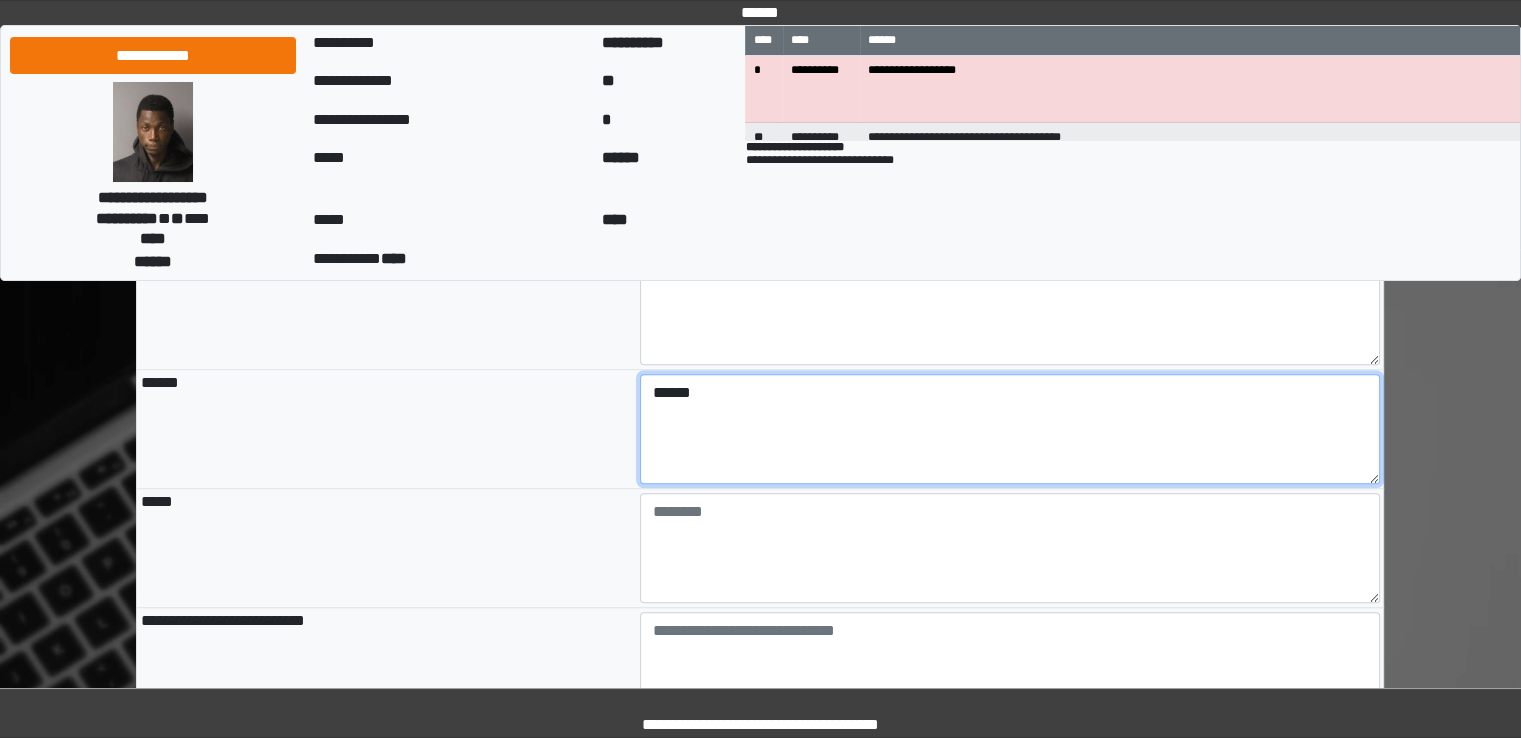 type on "******" 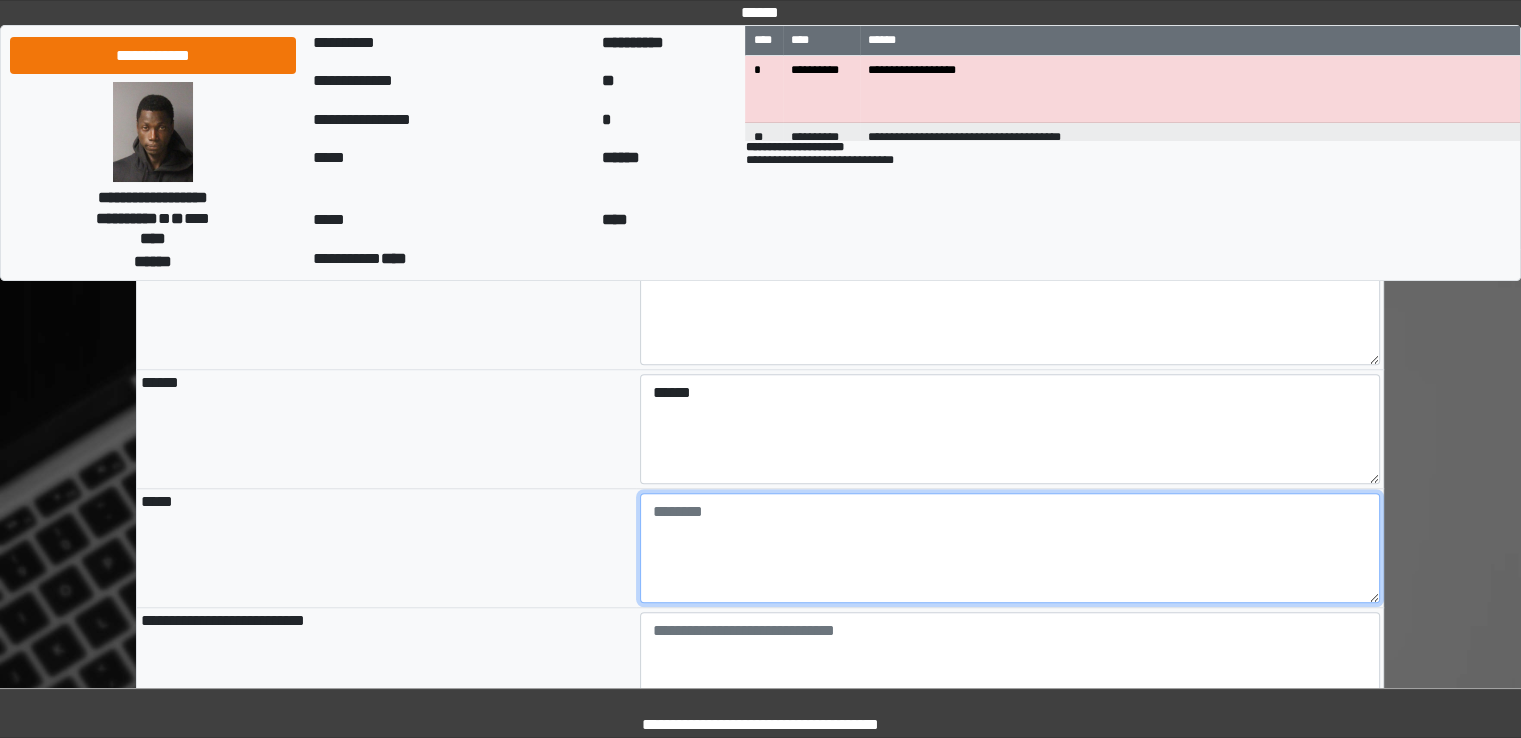 type on "**********" 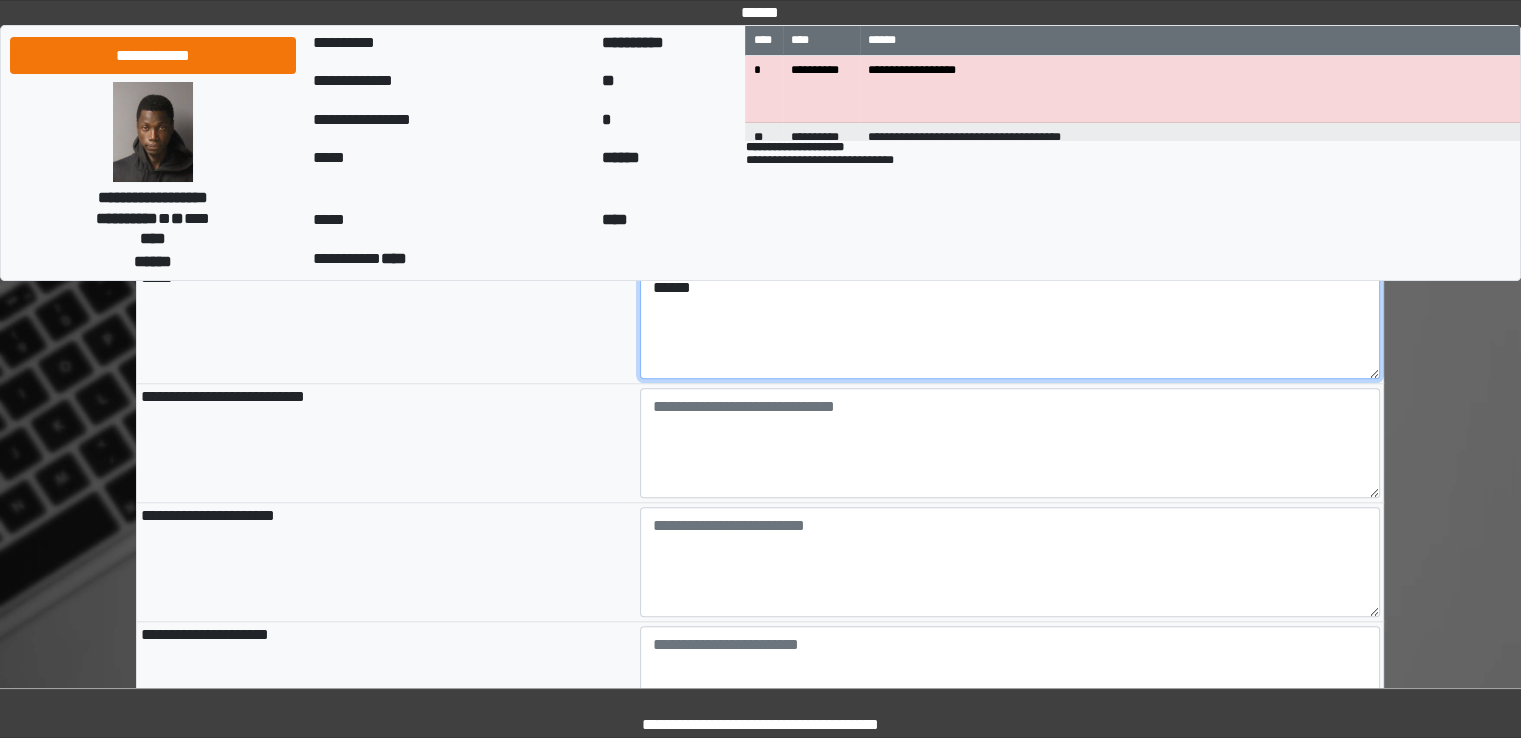 scroll, scrollTop: 1792, scrollLeft: 0, axis: vertical 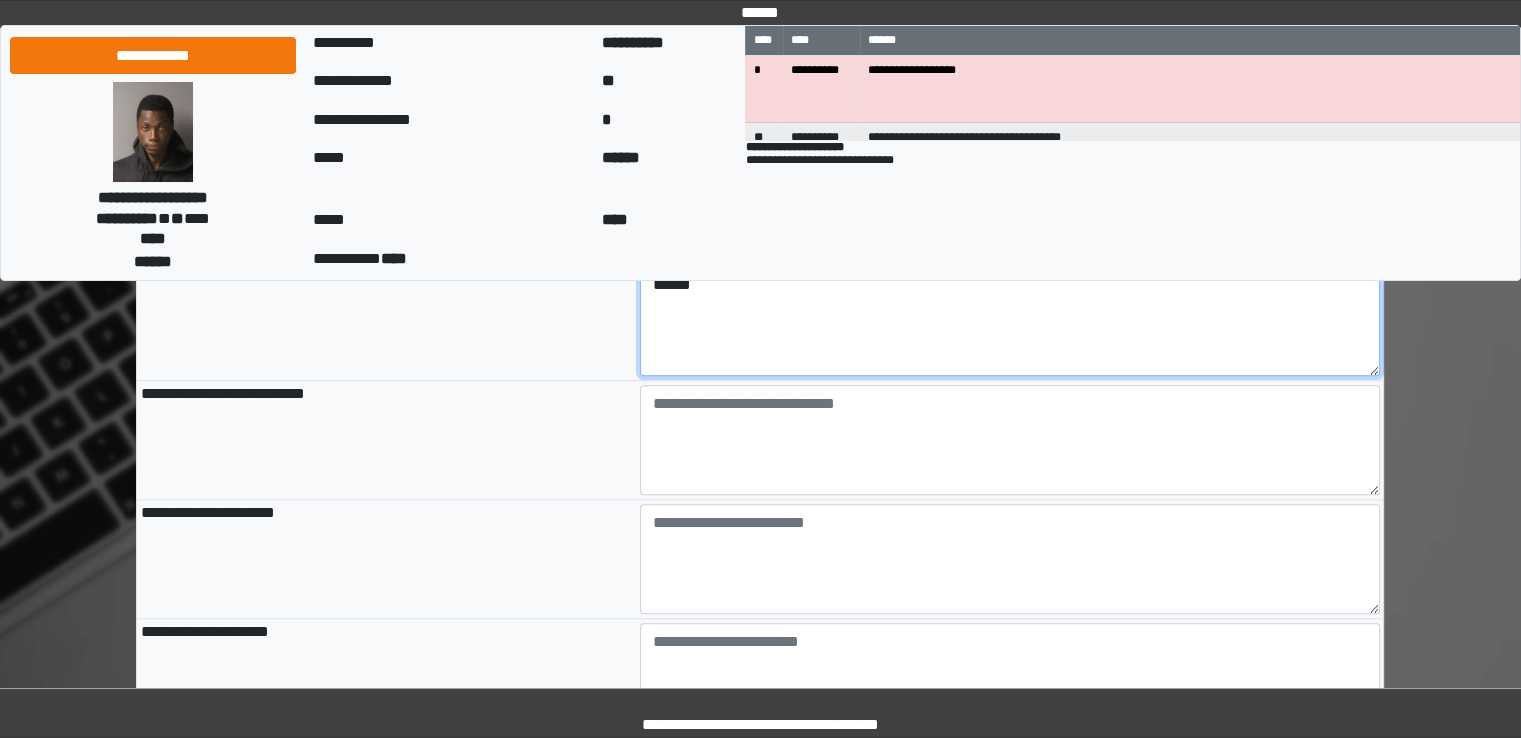 type on "******" 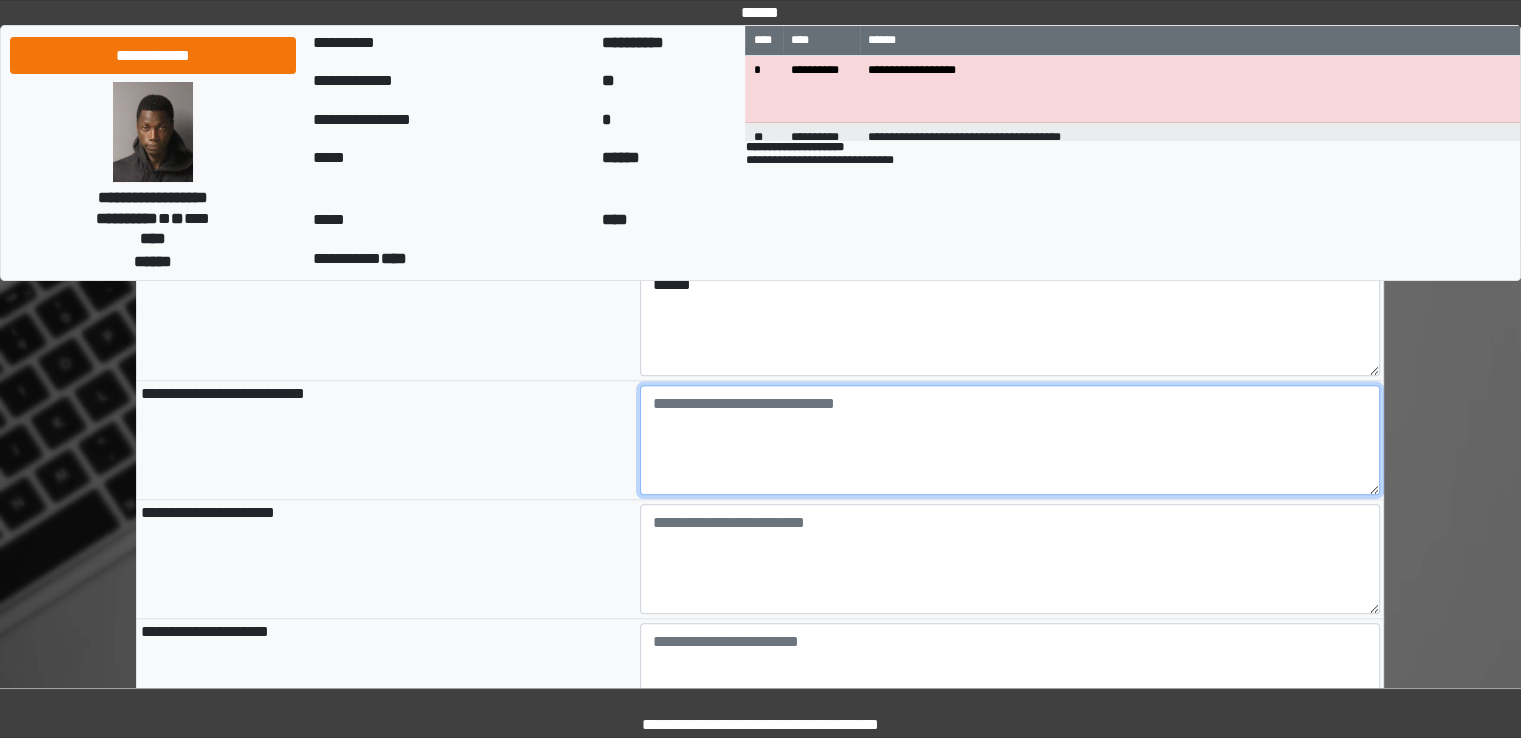 type on "**********" 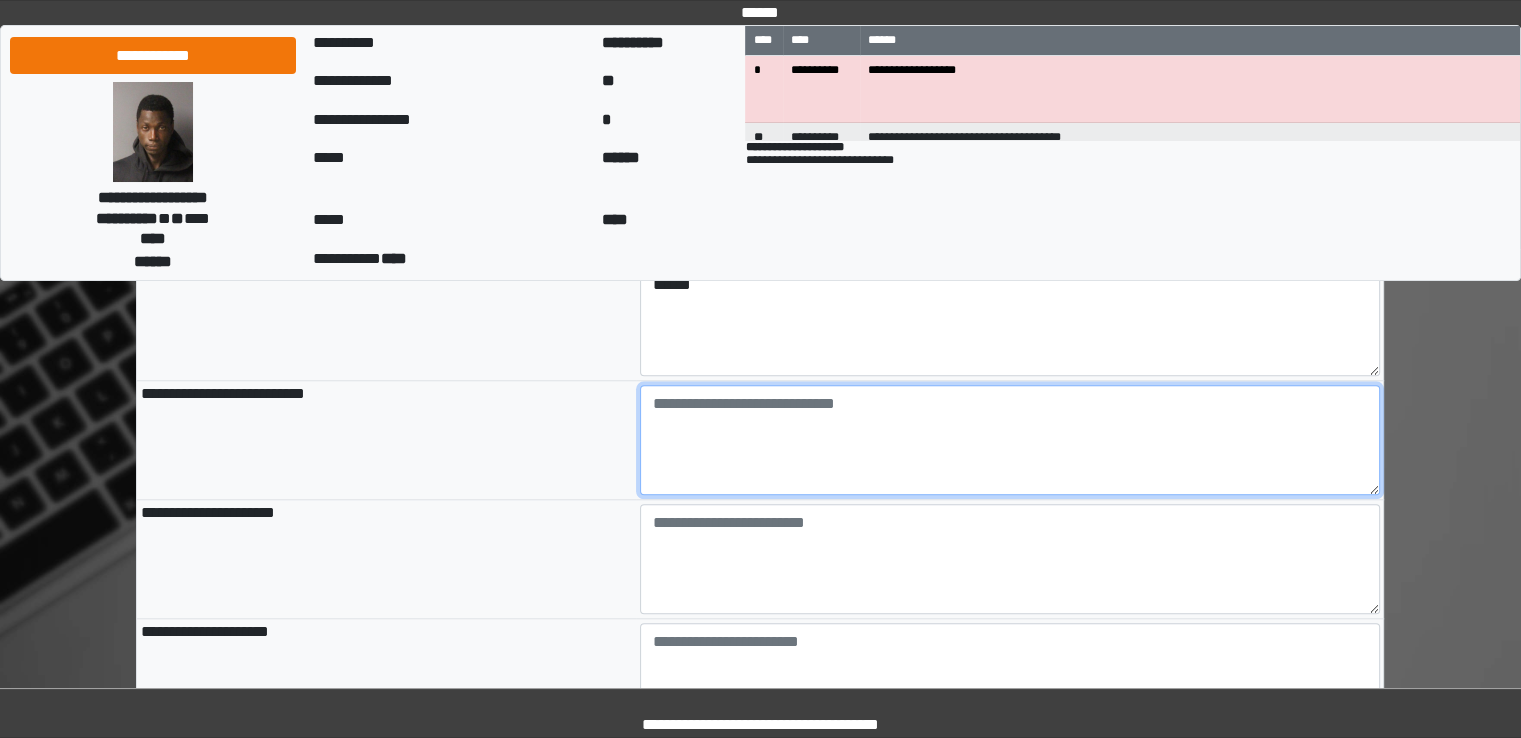 type on "*" 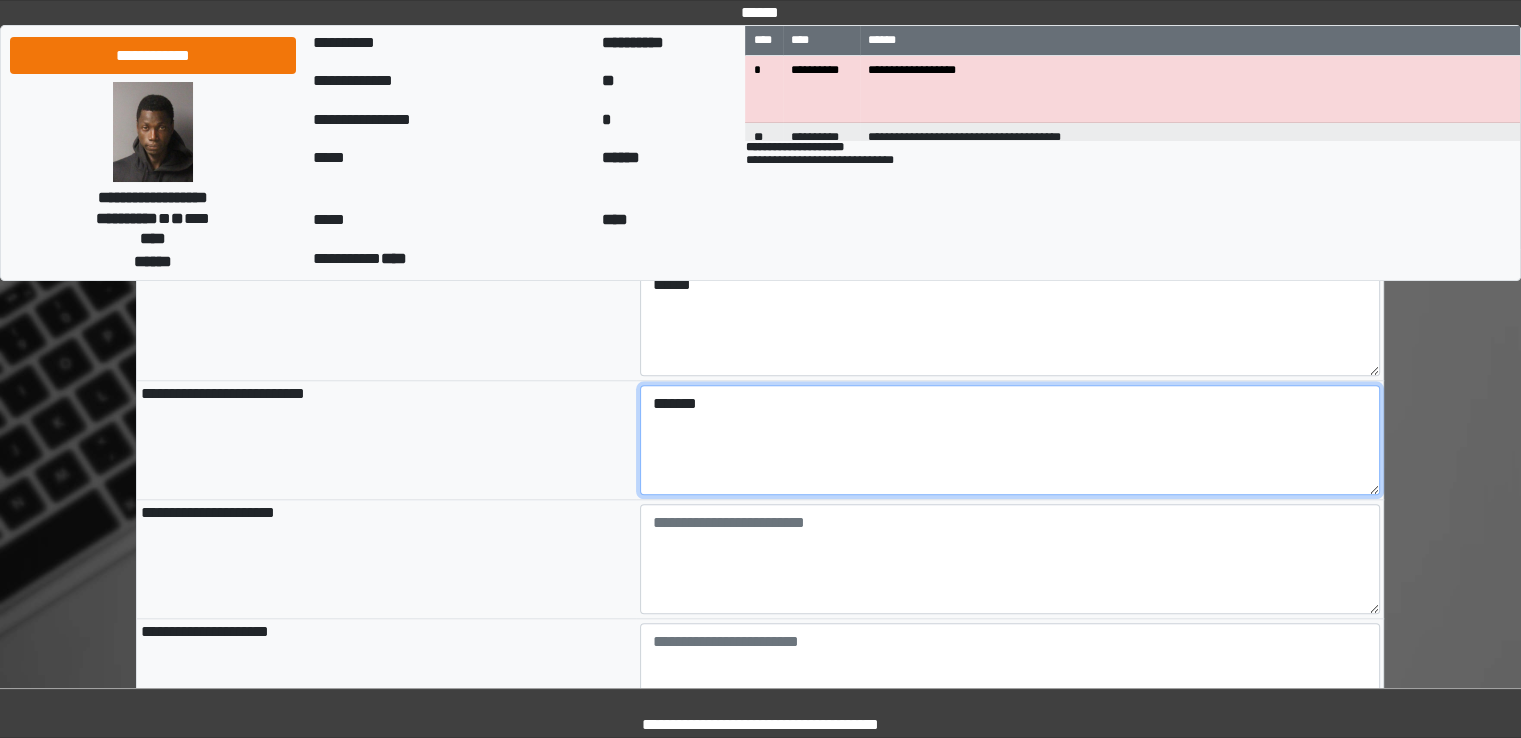 type on "*******" 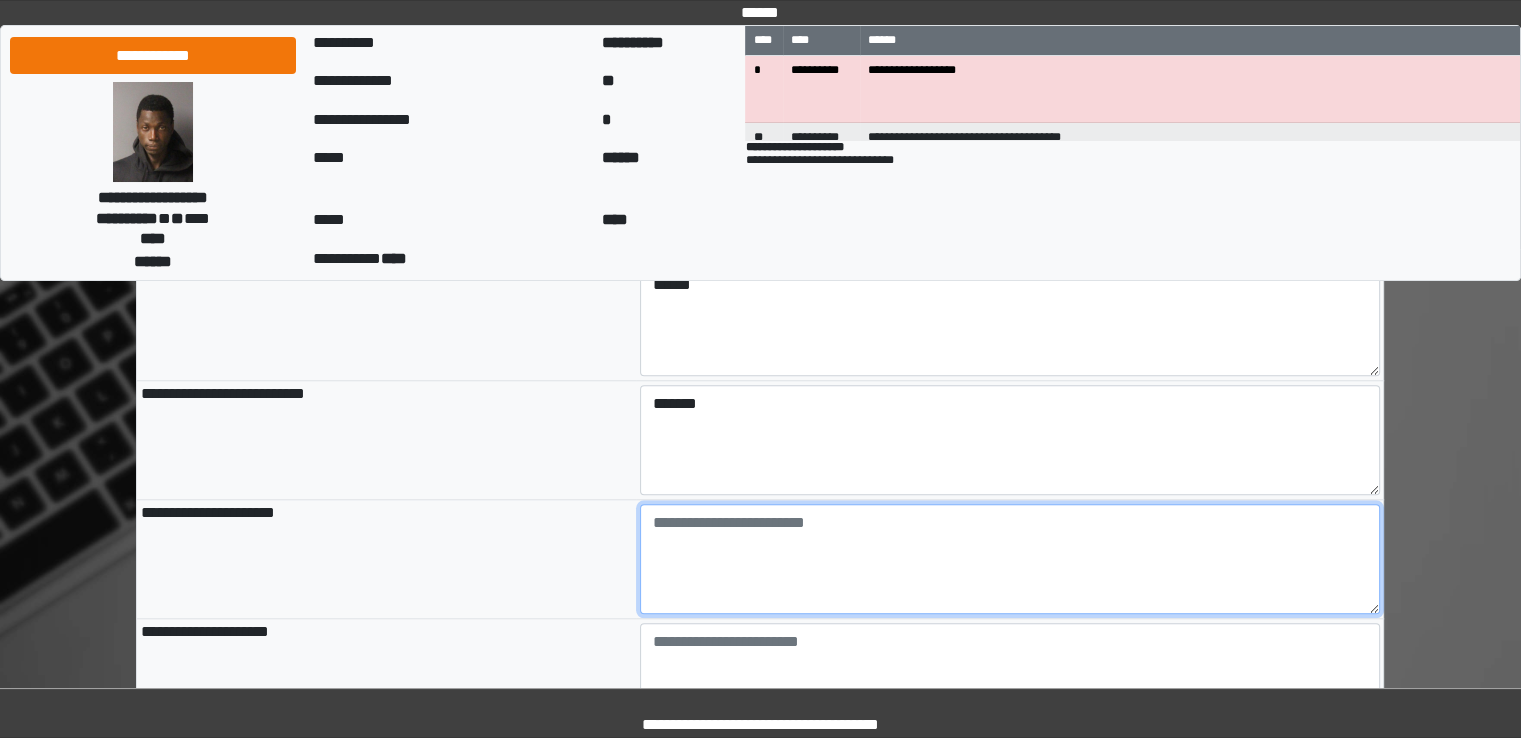type on "**********" 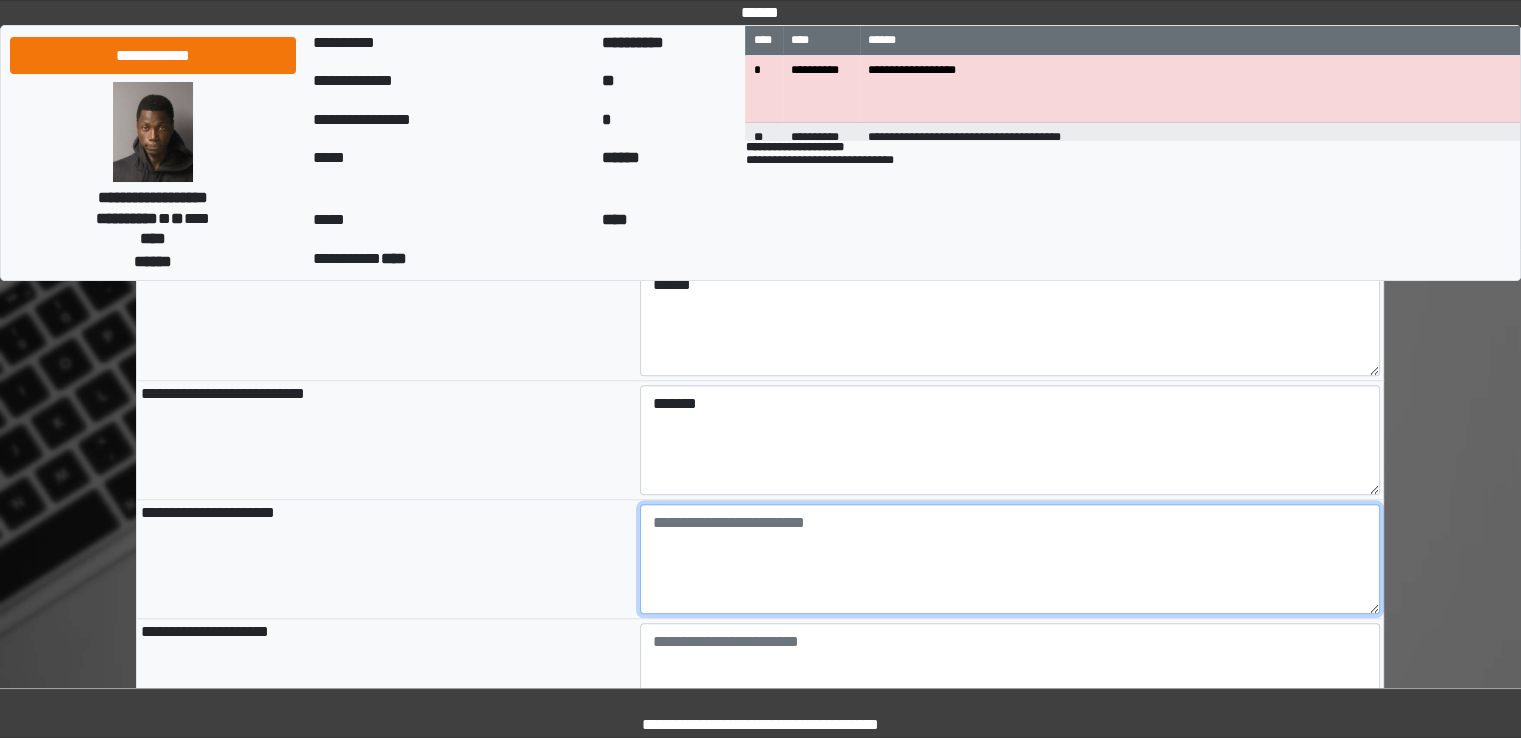 type on "*" 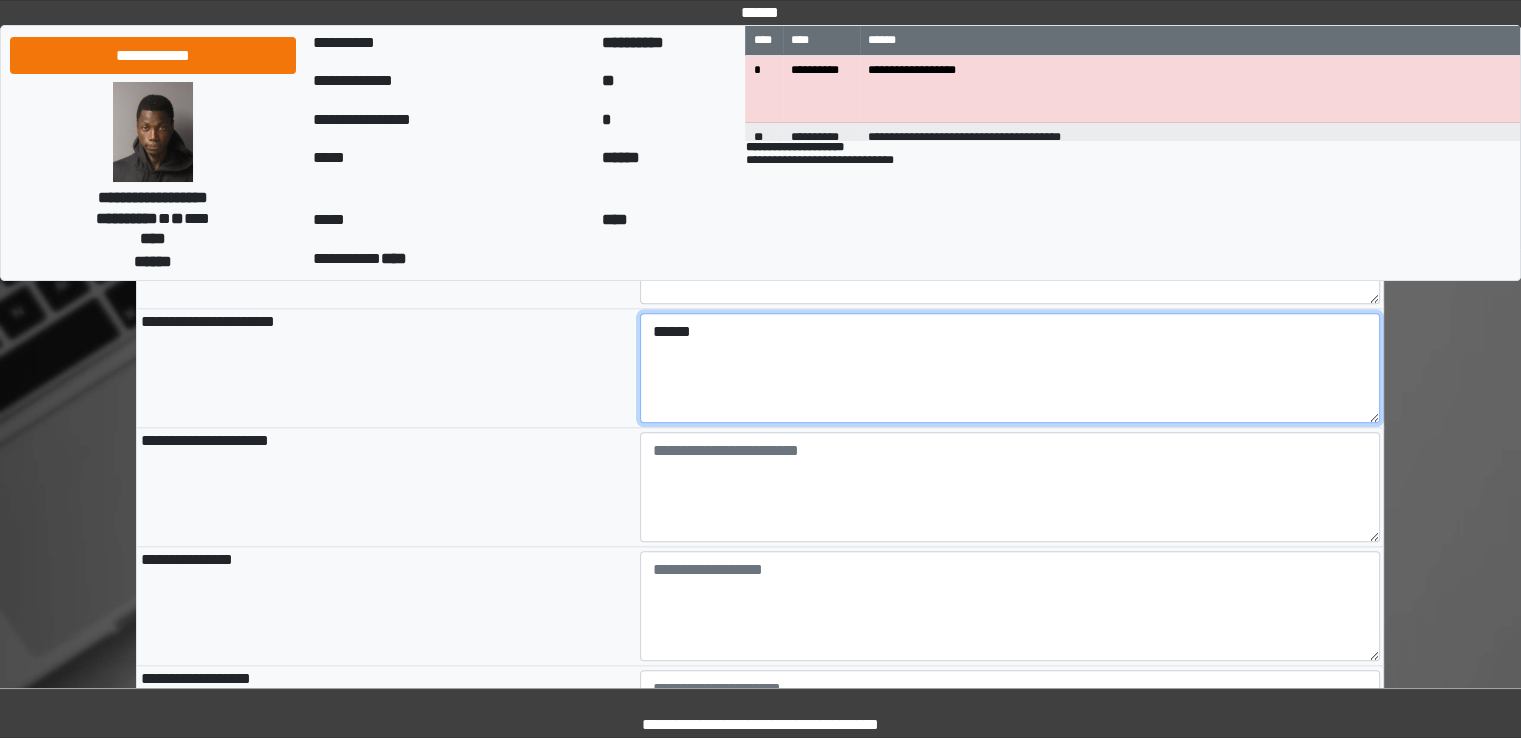 scroll, scrollTop: 1984, scrollLeft: 0, axis: vertical 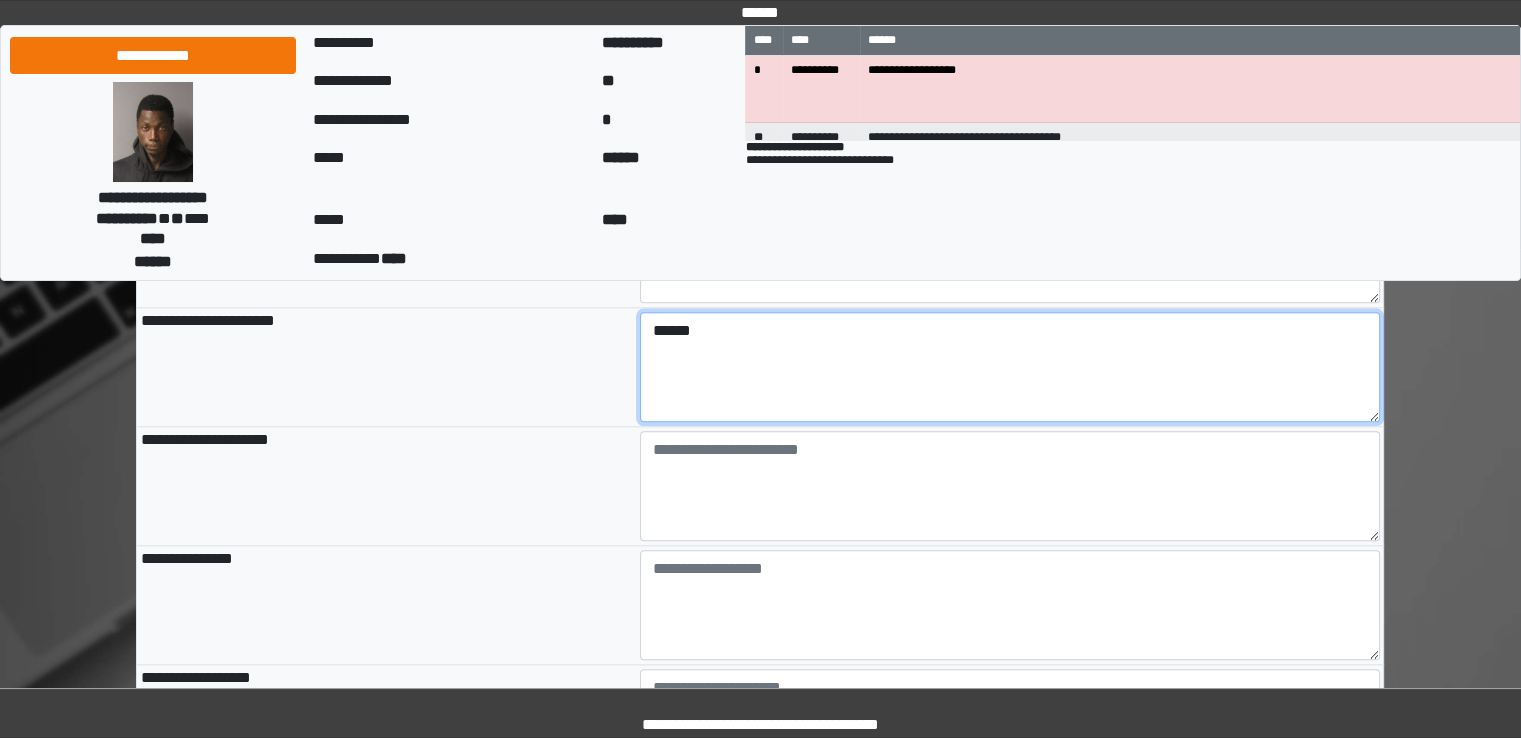 type on "******" 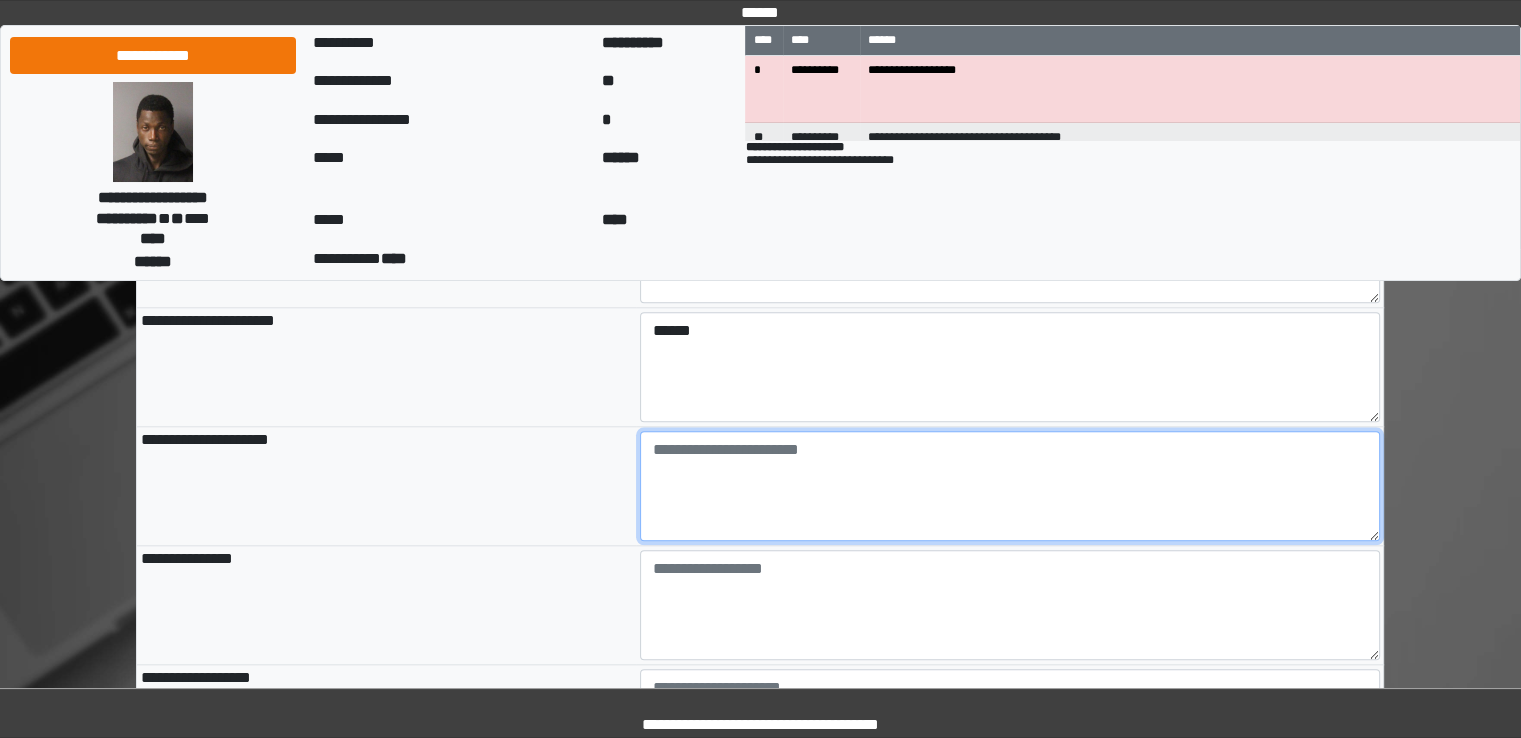 type on "**********" 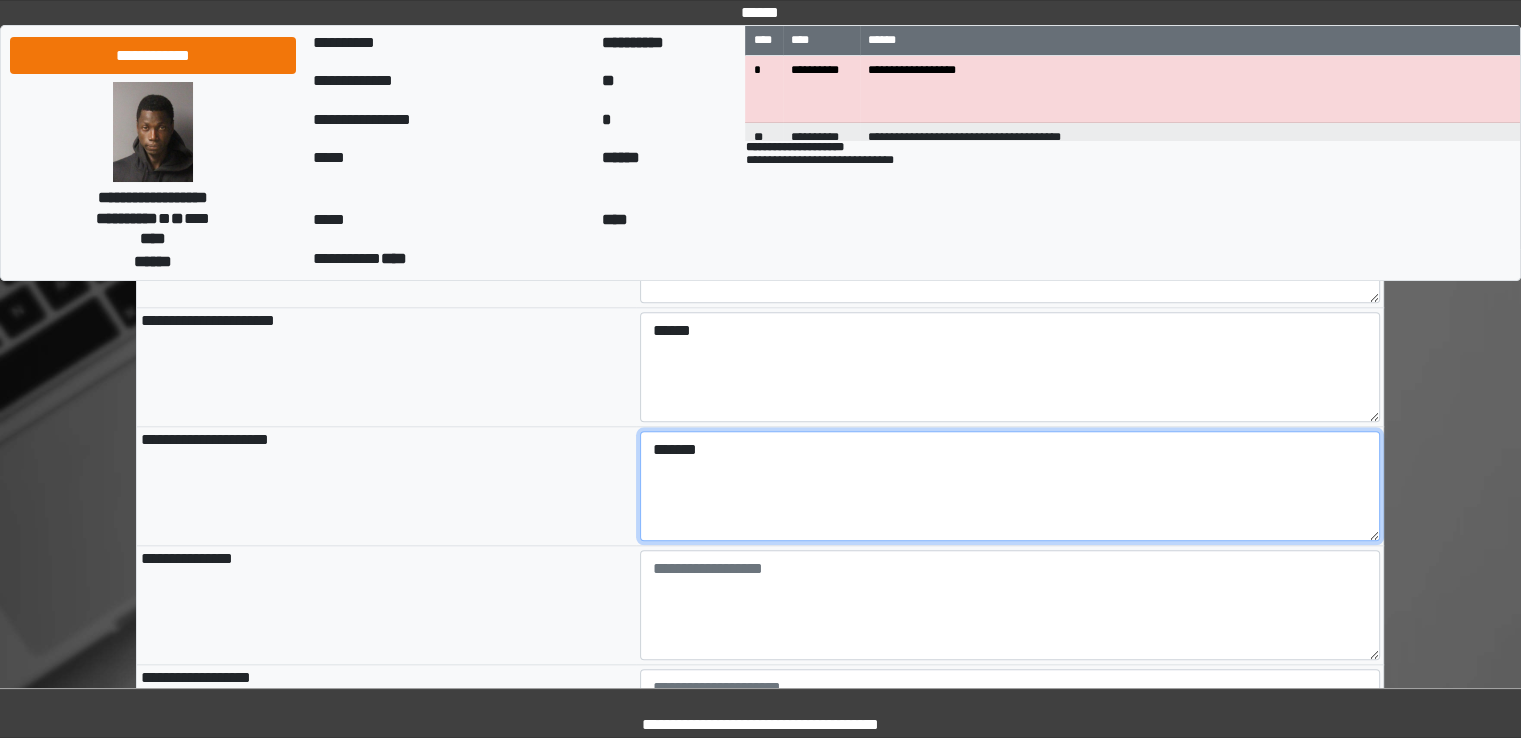 type on "*******" 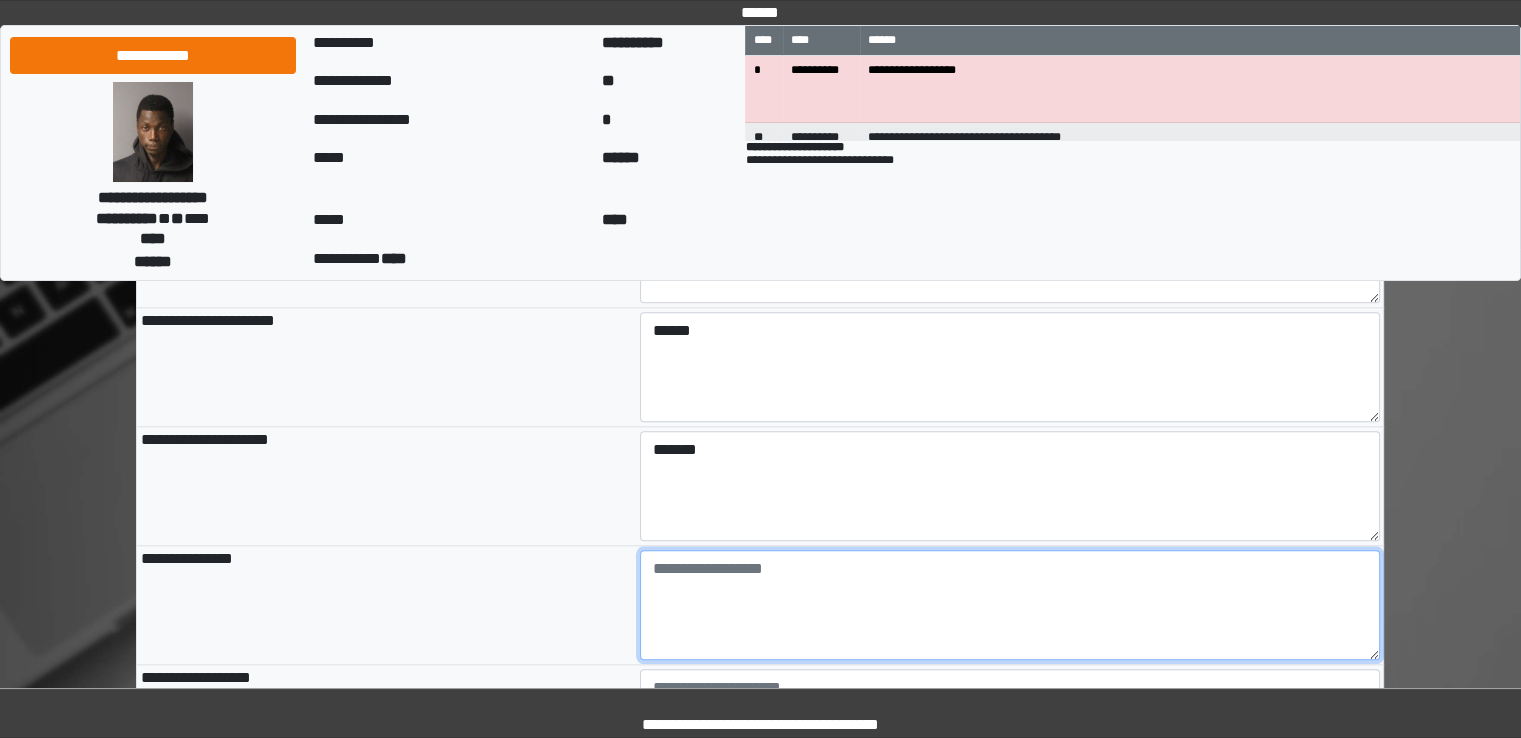 type on "**********" 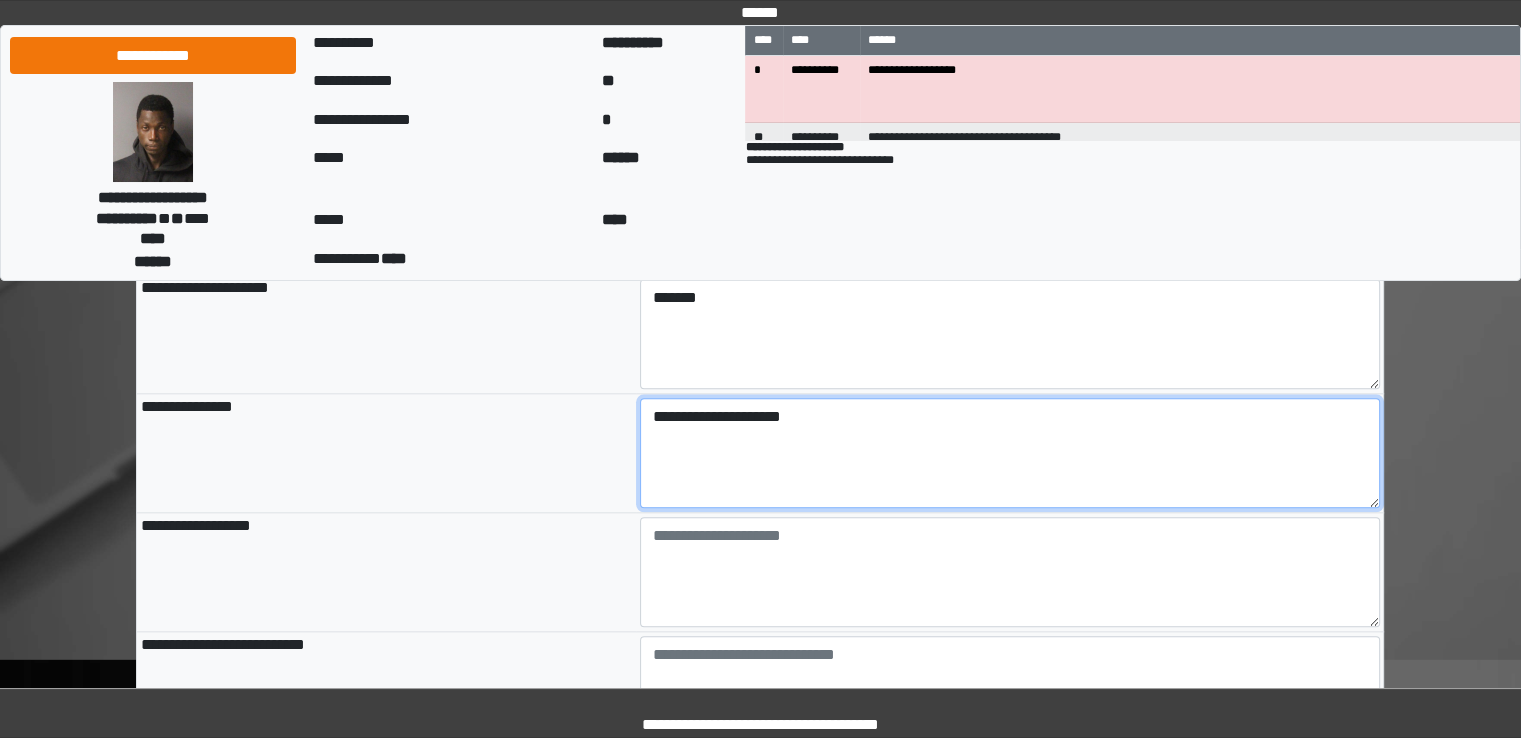 scroll, scrollTop: 2153, scrollLeft: 0, axis: vertical 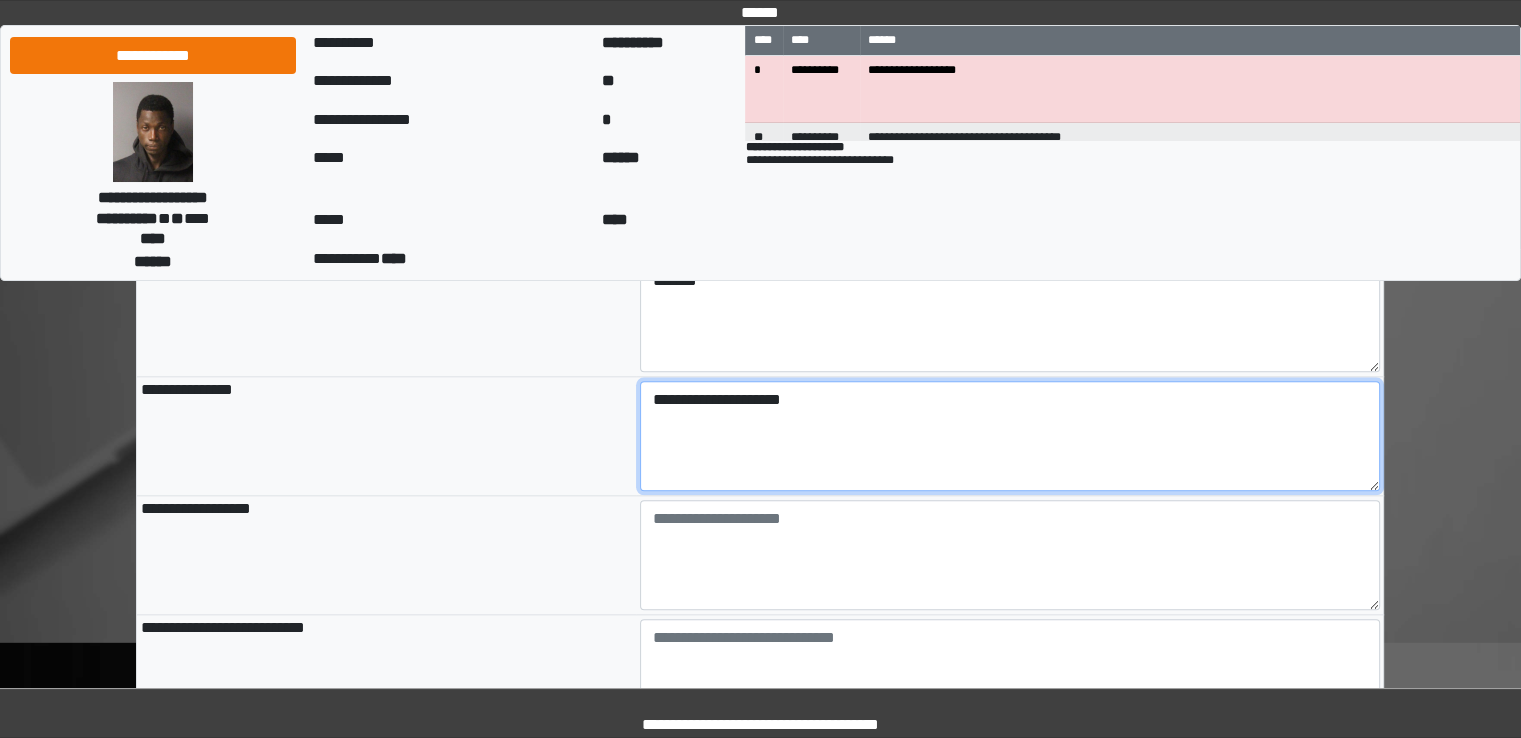 type on "**********" 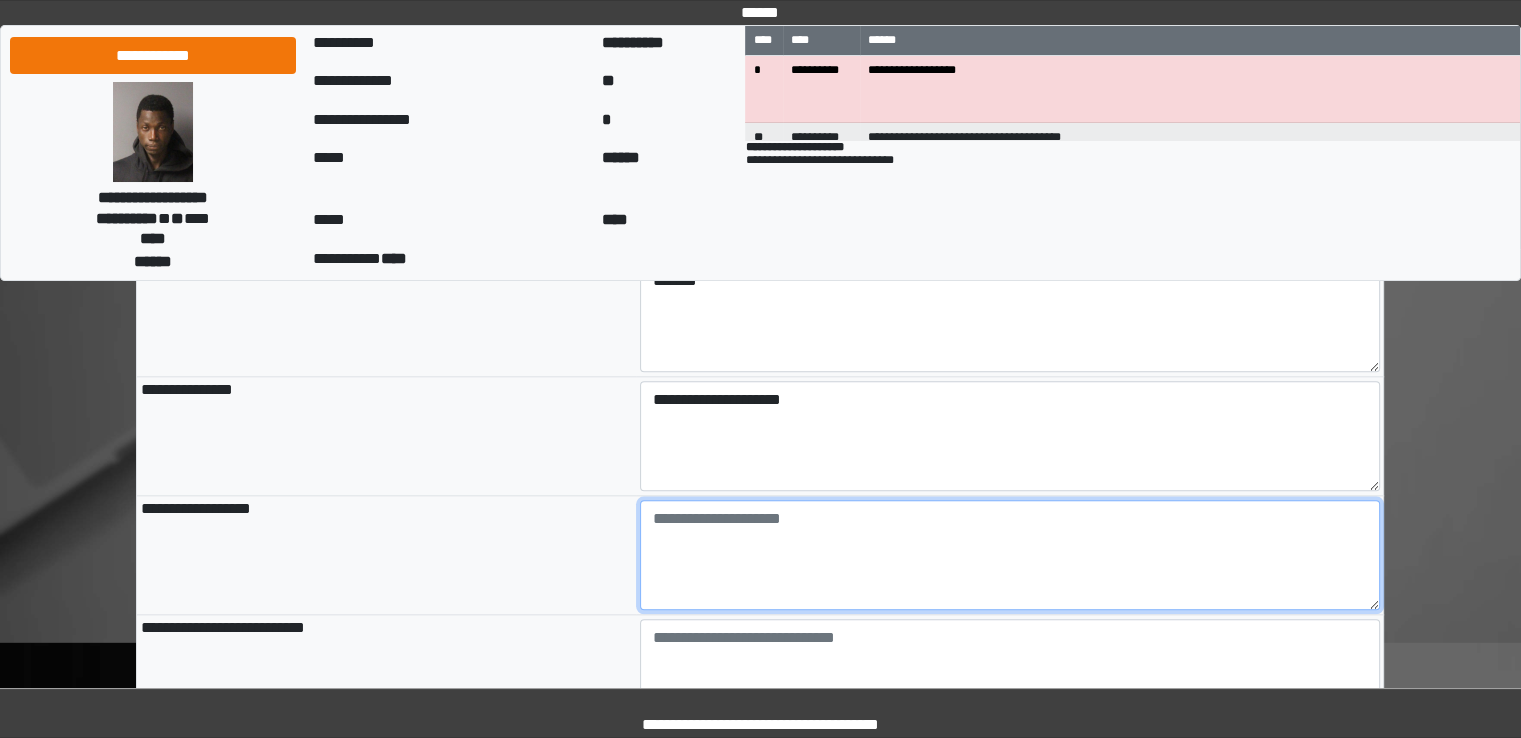 type on "**********" 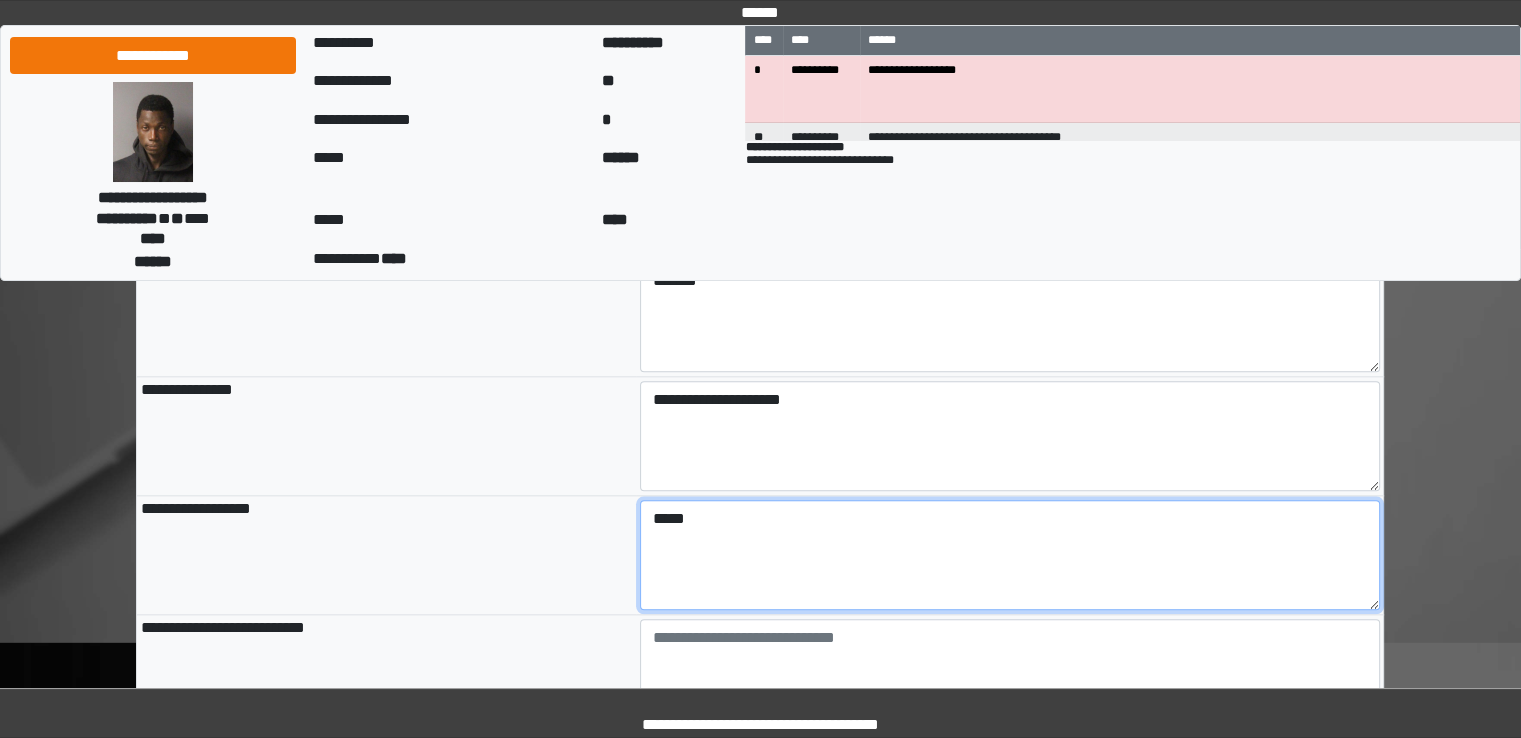 scroll, scrollTop: 2179, scrollLeft: 0, axis: vertical 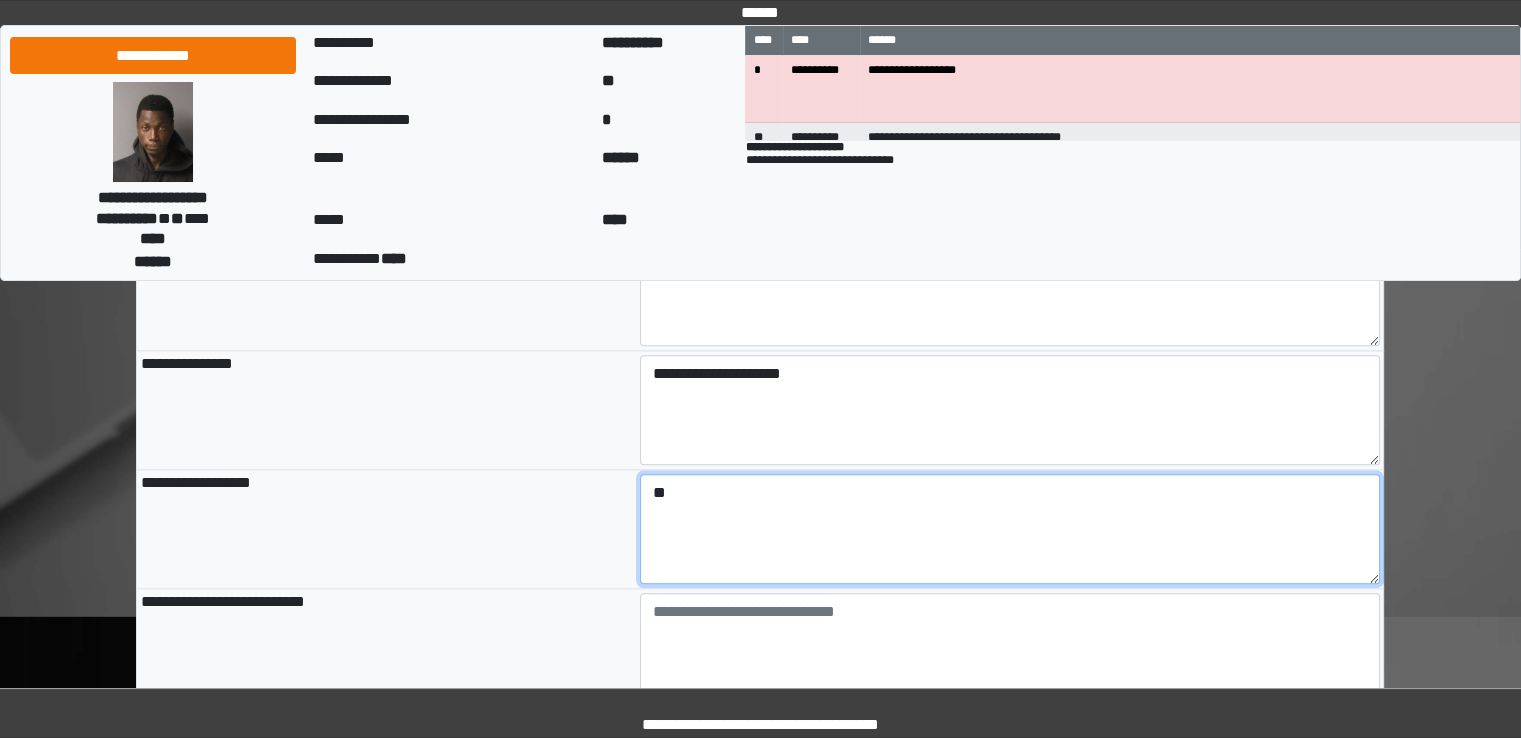 type on "*" 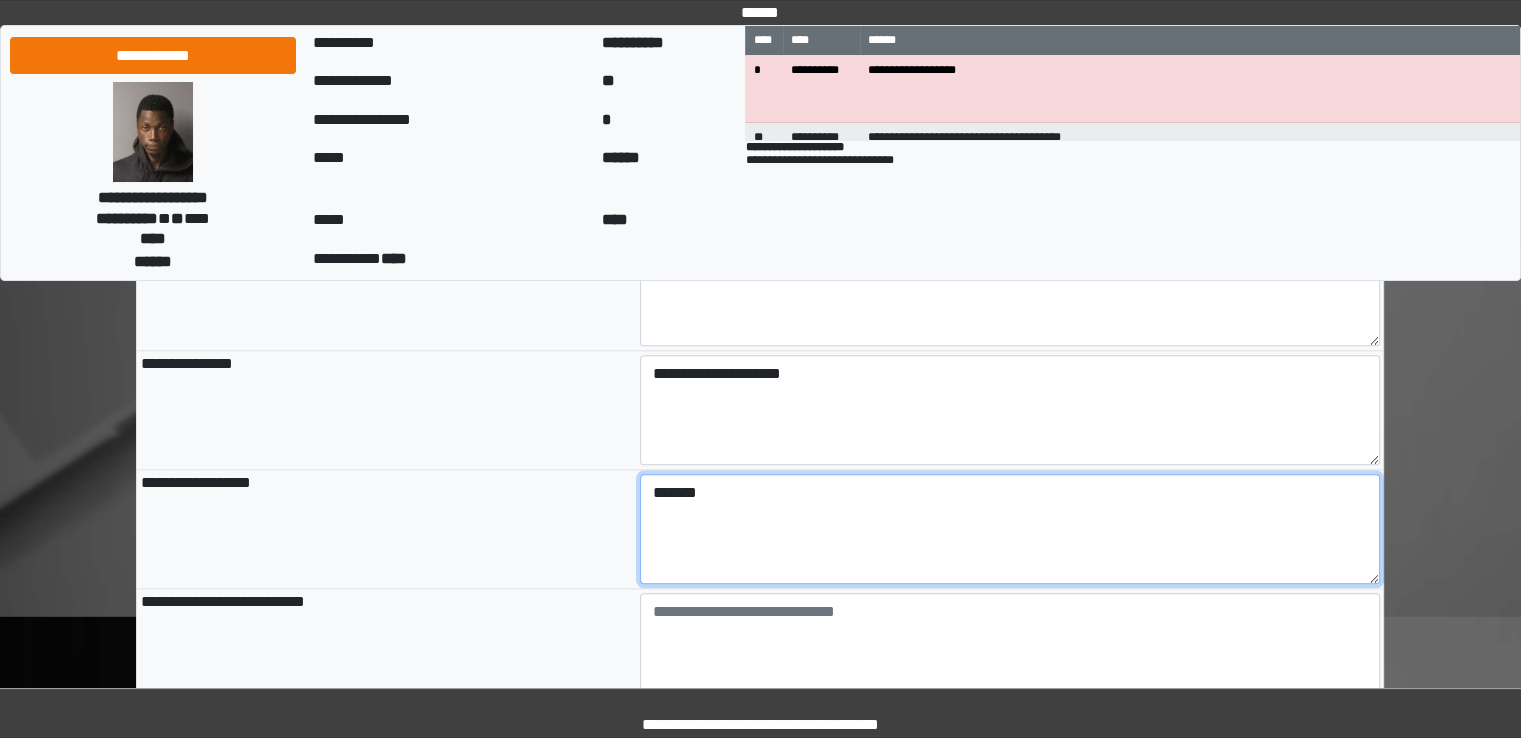 scroll, scrollTop: 2375, scrollLeft: 0, axis: vertical 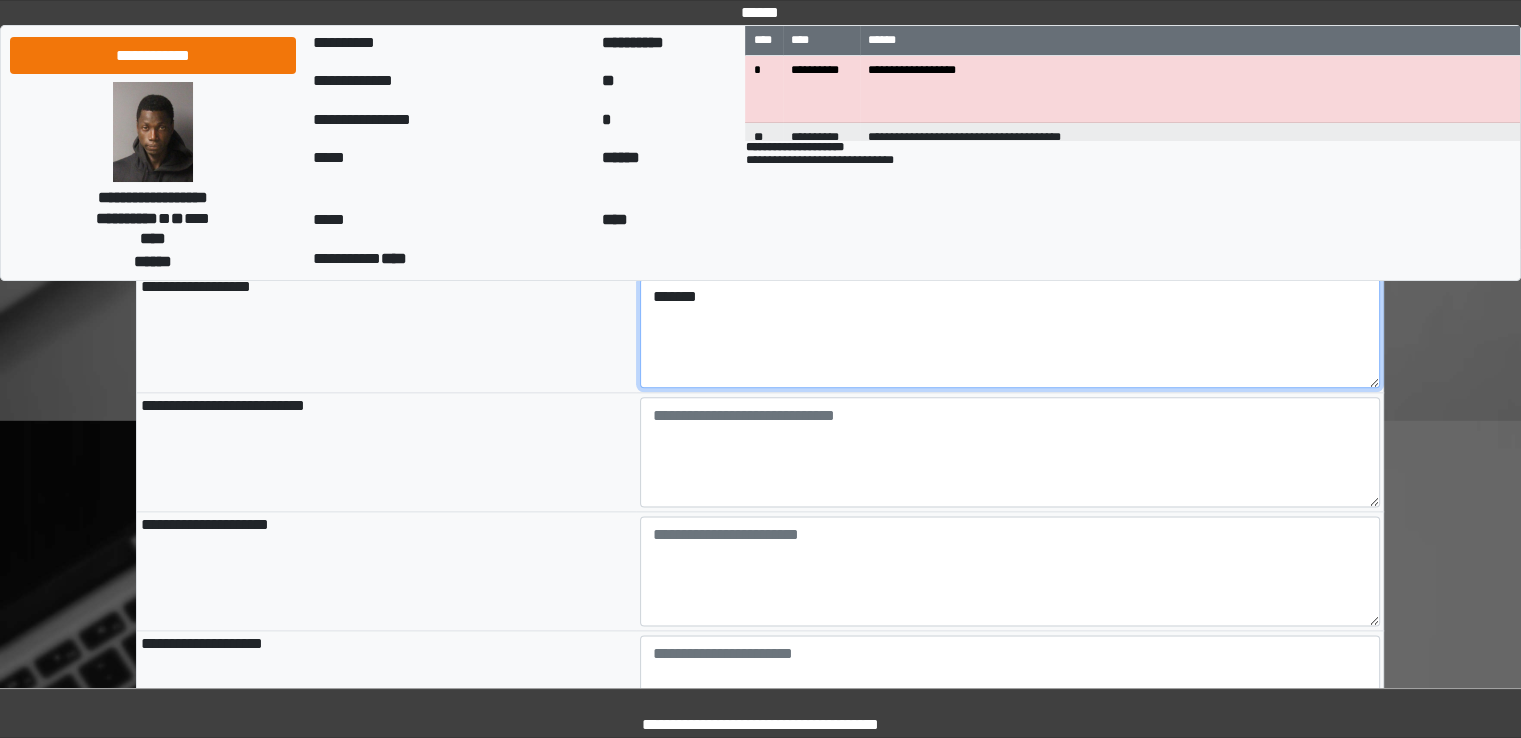 type on "*******" 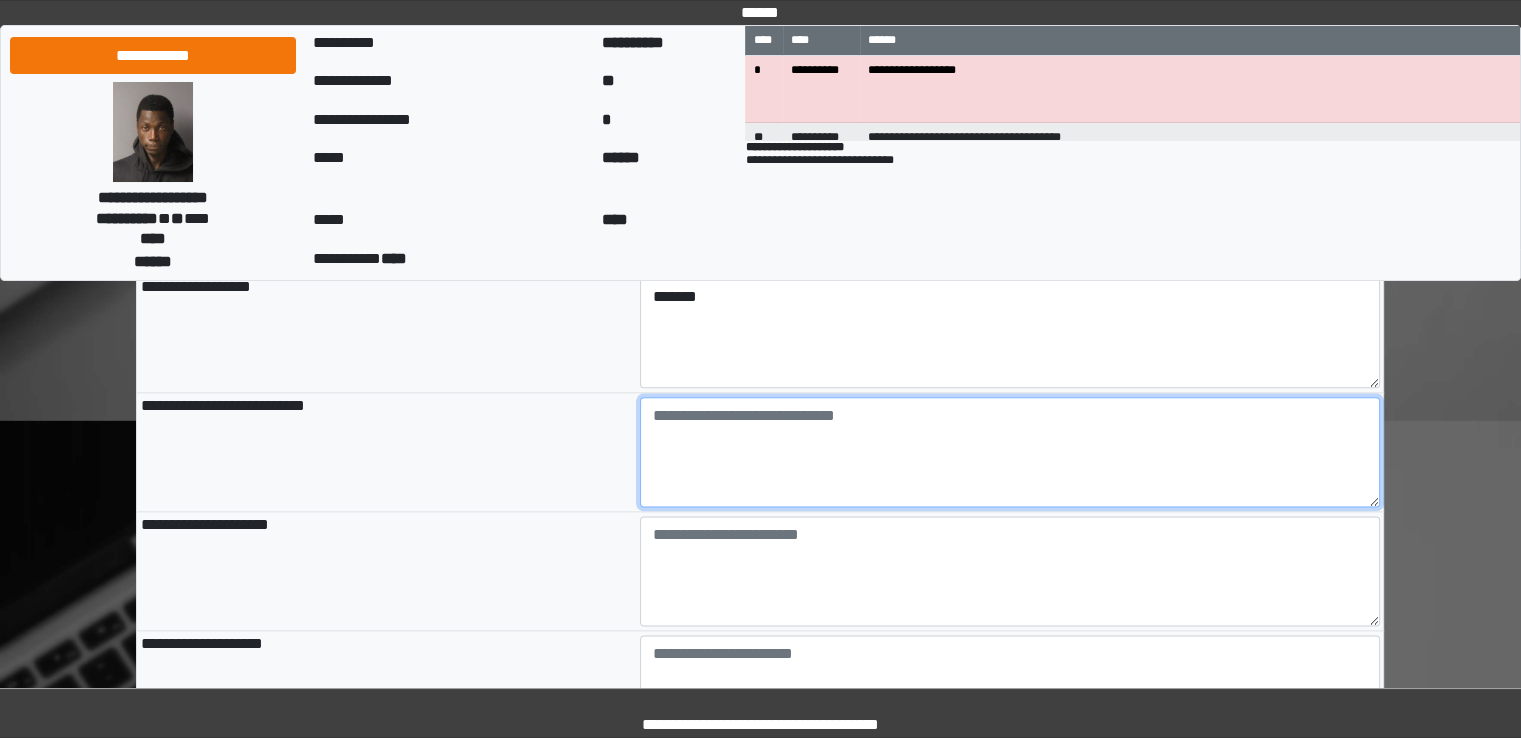 type on "**********" 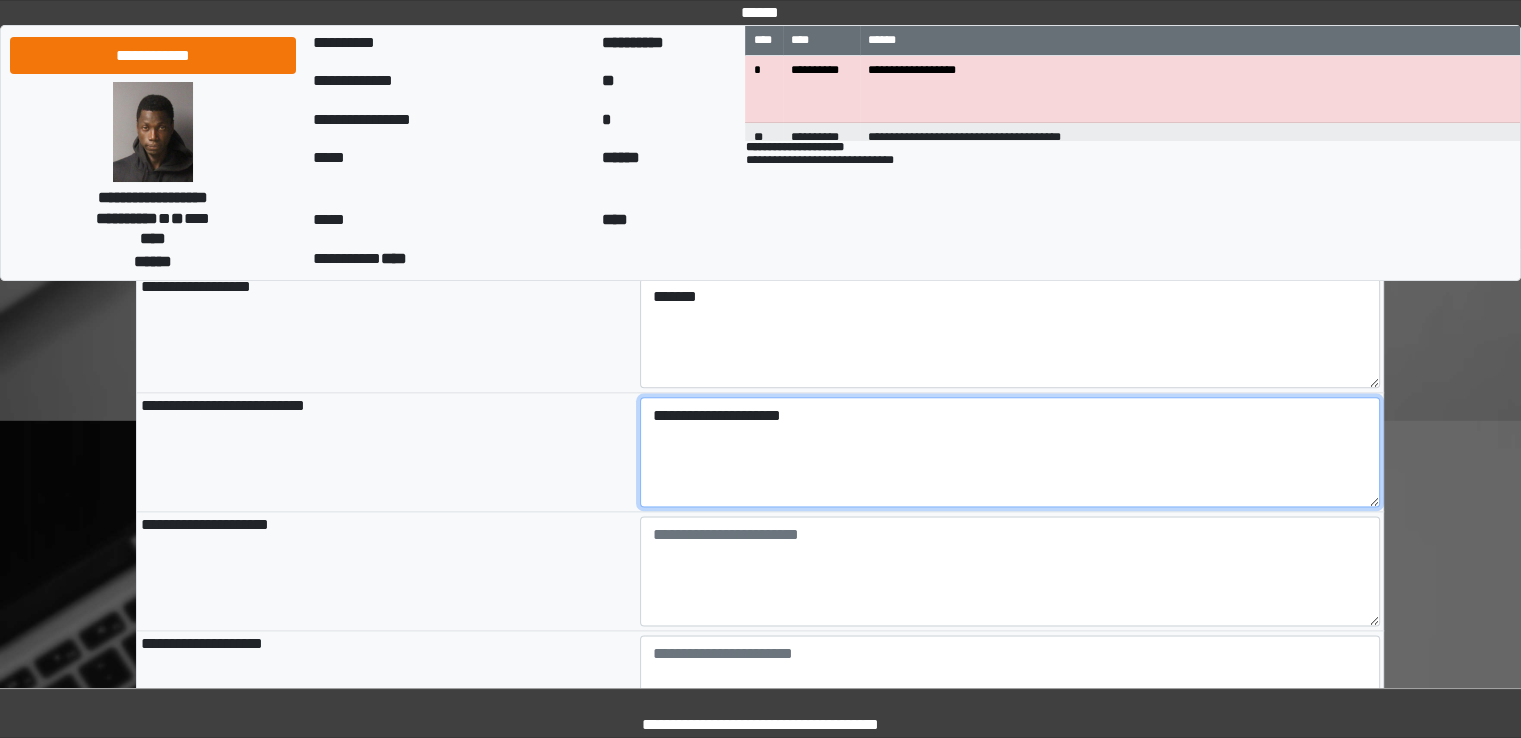 click on "**********" at bounding box center [1010, 452] 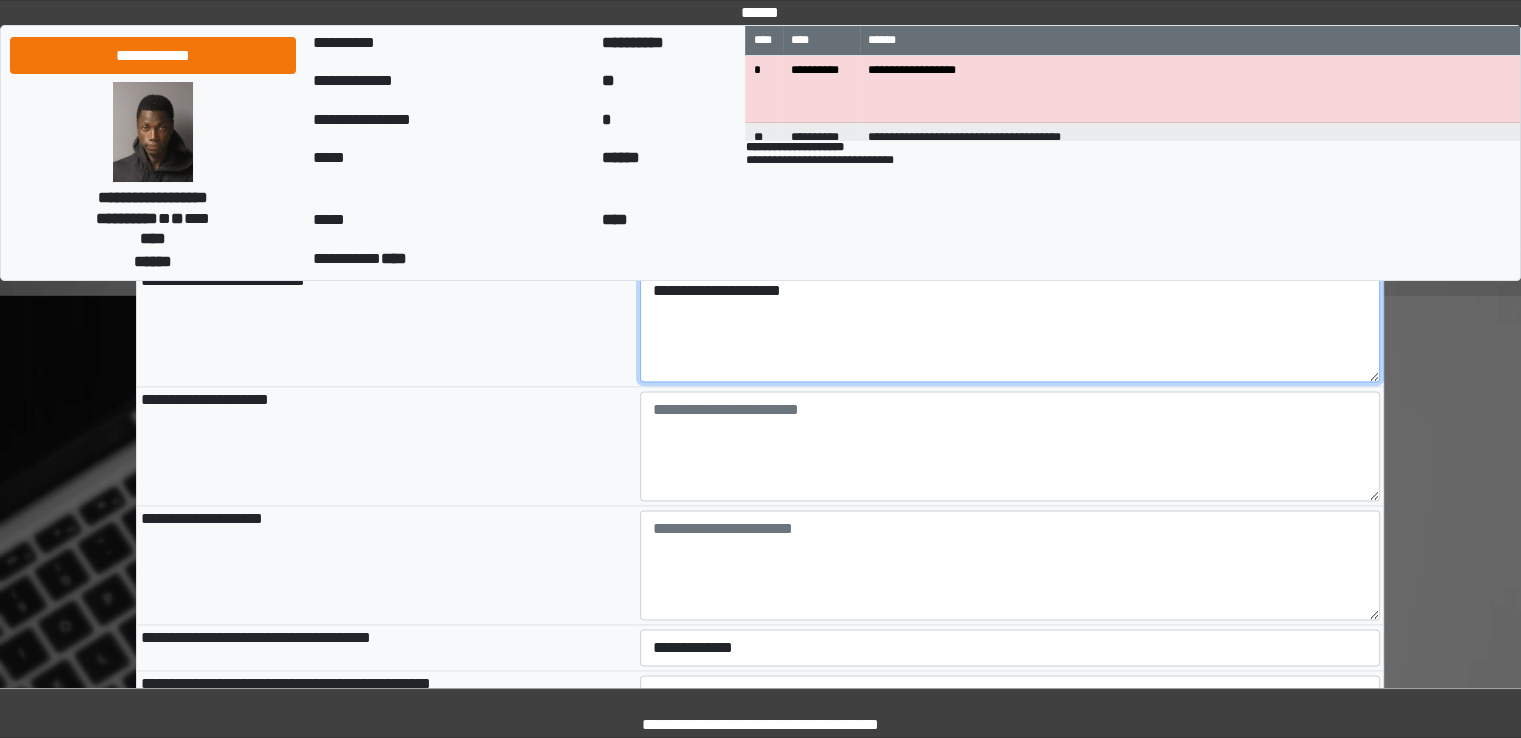 type on "**********" 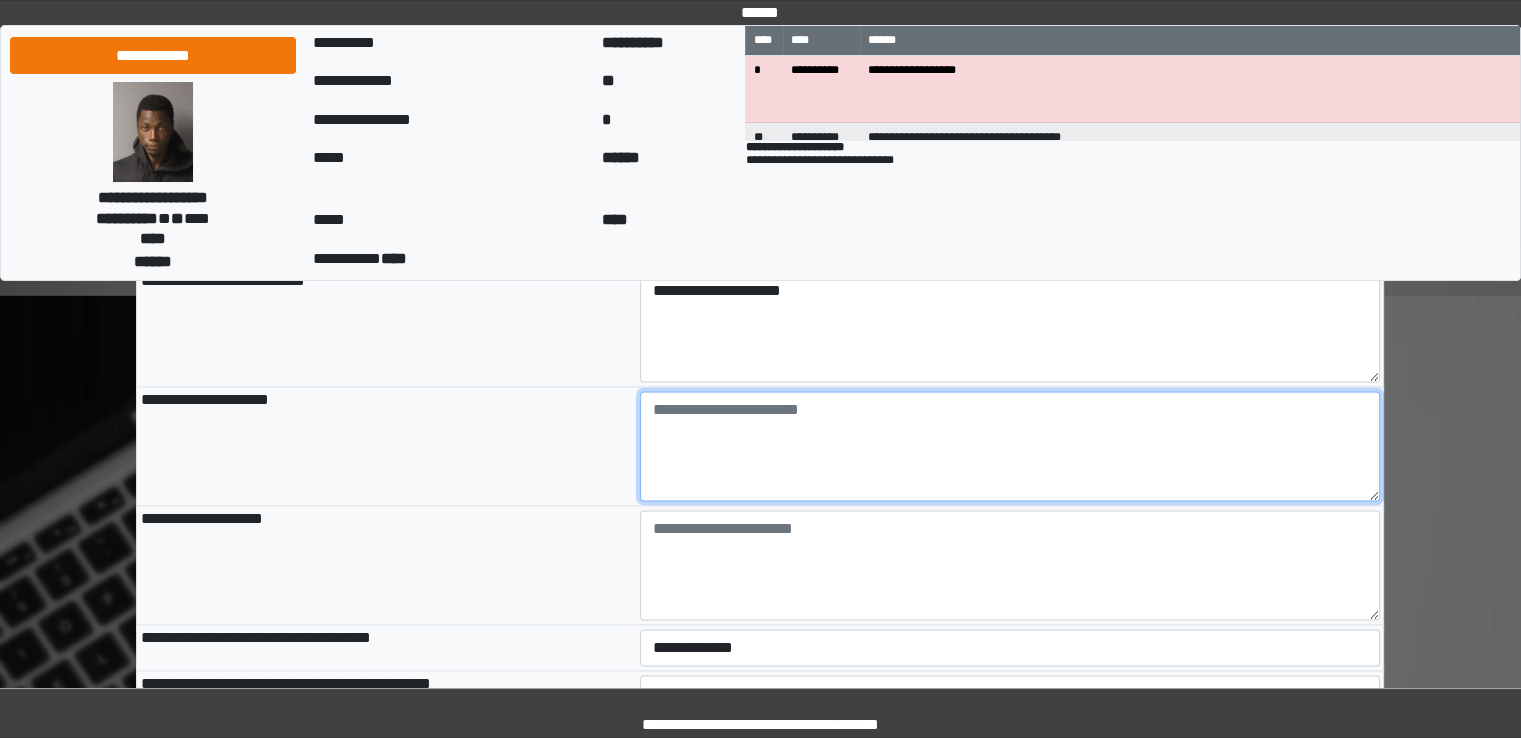 click at bounding box center [1010, 446] 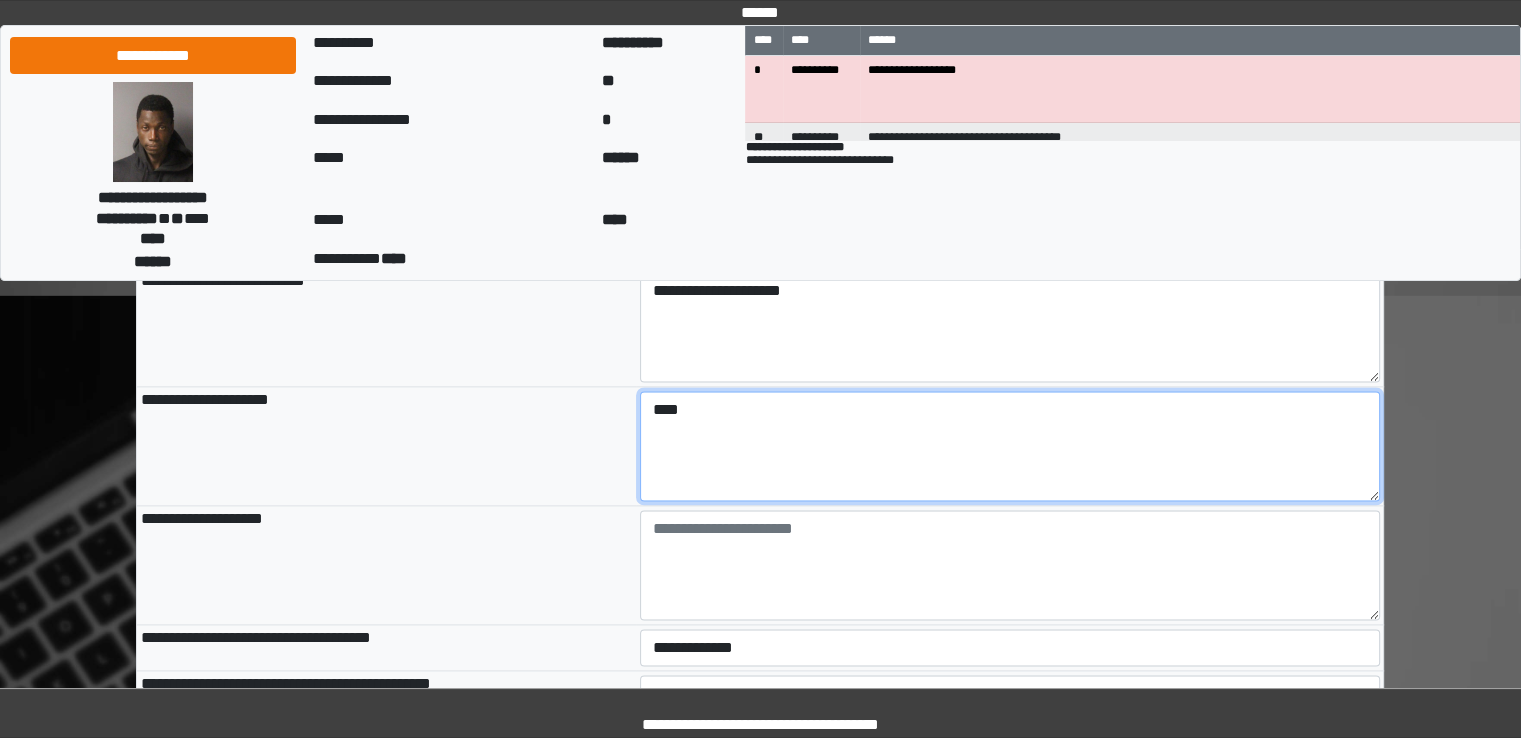 scroll, scrollTop: 2571, scrollLeft: 0, axis: vertical 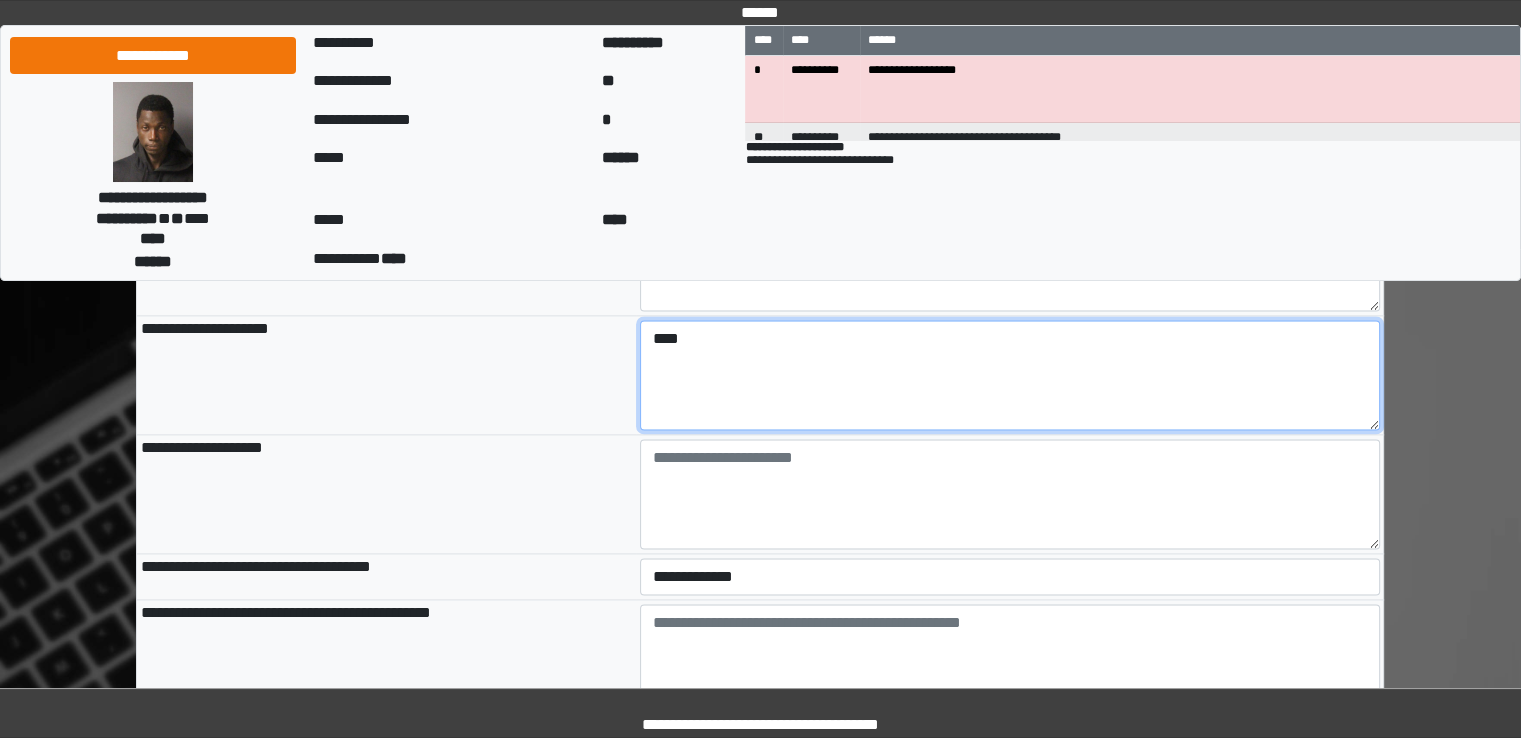 type on "****" 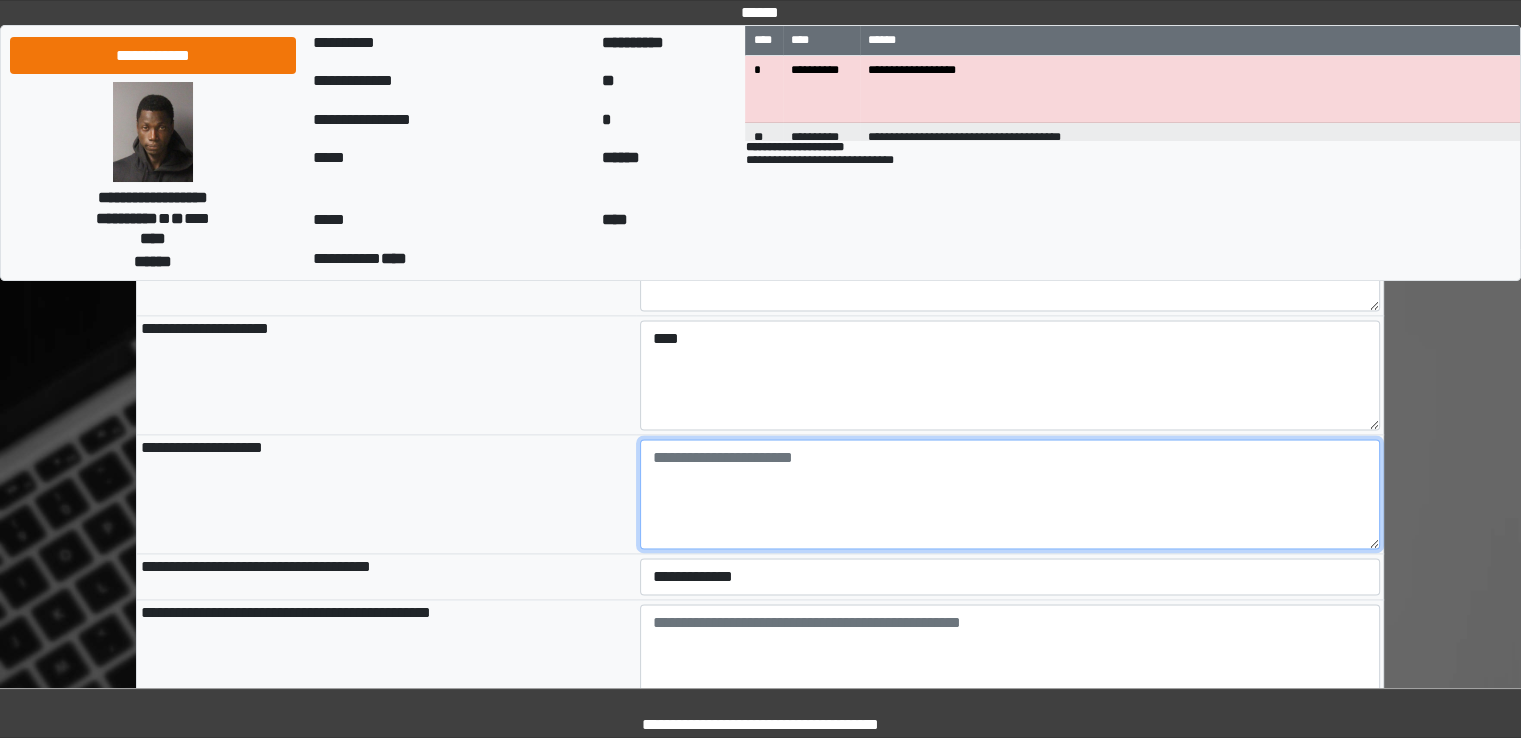 type on "**********" 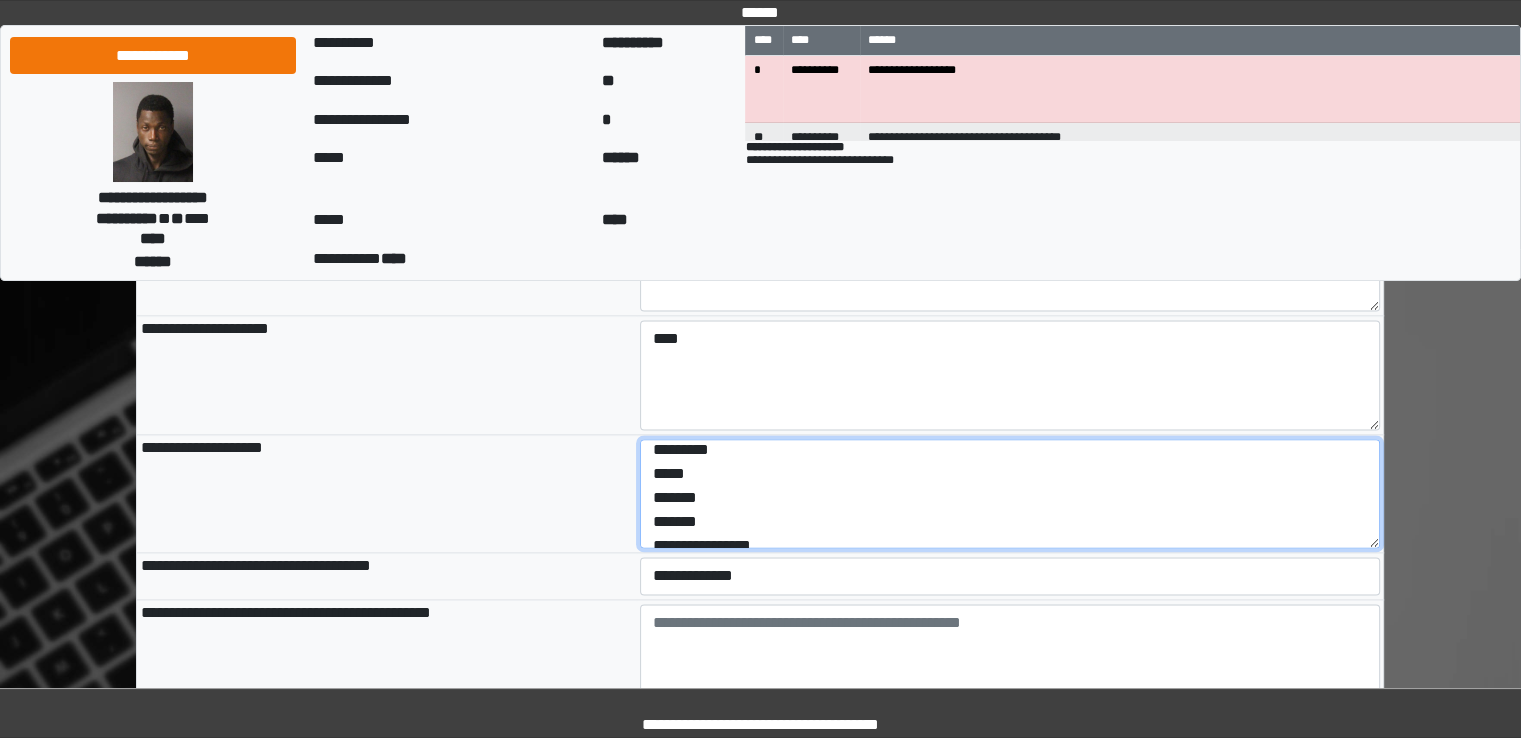 scroll, scrollTop: 119, scrollLeft: 0, axis: vertical 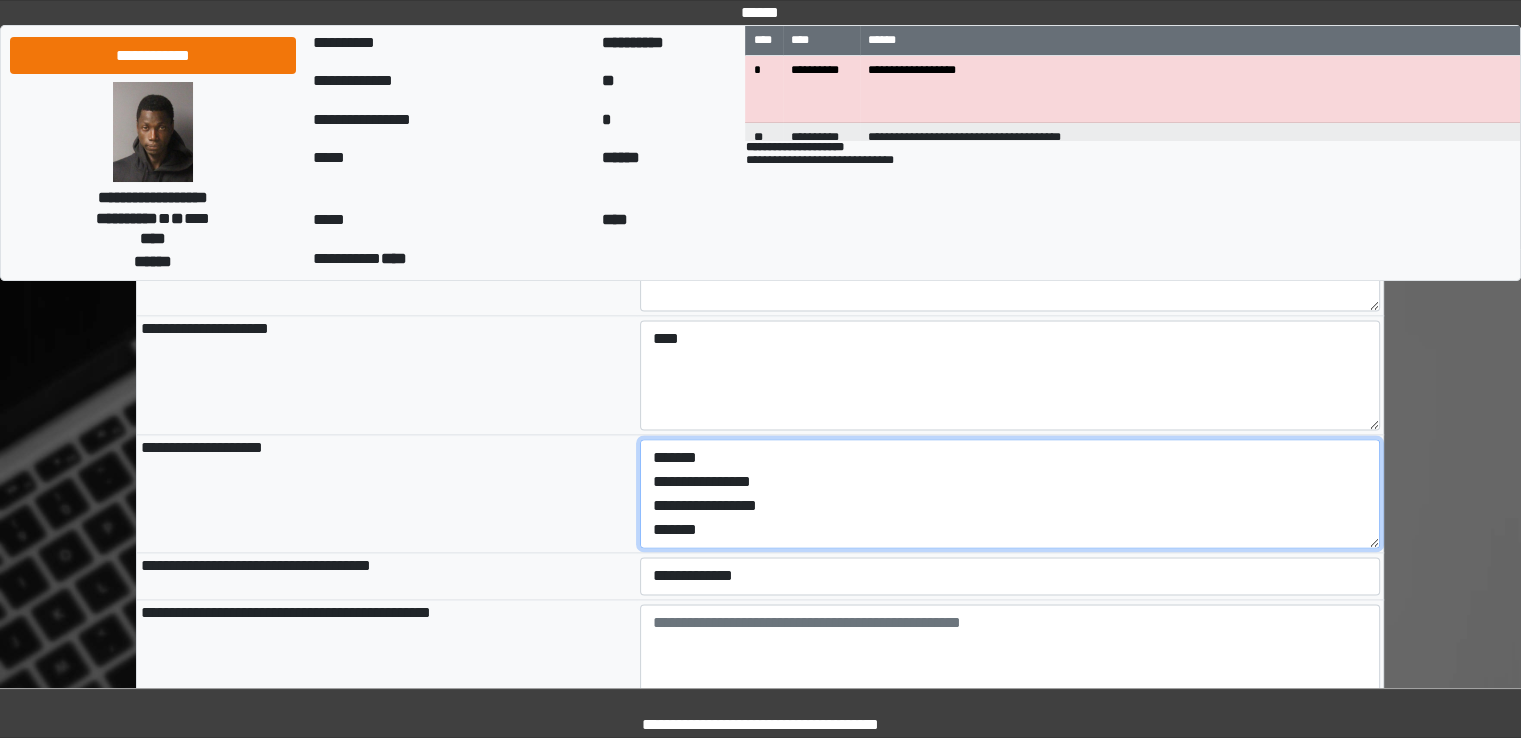 type on "**********" 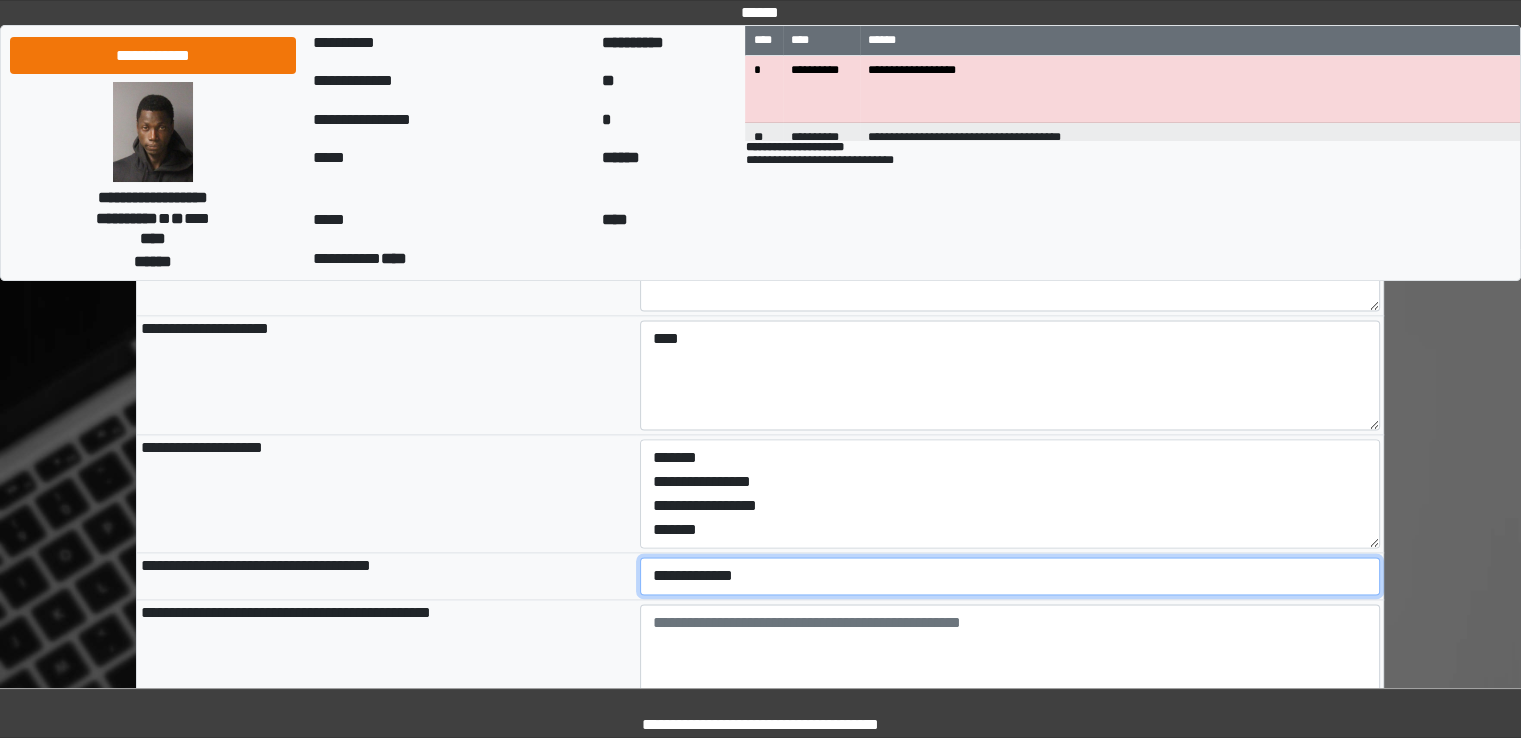 type on "**********" 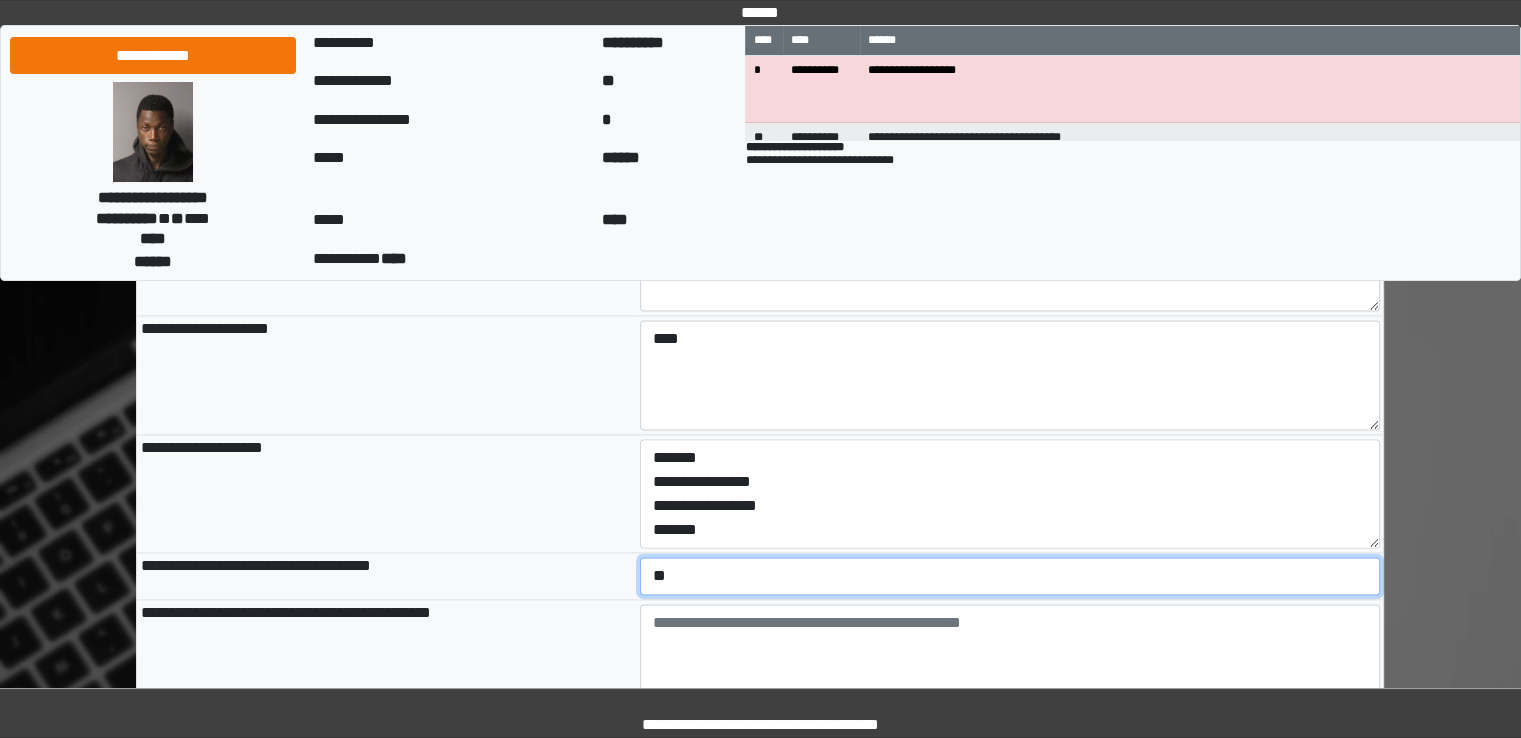click on "**********" at bounding box center [1010, 576] 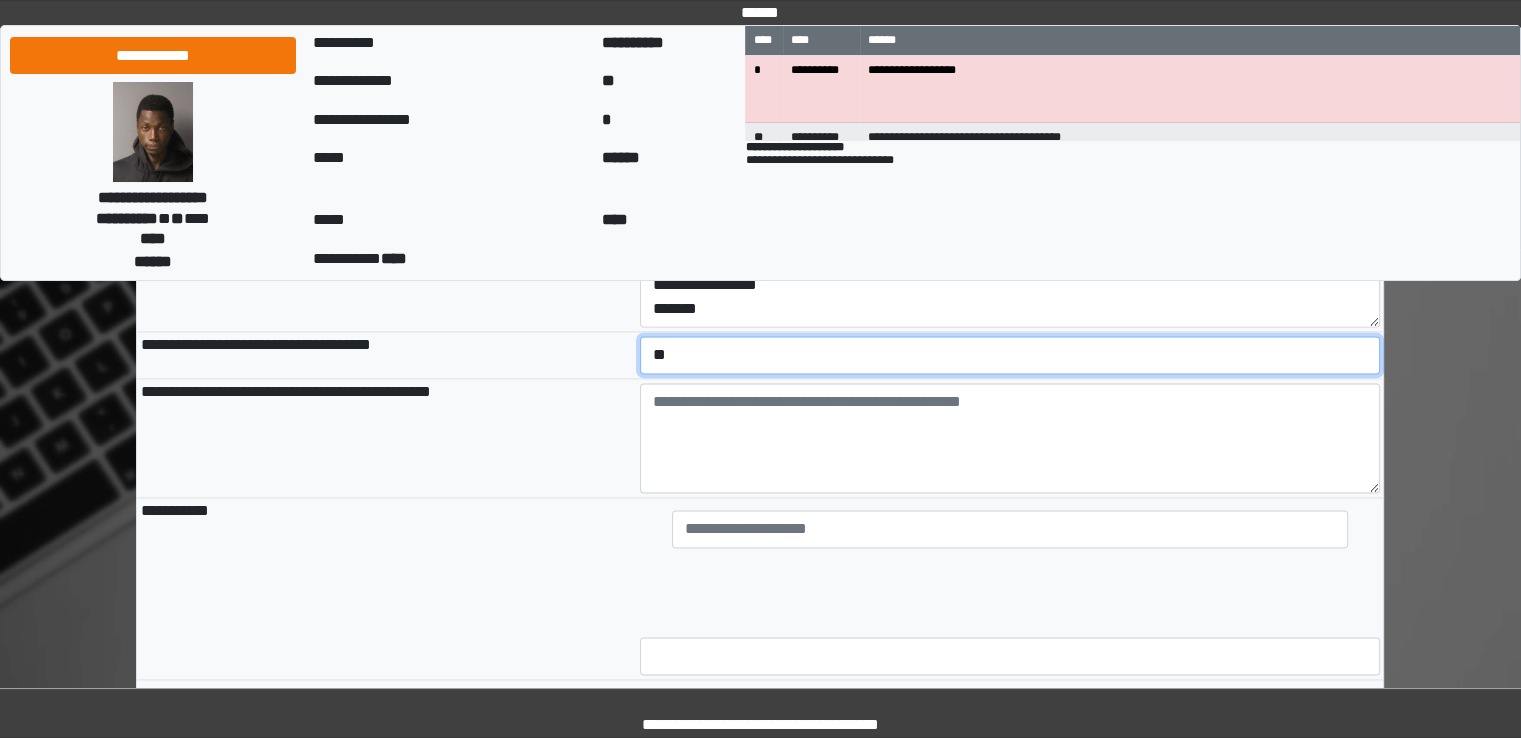 scroll, scrollTop: 2793, scrollLeft: 0, axis: vertical 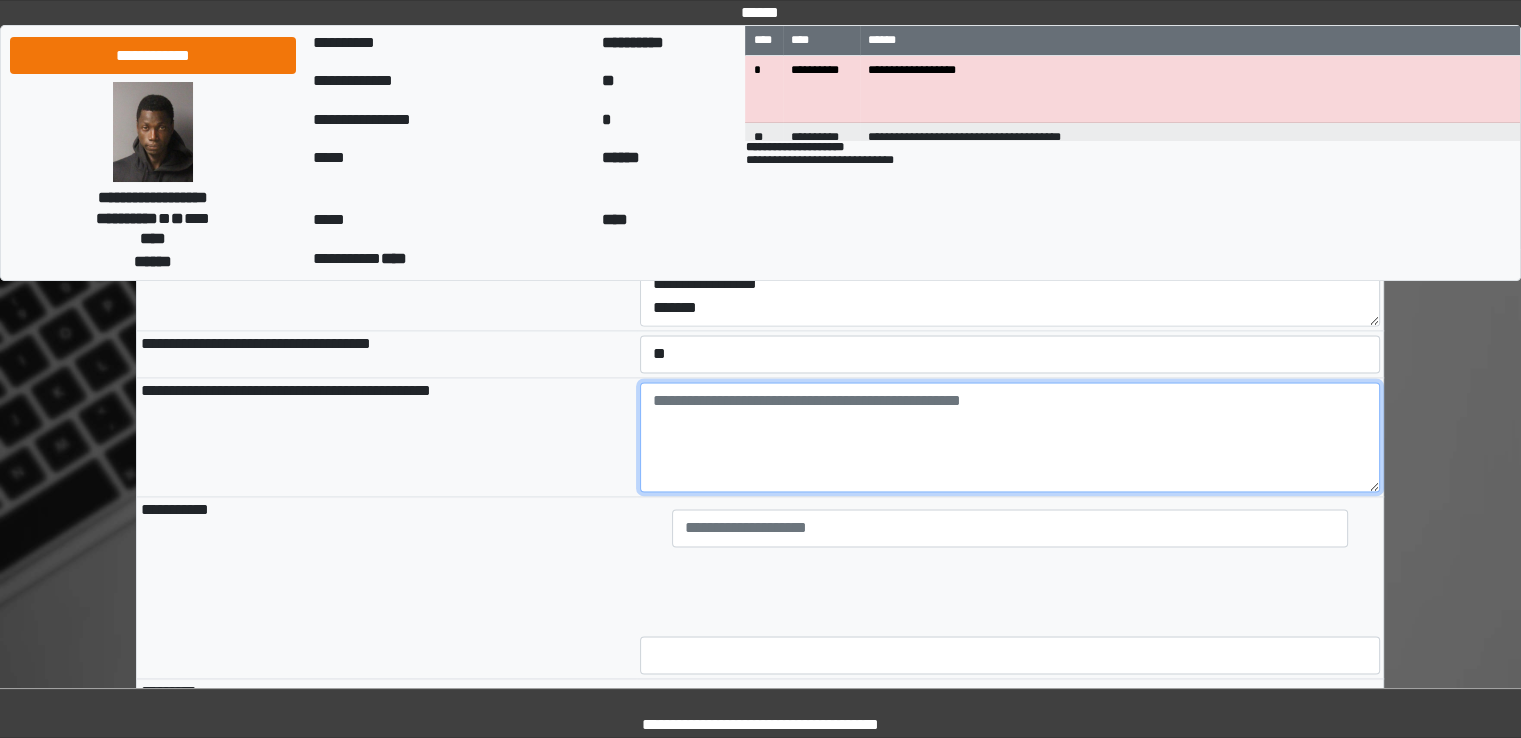 click at bounding box center [1010, 437] 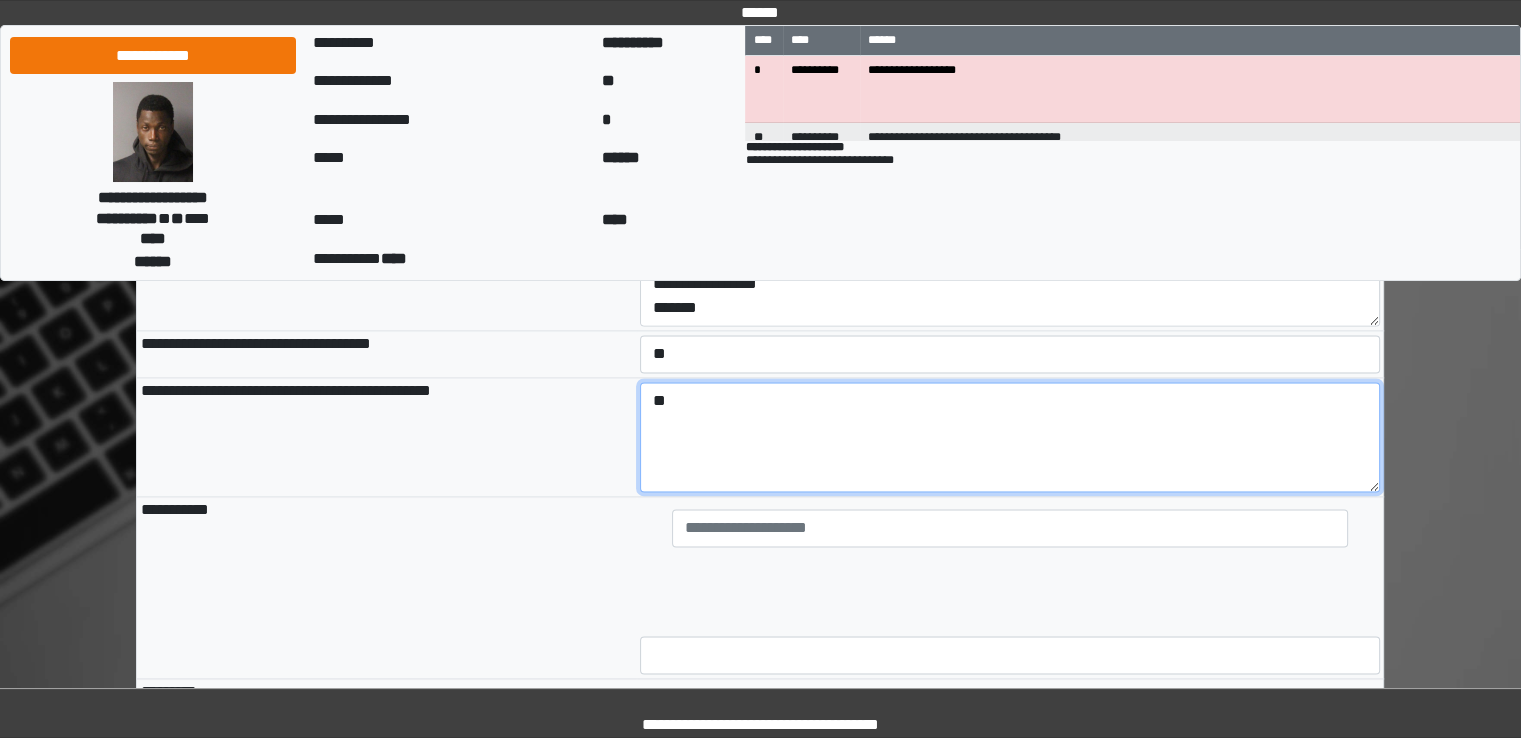 type on "*" 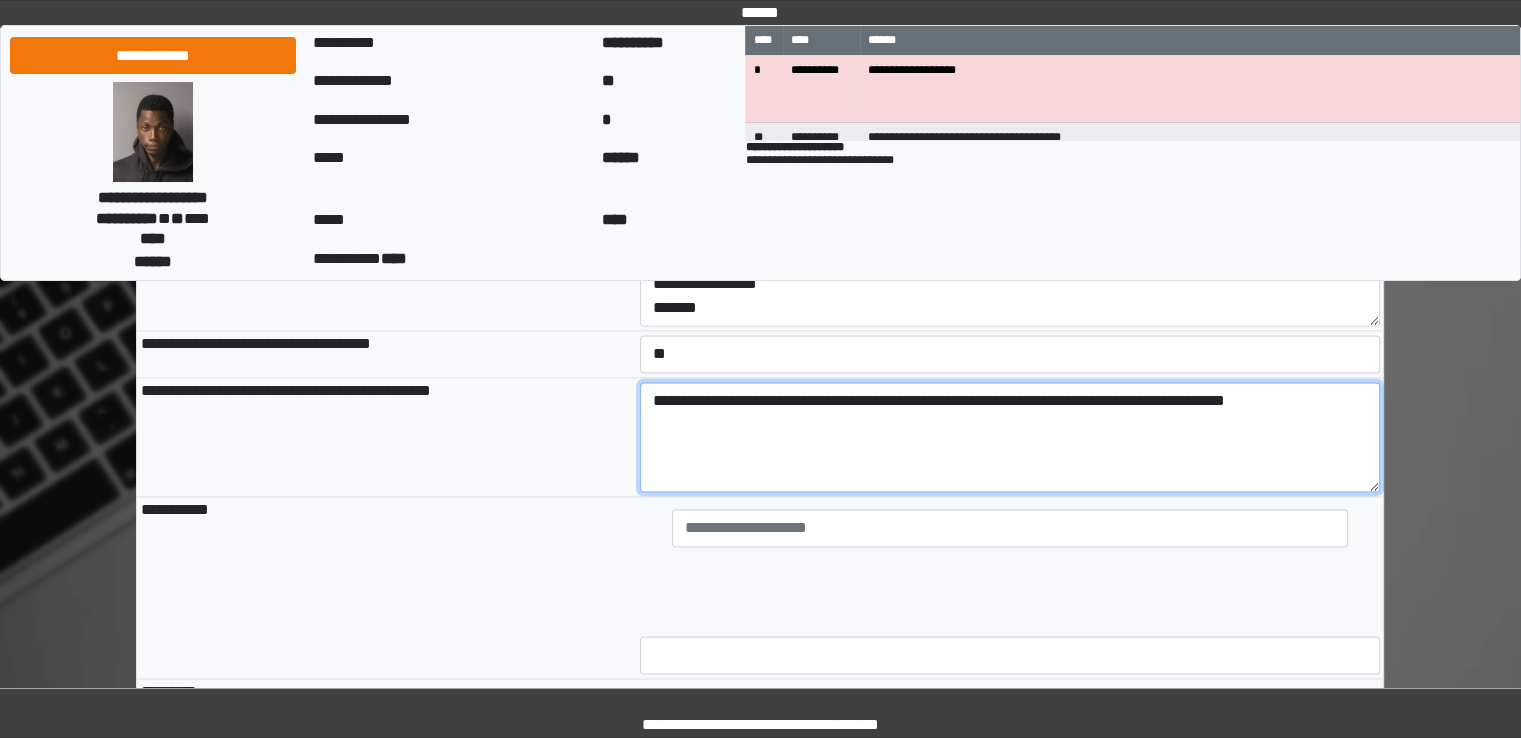 scroll, scrollTop: 2873, scrollLeft: 0, axis: vertical 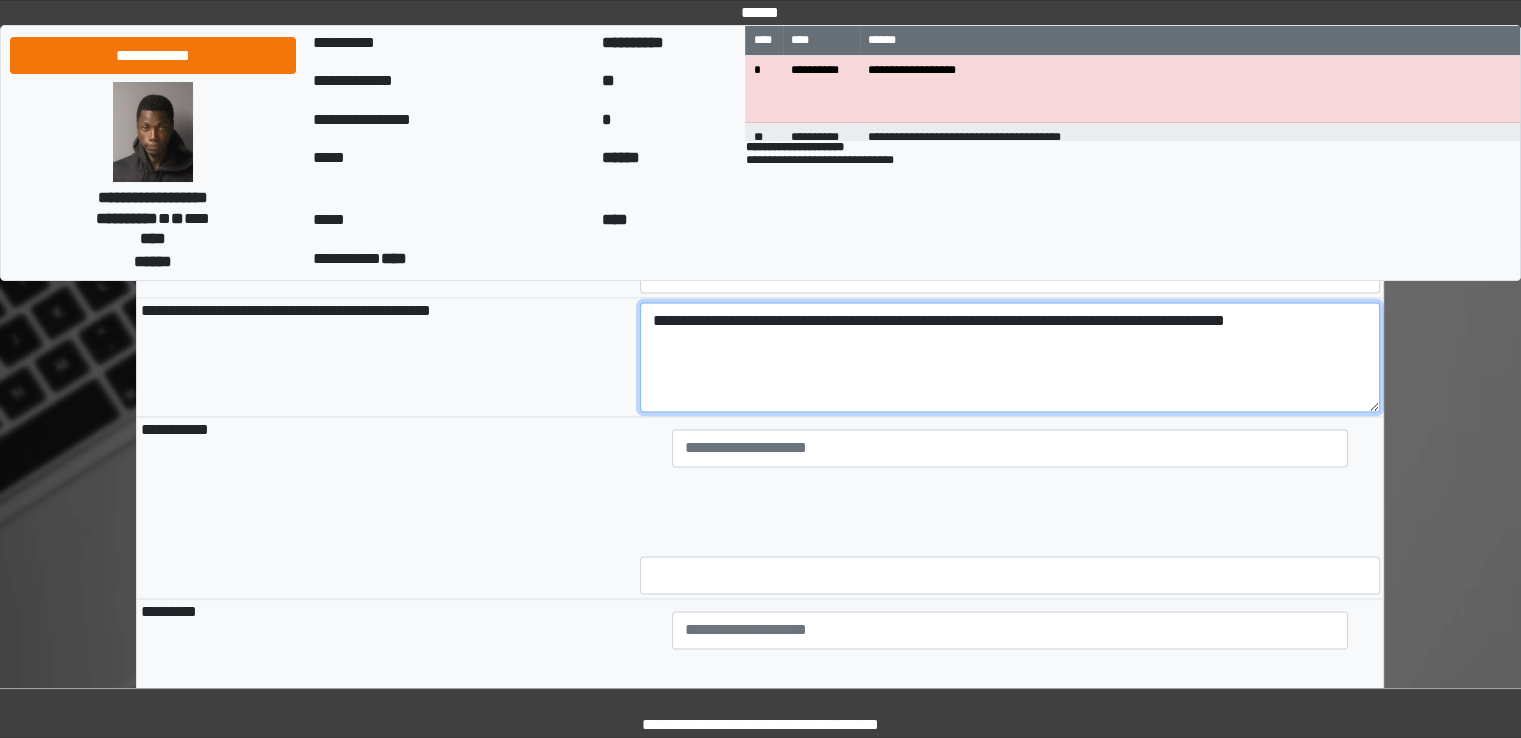 type on "**********" 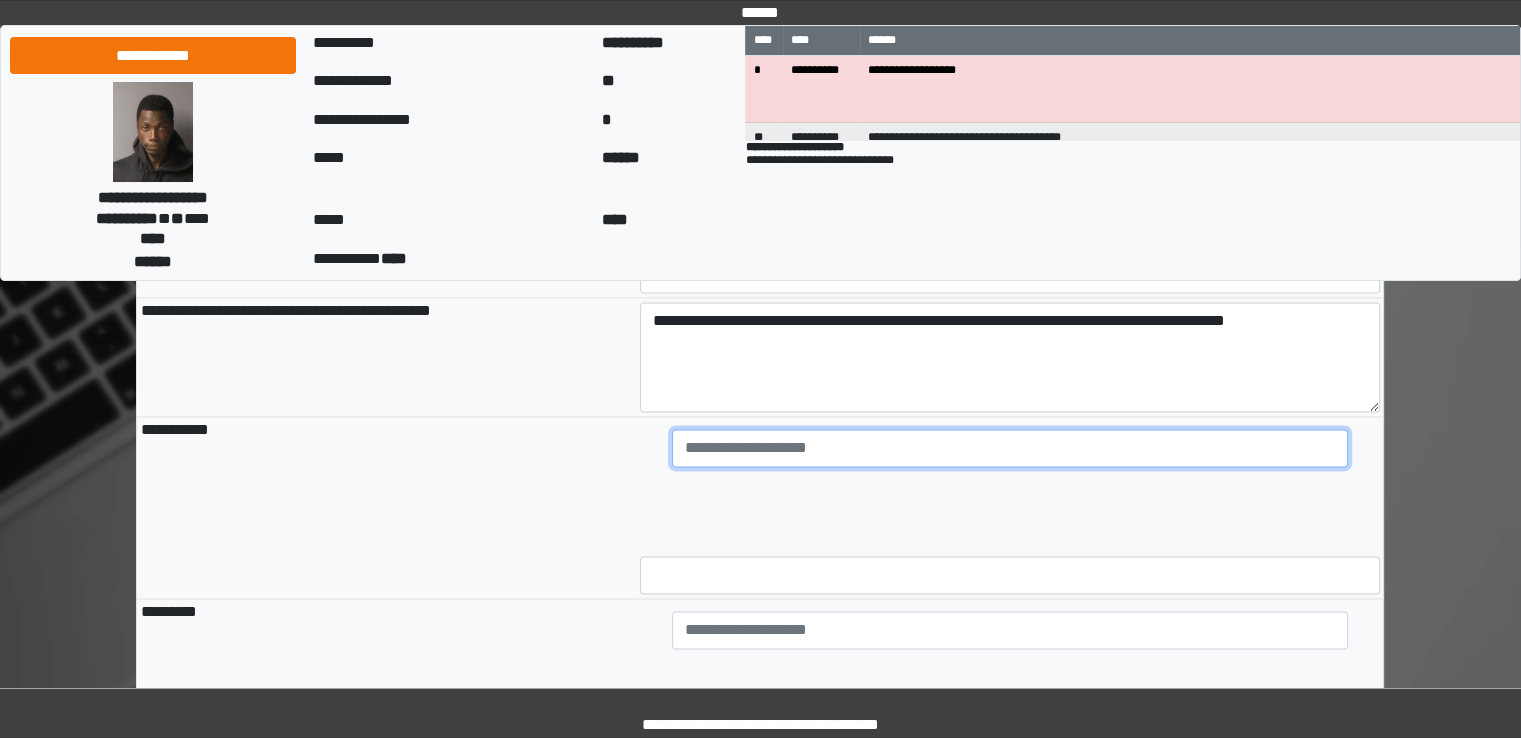 type on "**********" 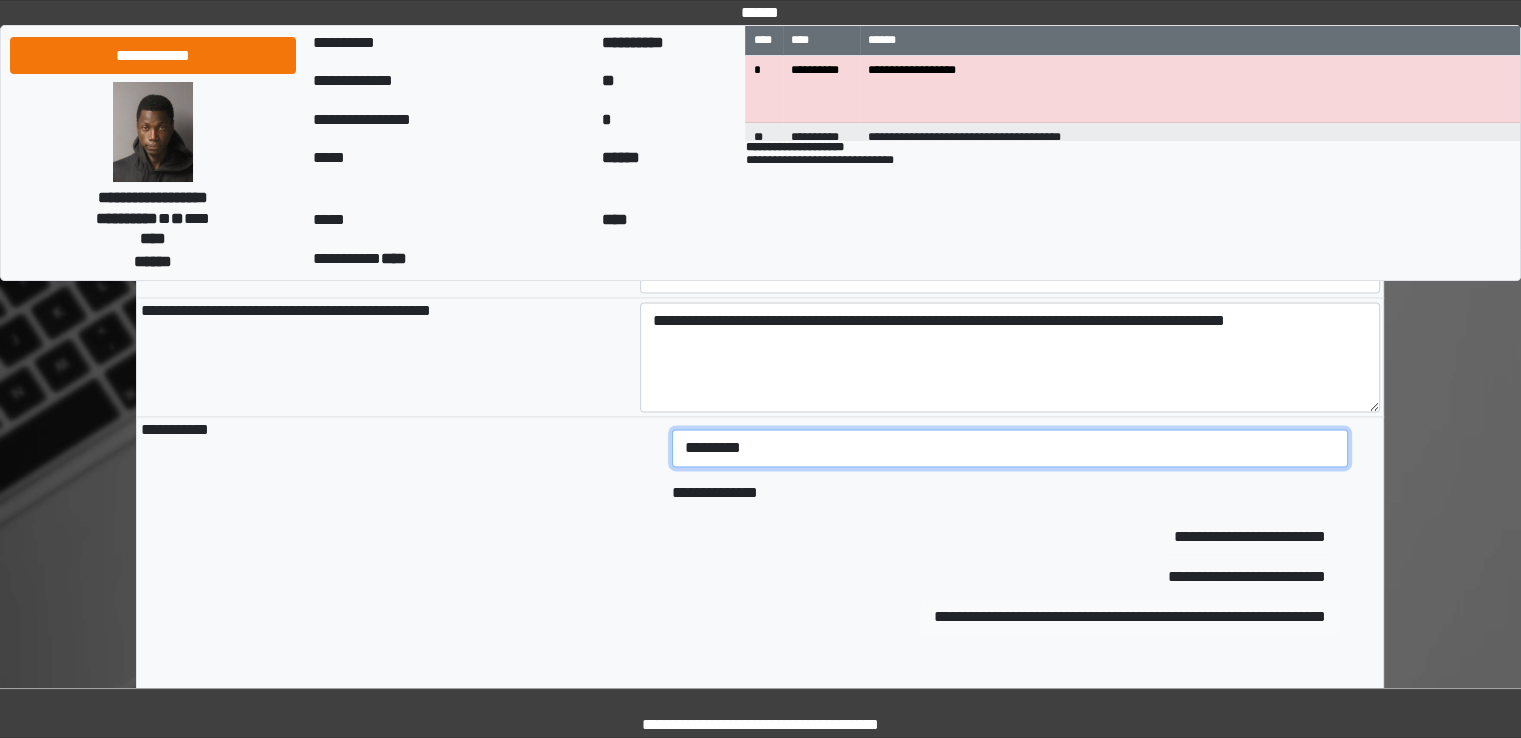 scroll, scrollTop: 2975, scrollLeft: 0, axis: vertical 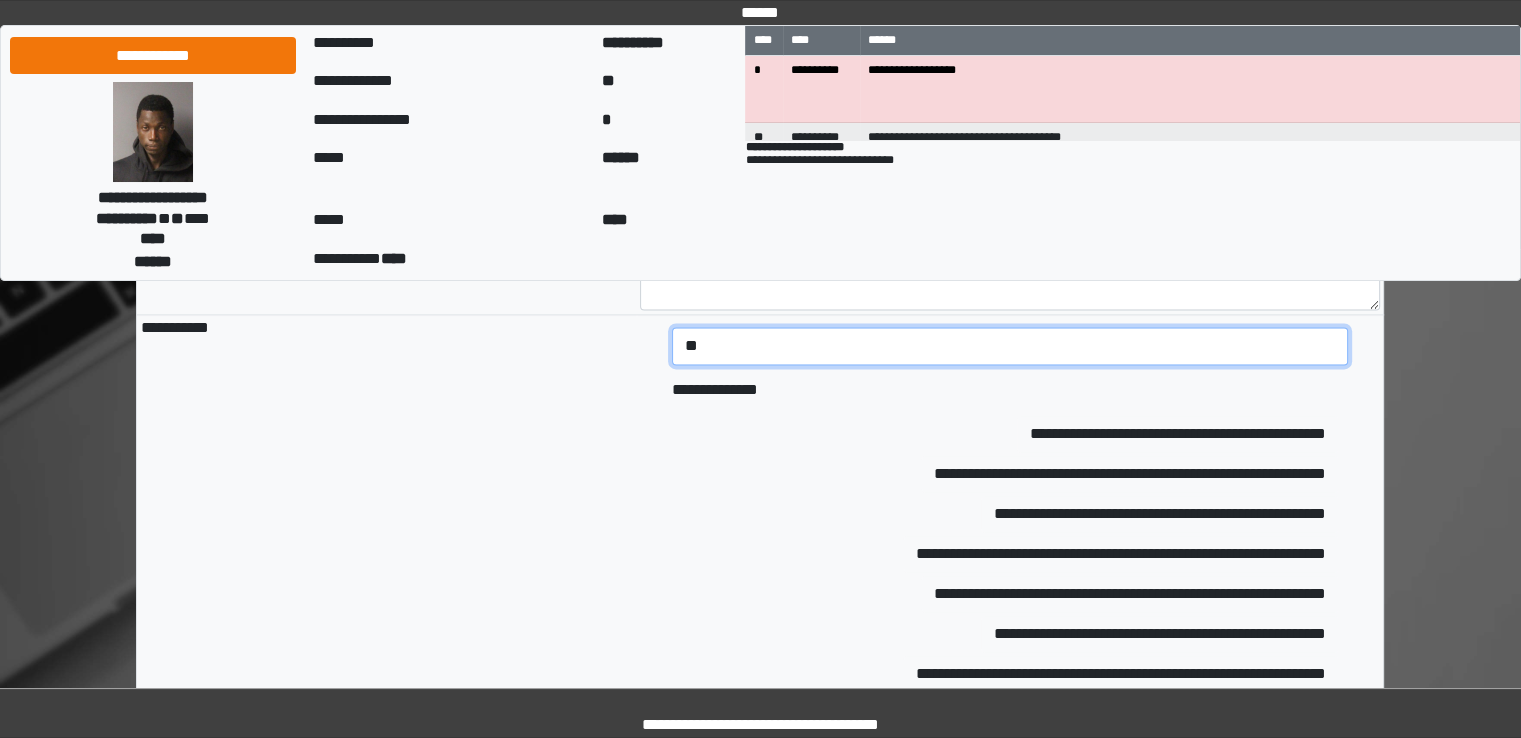 type on "*" 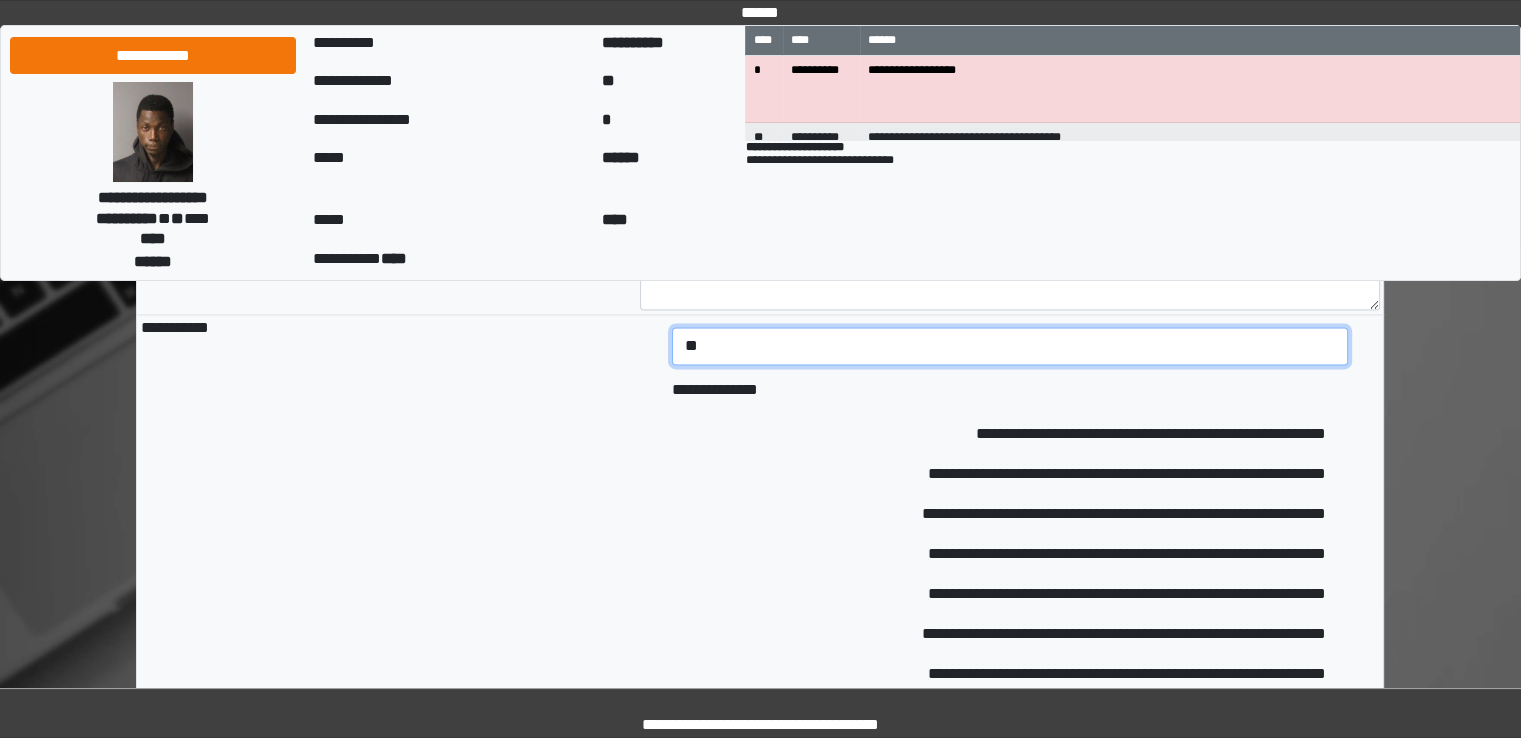 type on "*" 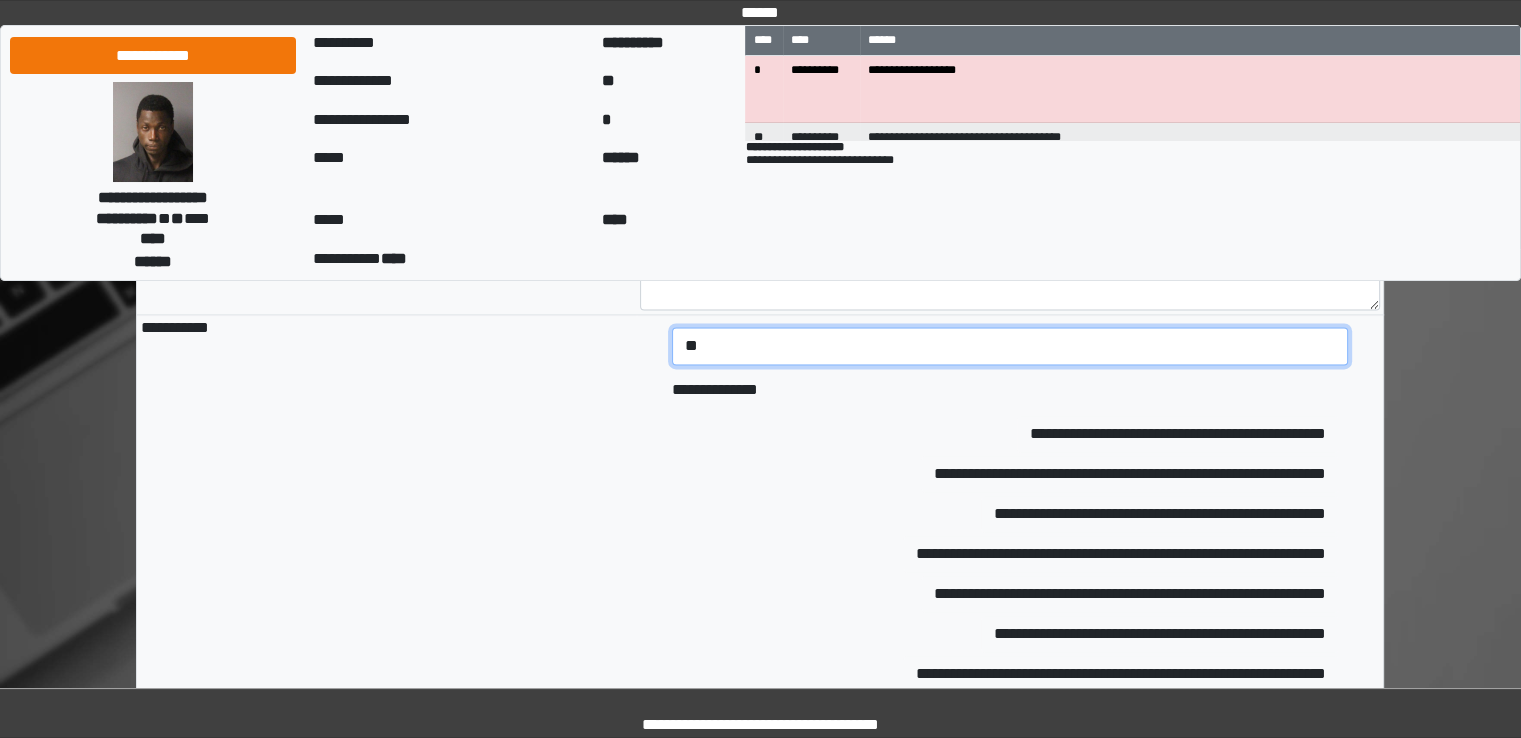 type on "*" 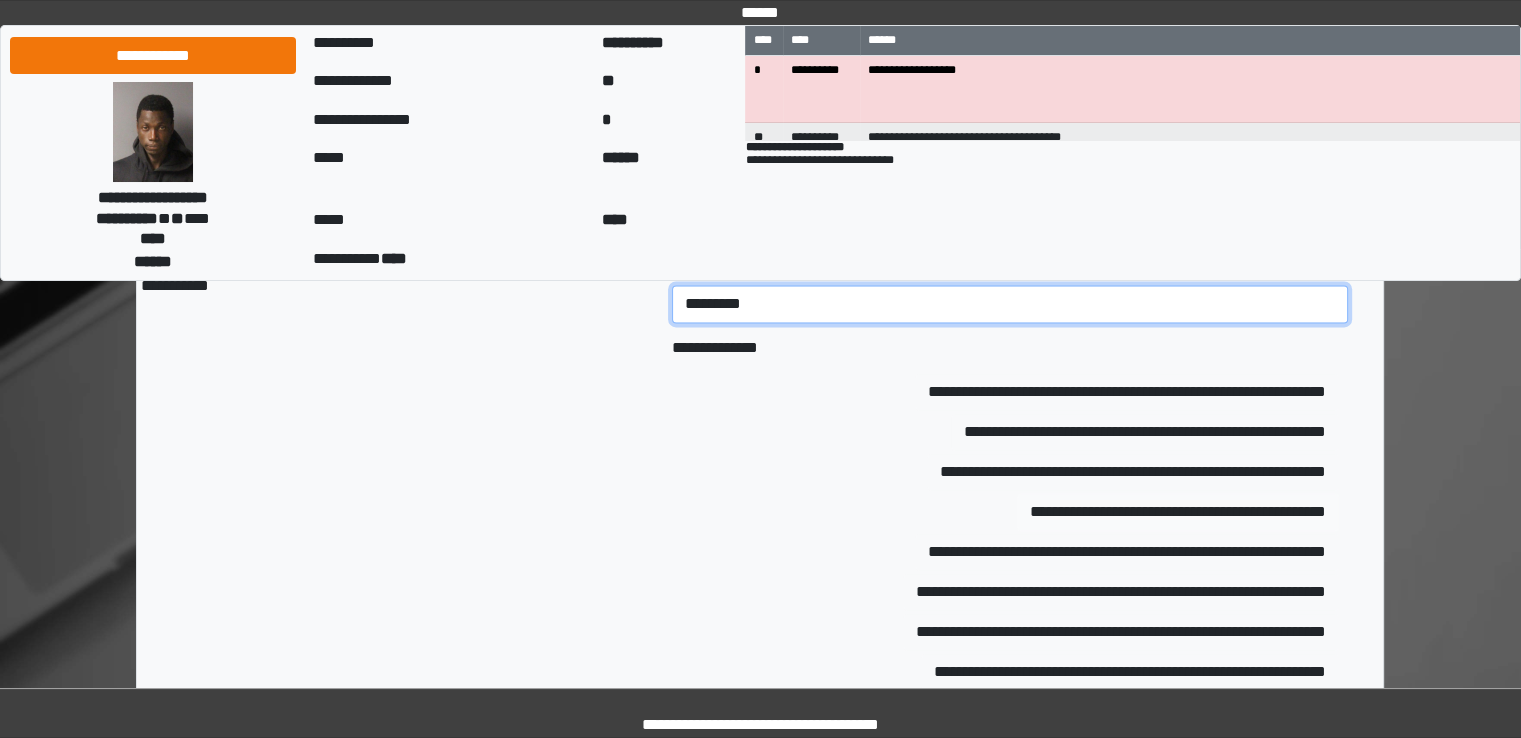 scroll, scrollTop: 3016, scrollLeft: 0, axis: vertical 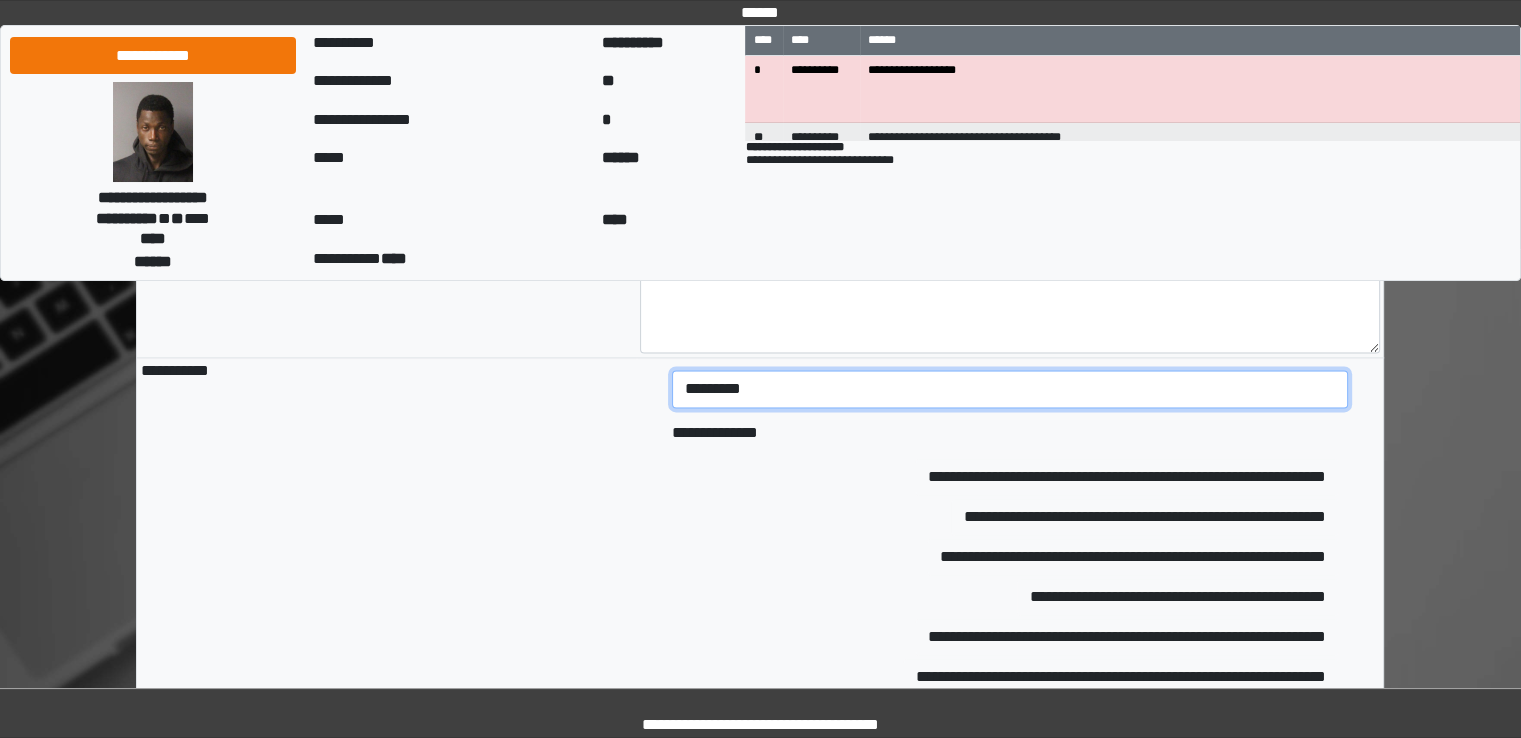 drag, startPoint x: 989, startPoint y: 546, endPoint x: 778, endPoint y: 389, distance: 263.0019 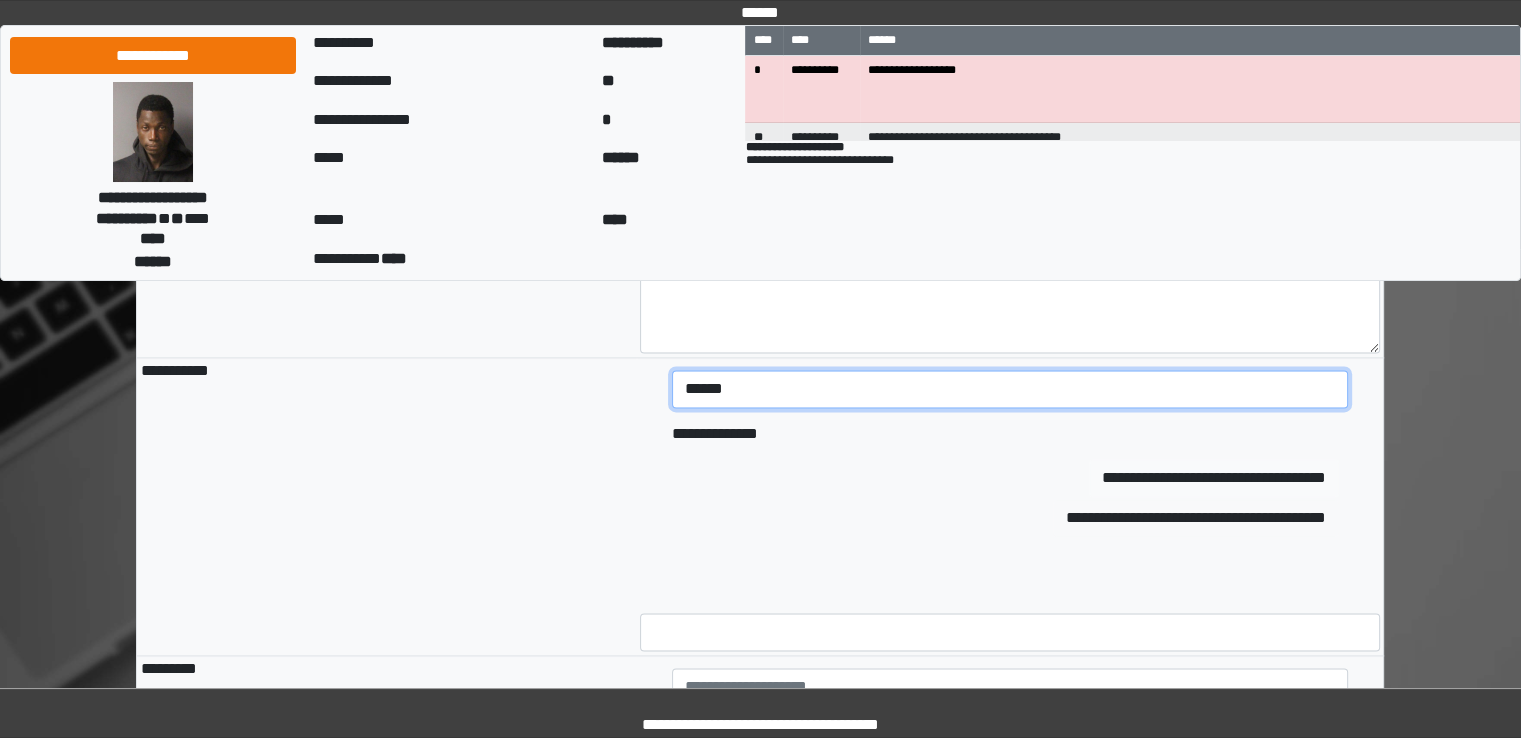 type on "******" 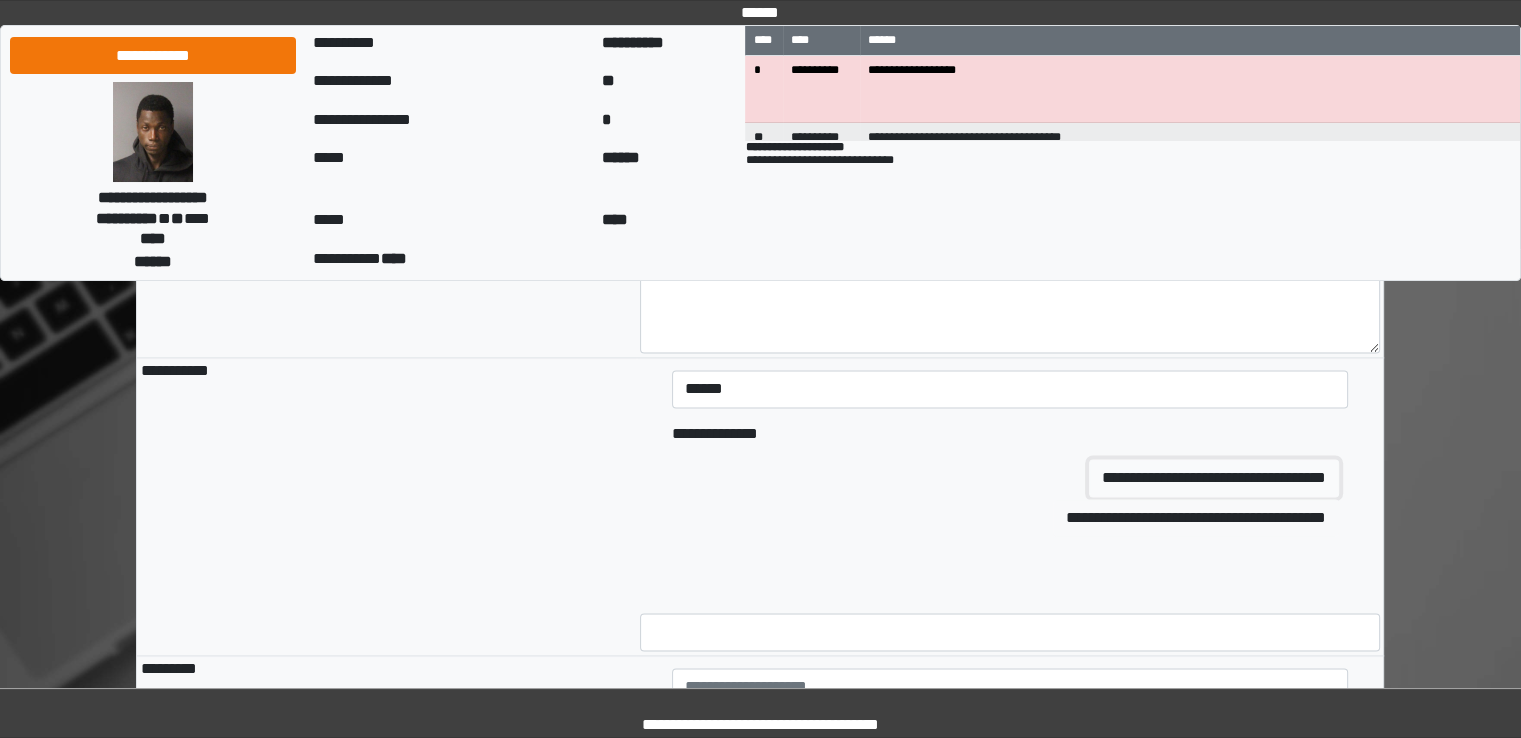 click on "**********" at bounding box center (1214, 478) 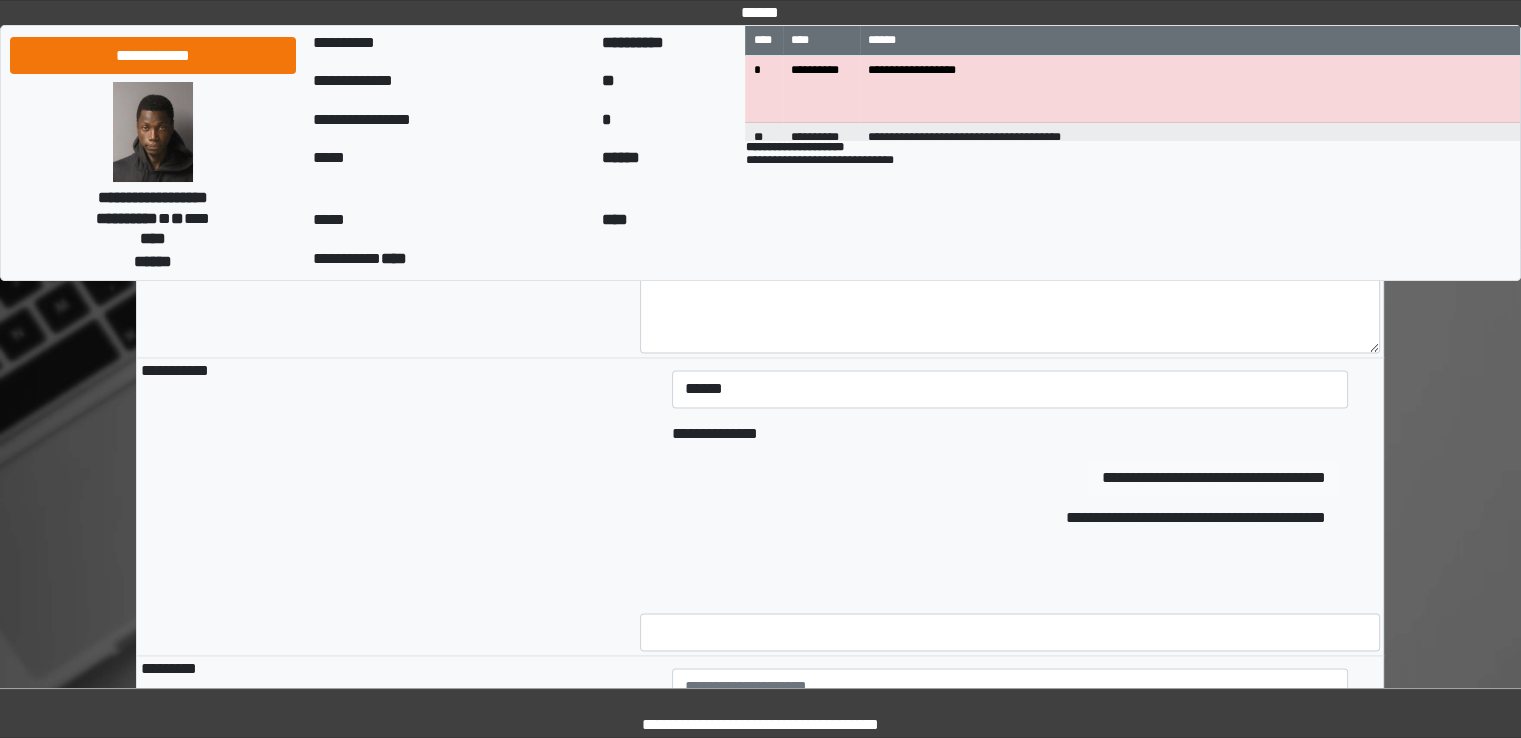 type 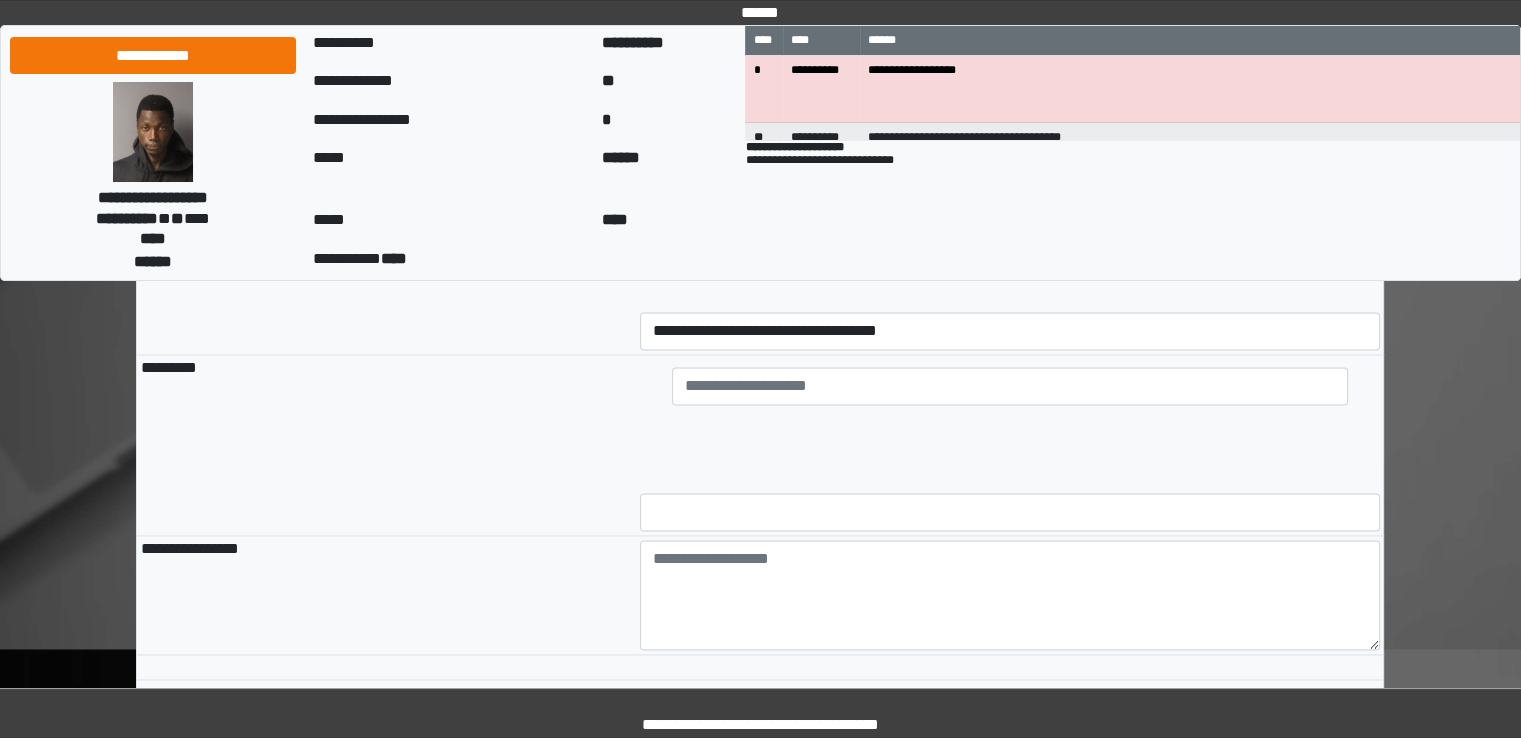scroll, scrollTop: 3118, scrollLeft: 0, axis: vertical 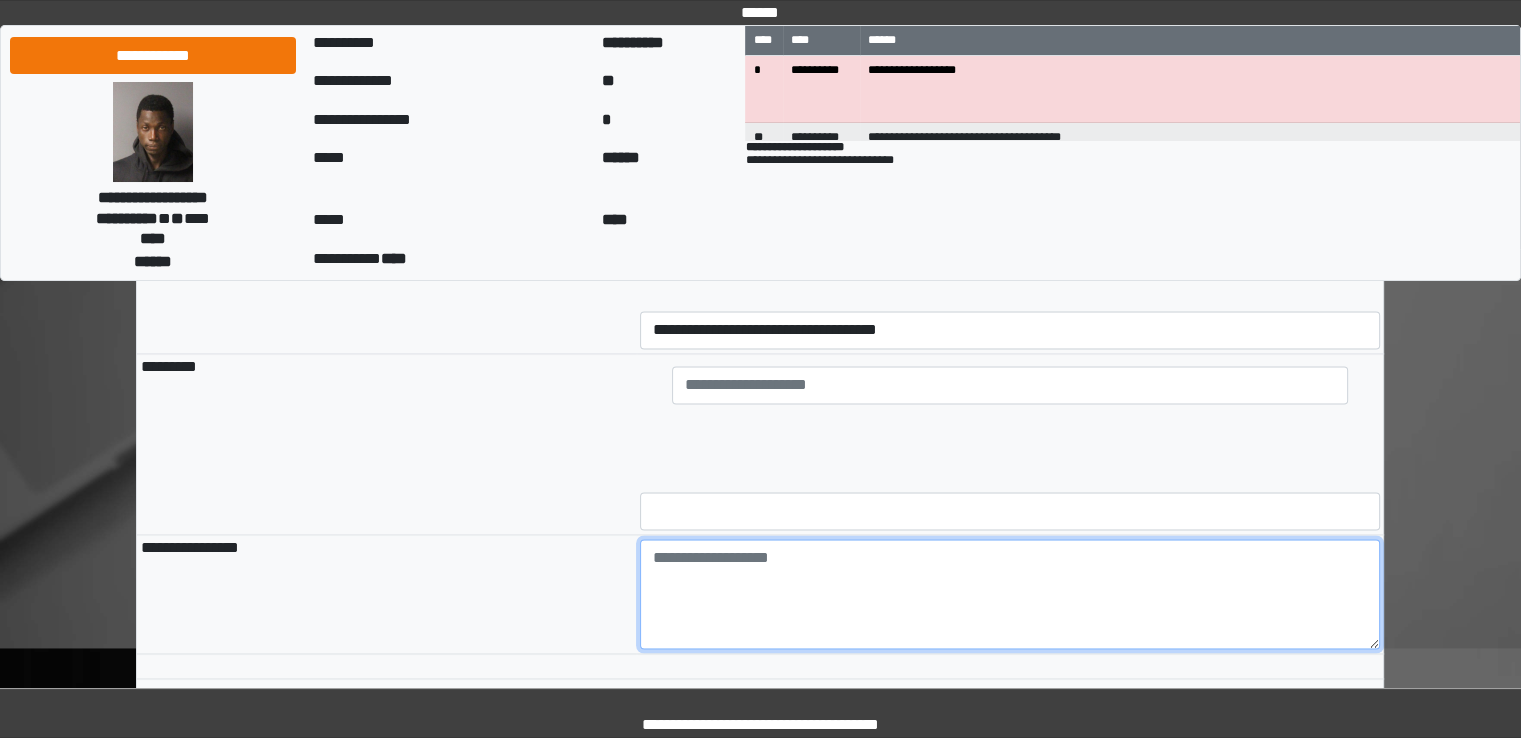 click at bounding box center [1010, 594] 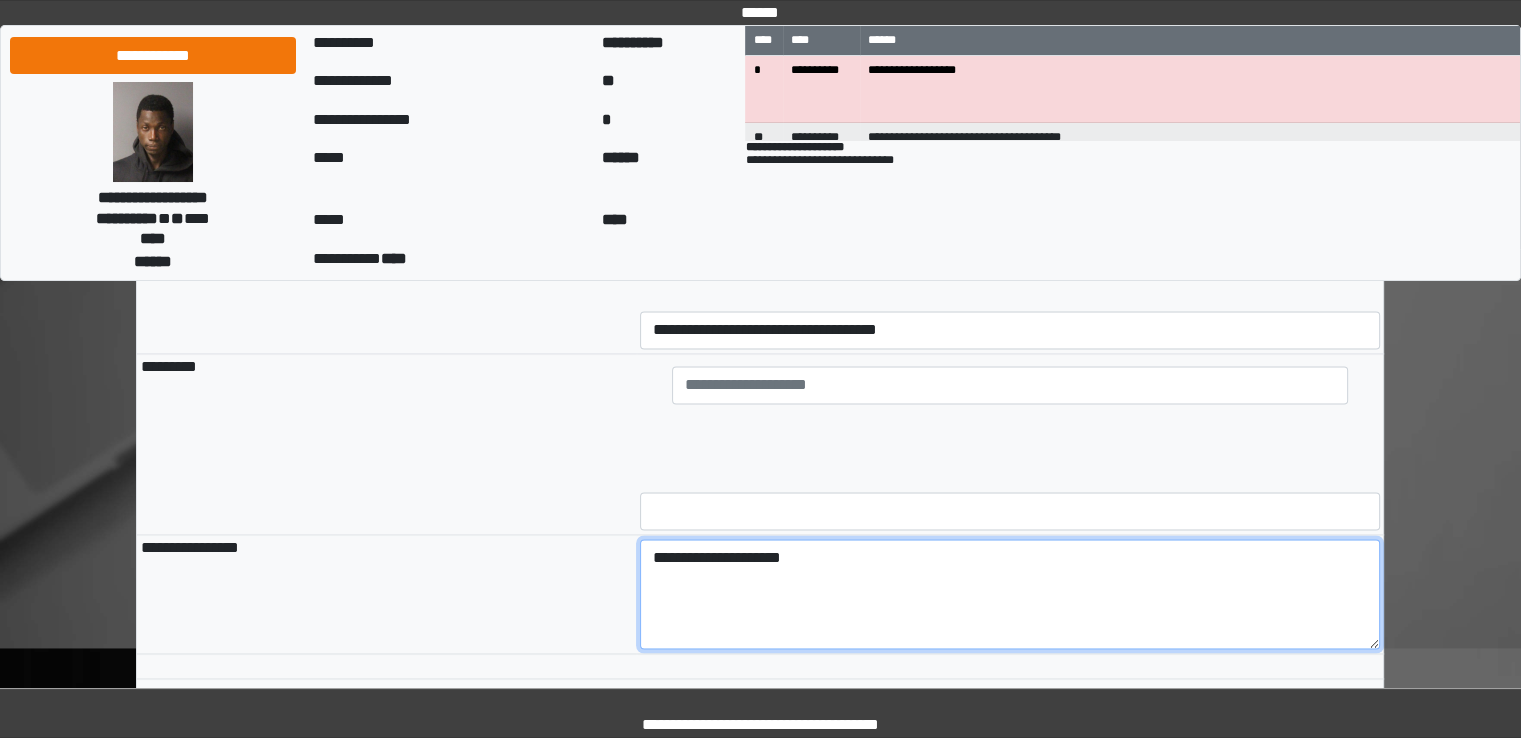 click on "**********" at bounding box center (1010, 594) 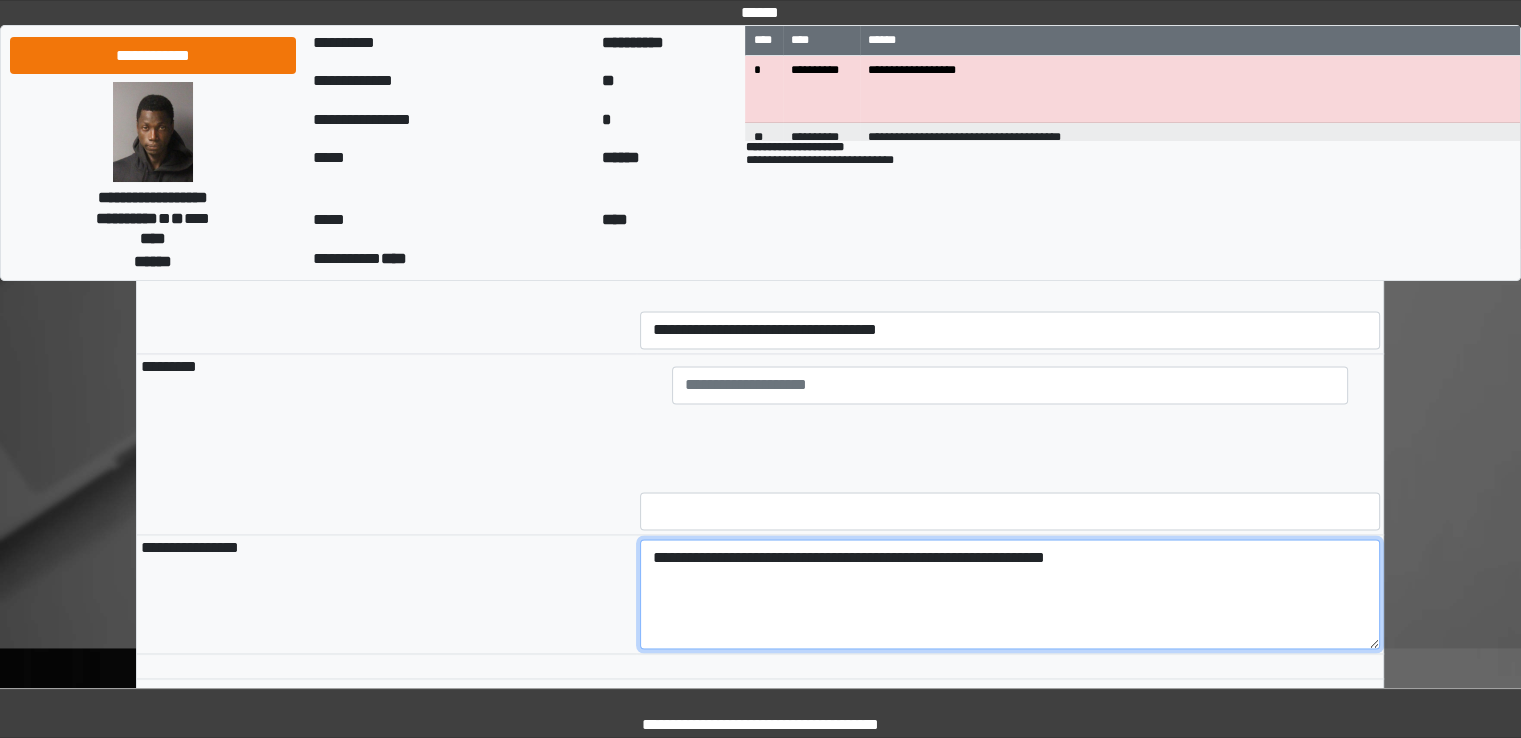 type on "**********" 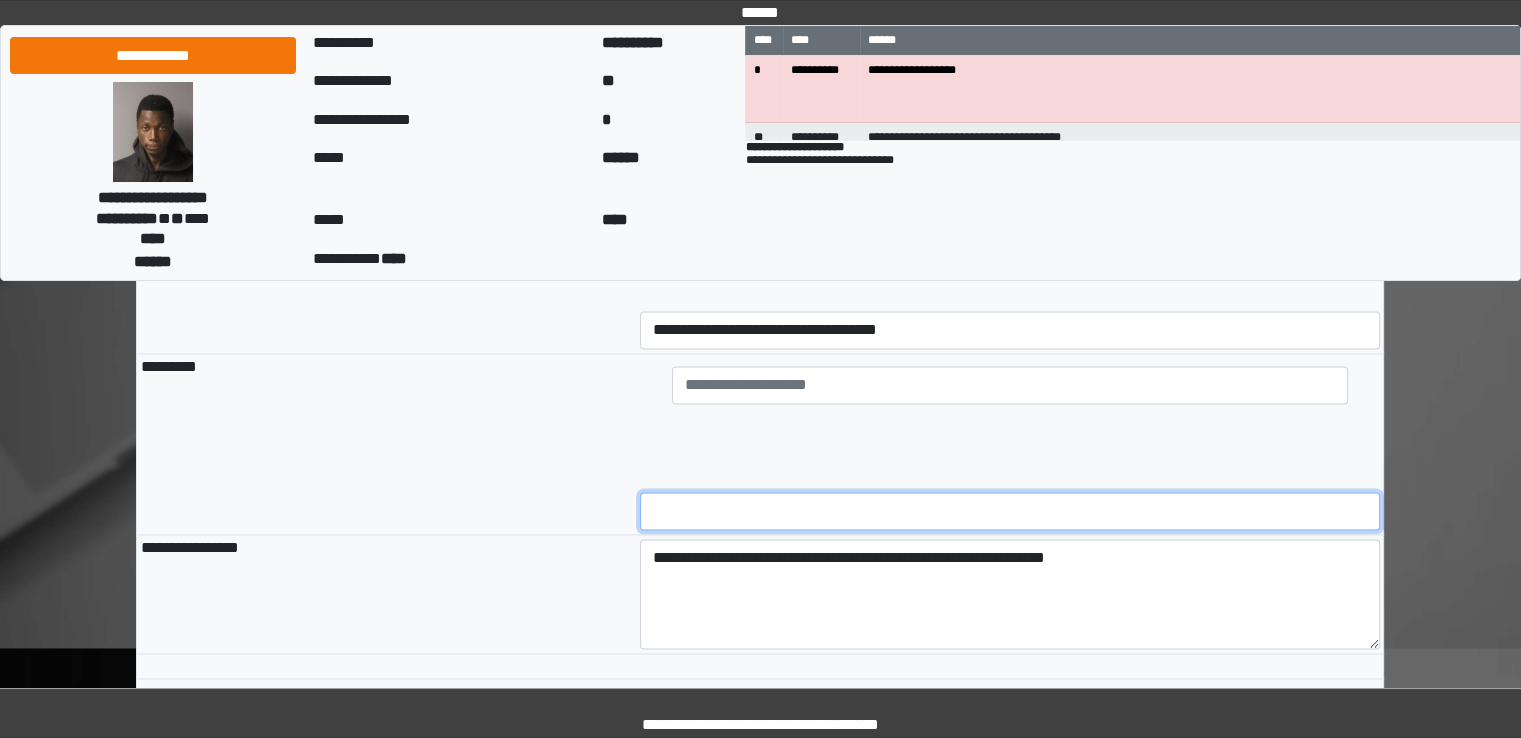 type on "**********" 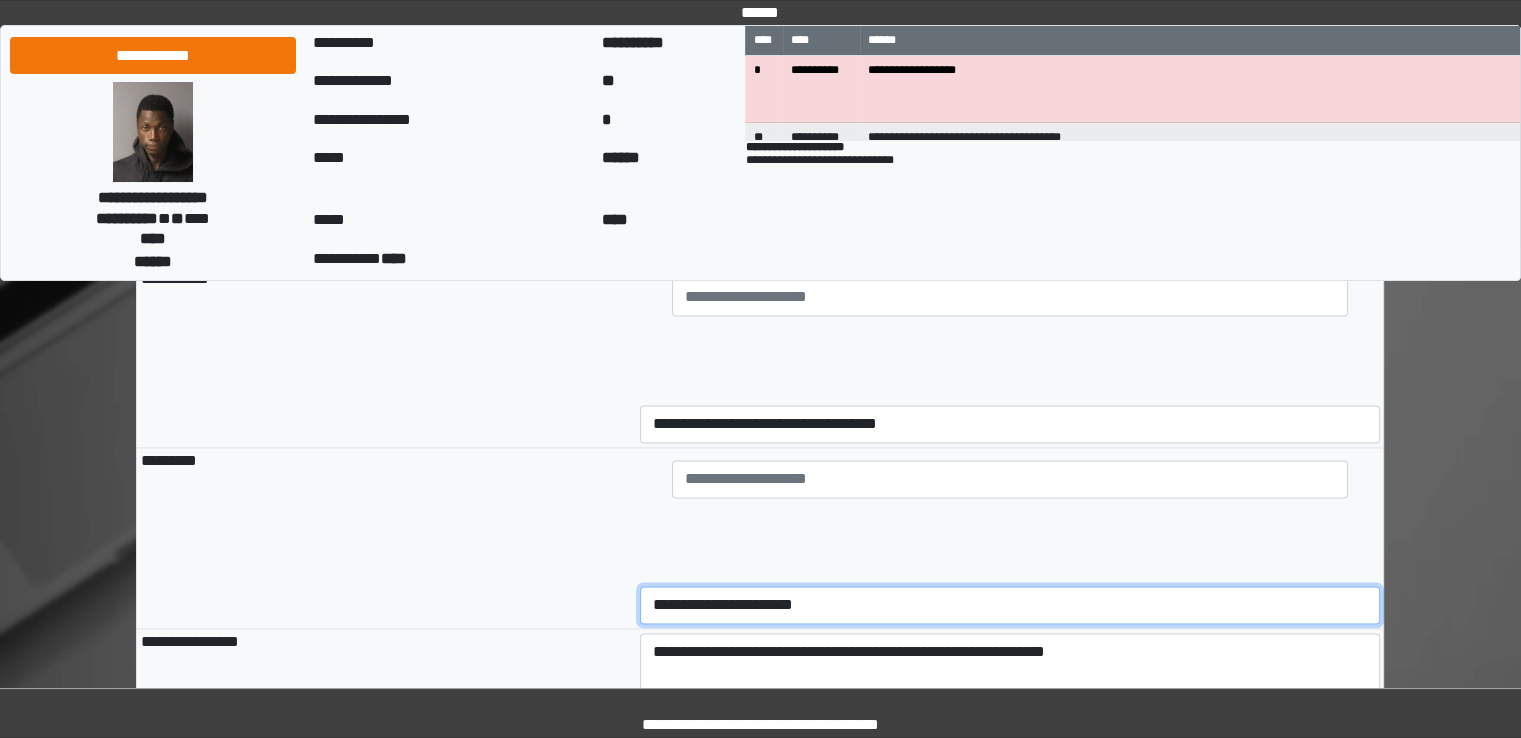 scroll, scrollTop: 3038, scrollLeft: 0, axis: vertical 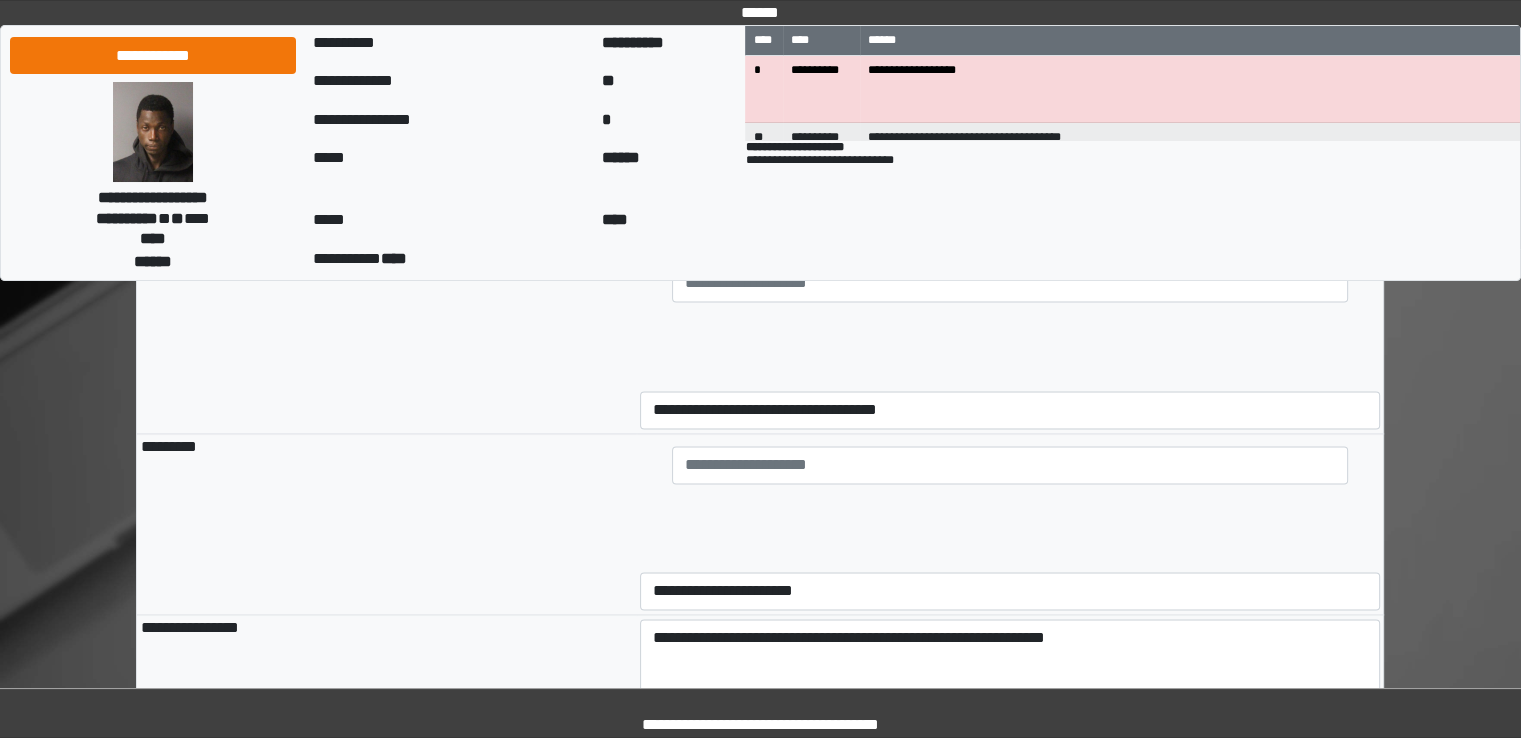 click at bounding box center [741, 547] 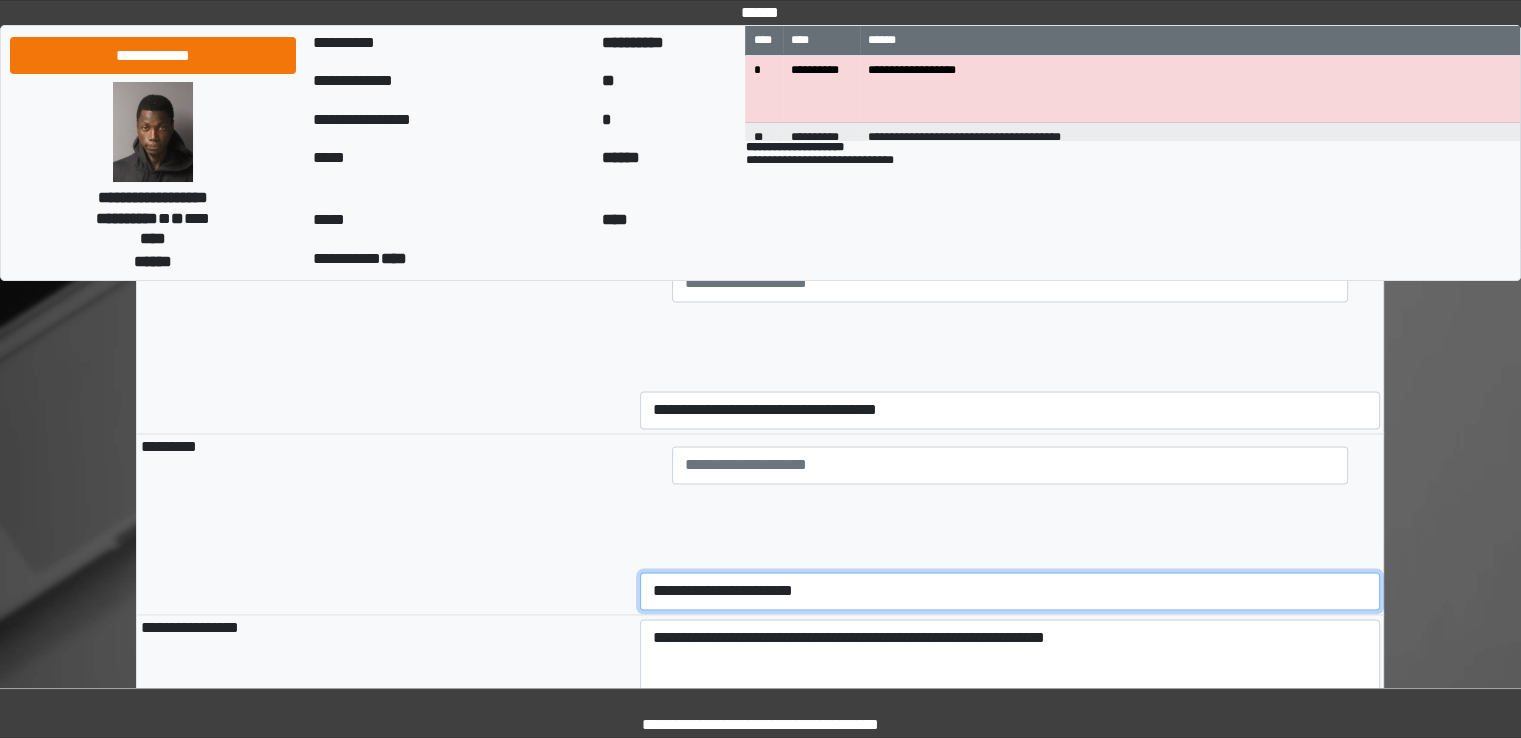 click on "**********" at bounding box center [1010, 591] 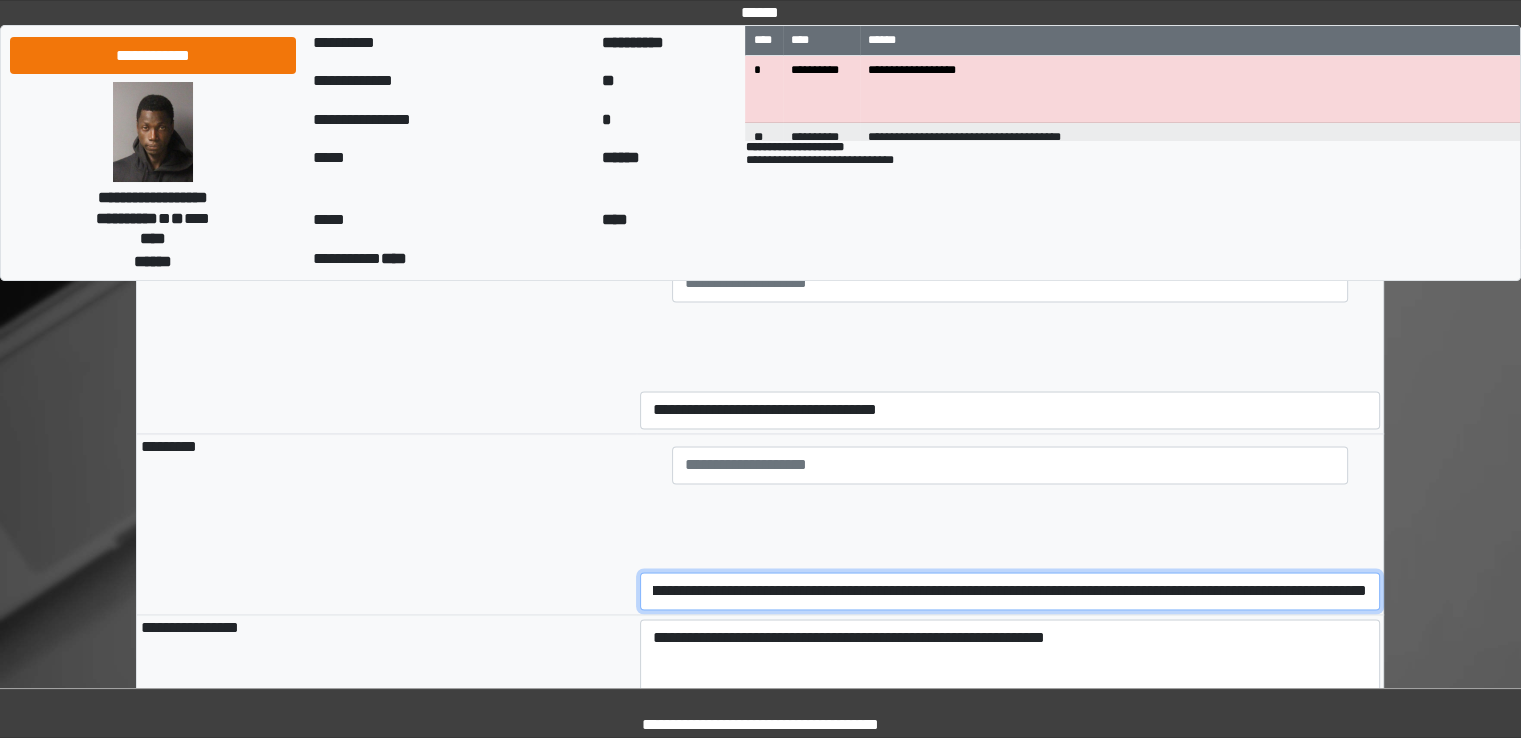 scroll, scrollTop: 0, scrollLeft: 612, axis: horizontal 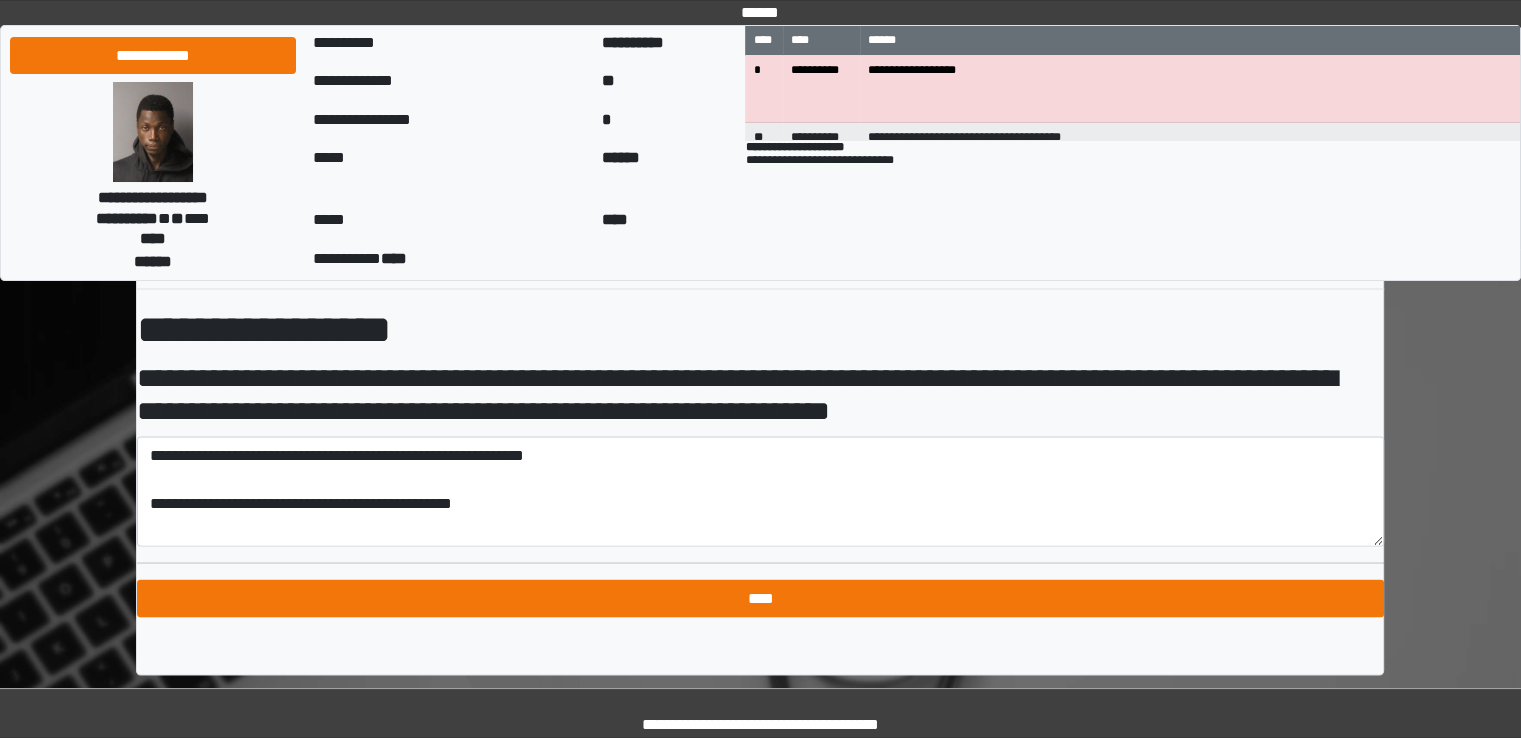 type on "**********" 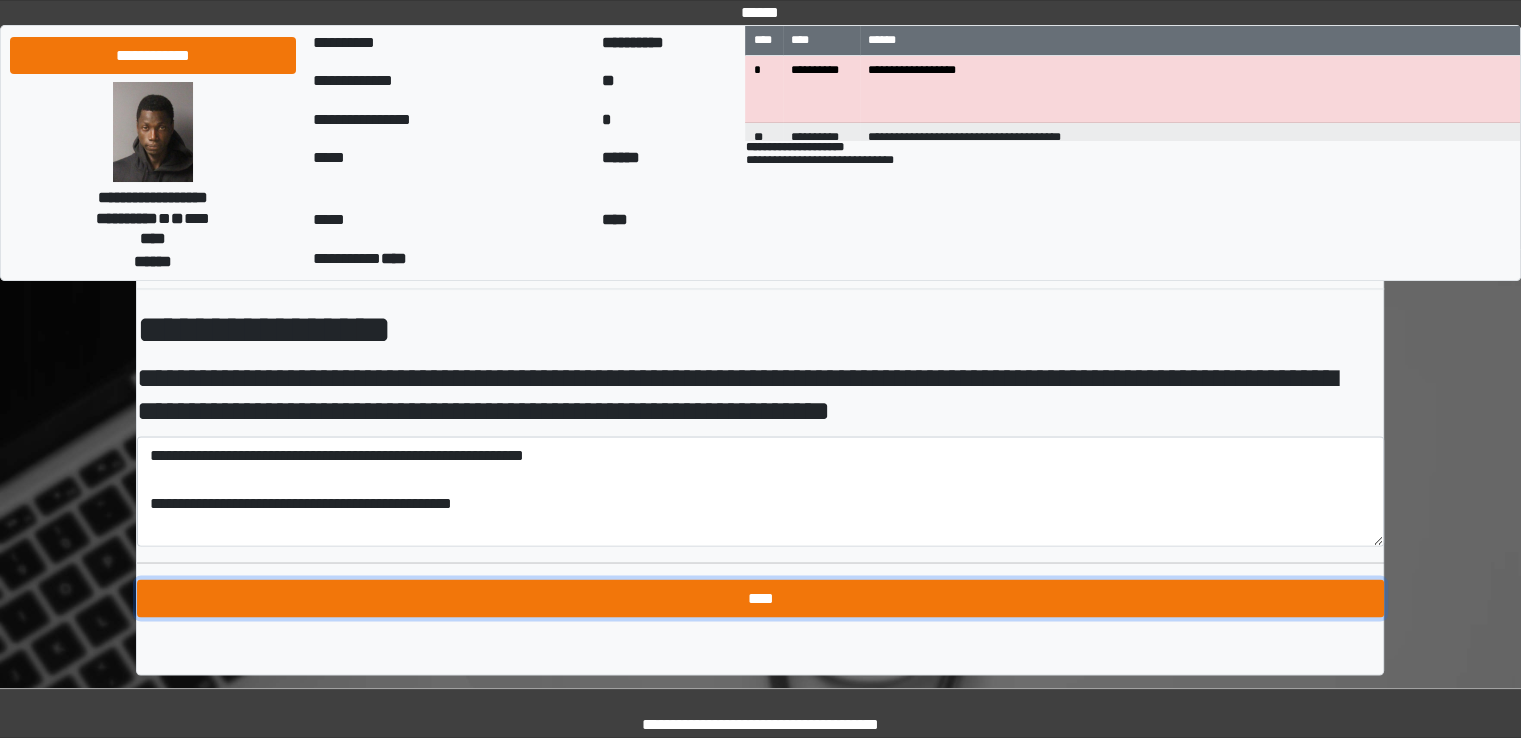 click on "****" at bounding box center [760, 598] 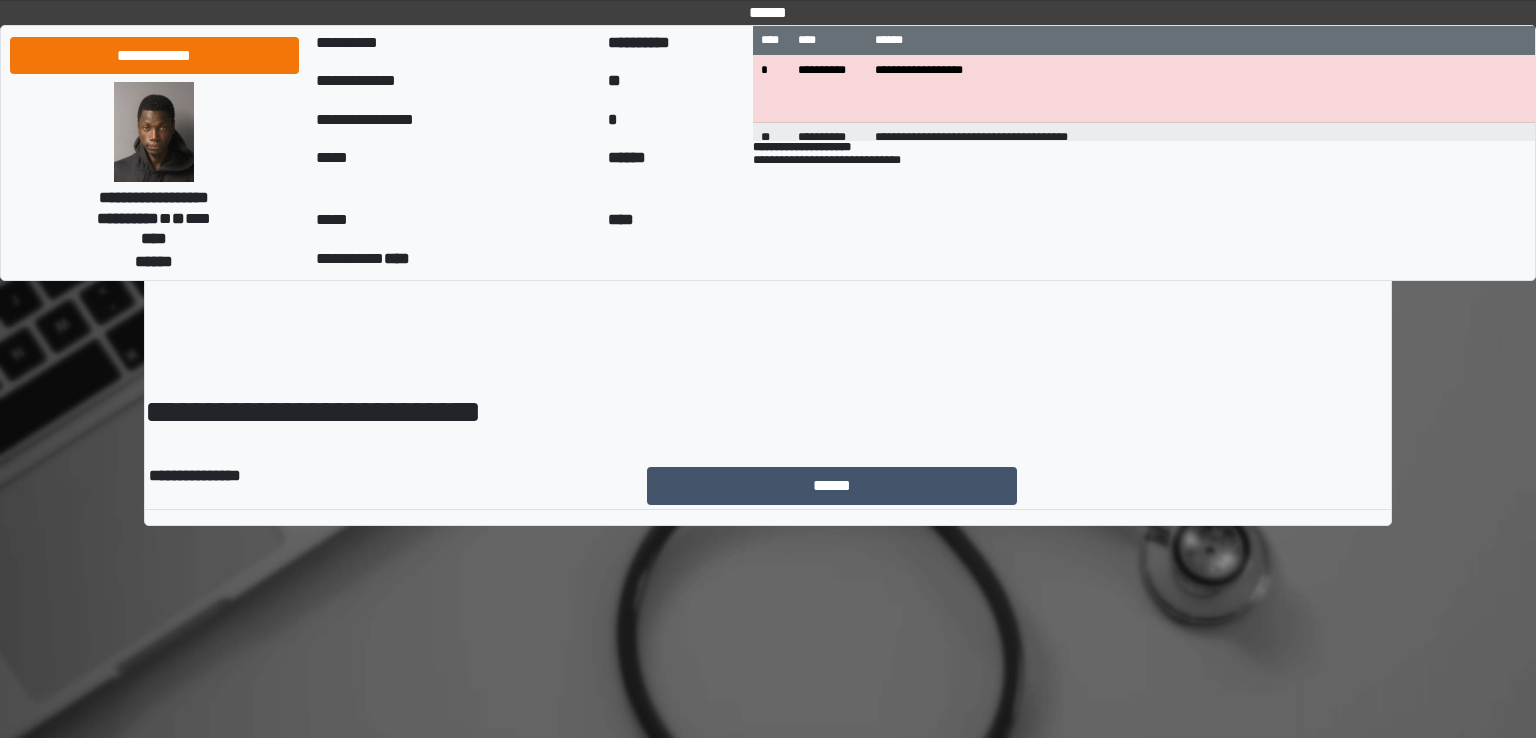 scroll, scrollTop: 0, scrollLeft: 0, axis: both 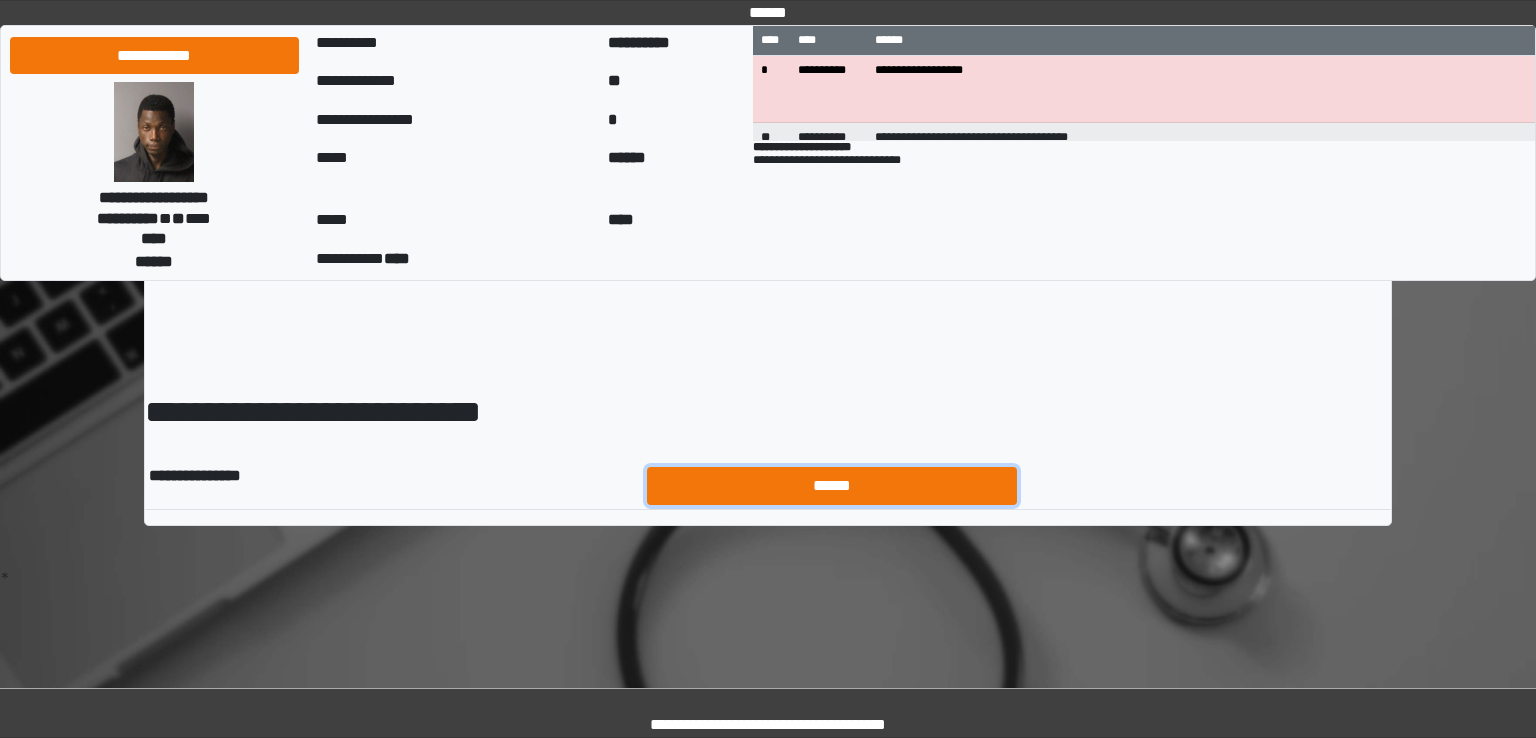 click on "******" at bounding box center (832, 486) 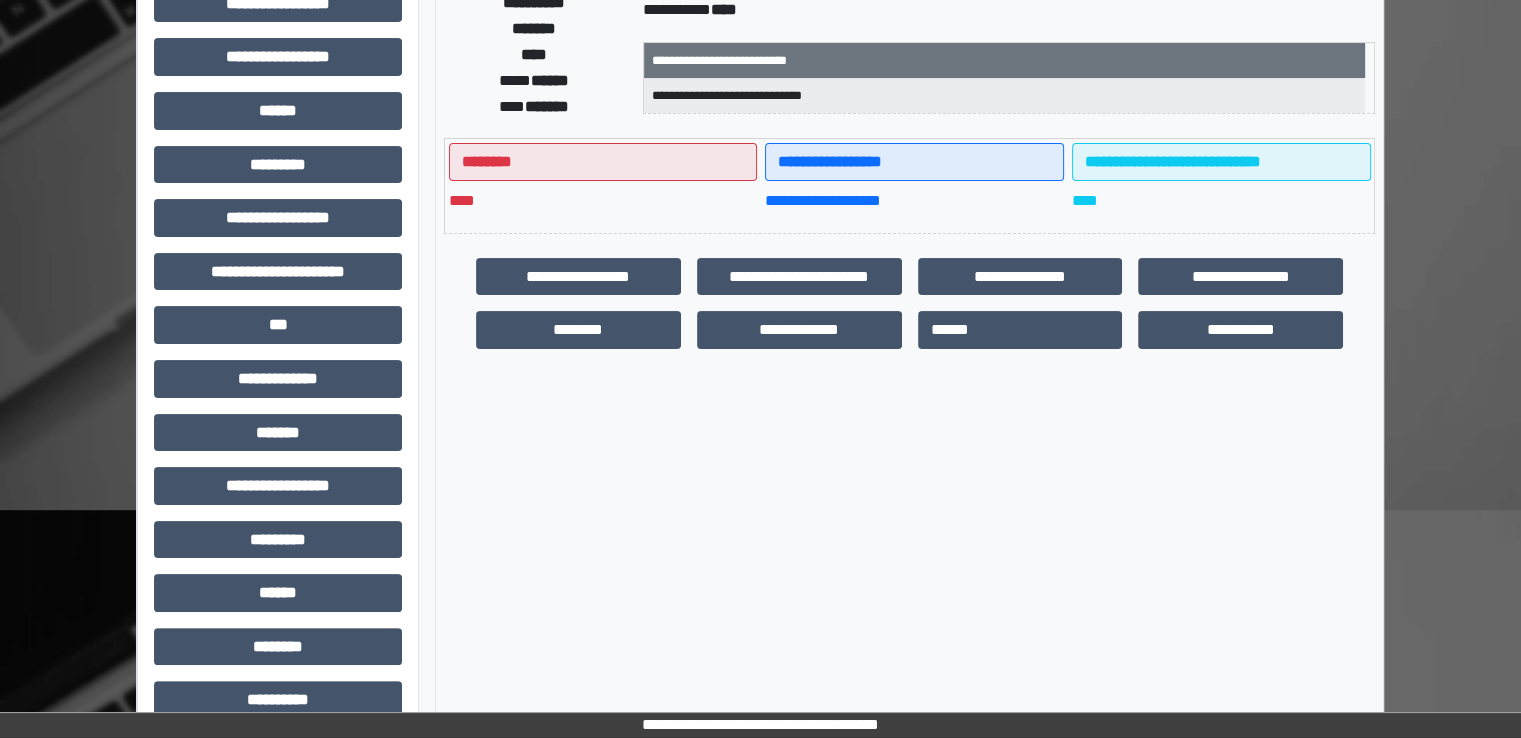 scroll, scrollTop: 428, scrollLeft: 0, axis: vertical 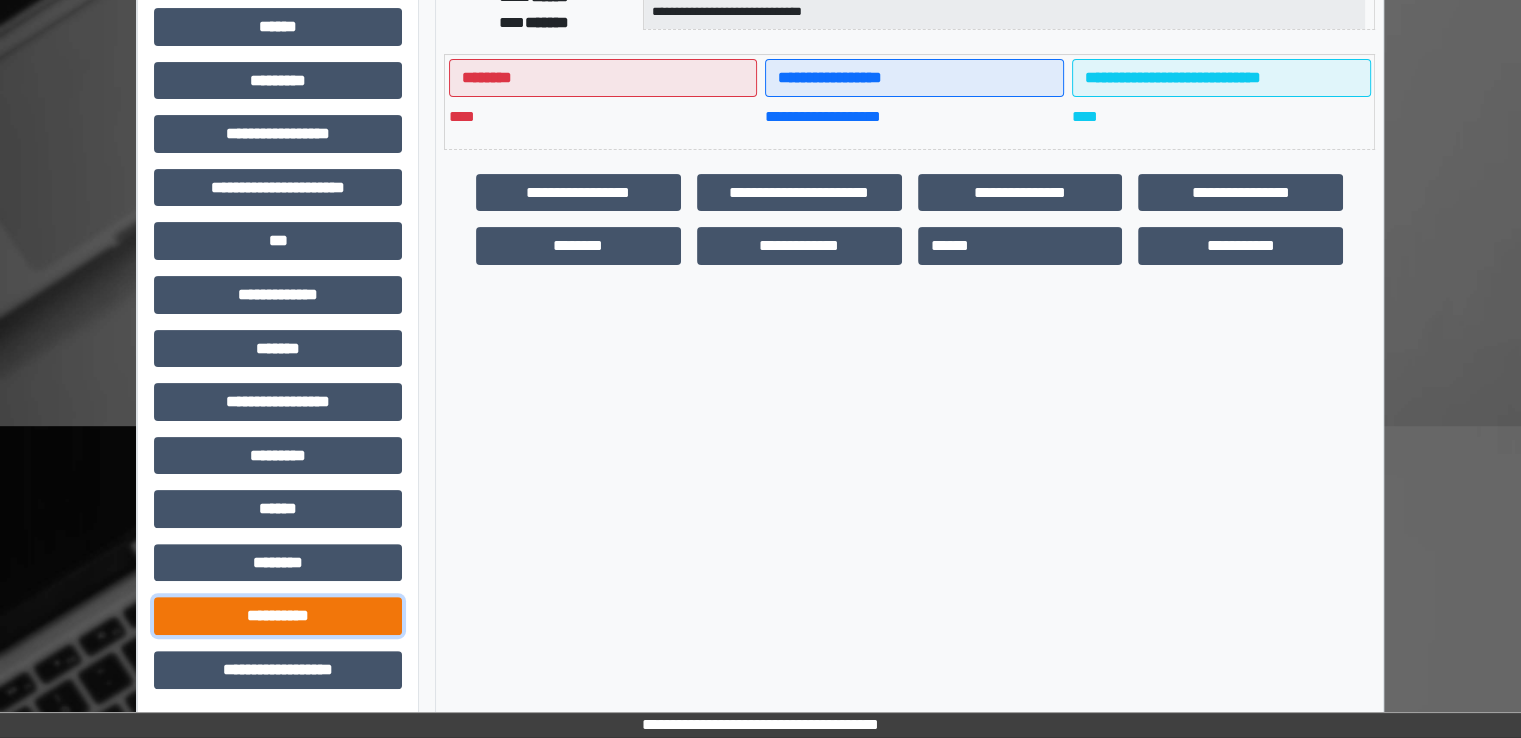 click on "**********" at bounding box center [278, 616] 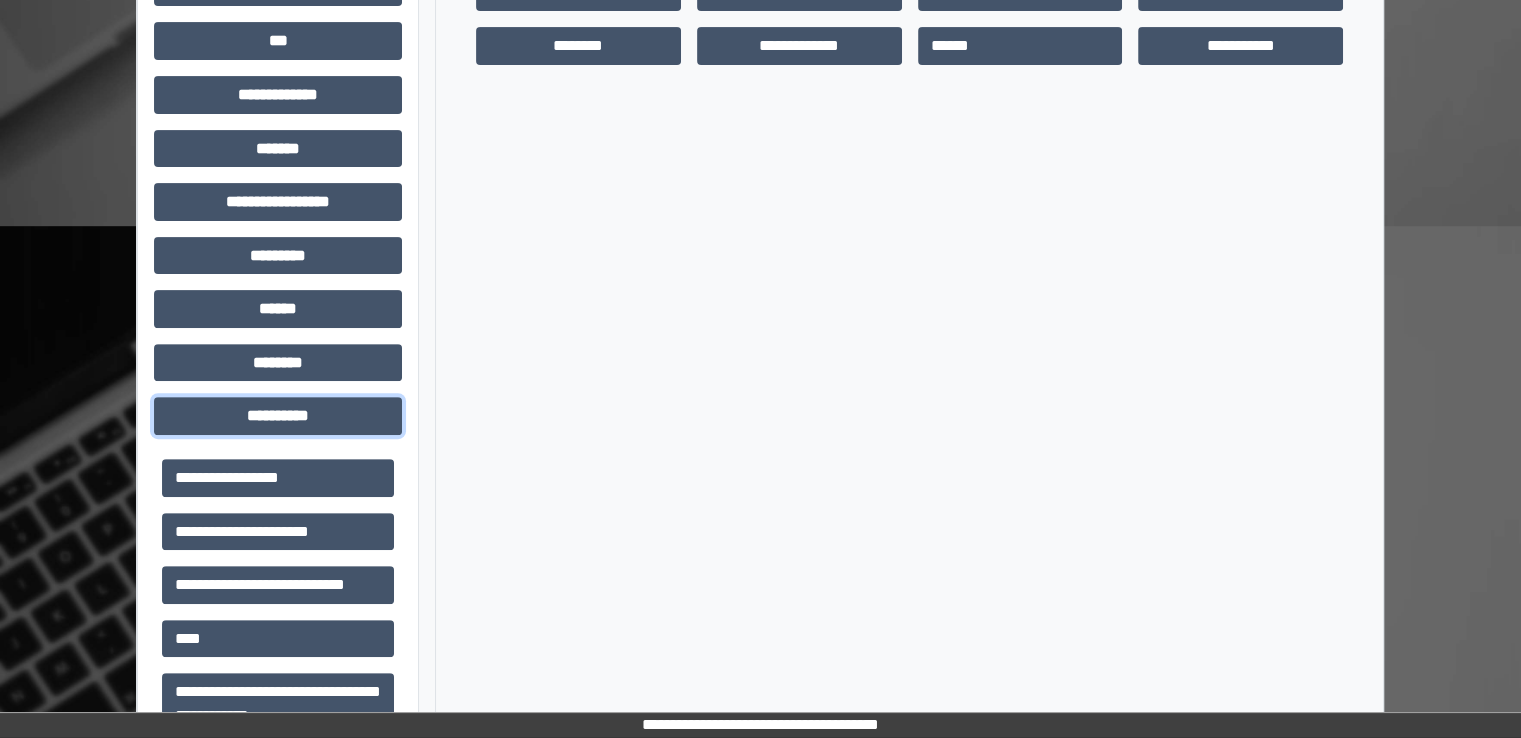 scroll, scrollTop: 736, scrollLeft: 0, axis: vertical 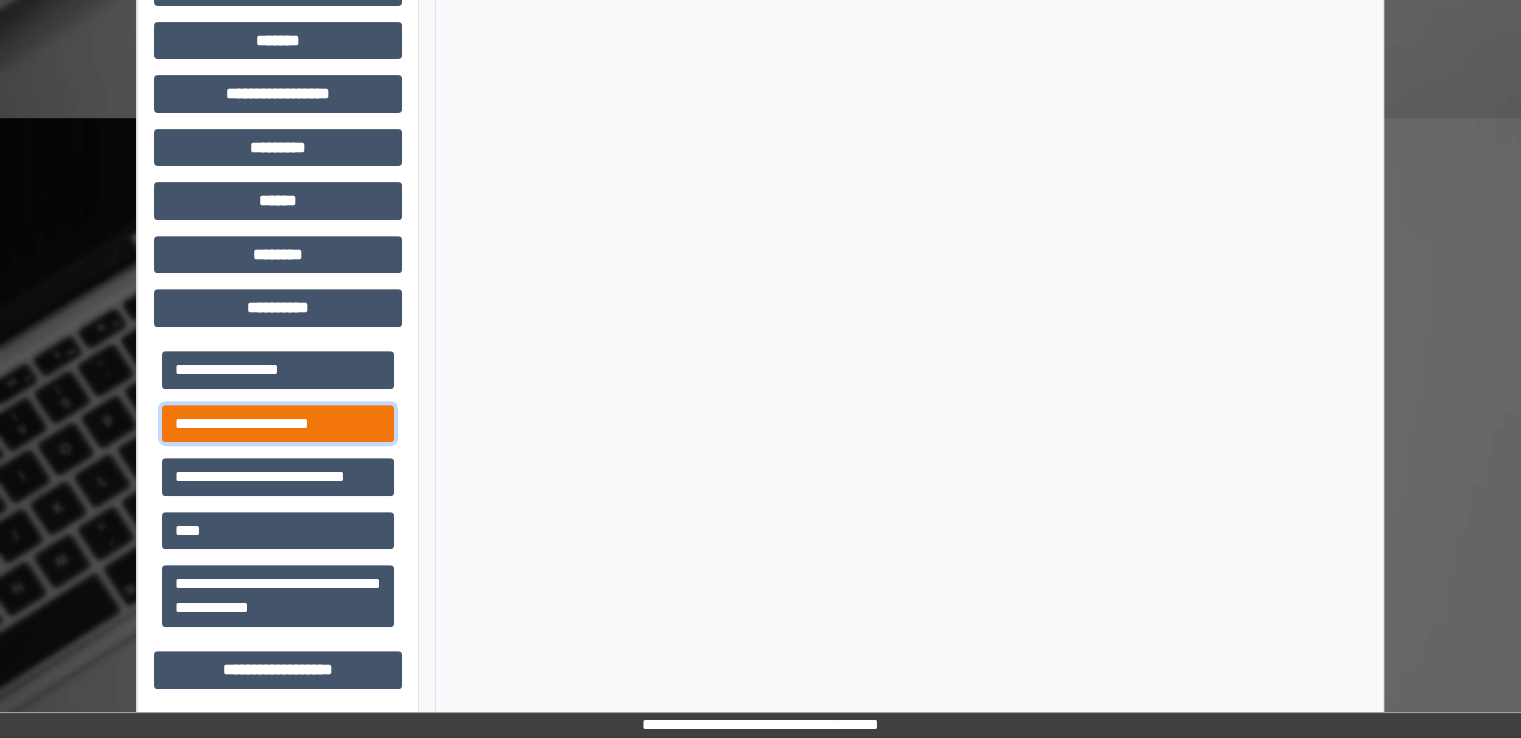 click on "**********" at bounding box center [278, 424] 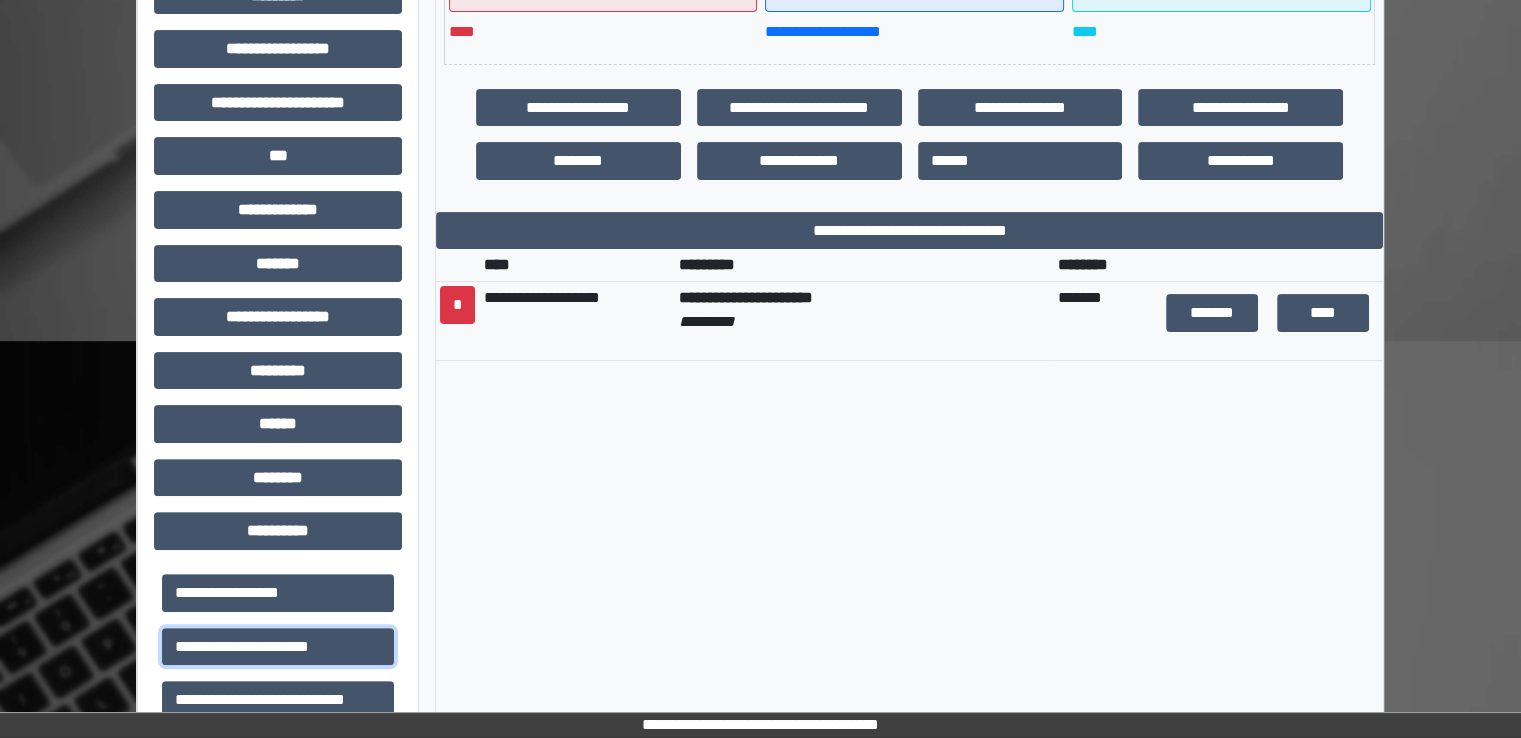 scroll, scrollTop: 512, scrollLeft: 0, axis: vertical 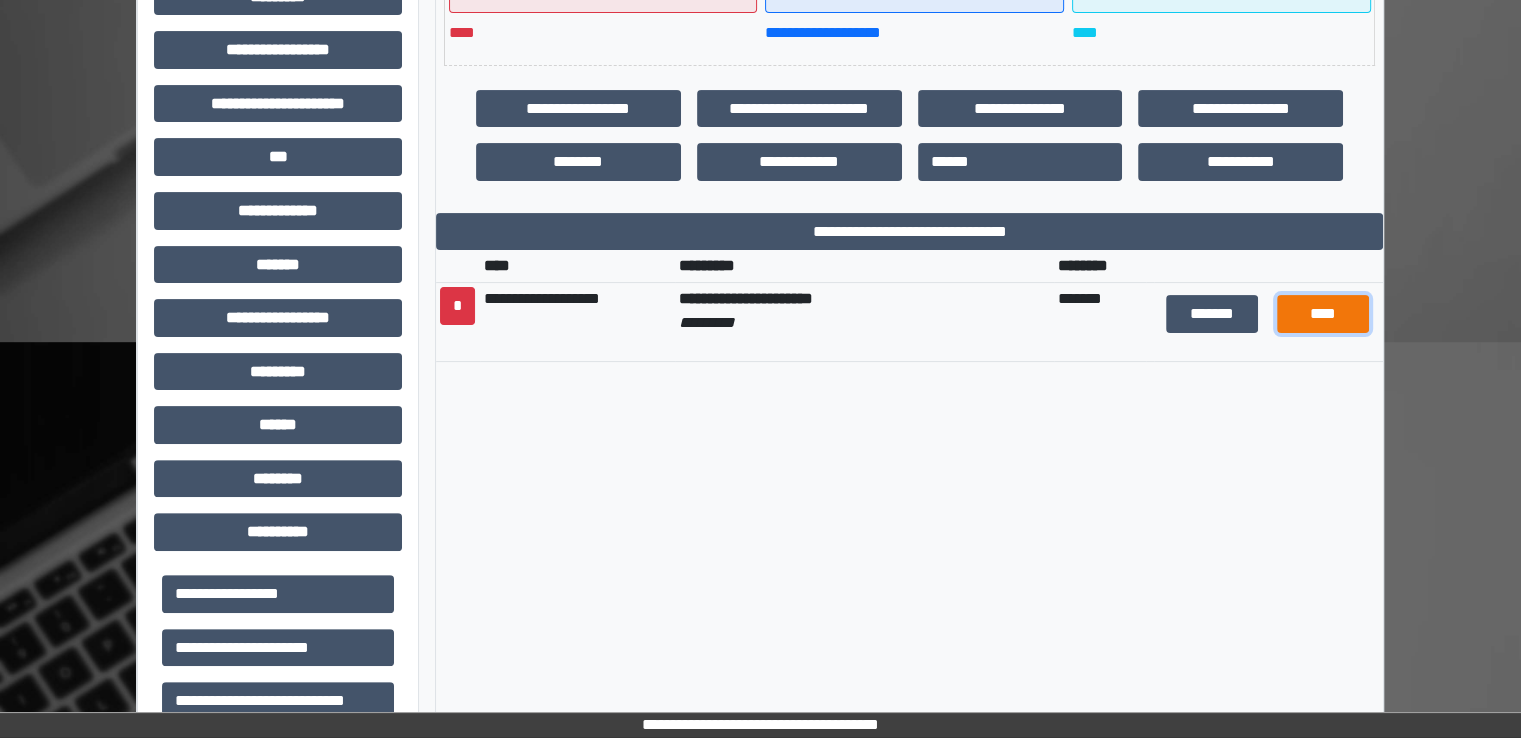 click on "****" at bounding box center [1323, 314] 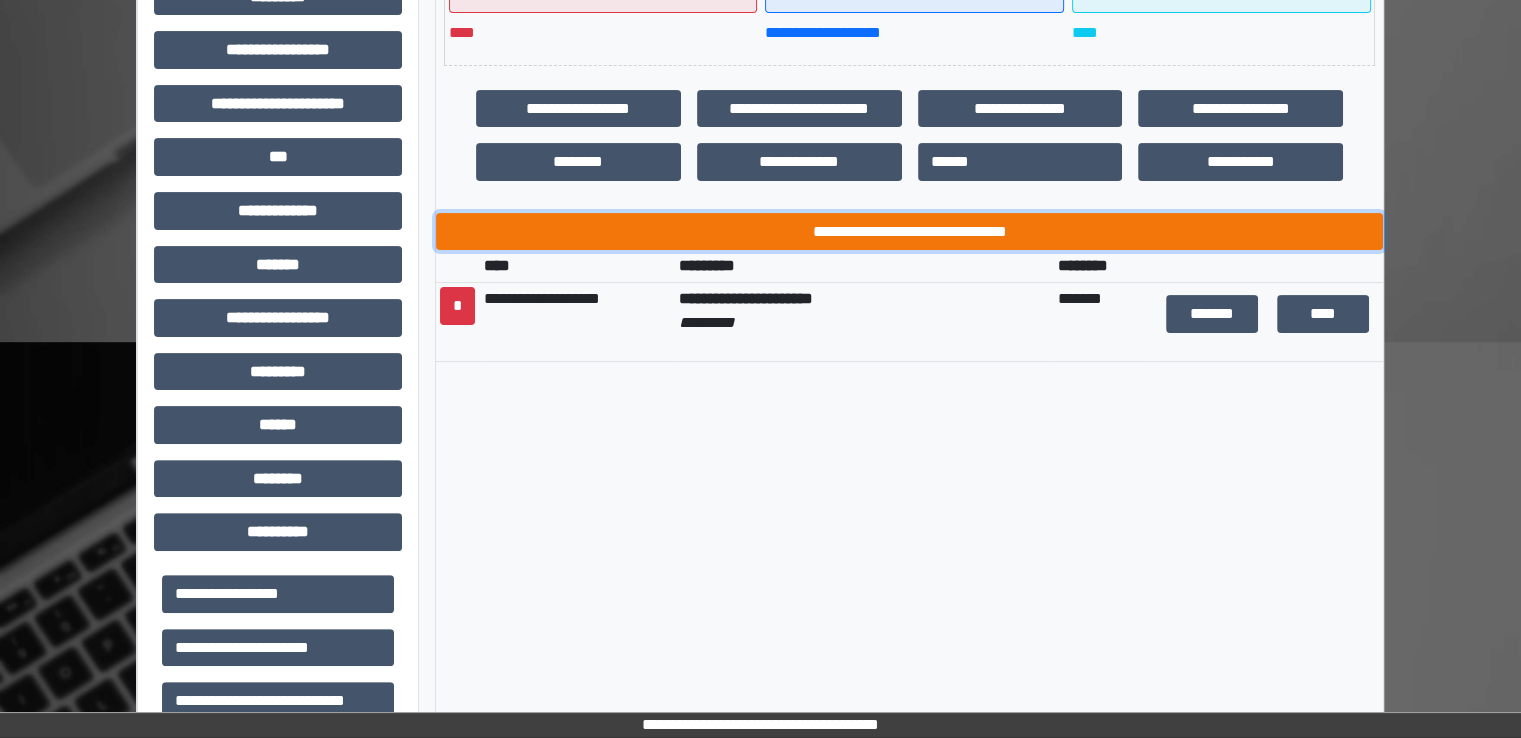 click on "**********" at bounding box center [909, 232] 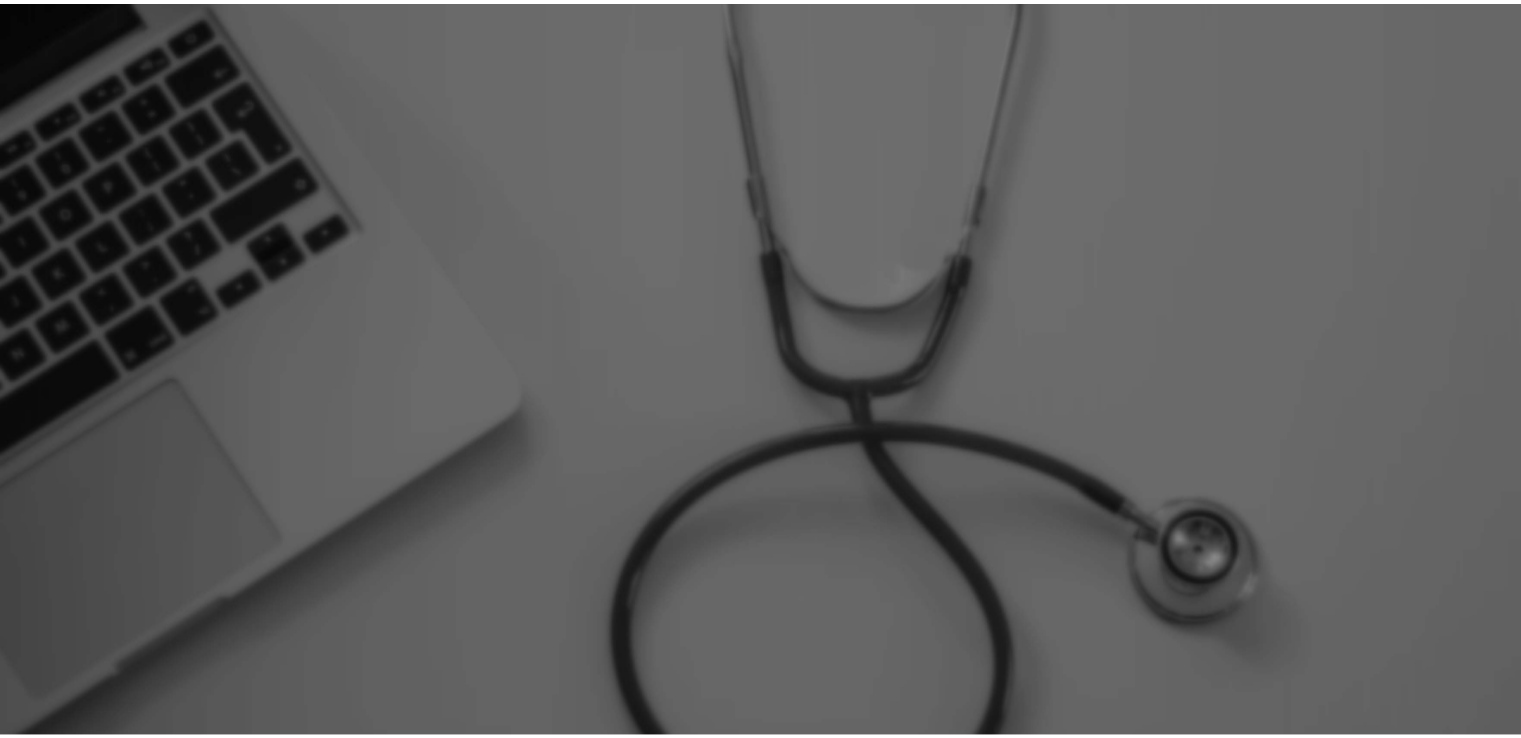 scroll, scrollTop: 0, scrollLeft: 0, axis: both 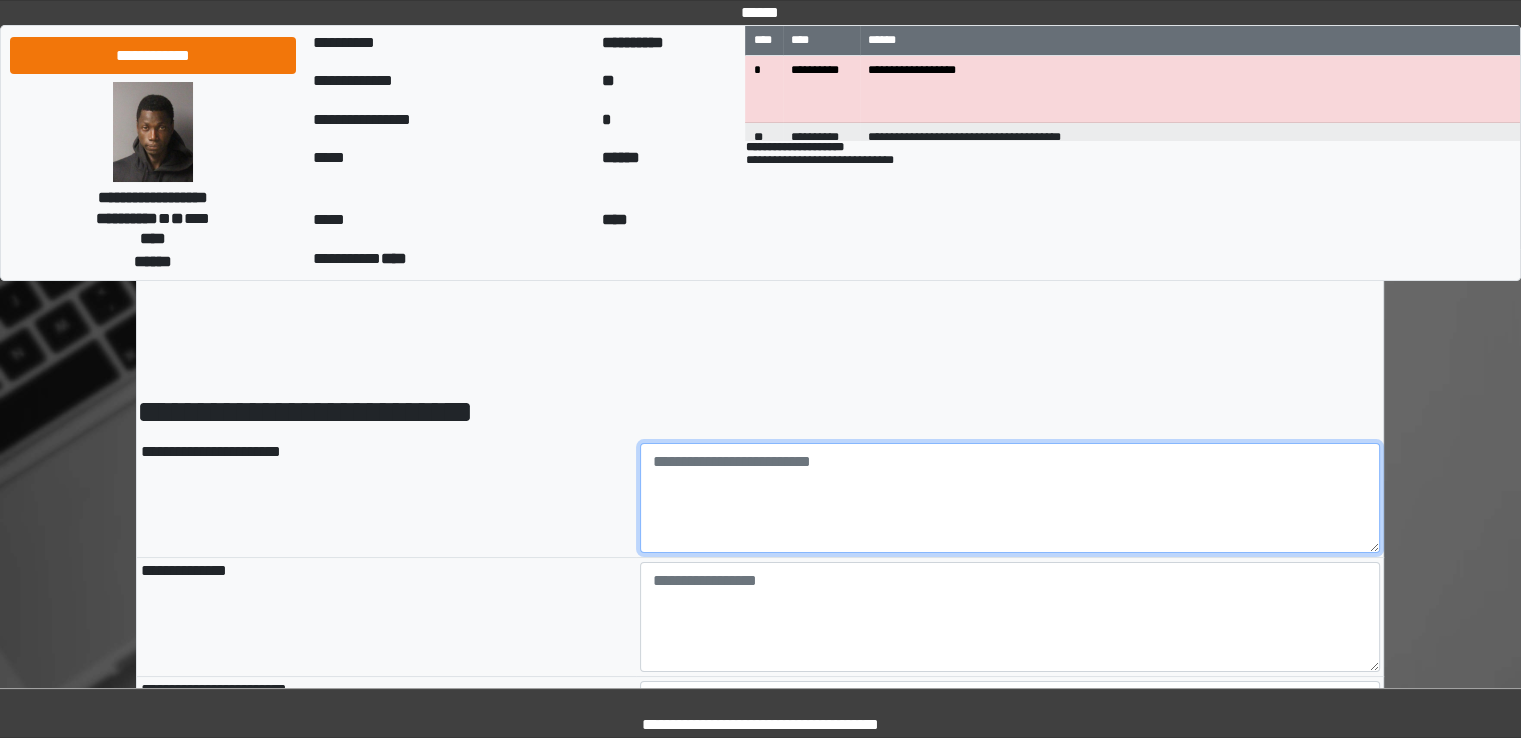 click at bounding box center [1010, 498] 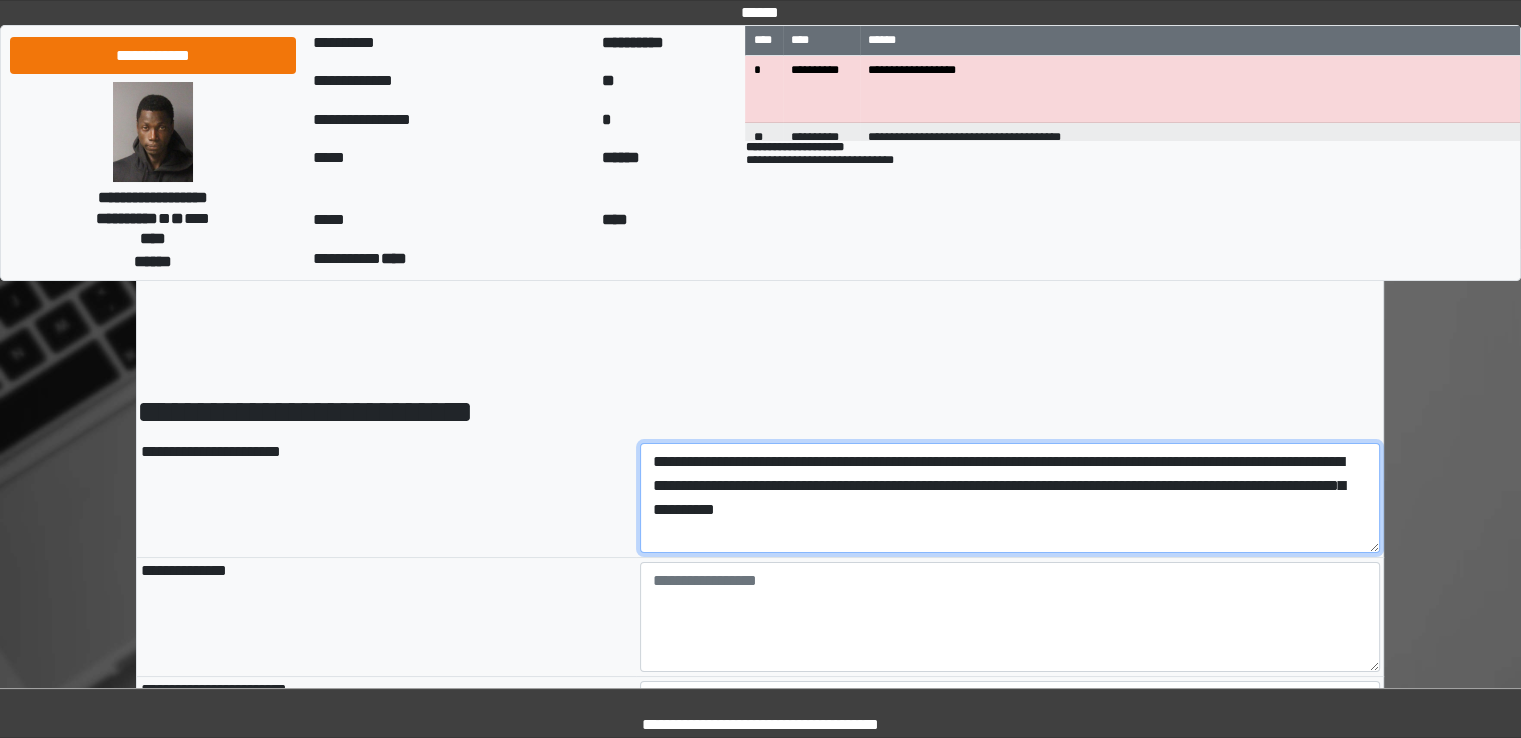 click on "**********" at bounding box center [1010, 498] 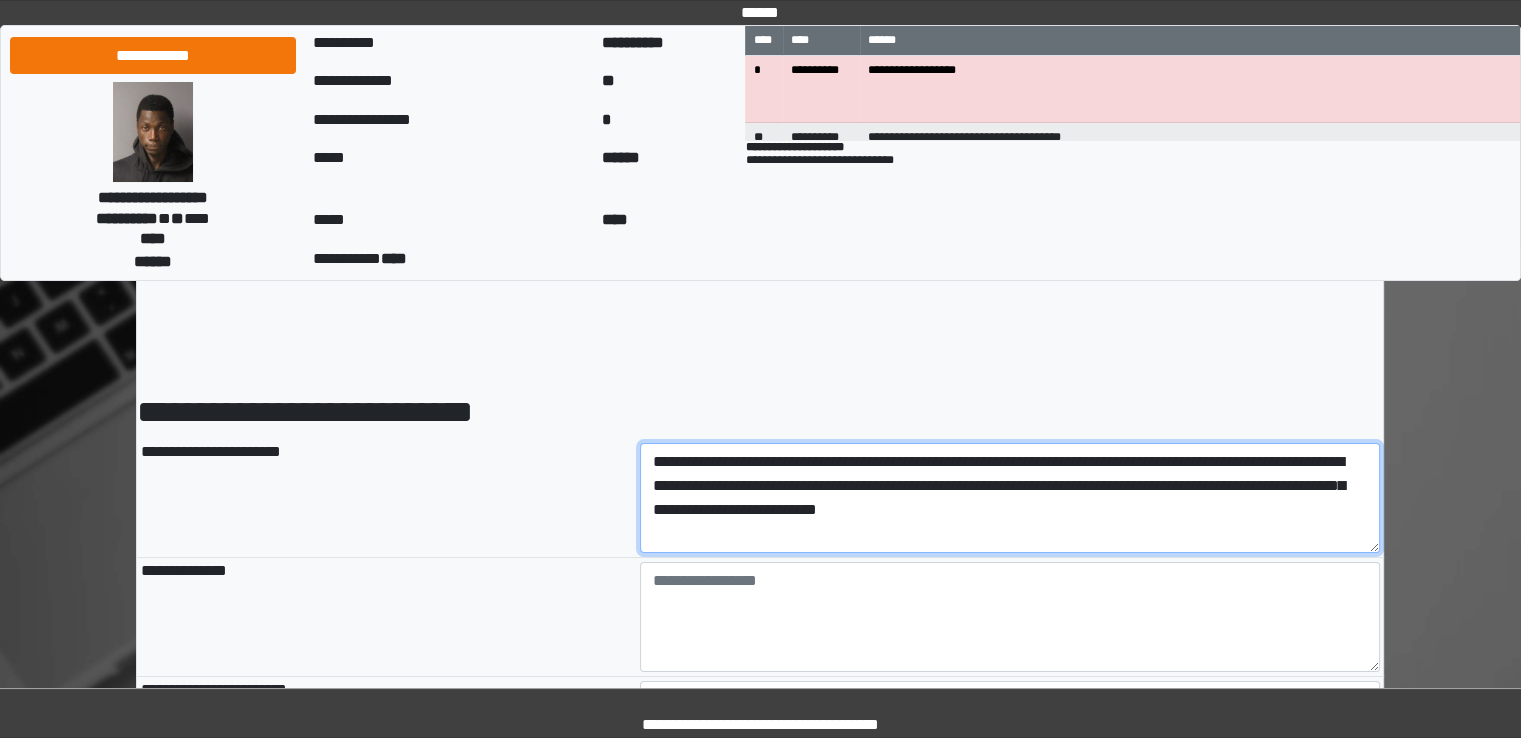 click on "**********" at bounding box center (1010, 498) 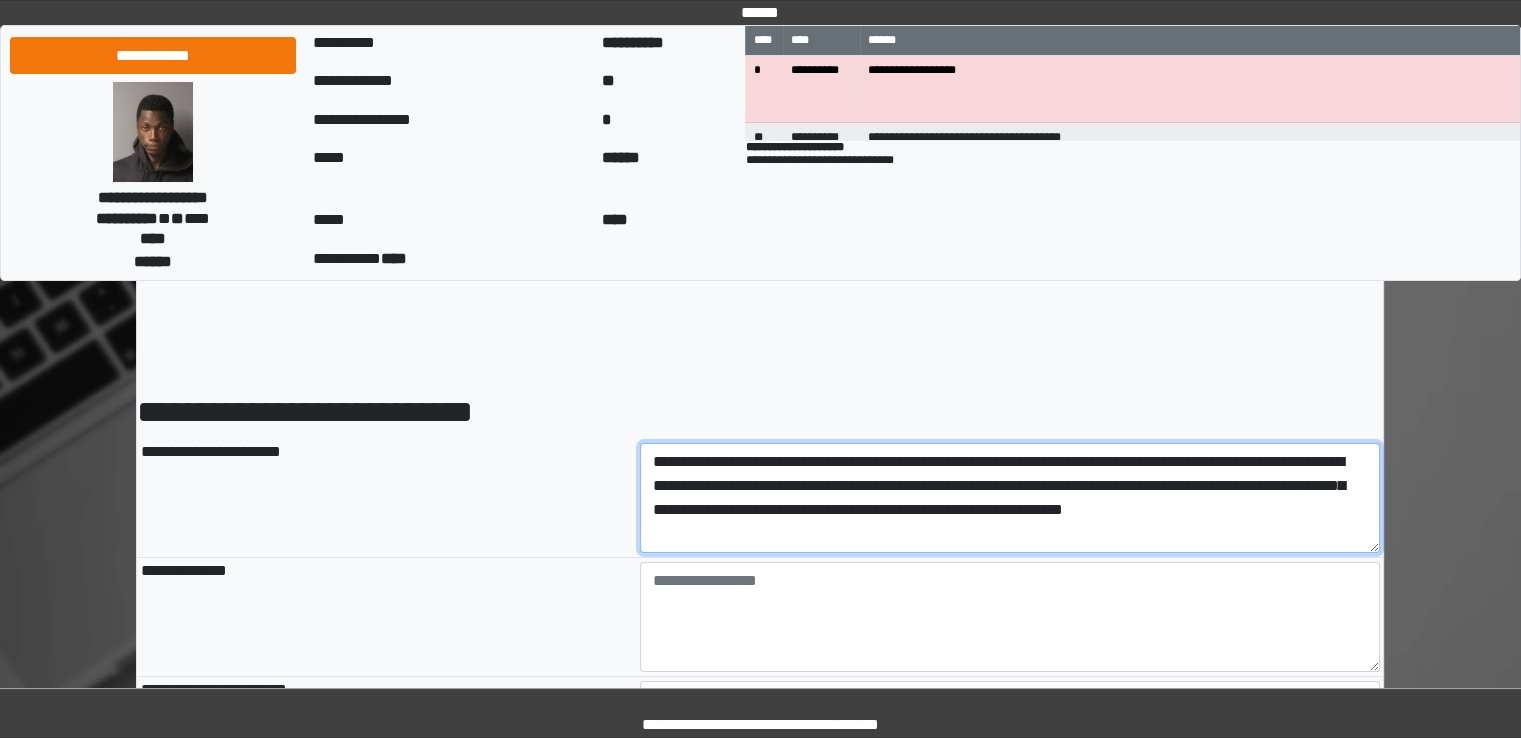 click on "**********" at bounding box center (1010, 498) 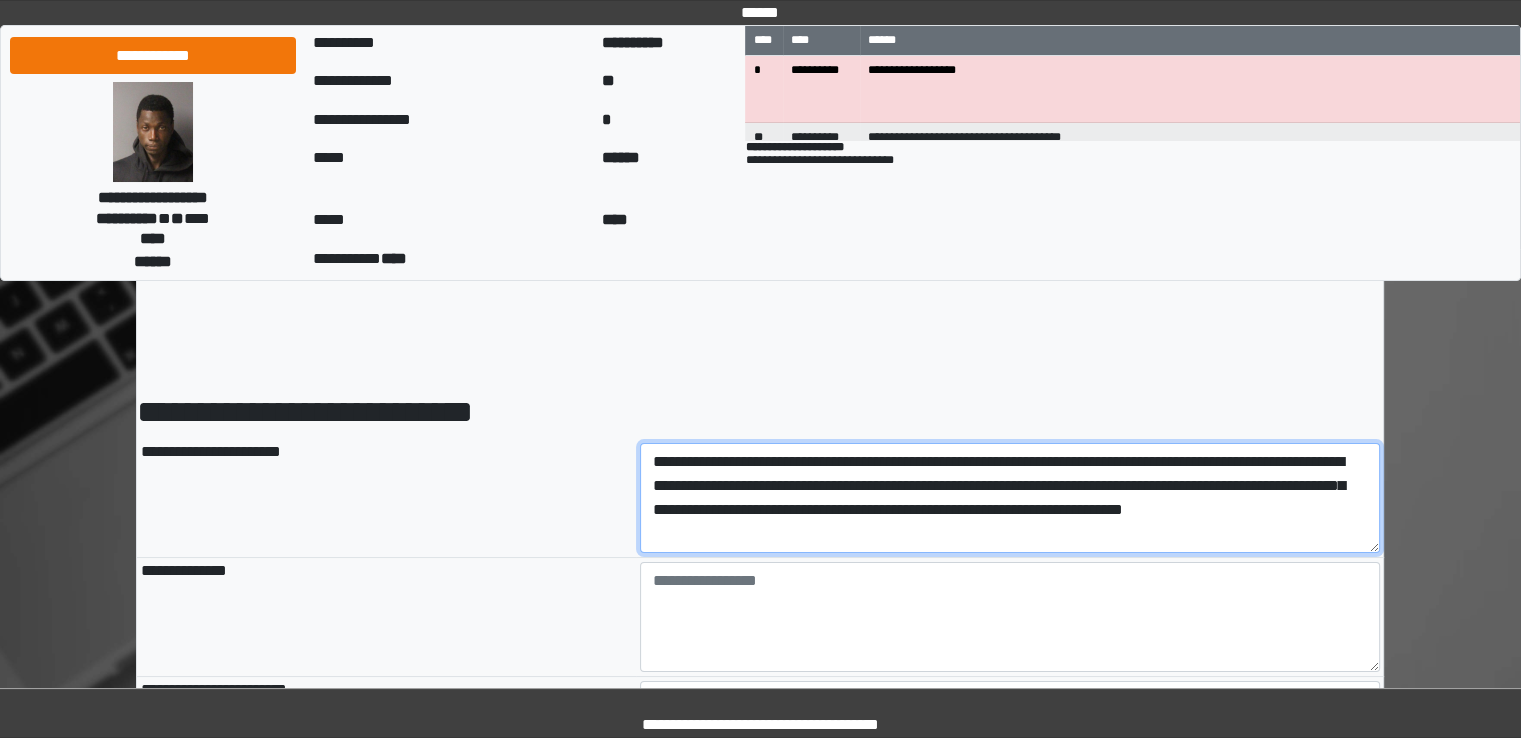click on "**********" at bounding box center (1010, 498) 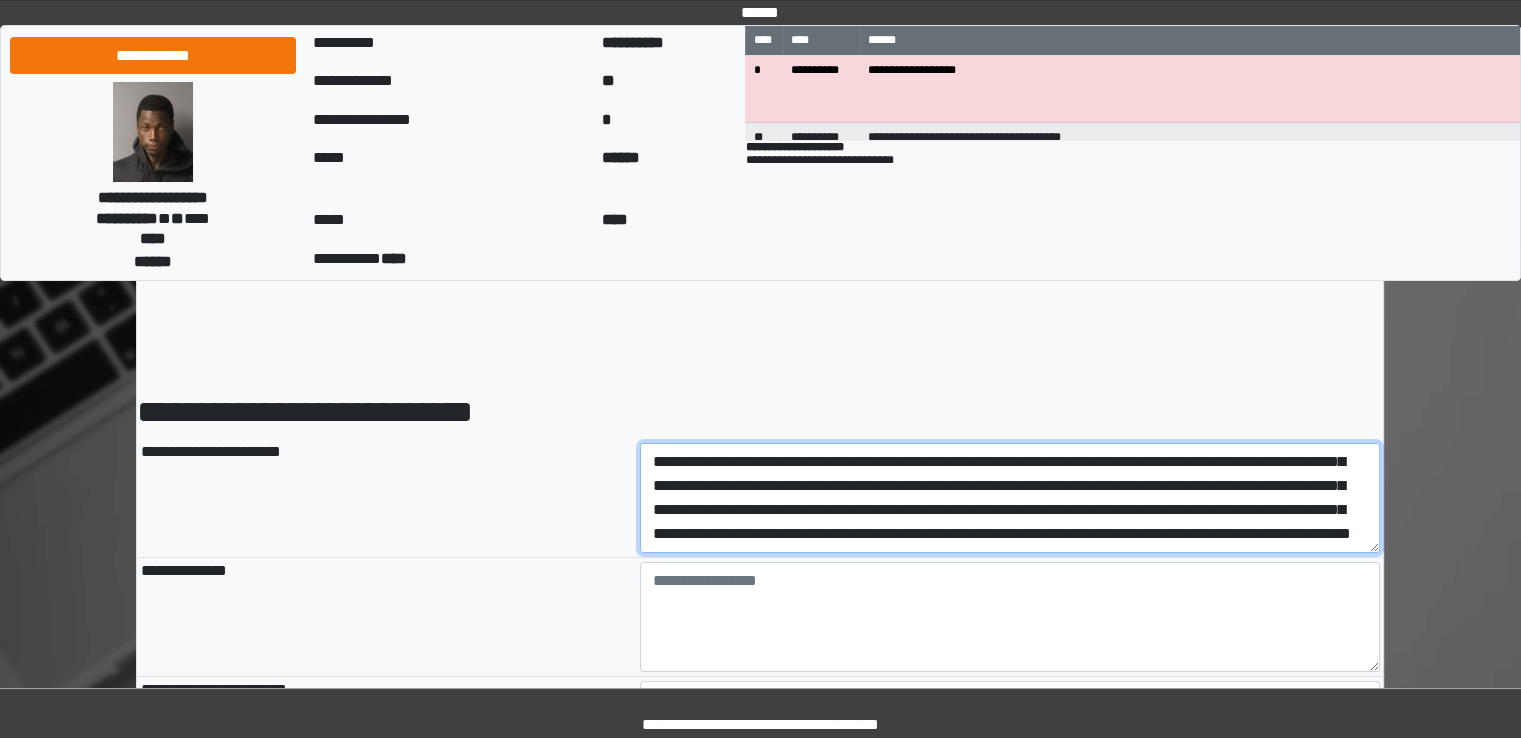 scroll, scrollTop: 64, scrollLeft: 0, axis: vertical 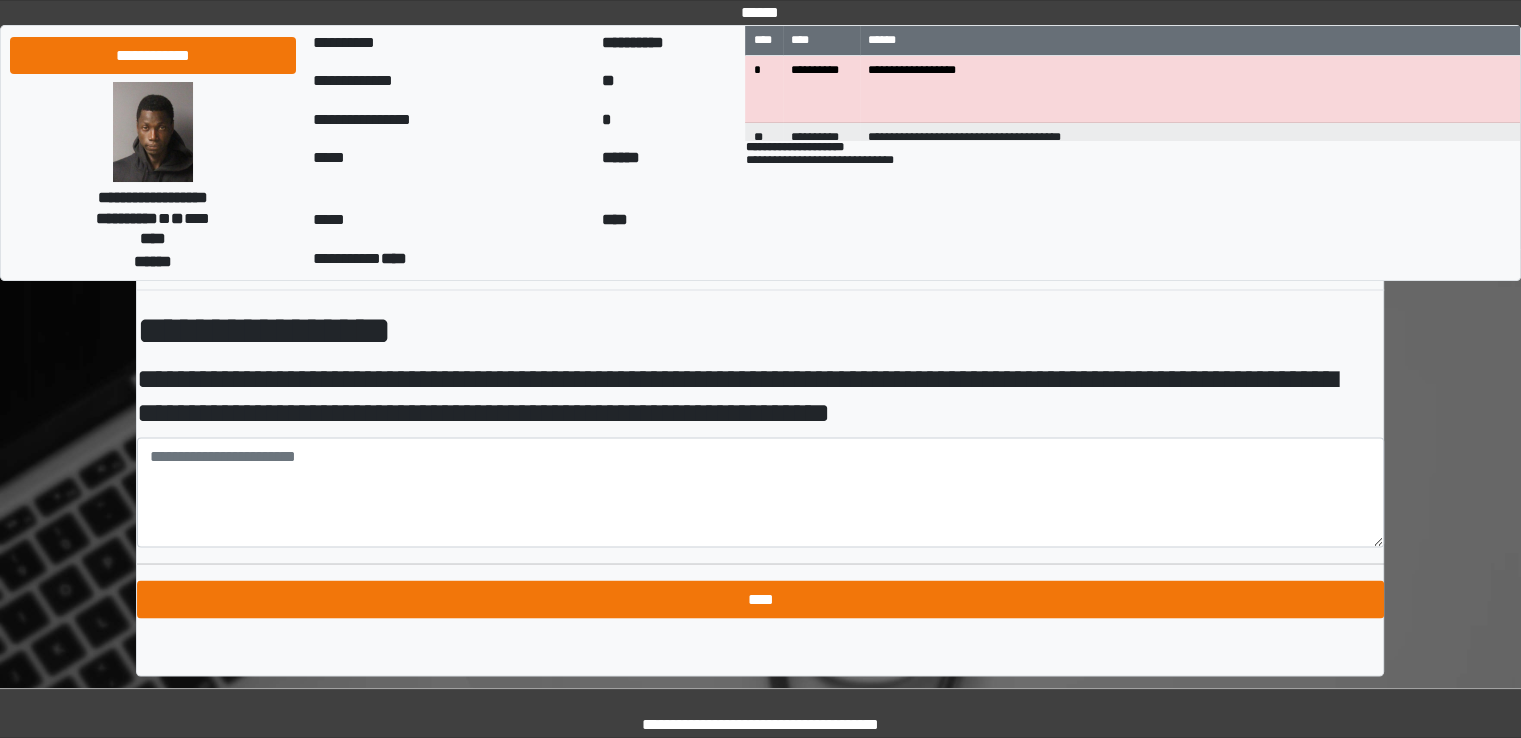 type on "**********" 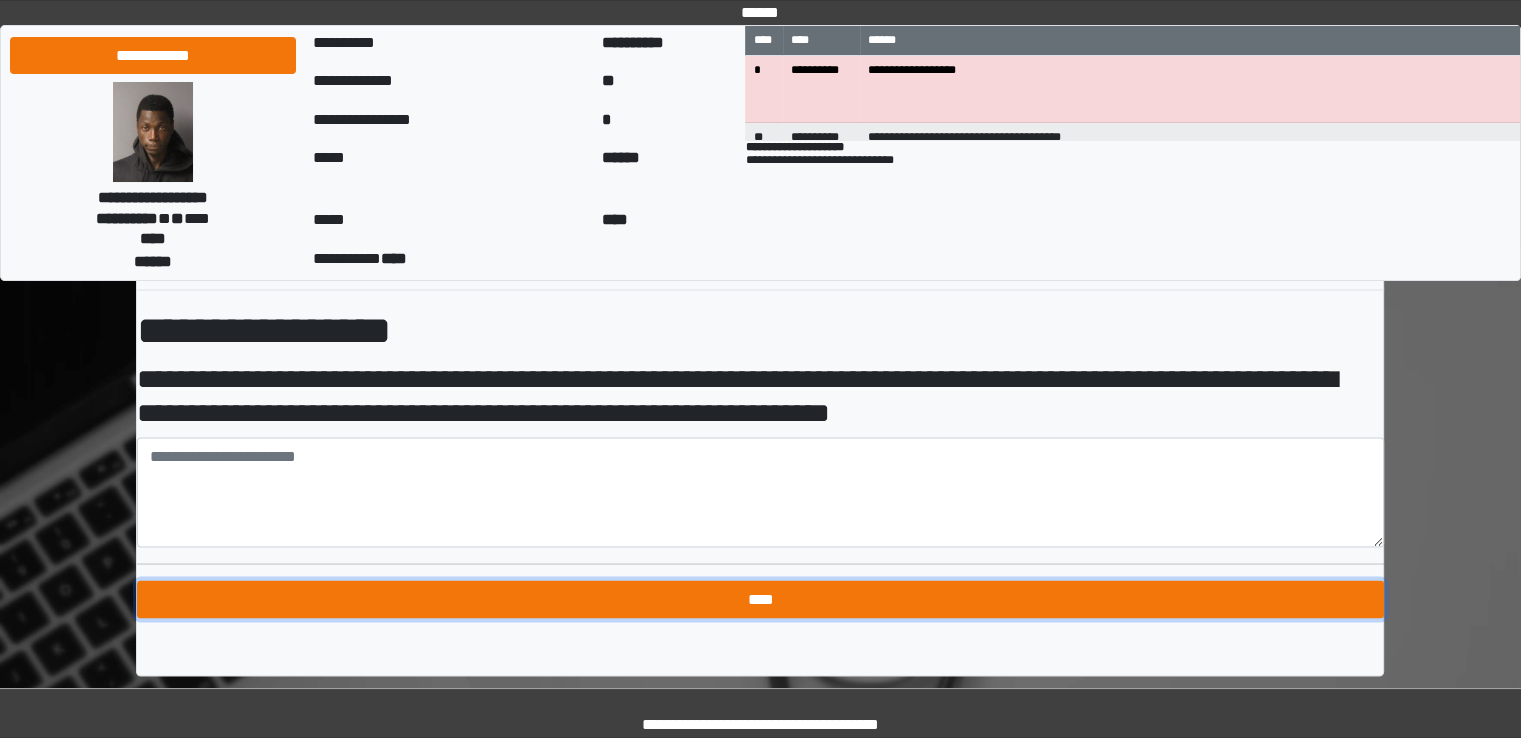 type on "**********" 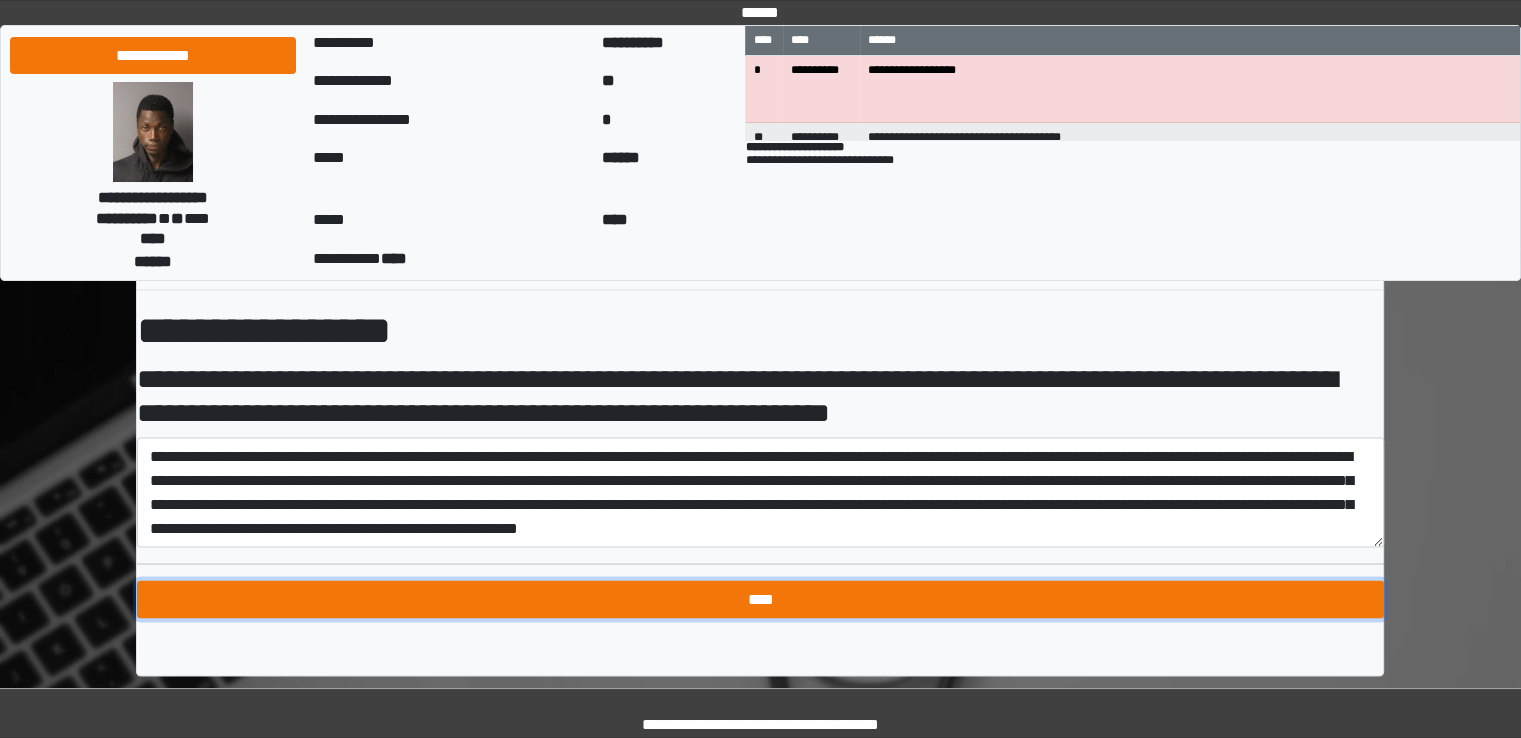 click on "****" at bounding box center (760, 599) 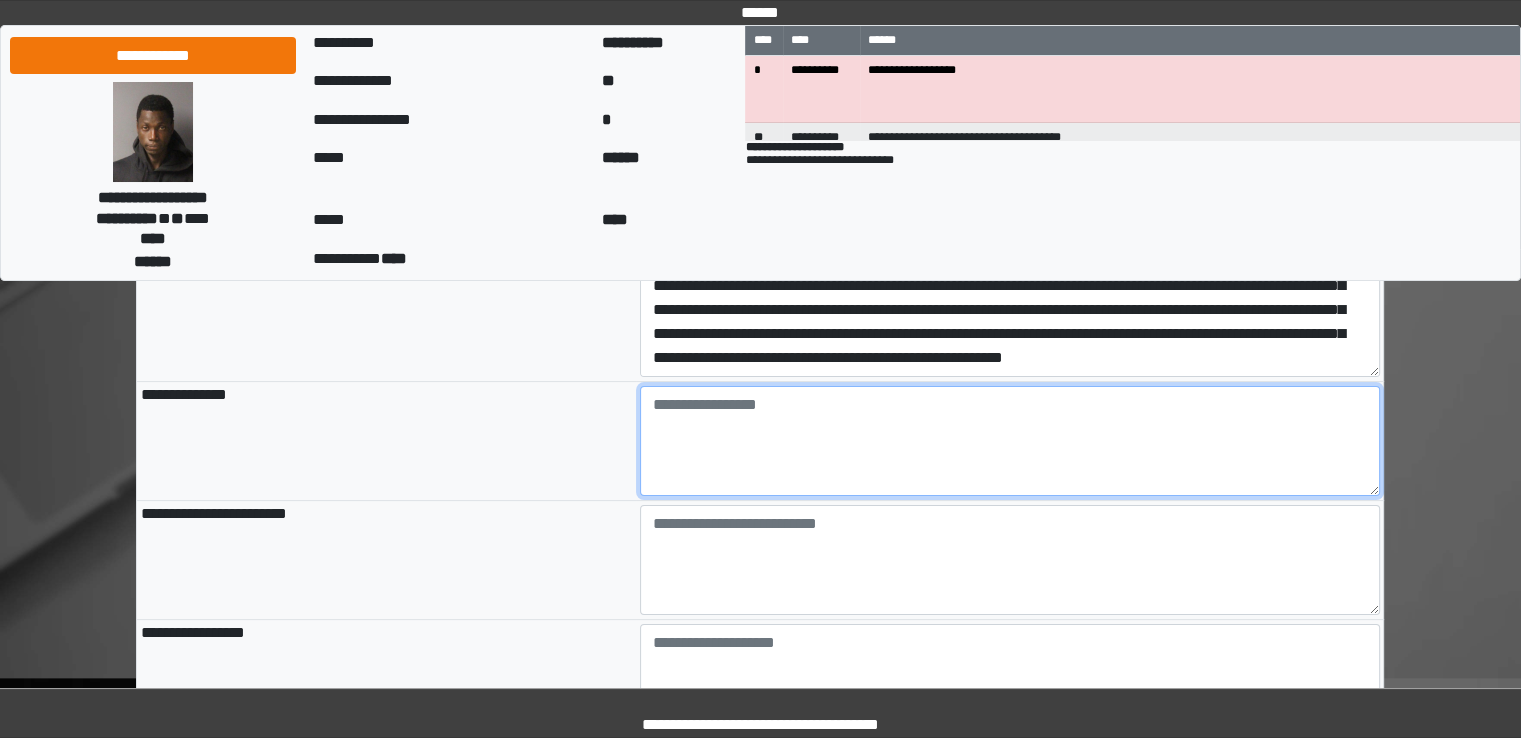 scroll, scrollTop: 160, scrollLeft: 0, axis: vertical 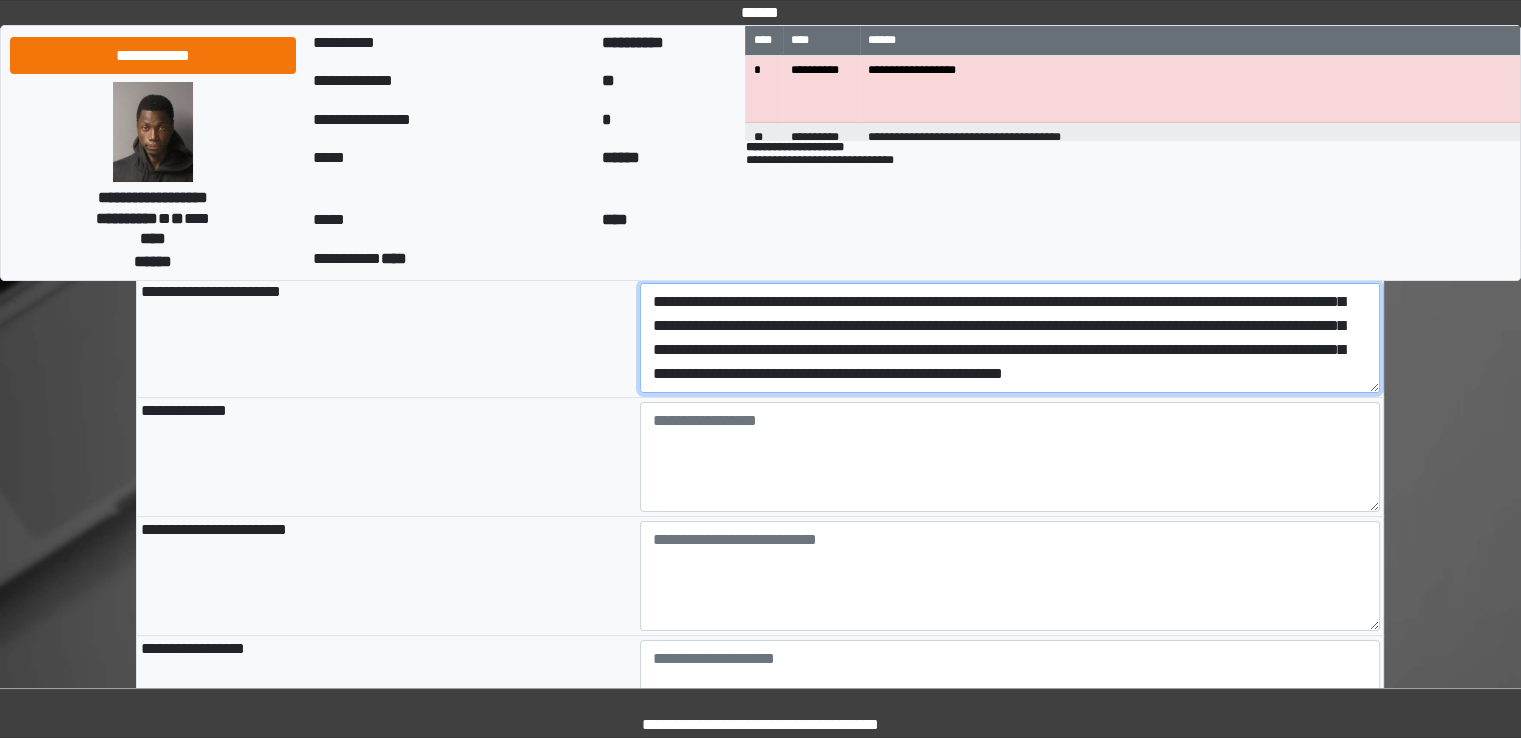 click on "**********" at bounding box center [1010, 338] 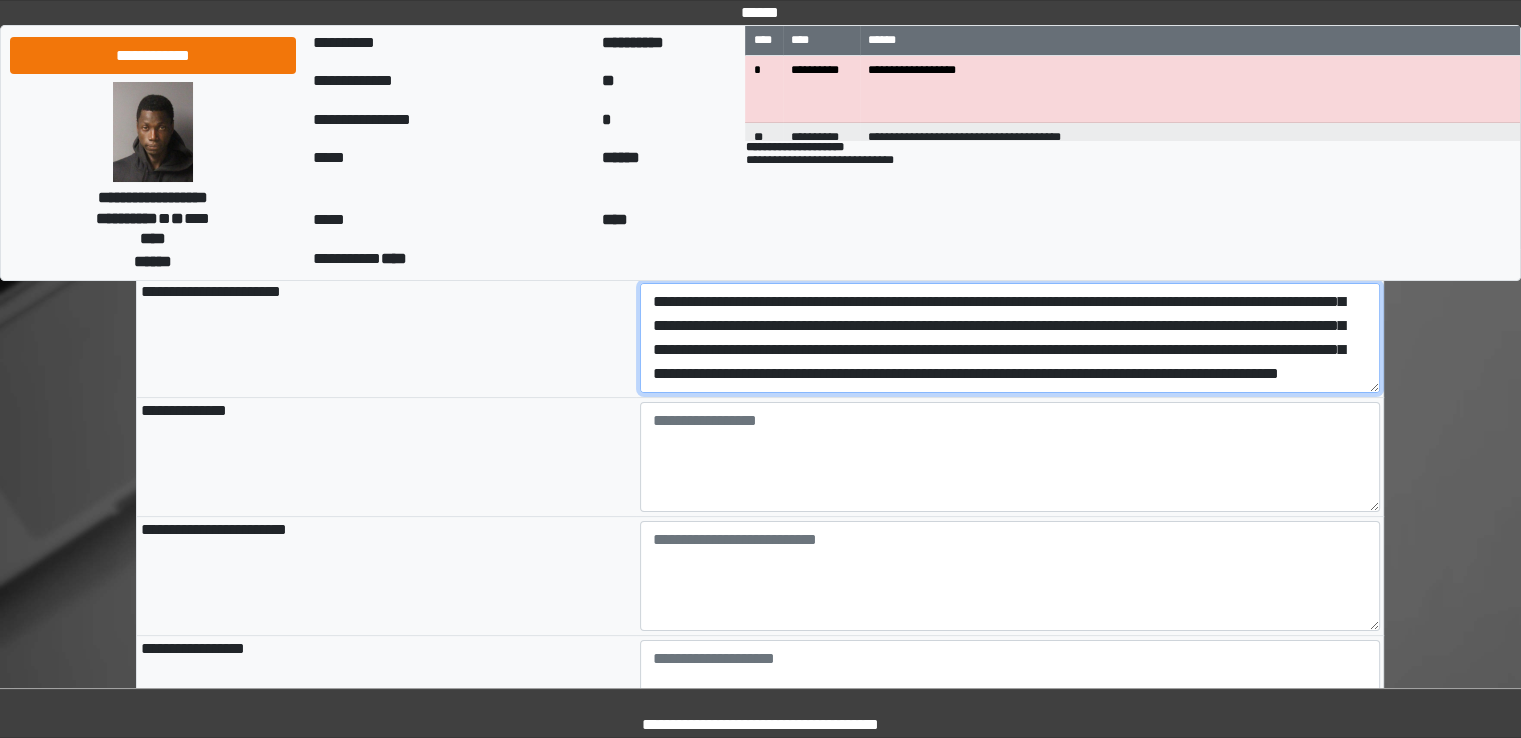 scroll, scrollTop: 144, scrollLeft: 0, axis: vertical 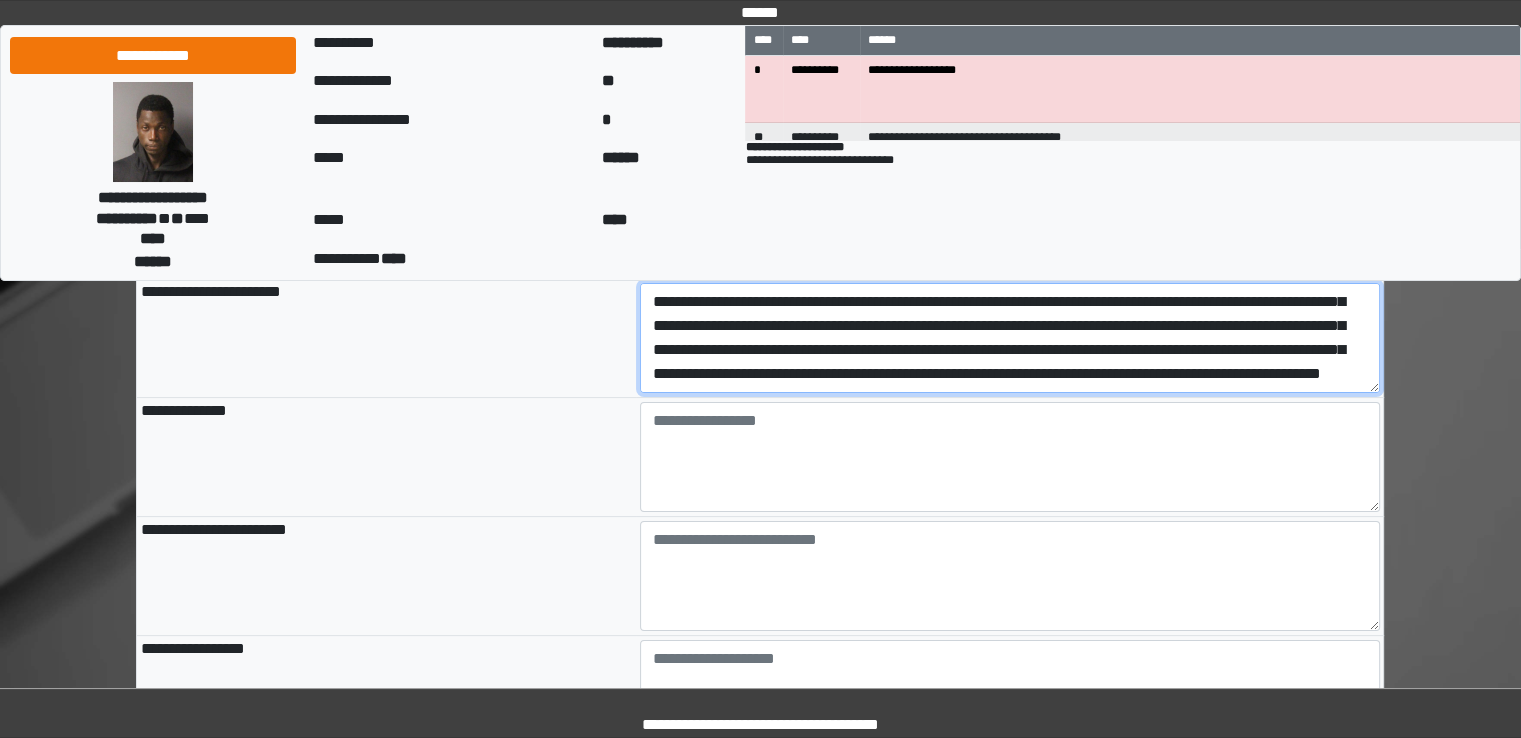 click on "**********" at bounding box center [1010, 338] 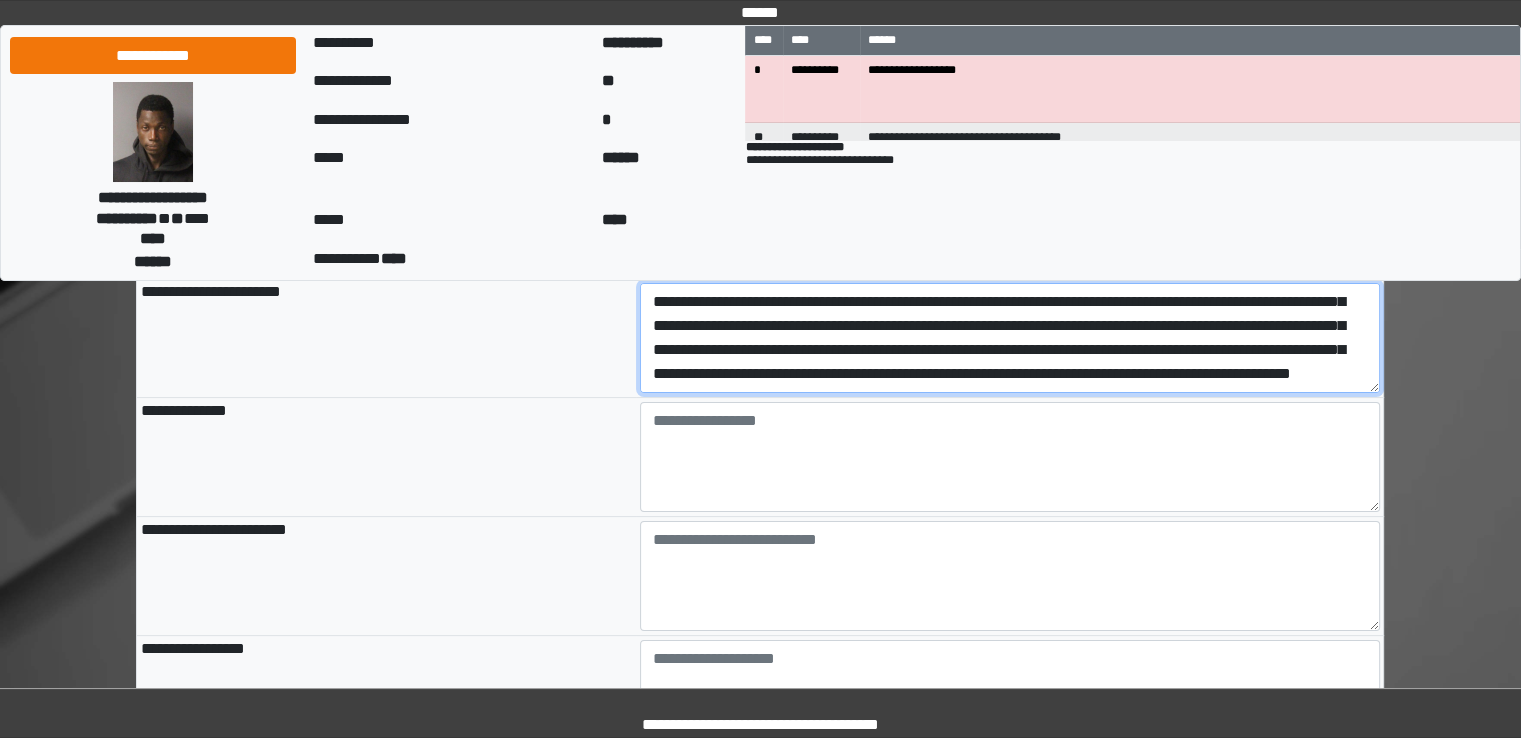 scroll, scrollTop: 208, scrollLeft: 0, axis: vertical 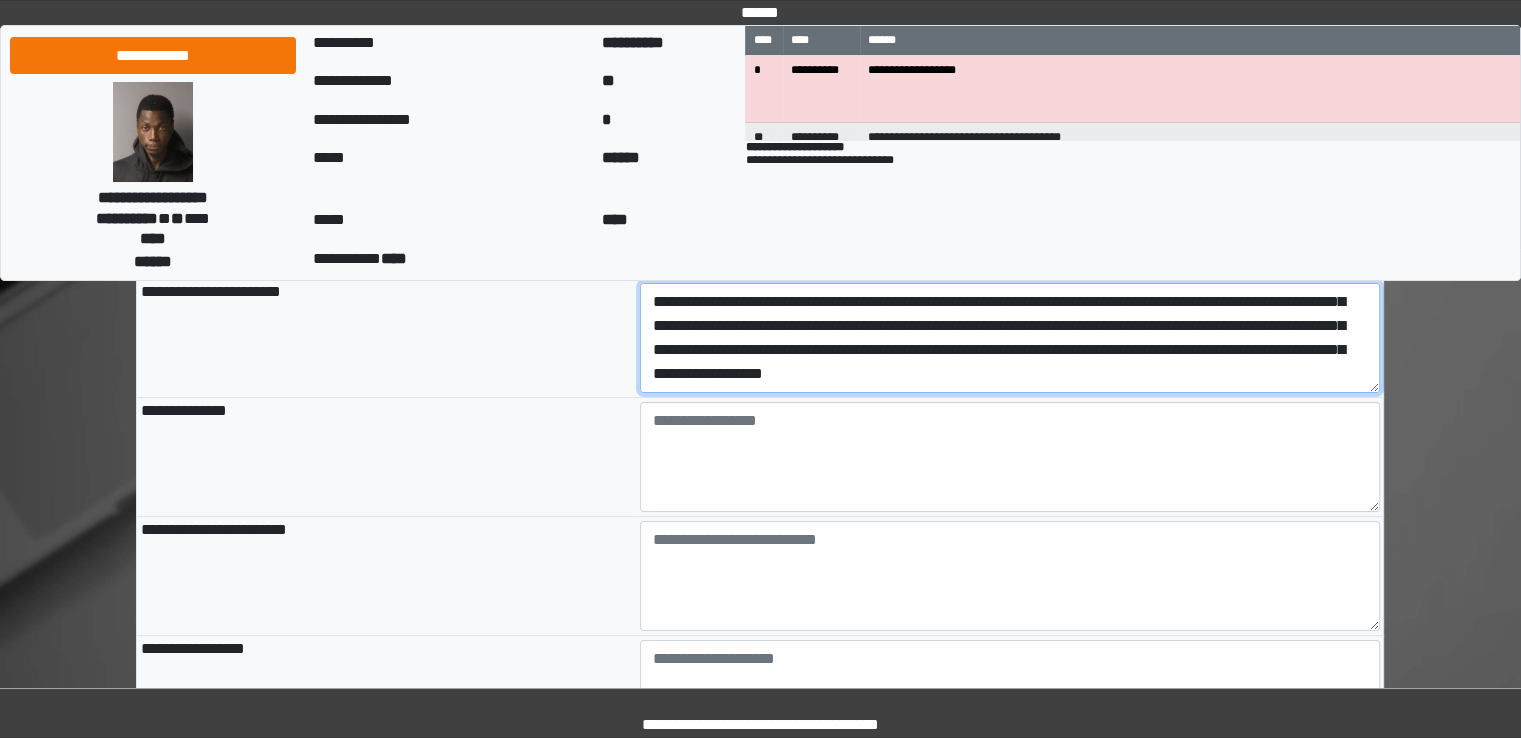 click at bounding box center (1010, 338) 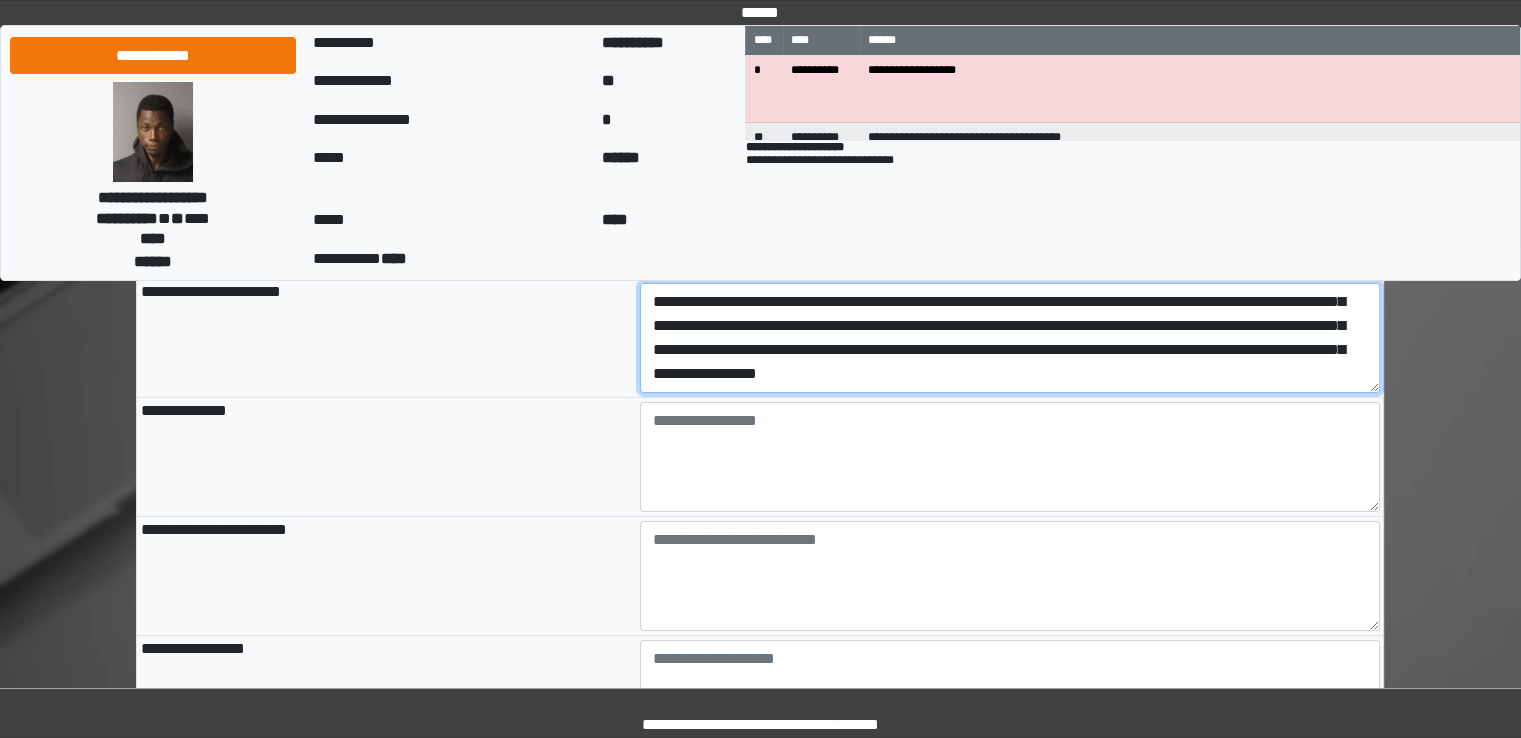 click at bounding box center (1010, 338) 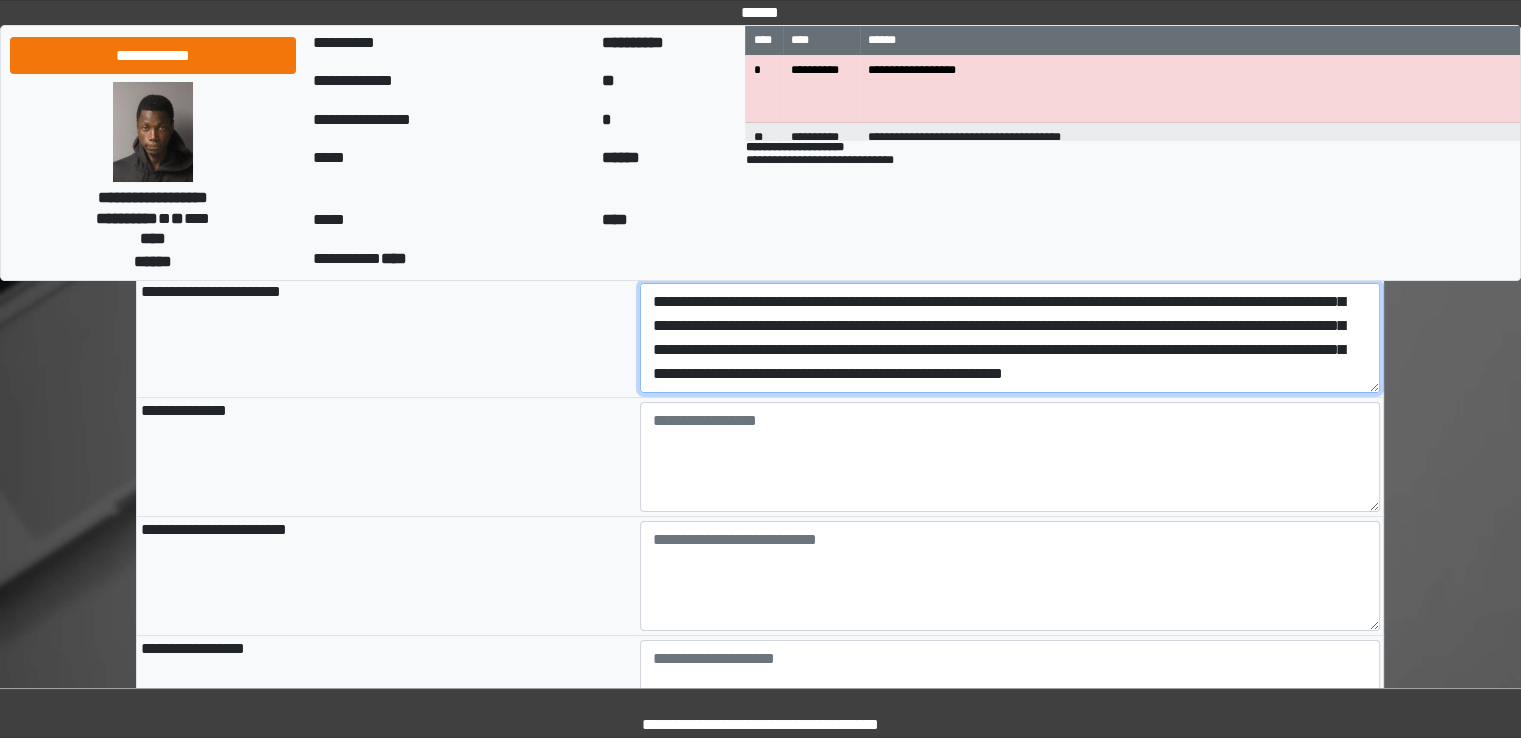 scroll, scrollTop: 280, scrollLeft: 0, axis: vertical 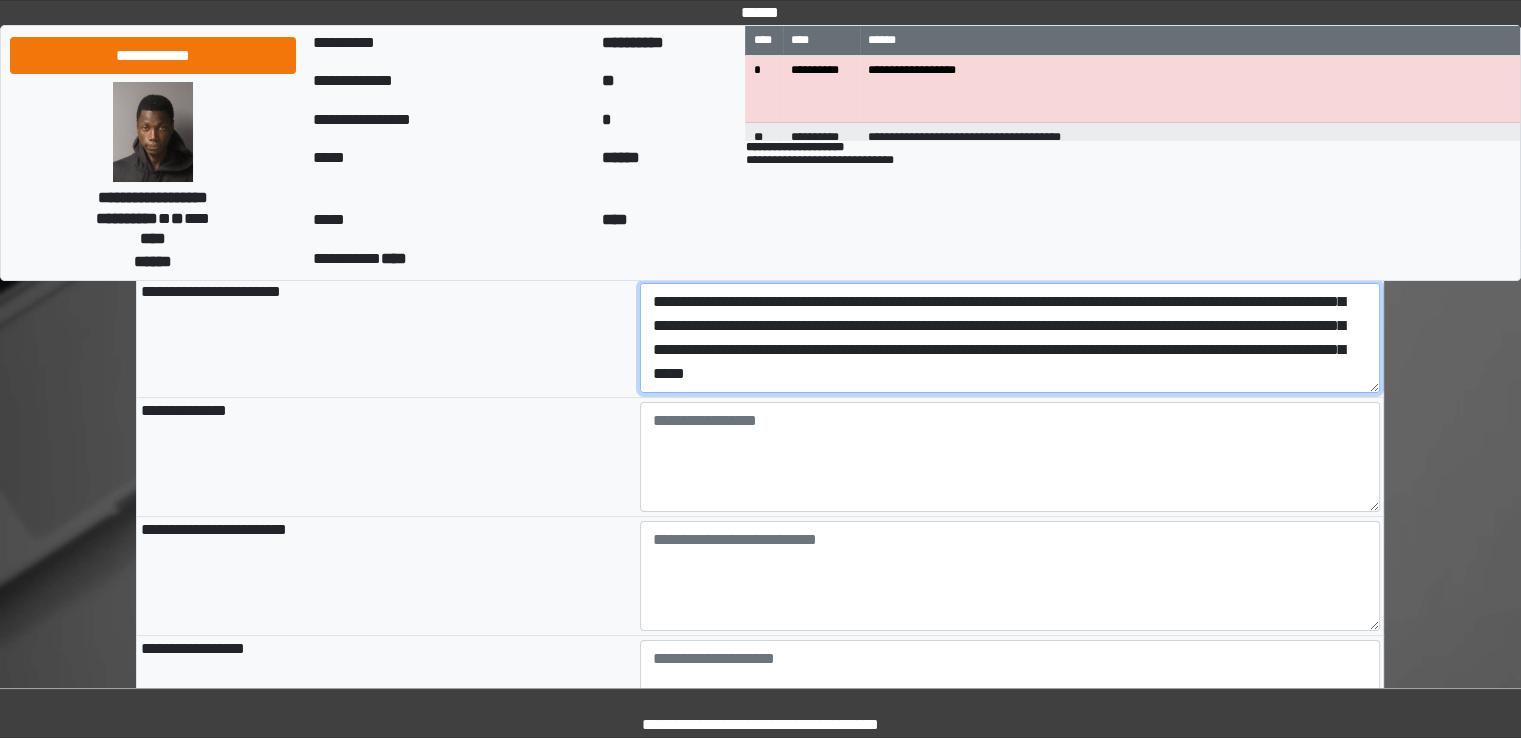 click at bounding box center [1010, 338] 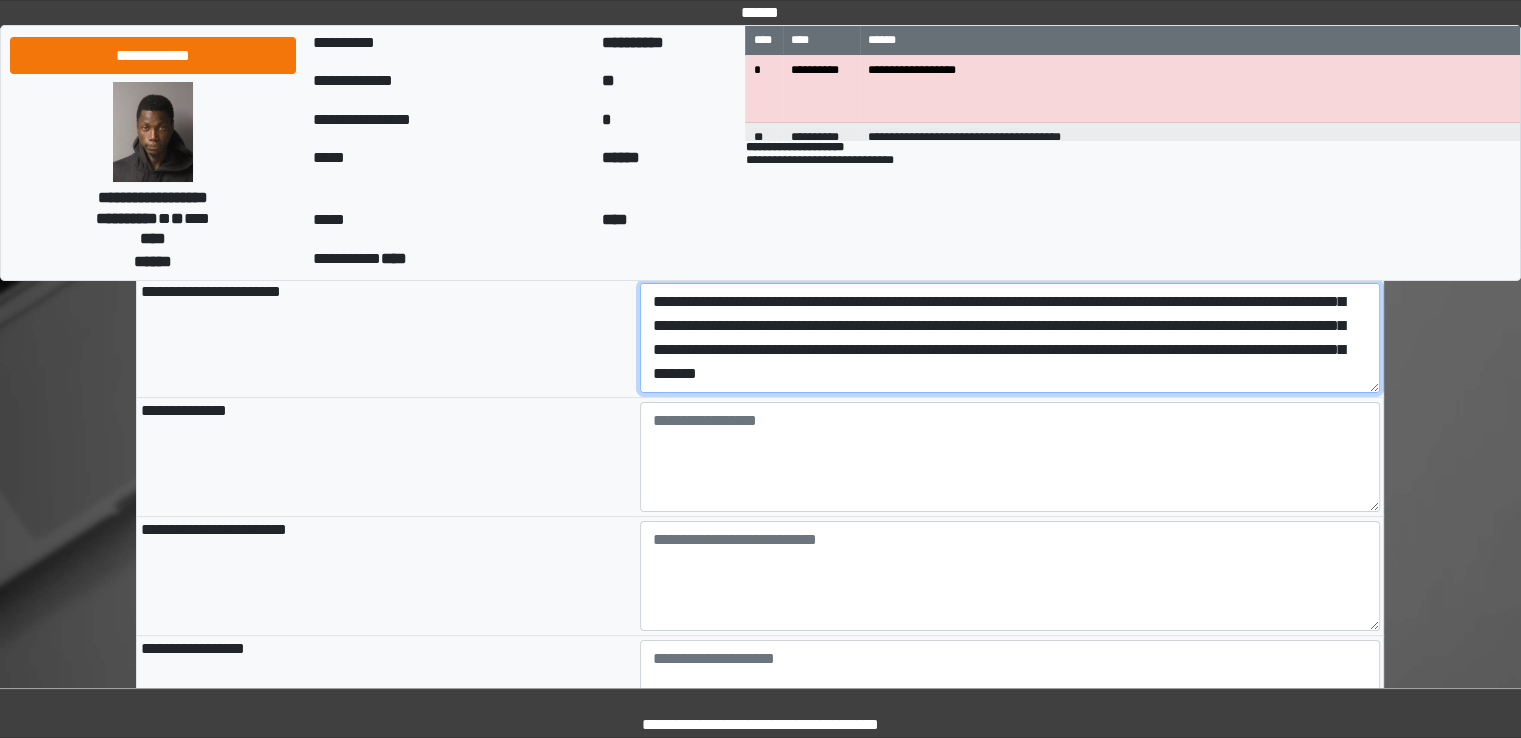 click at bounding box center [1010, 338] 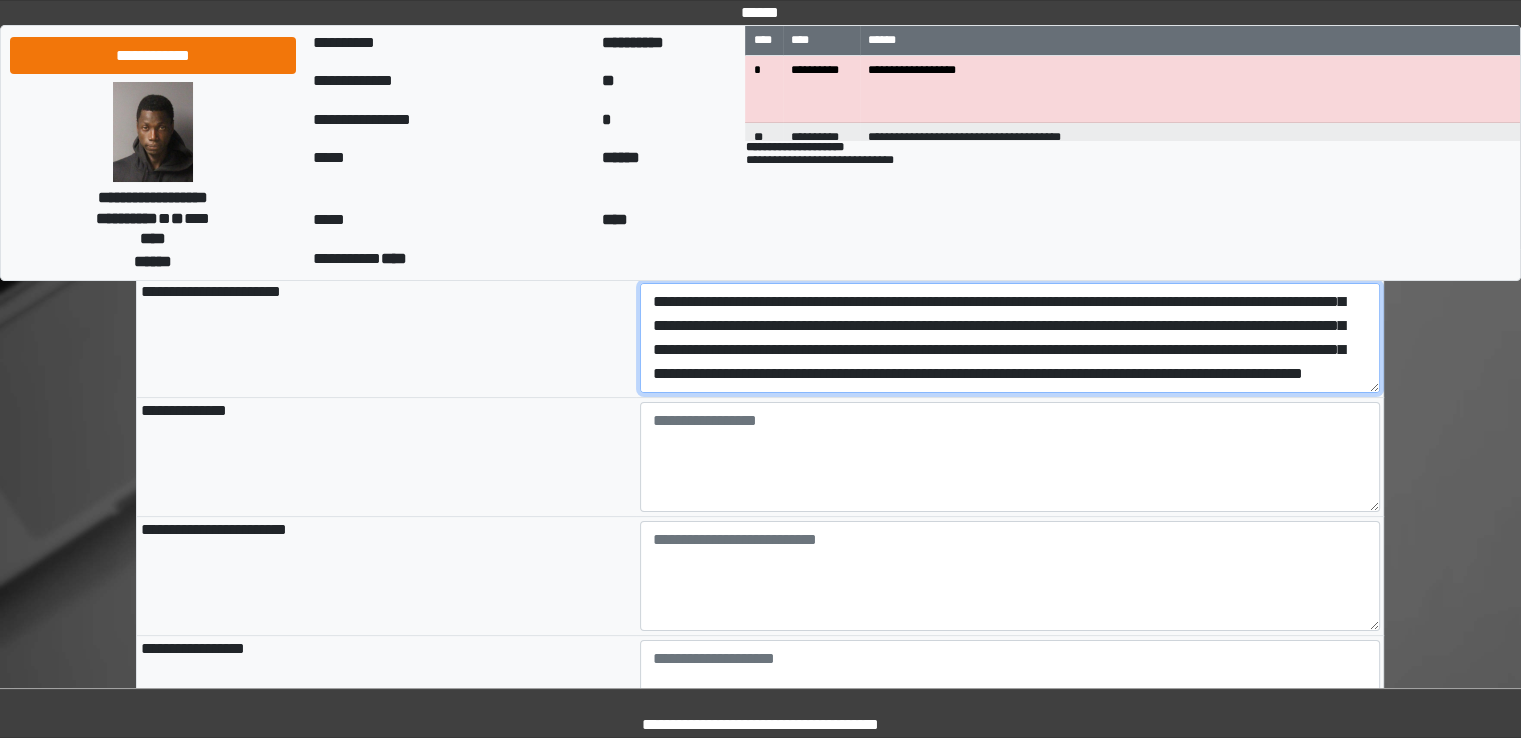 scroll, scrollTop: 352, scrollLeft: 0, axis: vertical 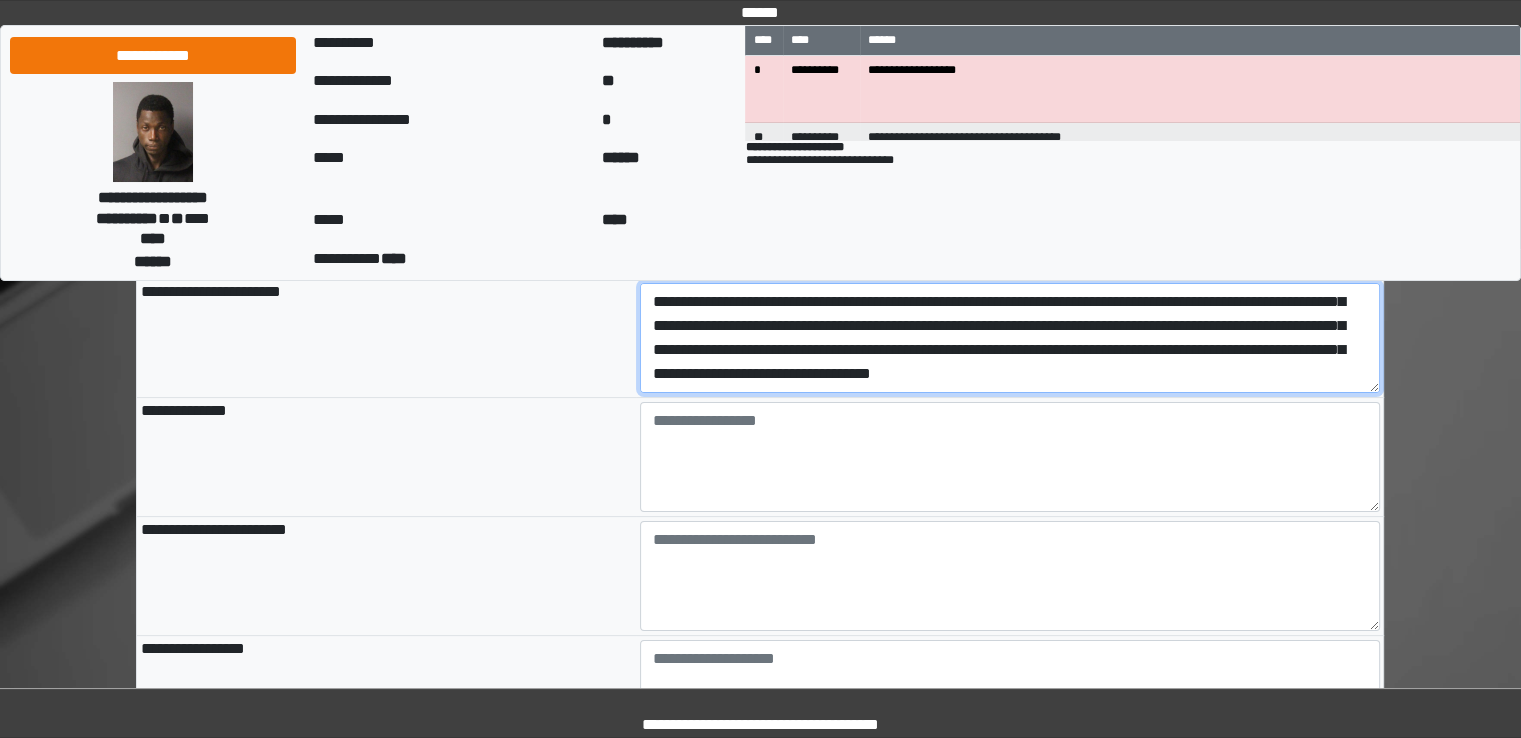click at bounding box center (1010, 338) 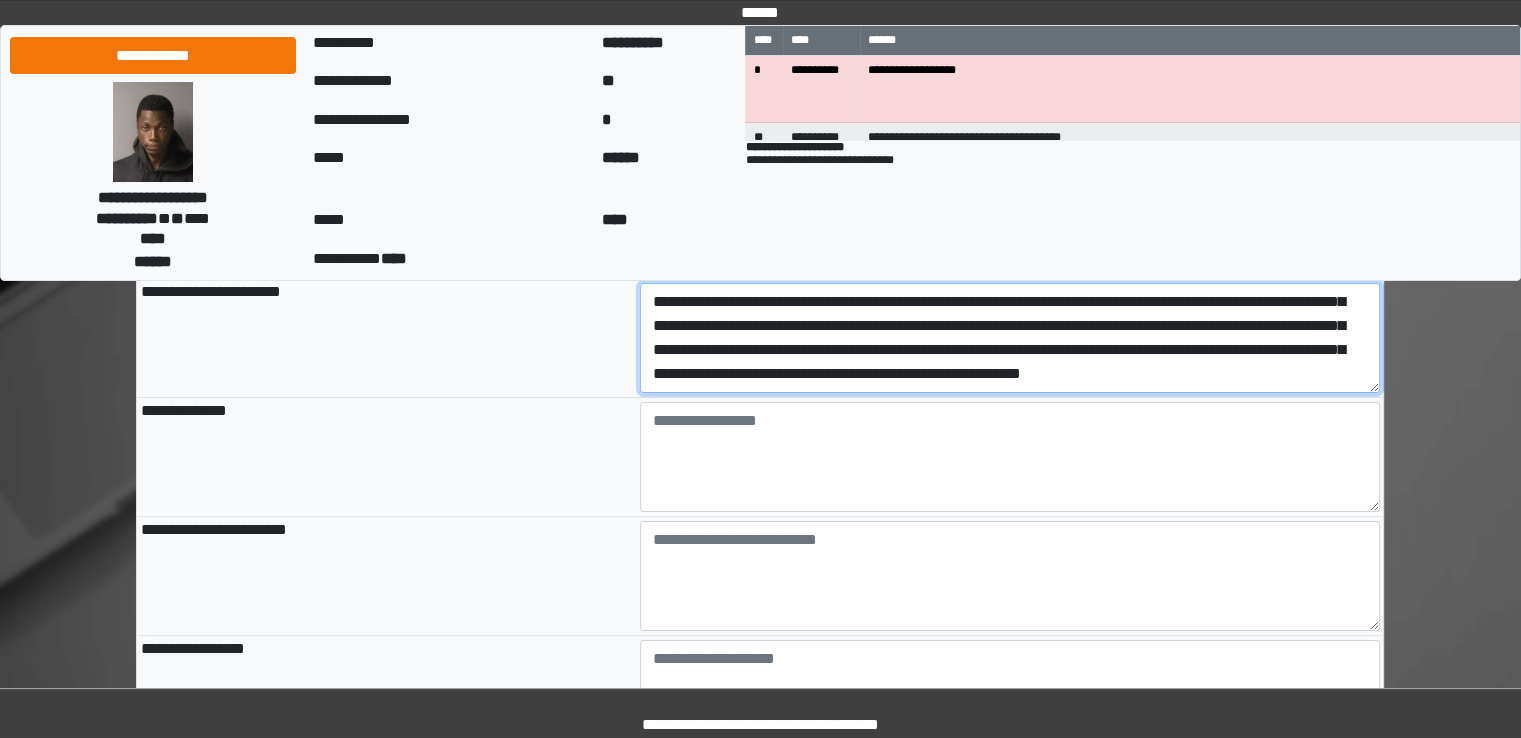 click at bounding box center [1010, 338] 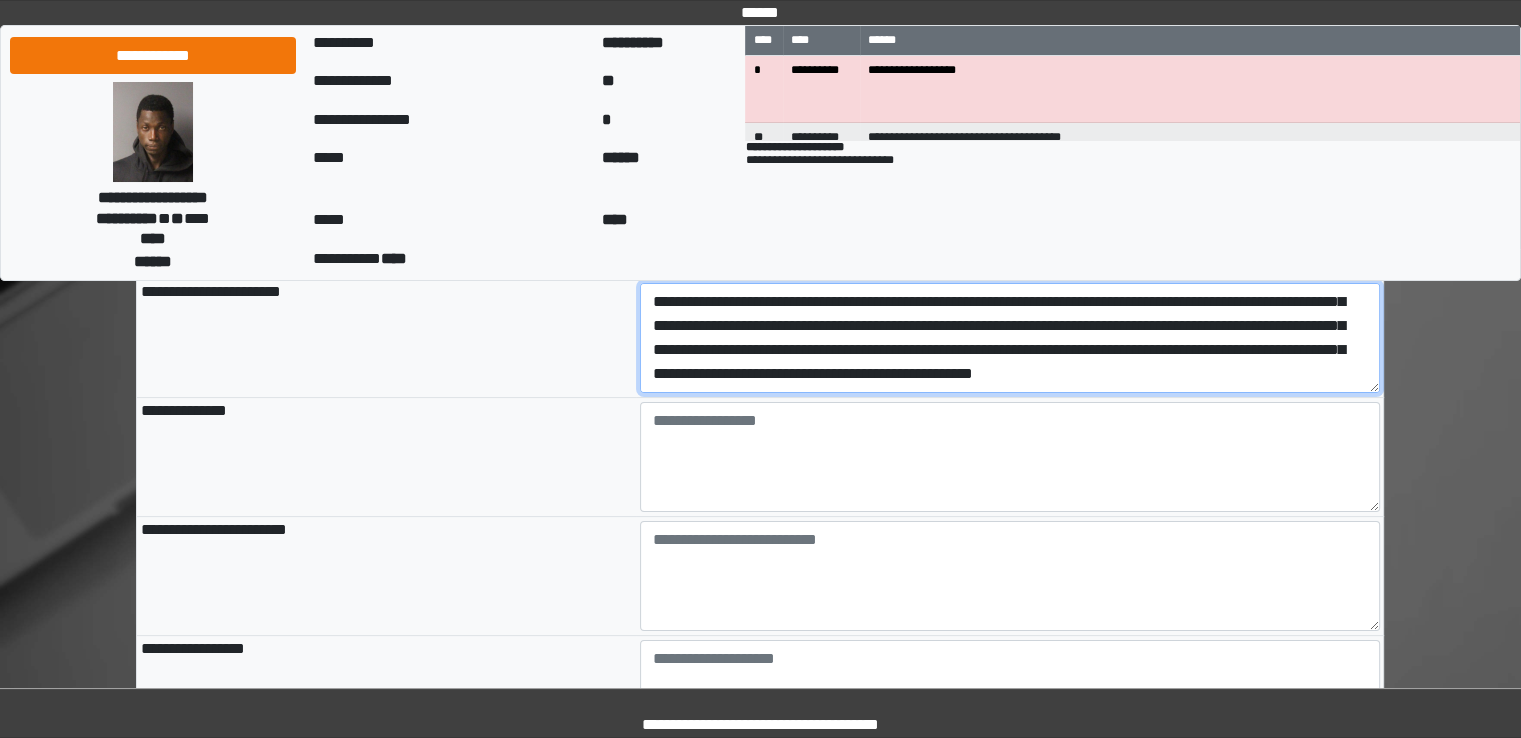 scroll, scrollTop: 424, scrollLeft: 0, axis: vertical 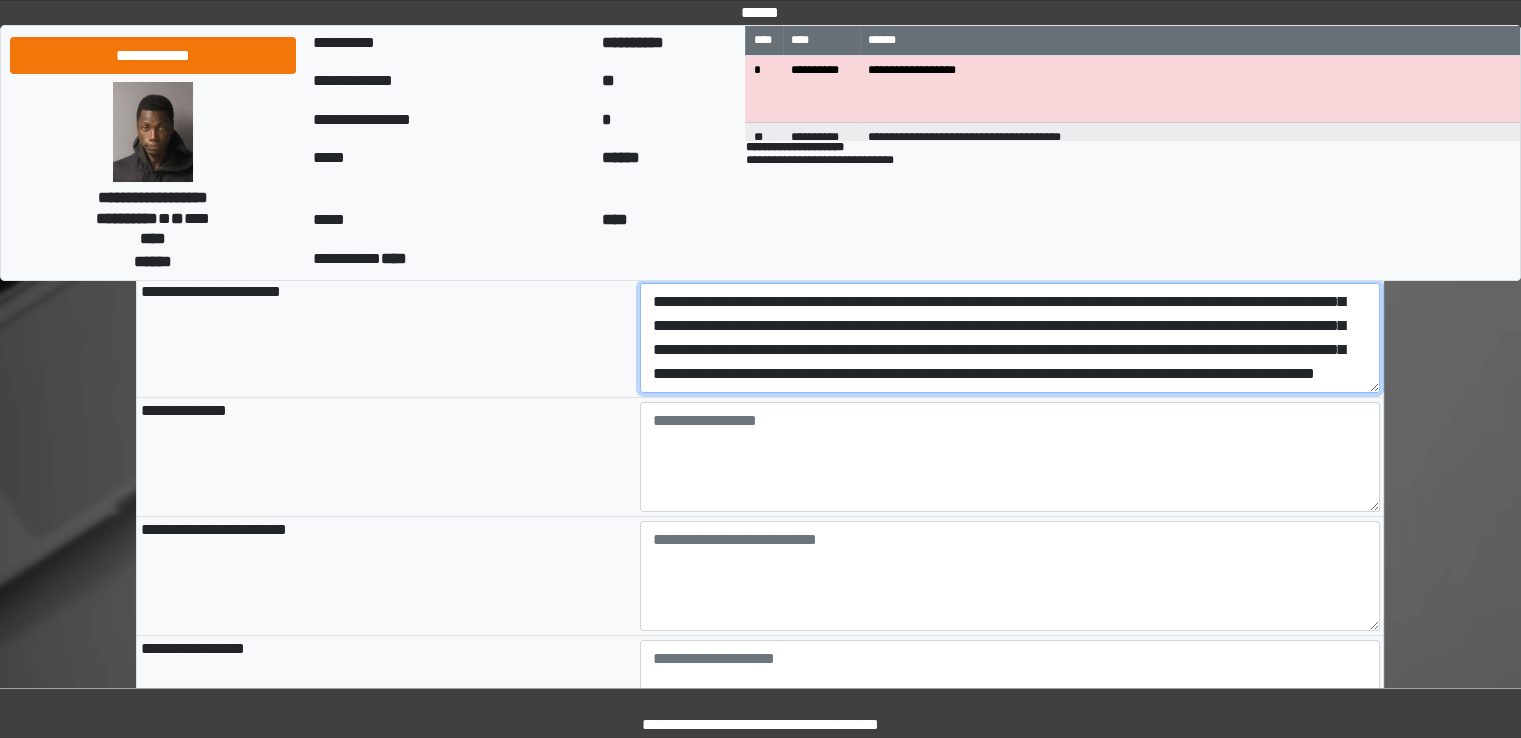 click at bounding box center (1010, 338) 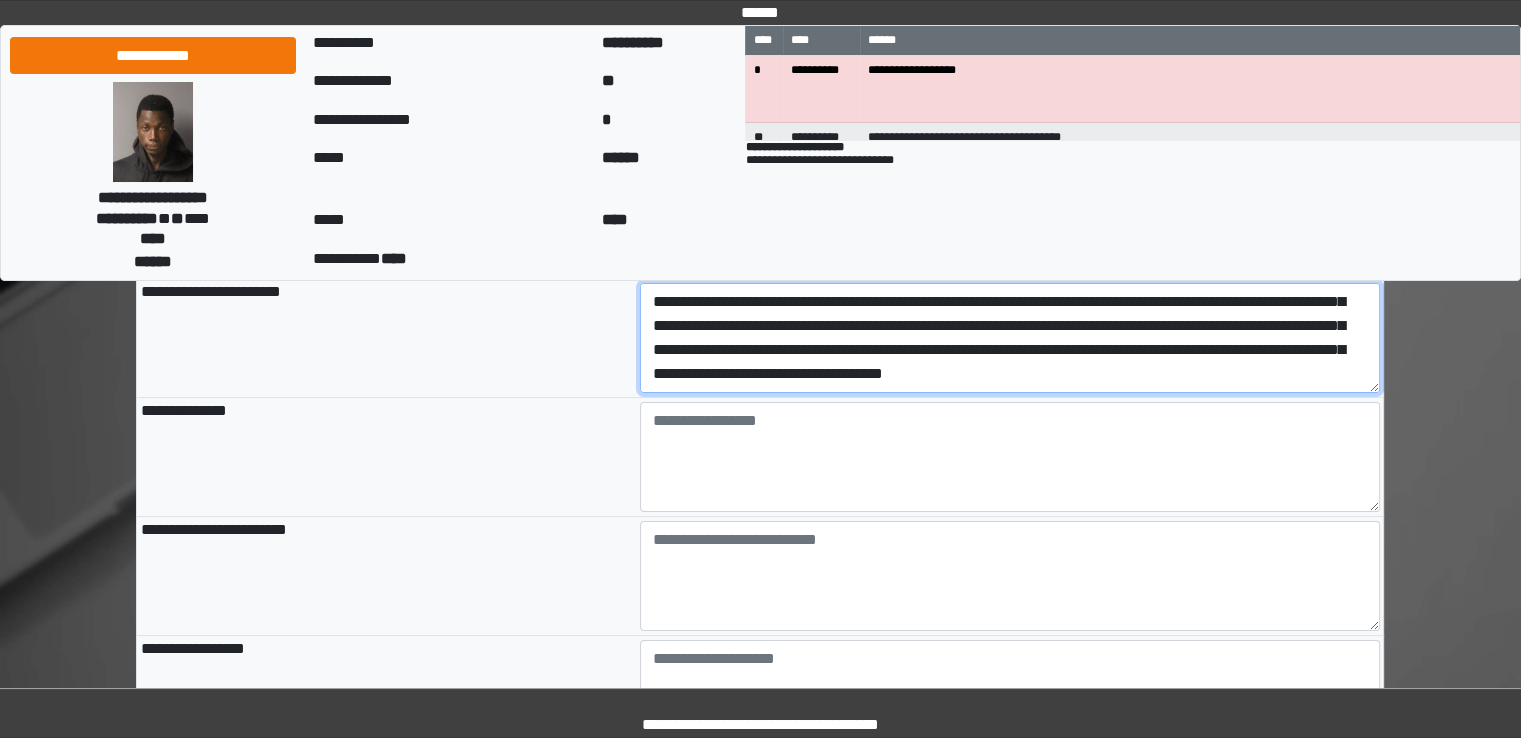scroll, scrollTop: 448, scrollLeft: 0, axis: vertical 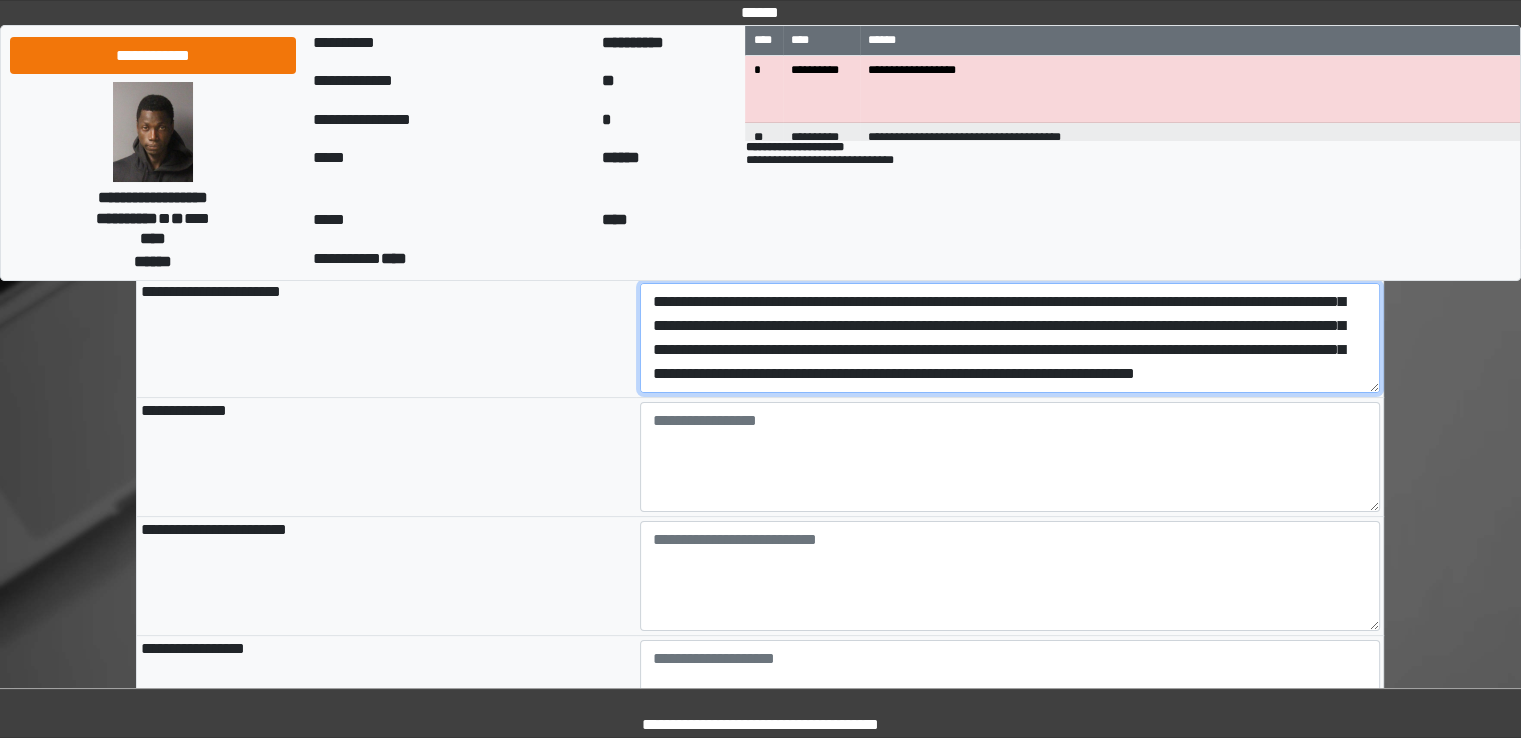 click at bounding box center (1010, 338) 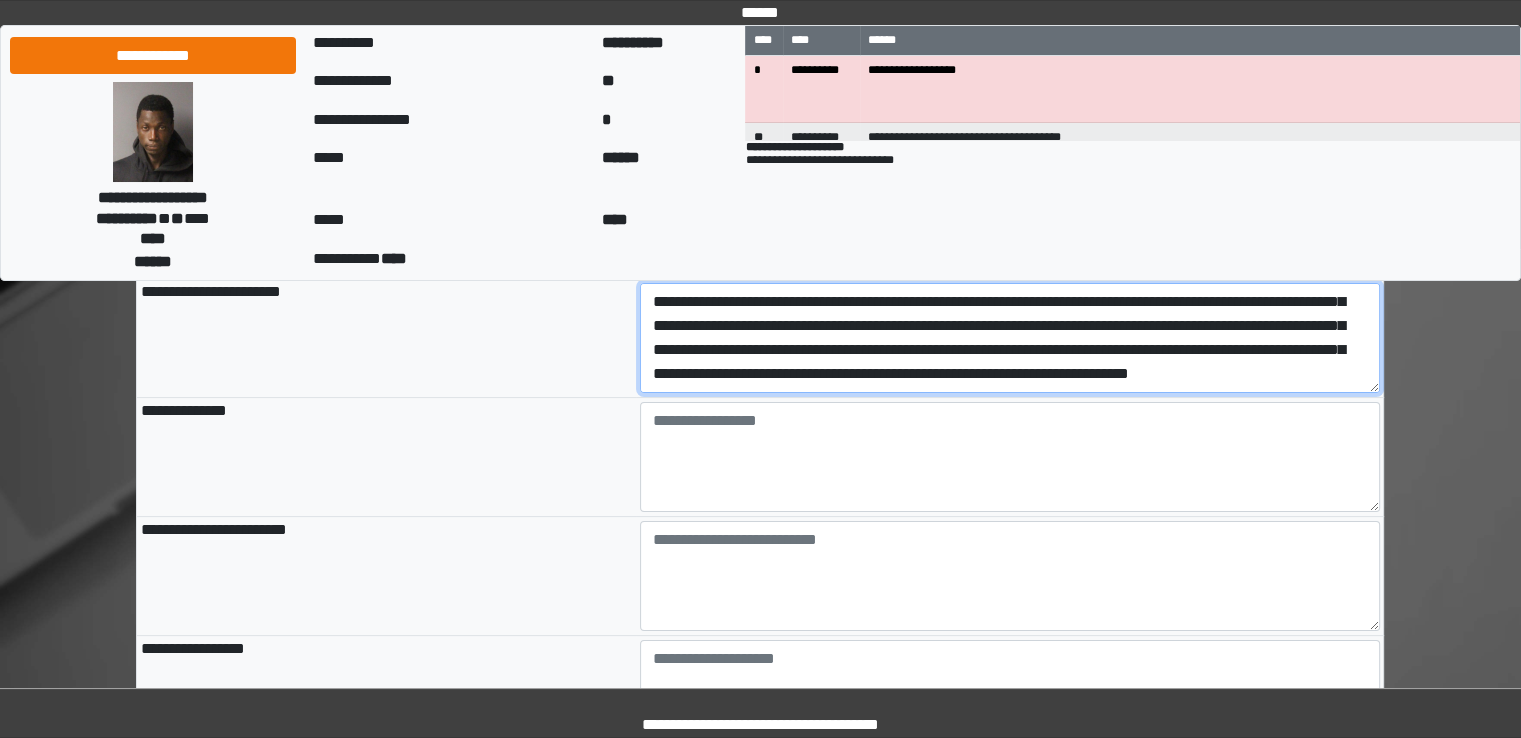 click at bounding box center [1010, 338] 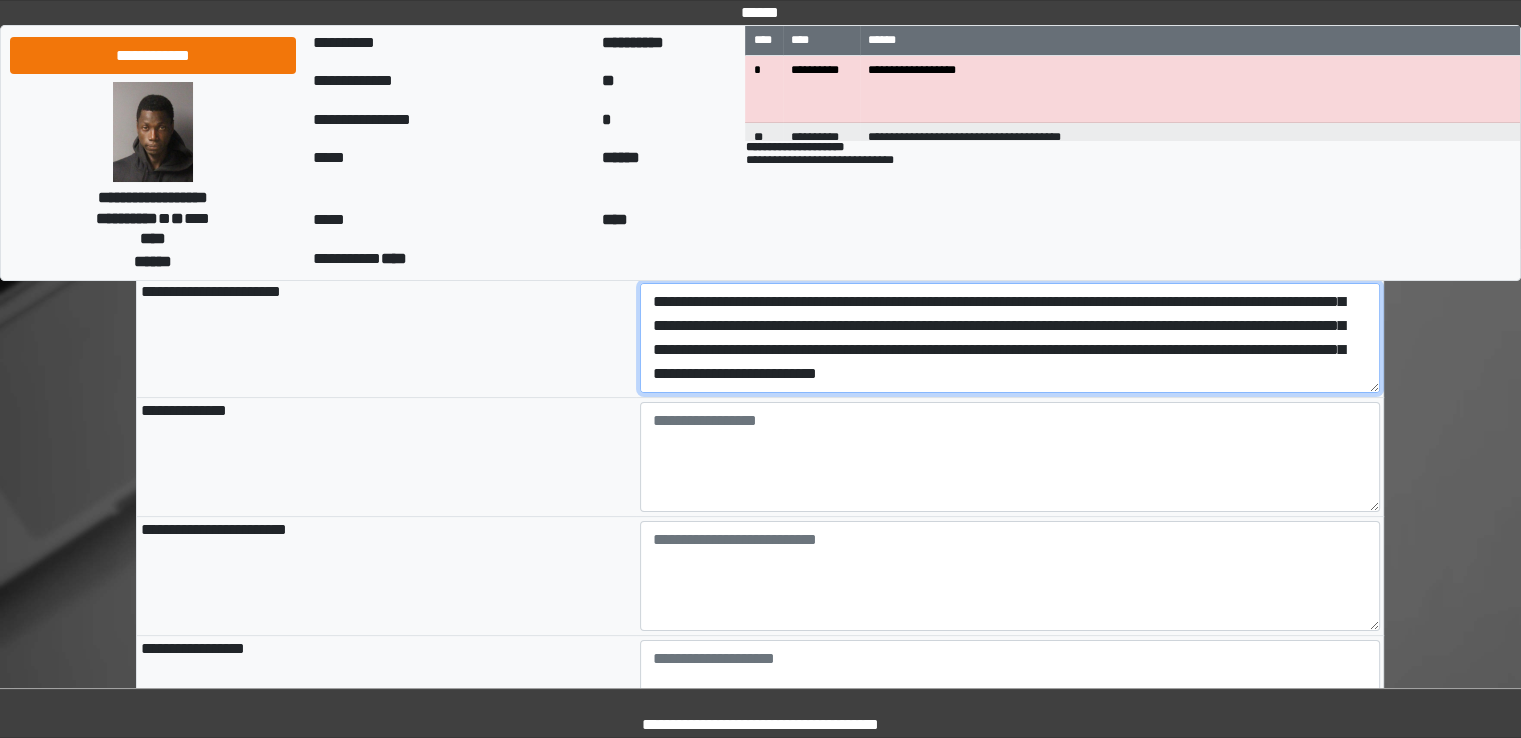 click at bounding box center (1010, 338) 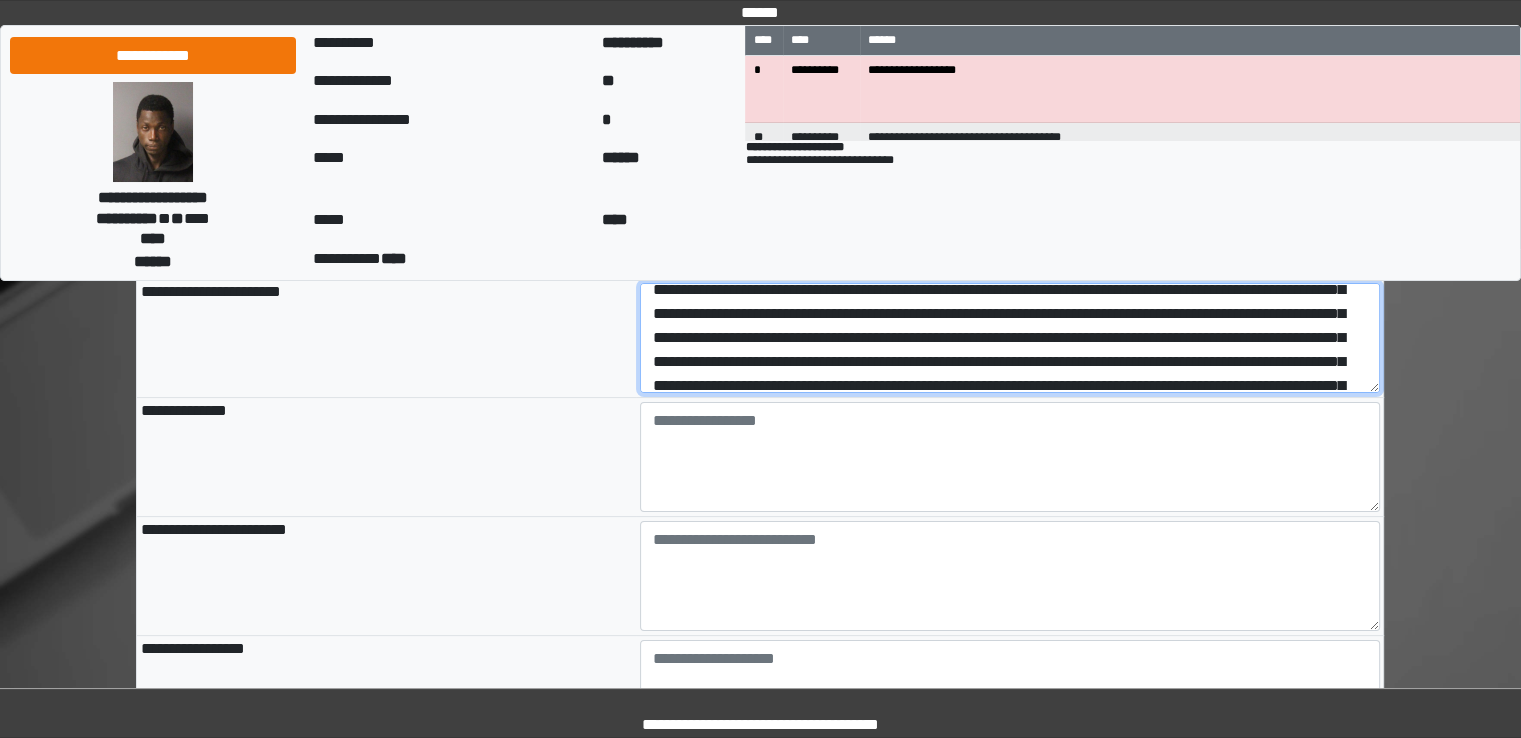 scroll, scrollTop: 80, scrollLeft: 0, axis: vertical 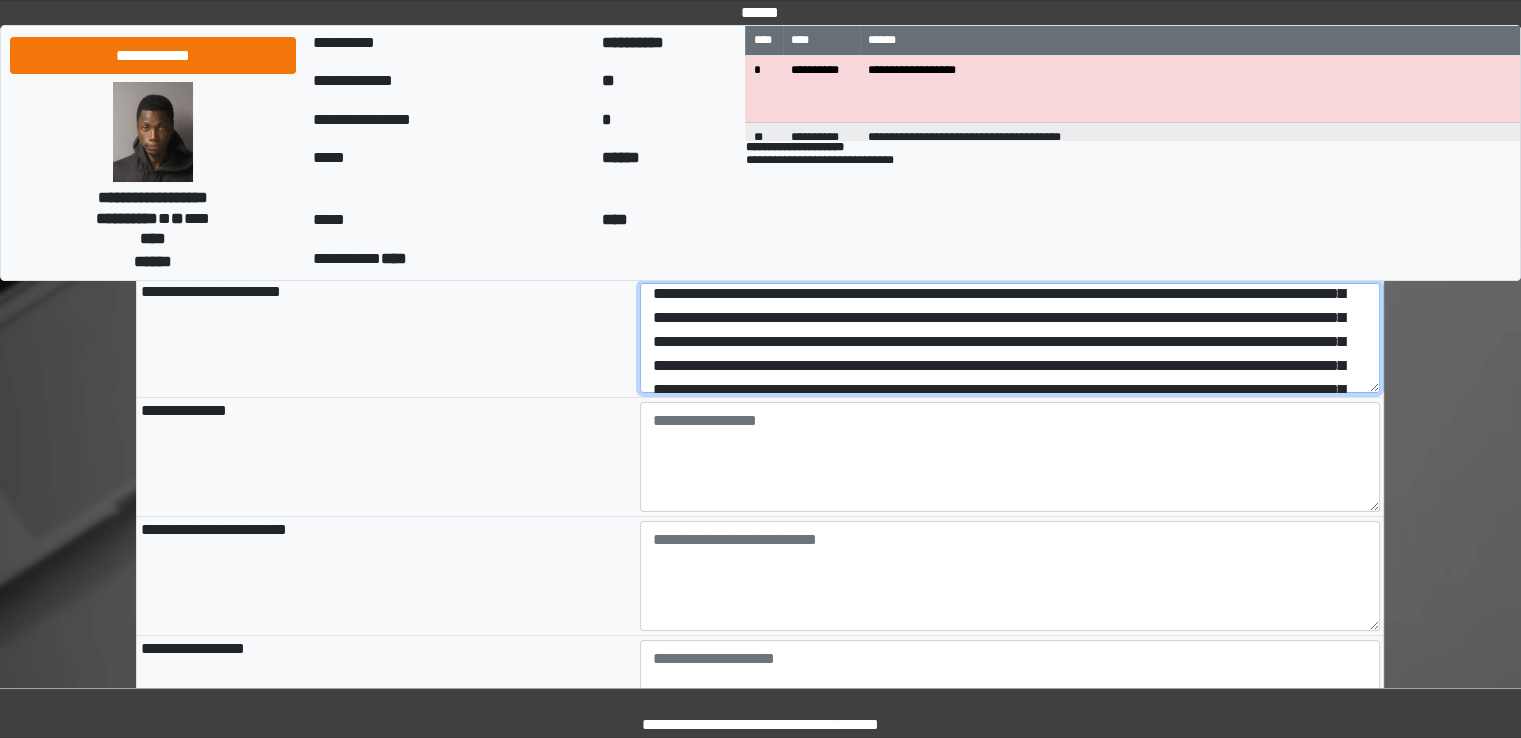 drag, startPoint x: 989, startPoint y: 323, endPoint x: 755, endPoint y: 370, distance: 238.67342 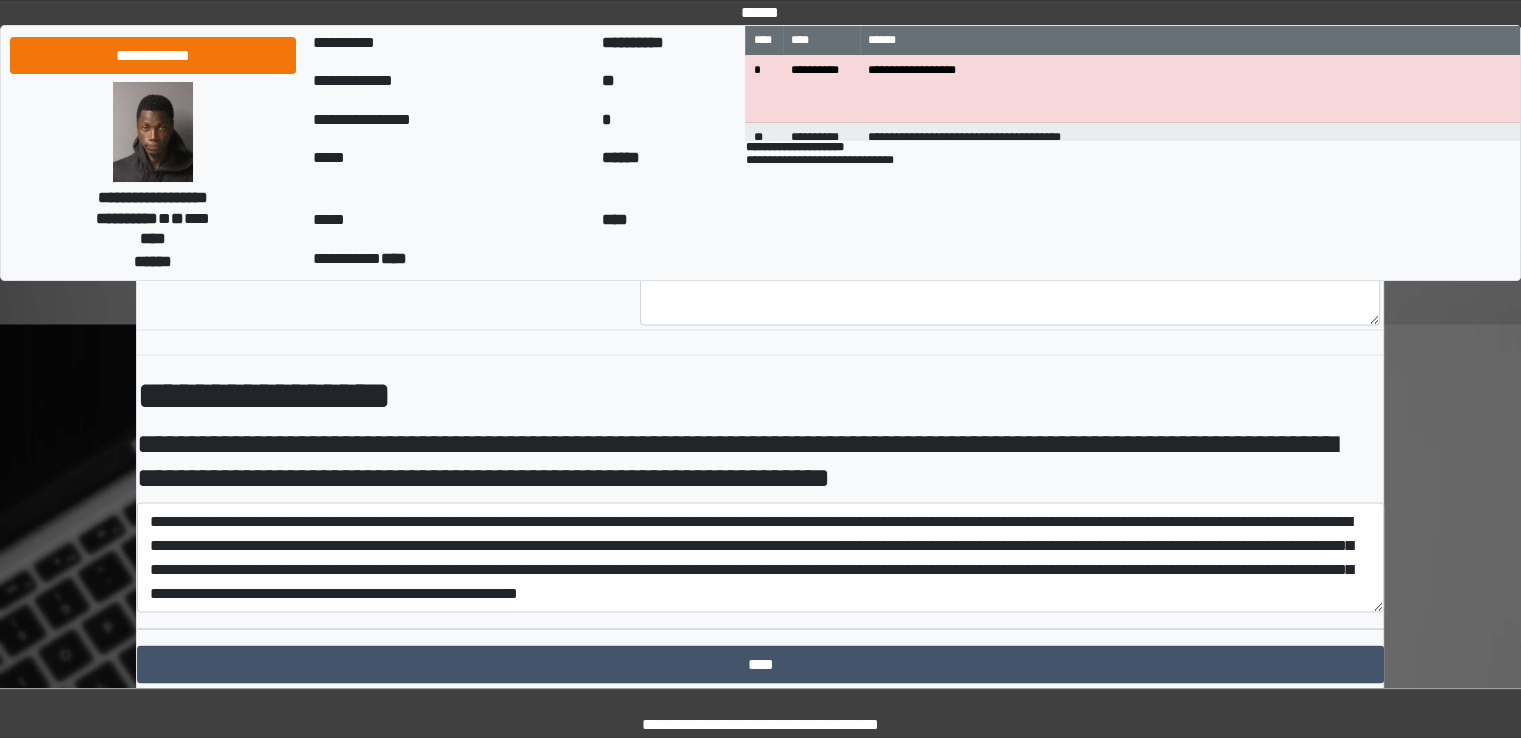 scroll, scrollTop: 3508, scrollLeft: 0, axis: vertical 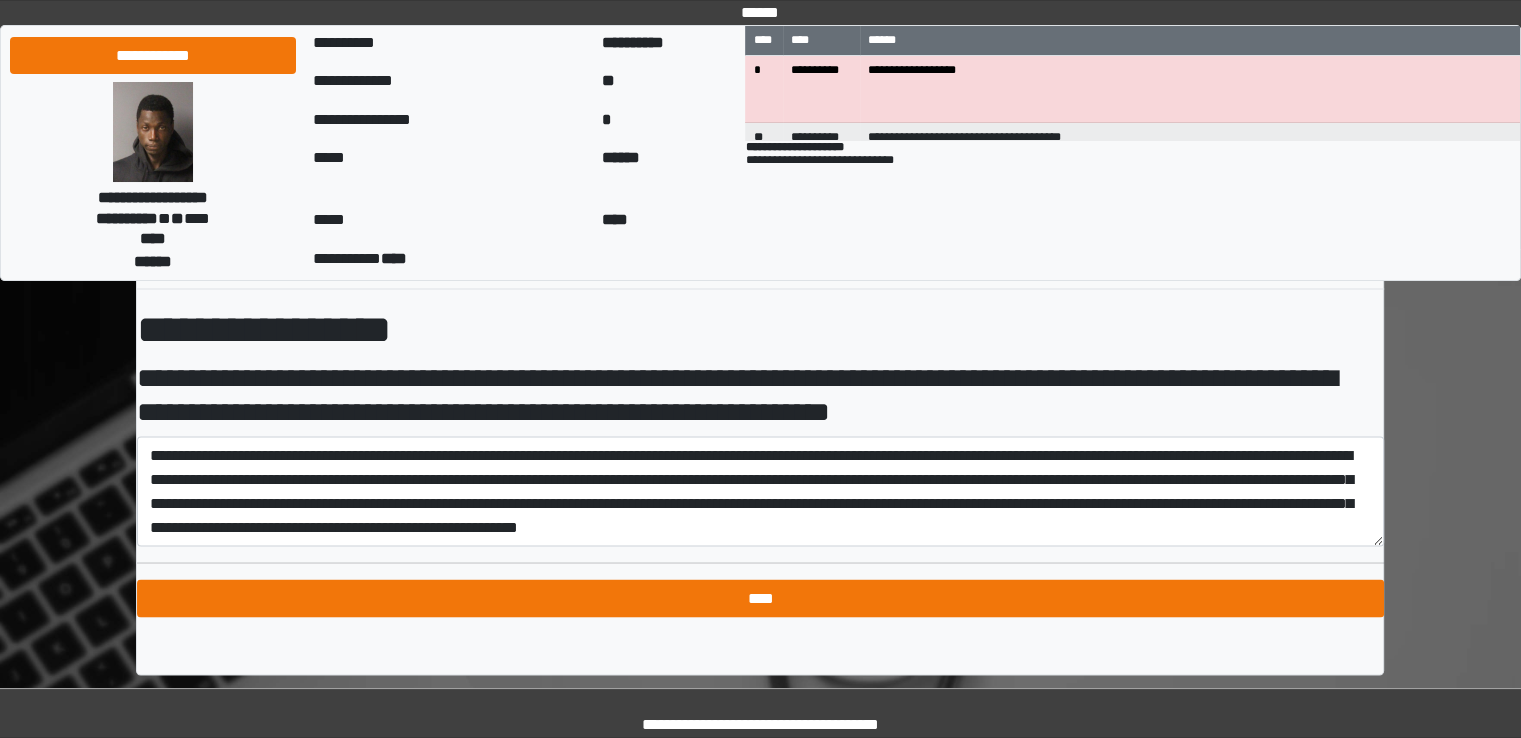 type on "**********" 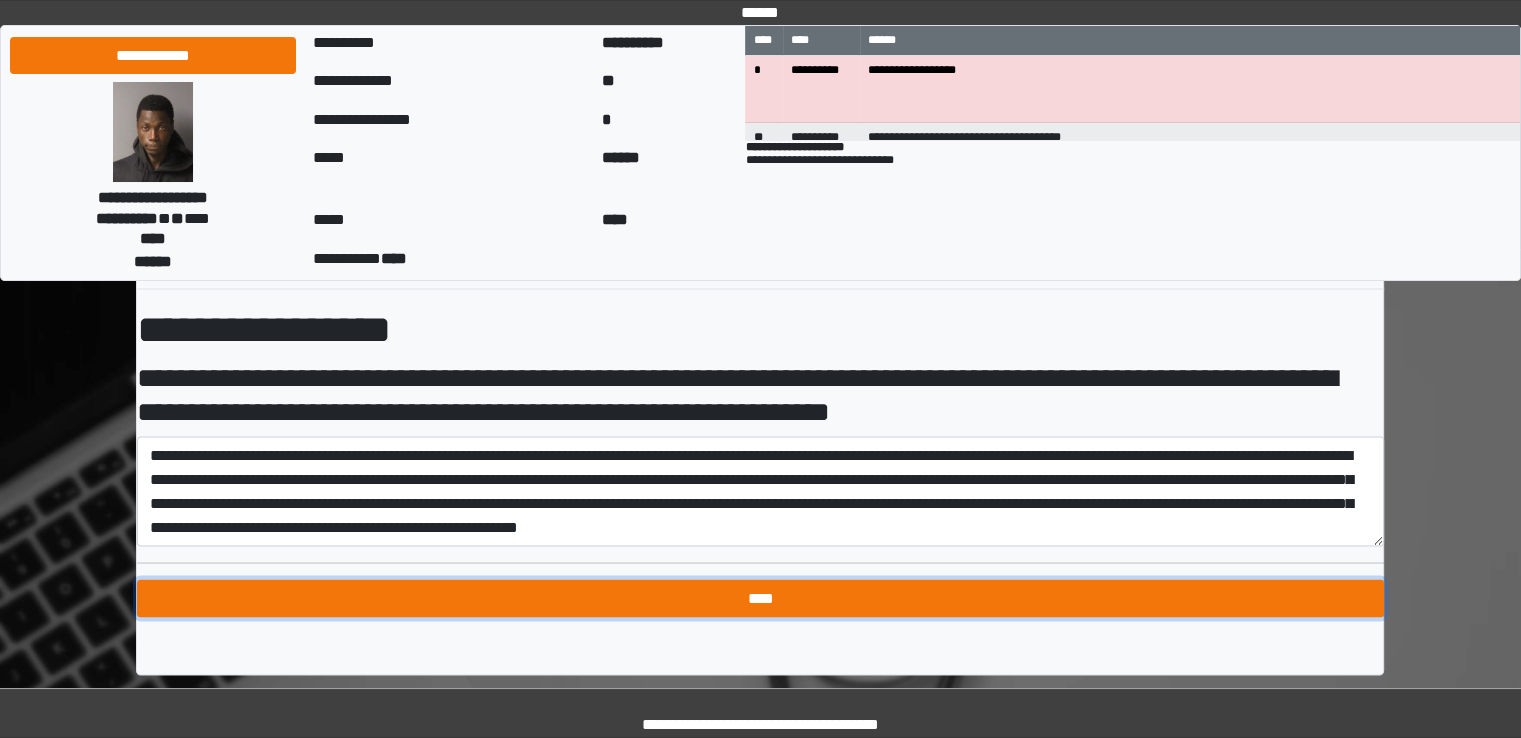 type on "**********" 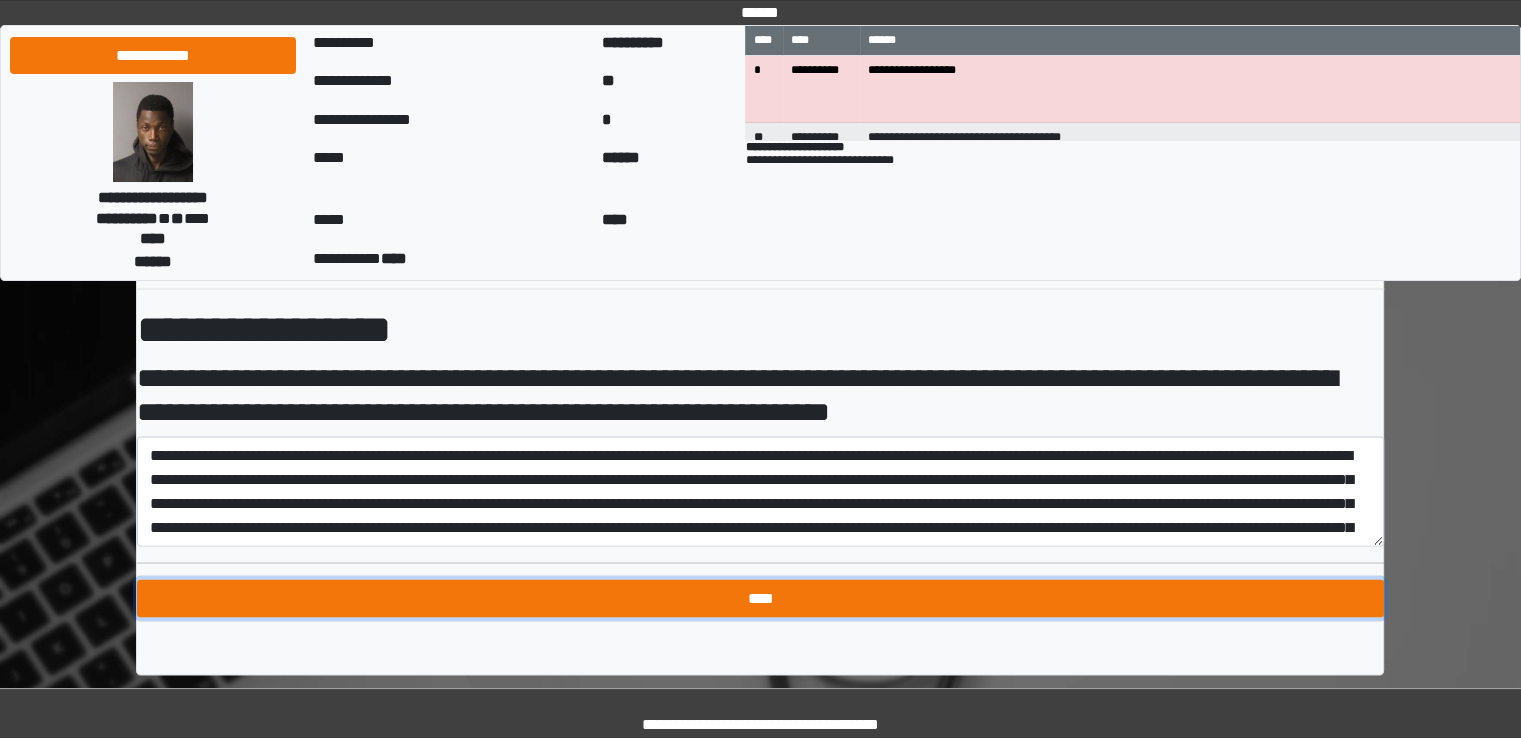 click on "****" at bounding box center [760, 598] 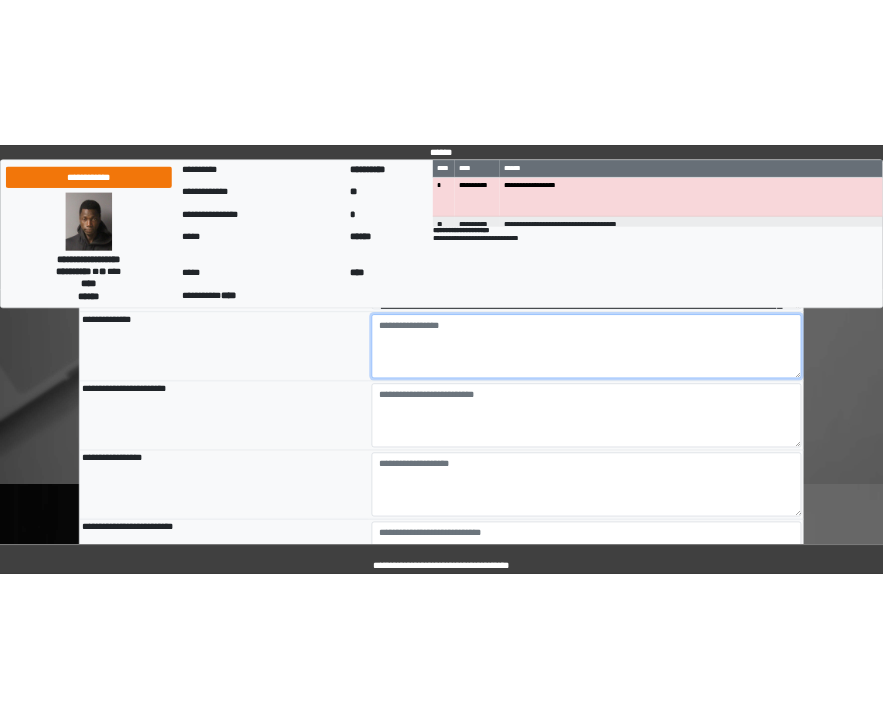 scroll, scrollTop: 212, scrollLeft: 0, axis: vertical 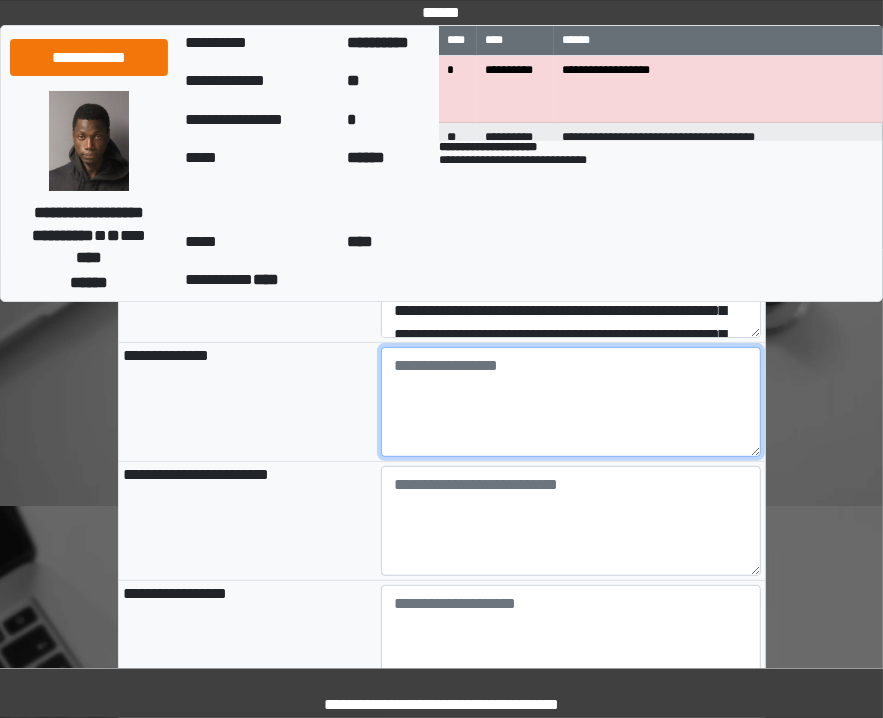 click at bounding box center (571, 402) 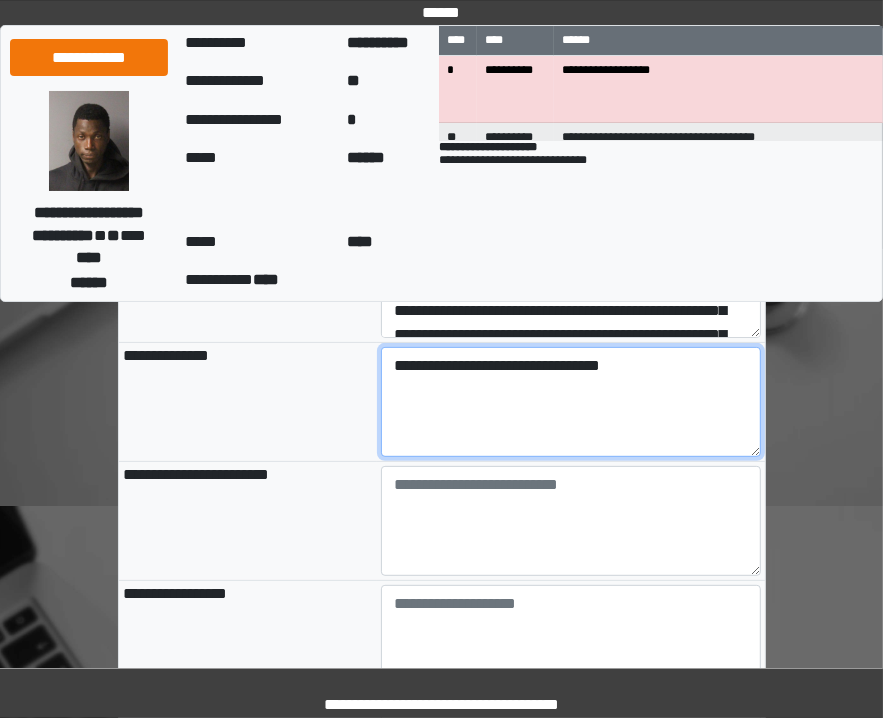 type on "**********" 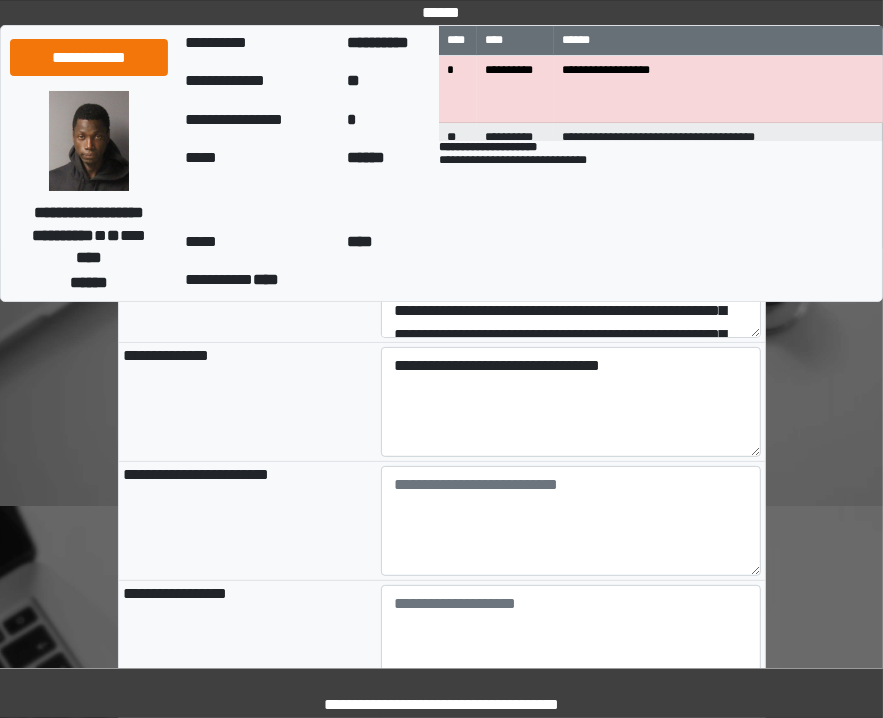 type on "**********" 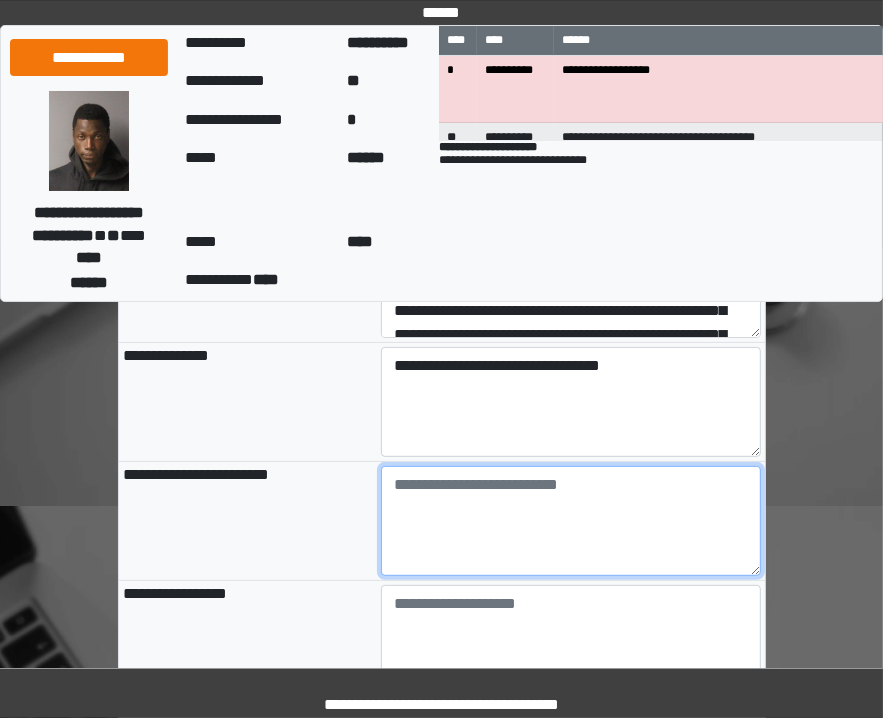 click at bounding box center (571, 521) 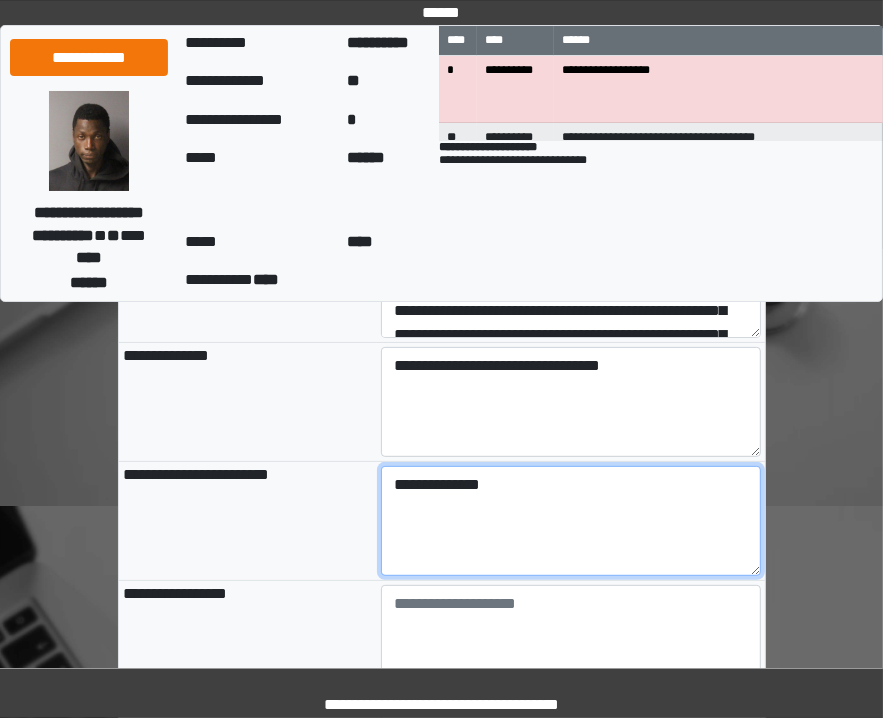 type on "**********" 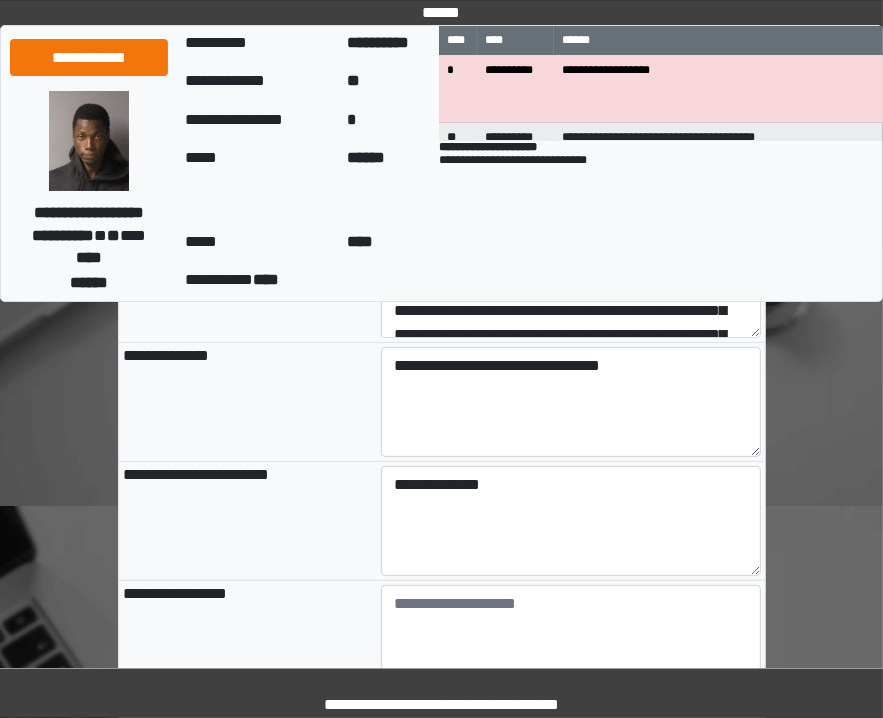 type on "**********" 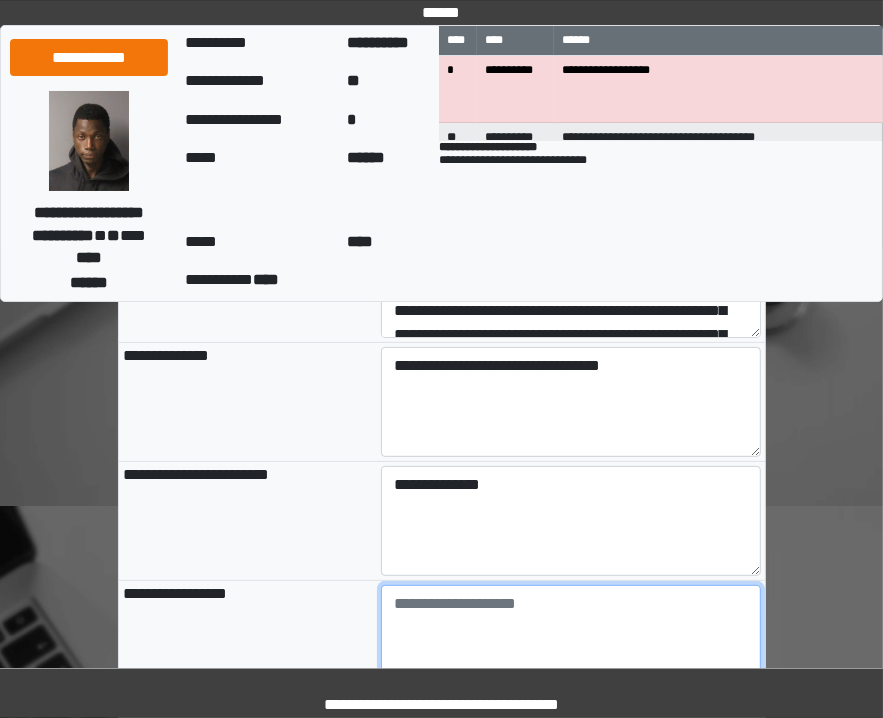 click at bounding box center (571, 640) 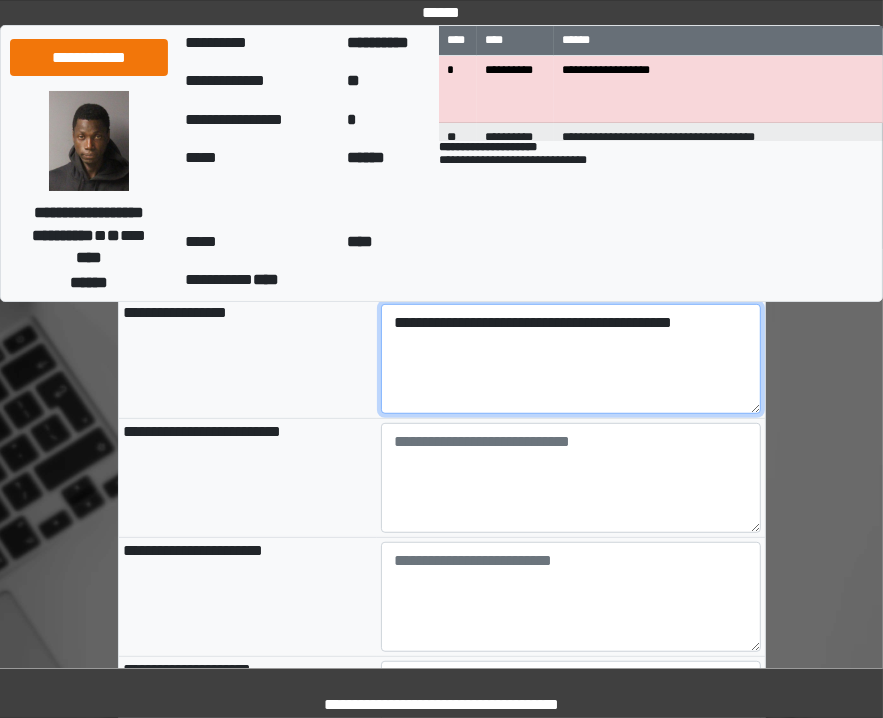 scroll, scrollTop: 512, scrollLeft: 0, axis: vertical 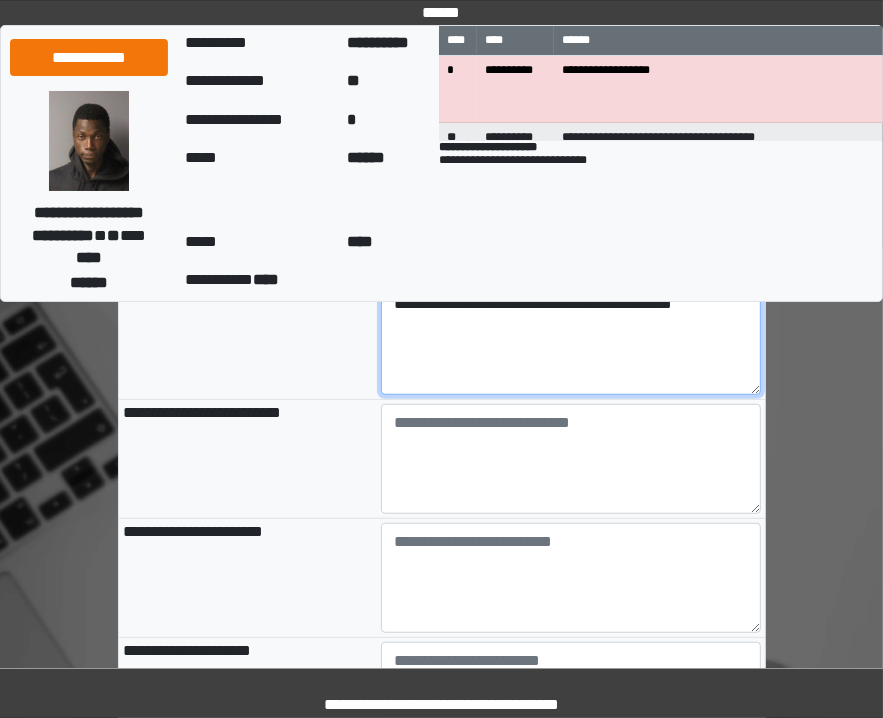 type on "**********" 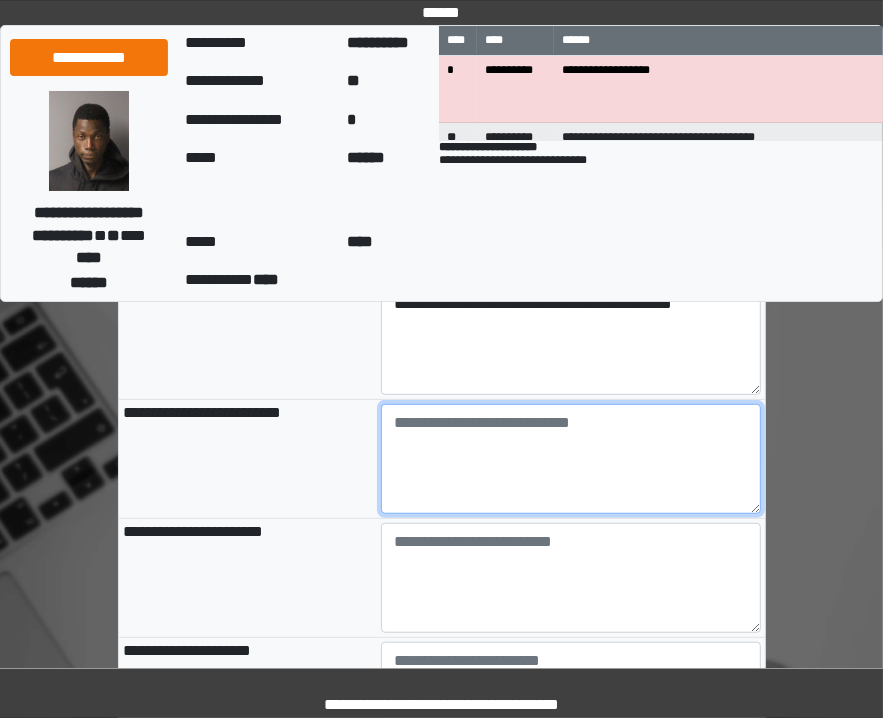 type on "**********" 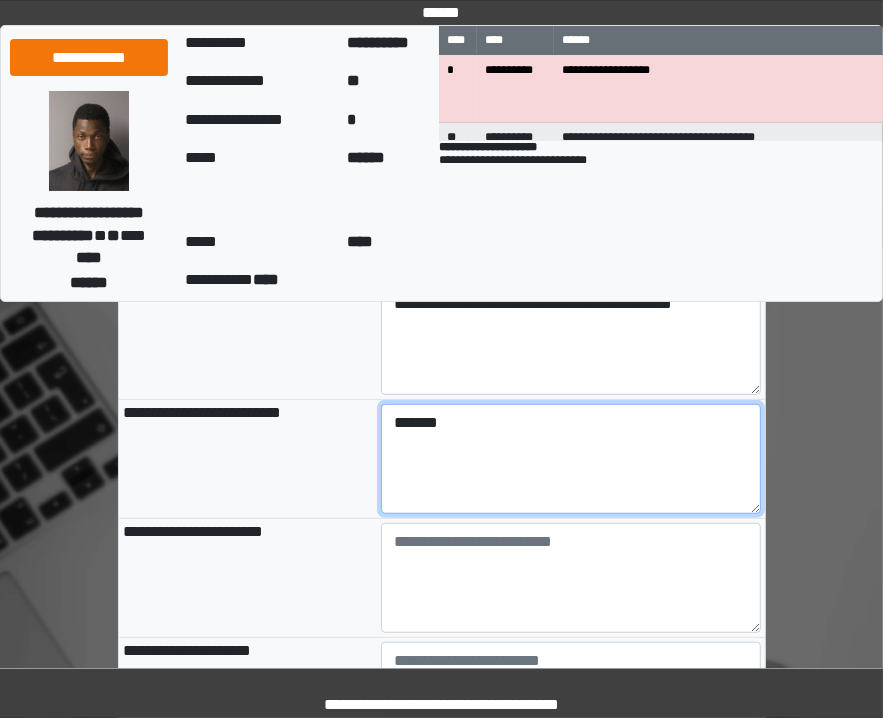 type on "*******" 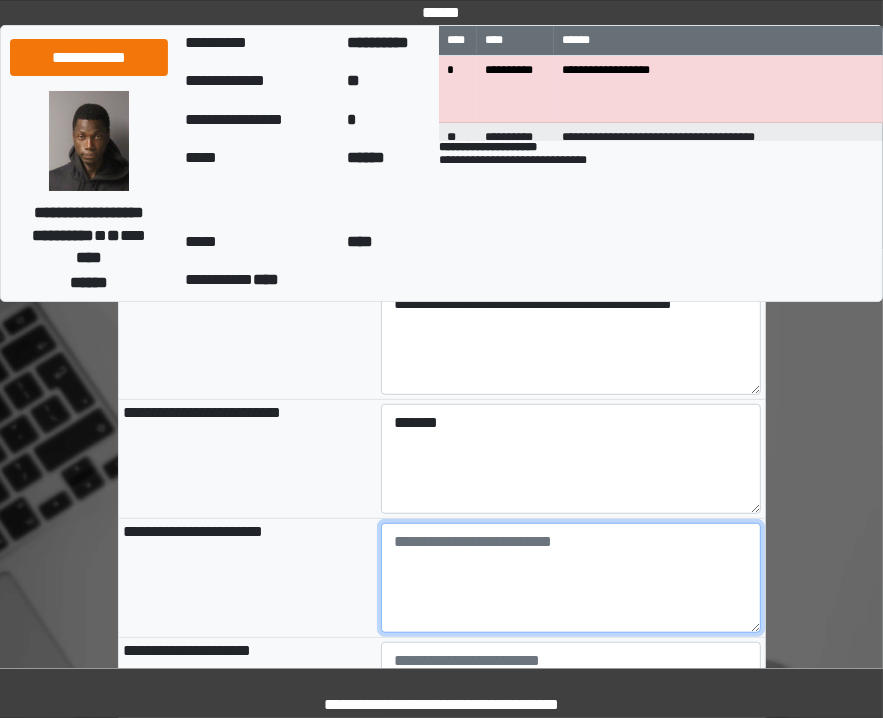 type on "**********" 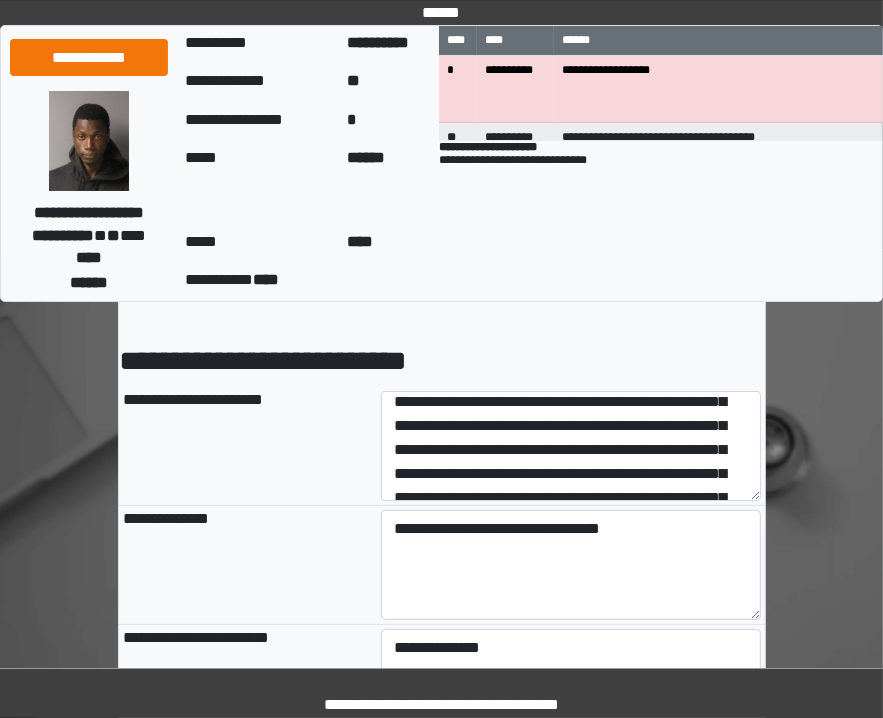 scroll, scrollTop: 38, scrollLeft: 0, axis: vertical 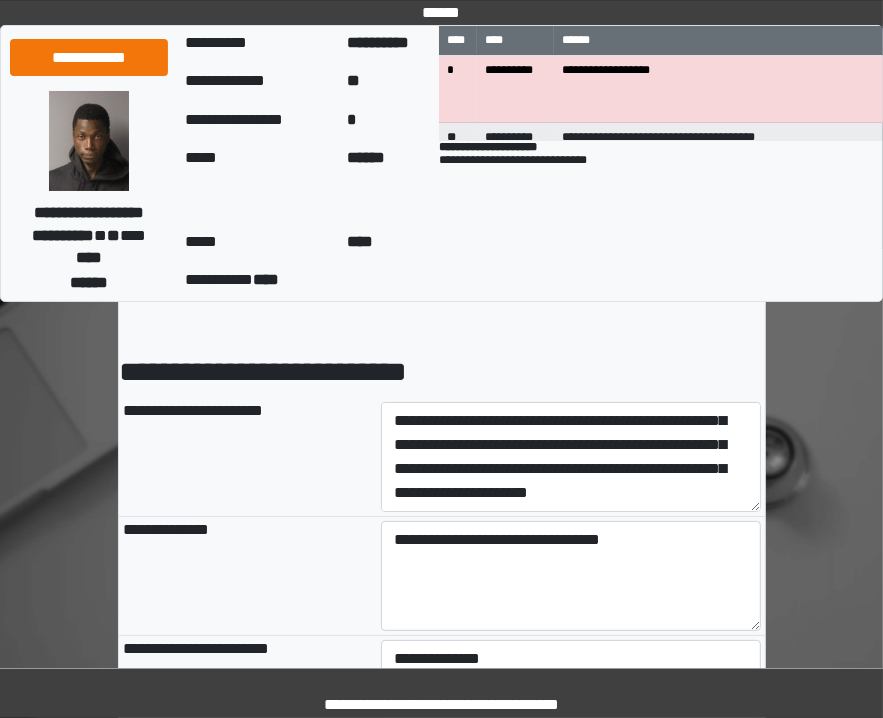 type on "**********" 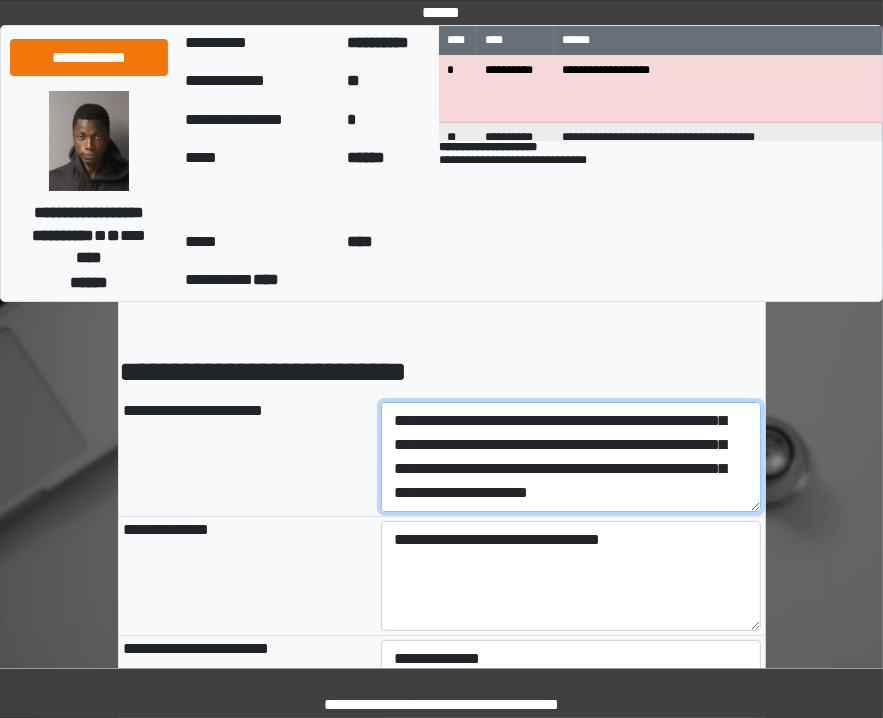 type on "**********" 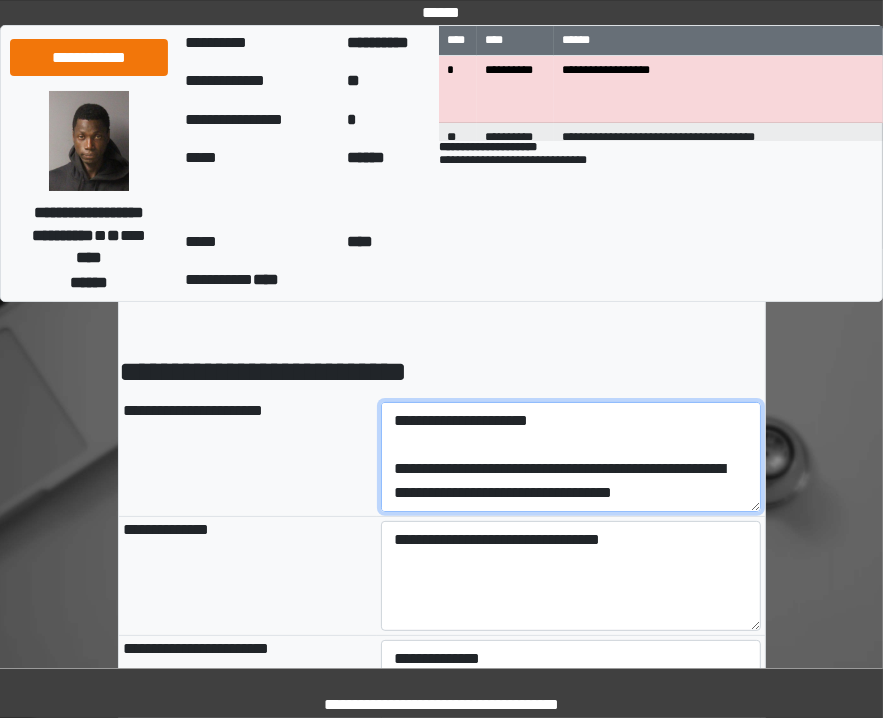 scroll, scrollTop: 1176, scrollLeft: 0, axis: vertical 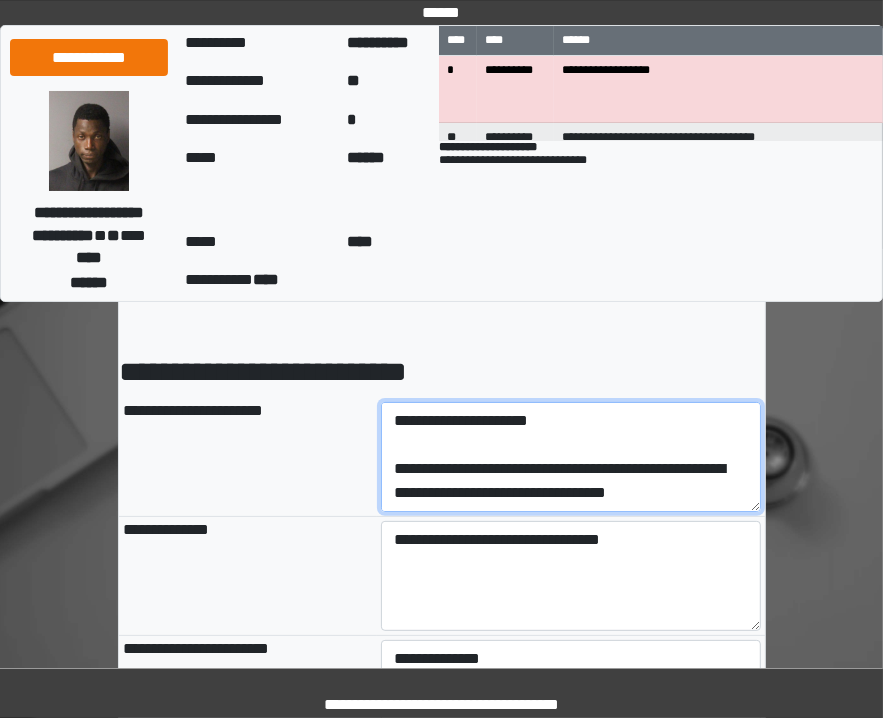 click at bounding box center (571, 457) 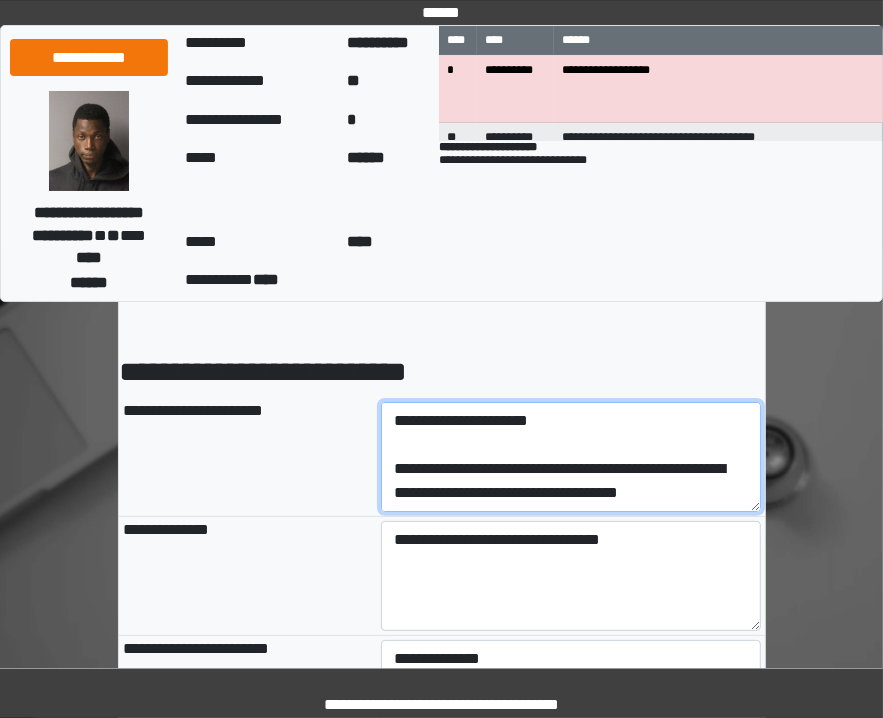 scroll, scrollTop: 1192, scrollLeft: 0, axis: vertical 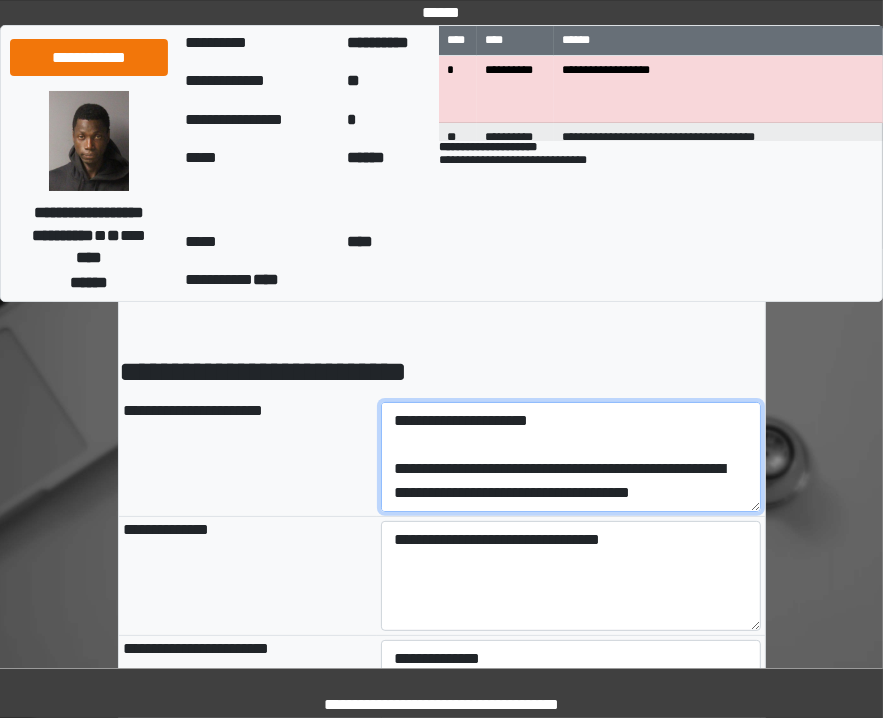 click at bounding box center [571, 457] 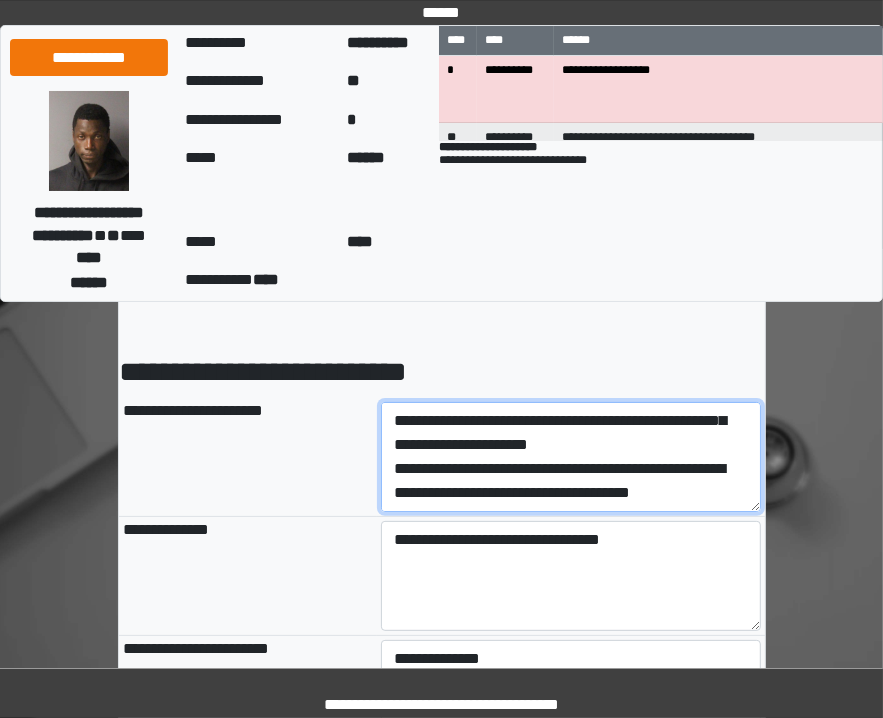 scroll, scrollTop: 1176, scrollLeft: 0, axis: vertical 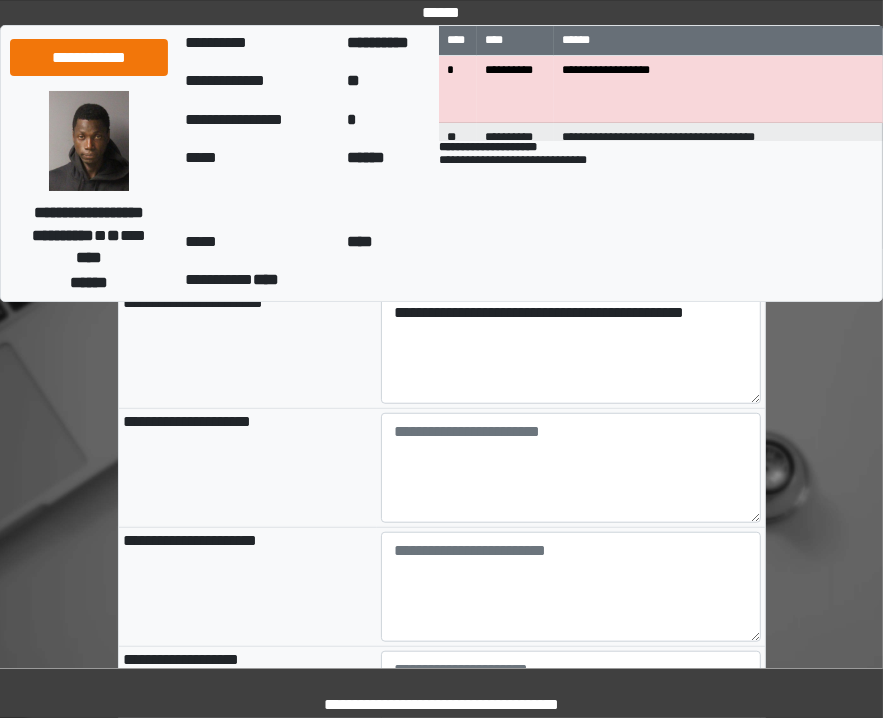 type on "**********" 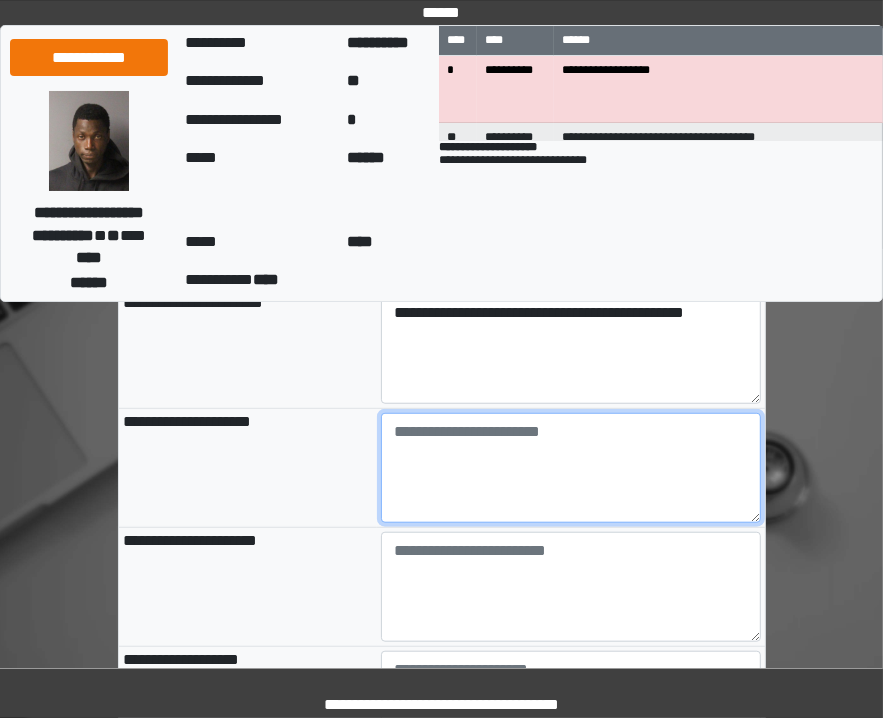 type on "**********" 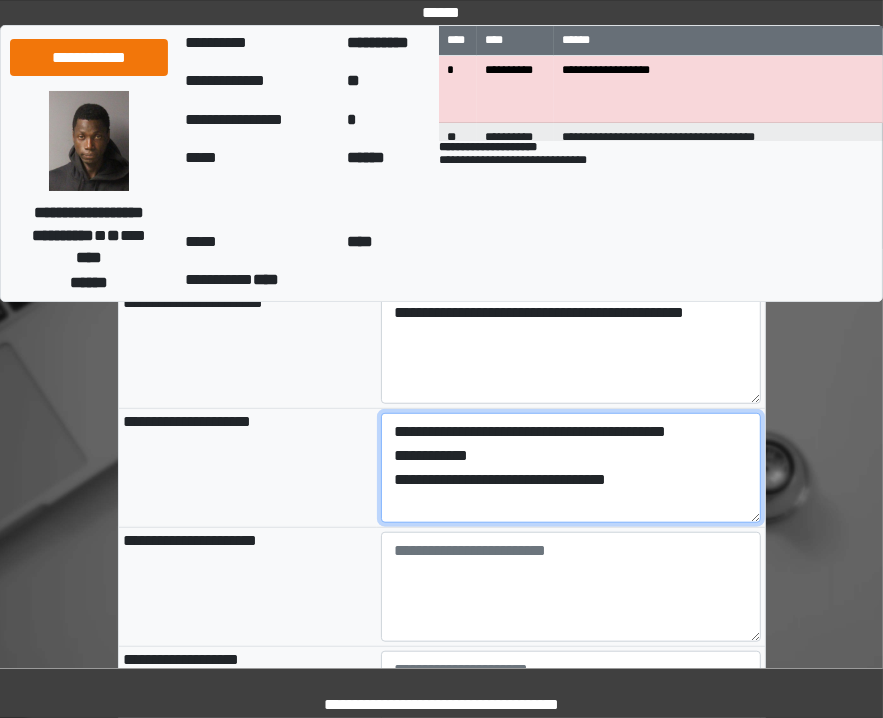 drag, startPoint x: 656, startPoint y: 467, endPoint x: 390, endPoint y: 470, distance: 266.0169 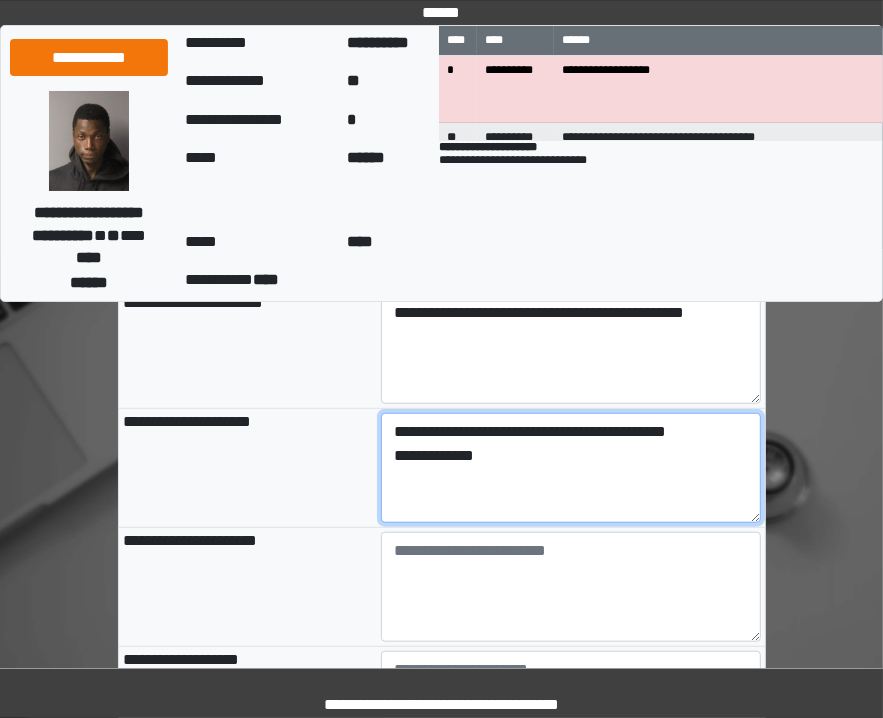 click on "**********" at bounding box center (571, 468) 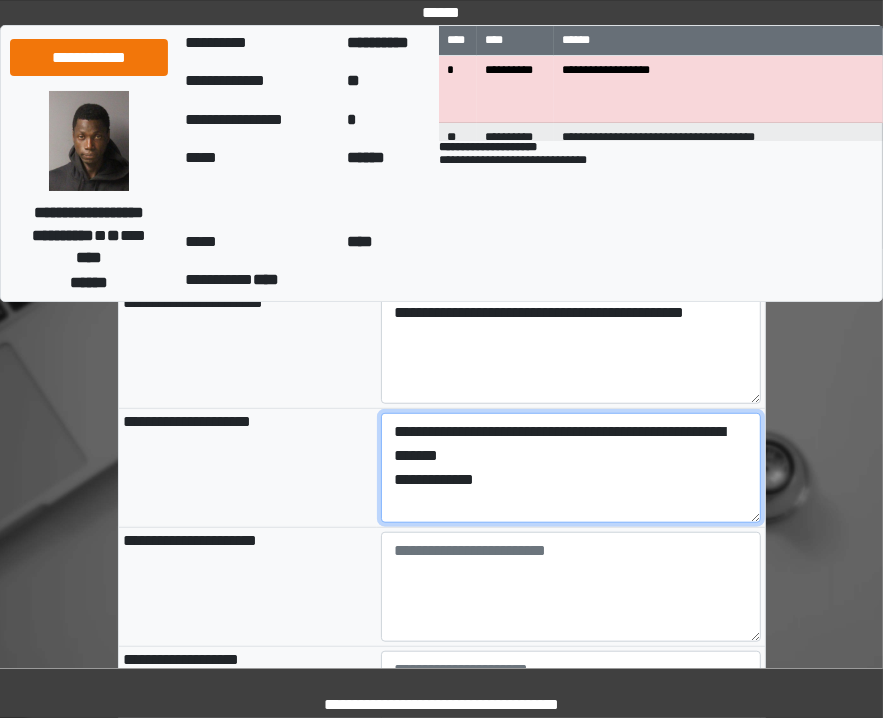 type on "**********" 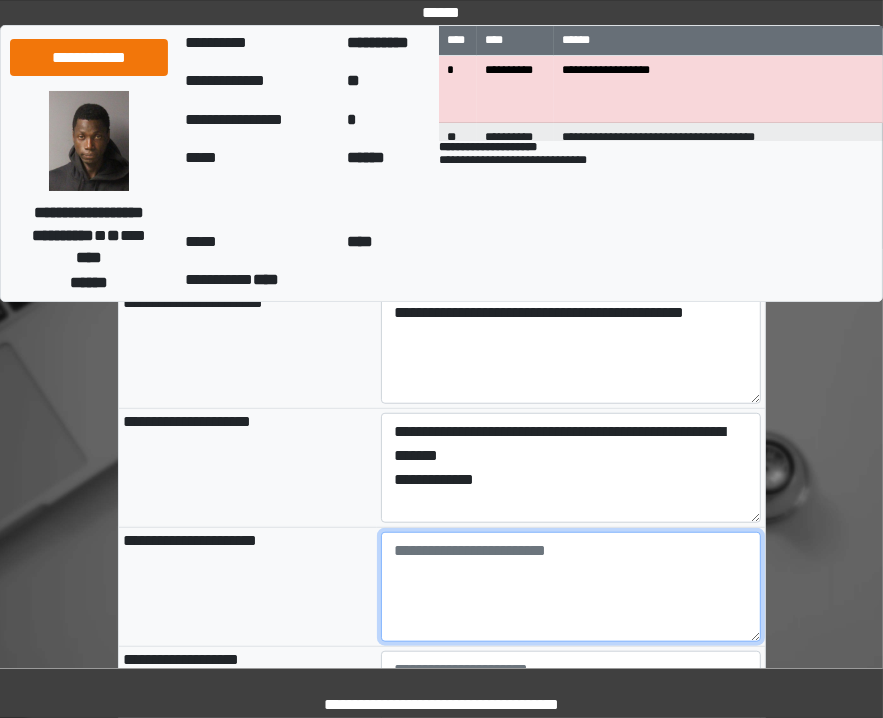click at bounding box center [571, 587] 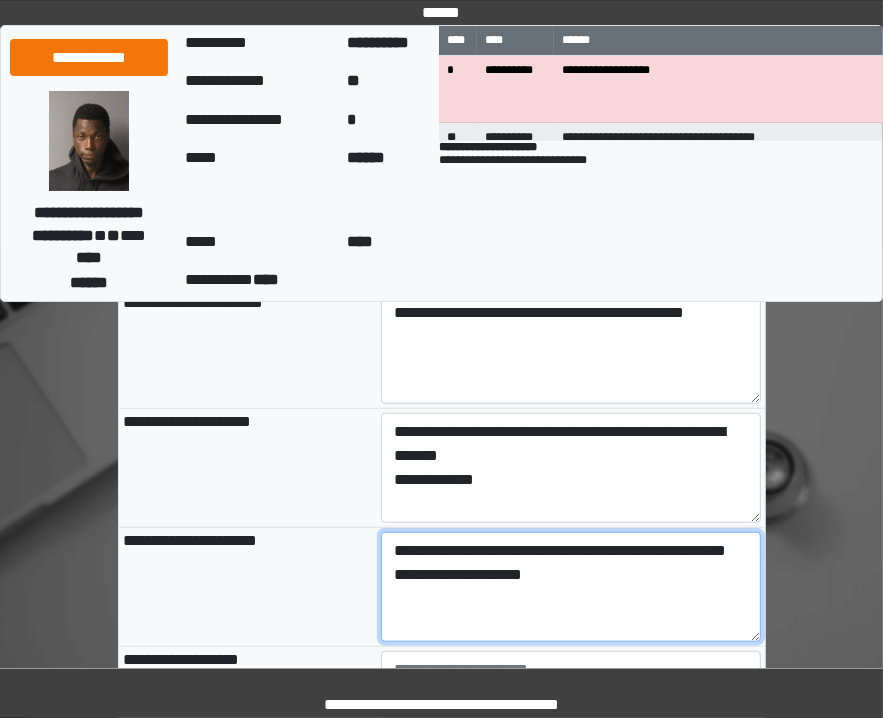 click on "**********" at bounding box center (571, 587) 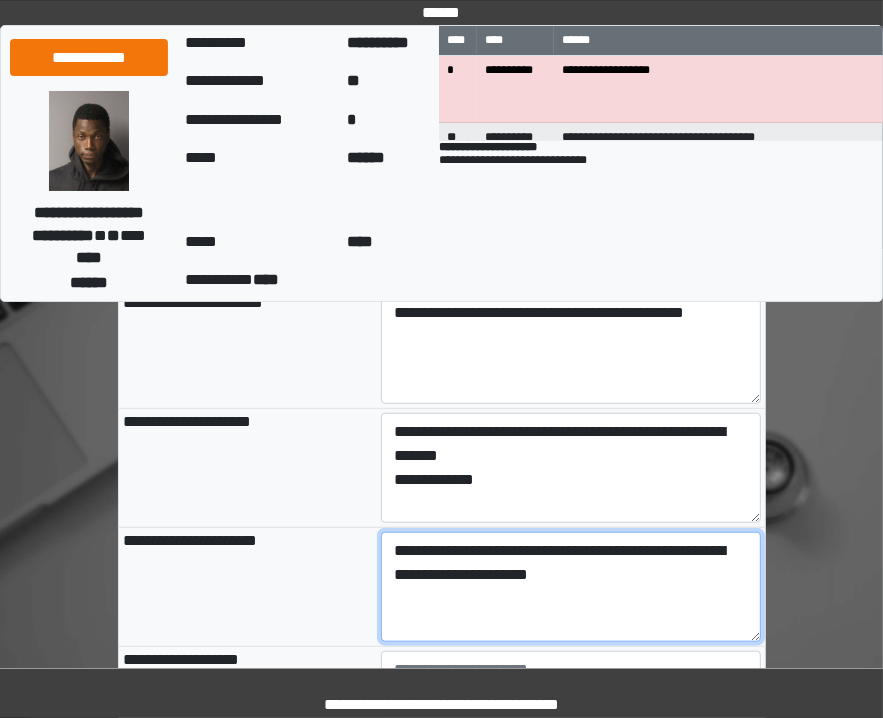 click on "**********" at bounding box center (571, 587) 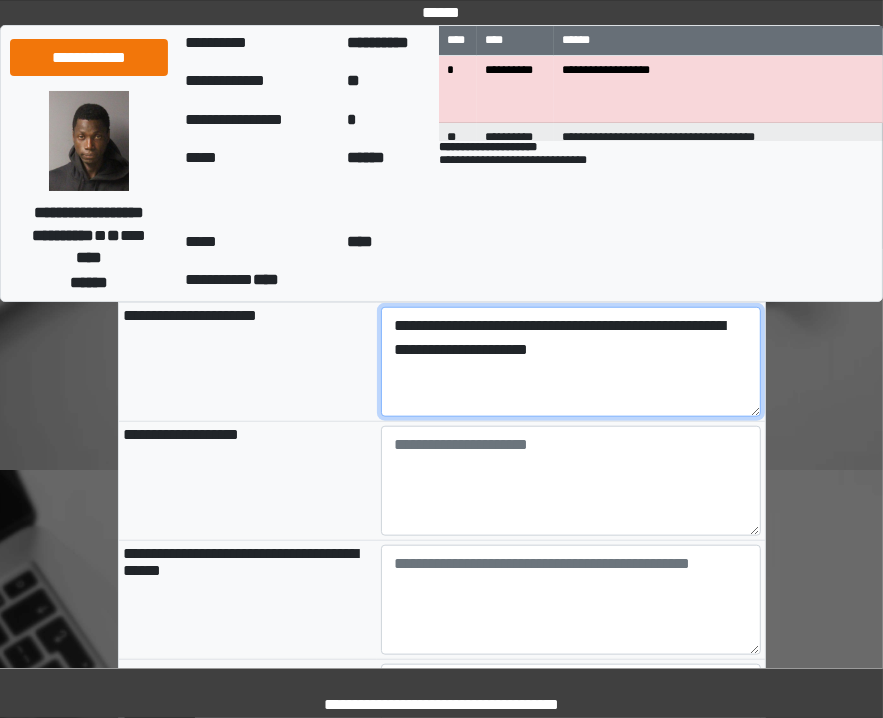 scroll, scrollTop: 965, scrollLeft: 0, axis: vertical 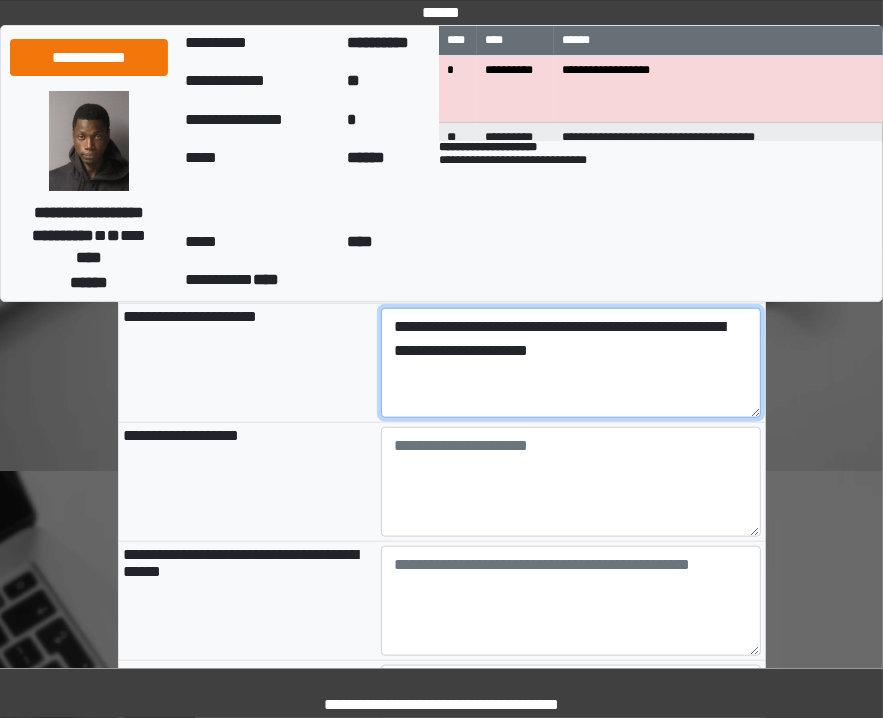 type on "**********" 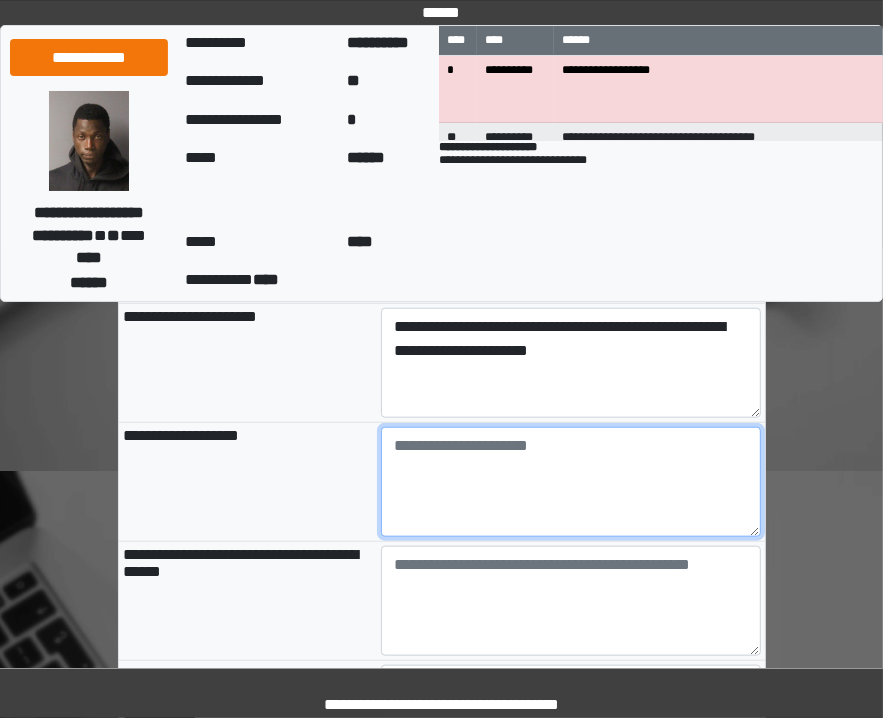 paste on "**********" 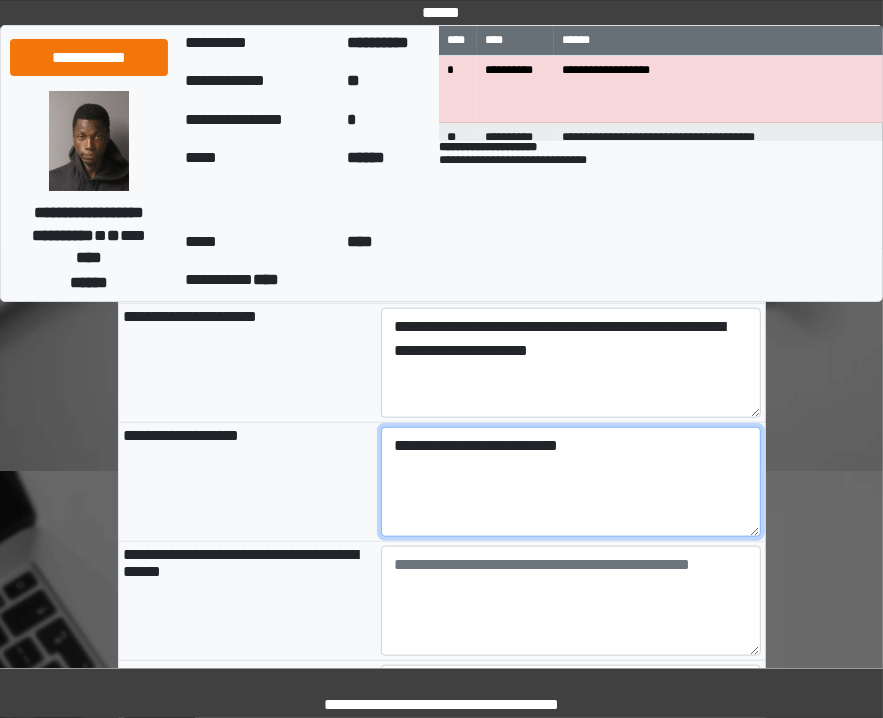 type on "**********" 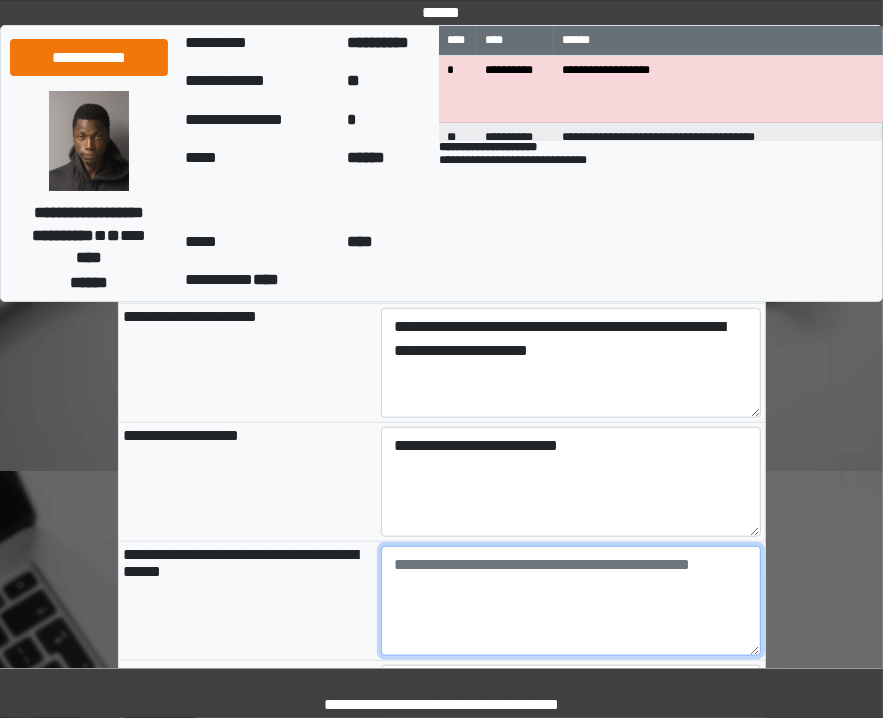 type on "**********" 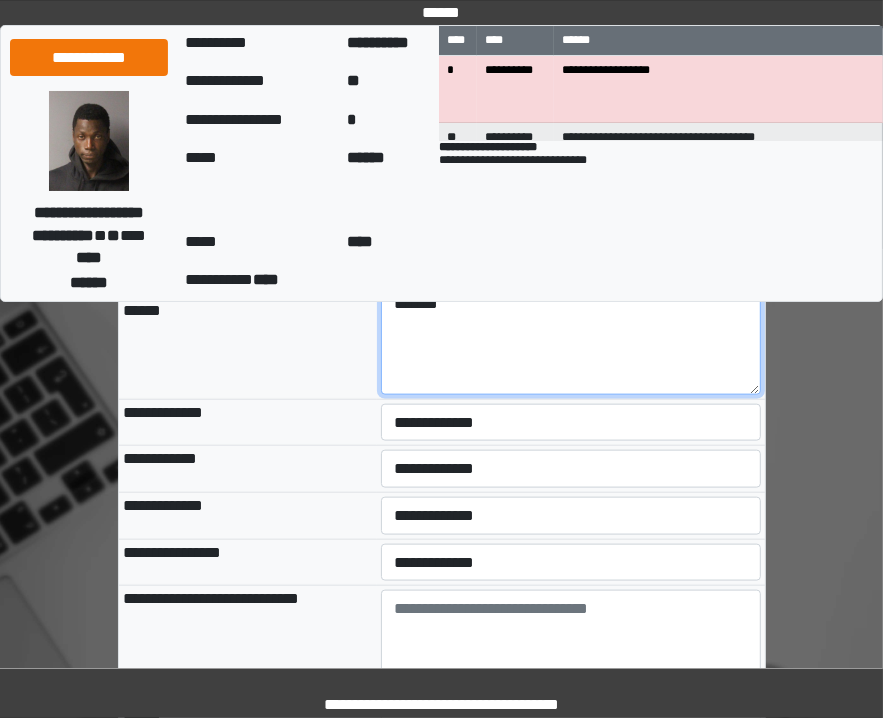 scroll, scrollTop: 1225, scrollLeft: 0, axis: vertical 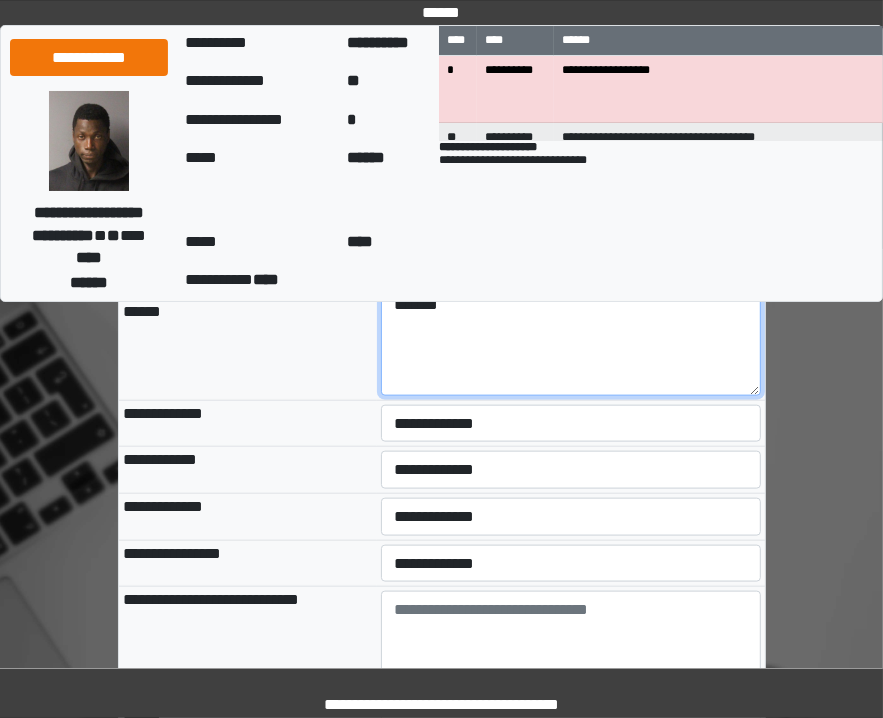 type on "*******" 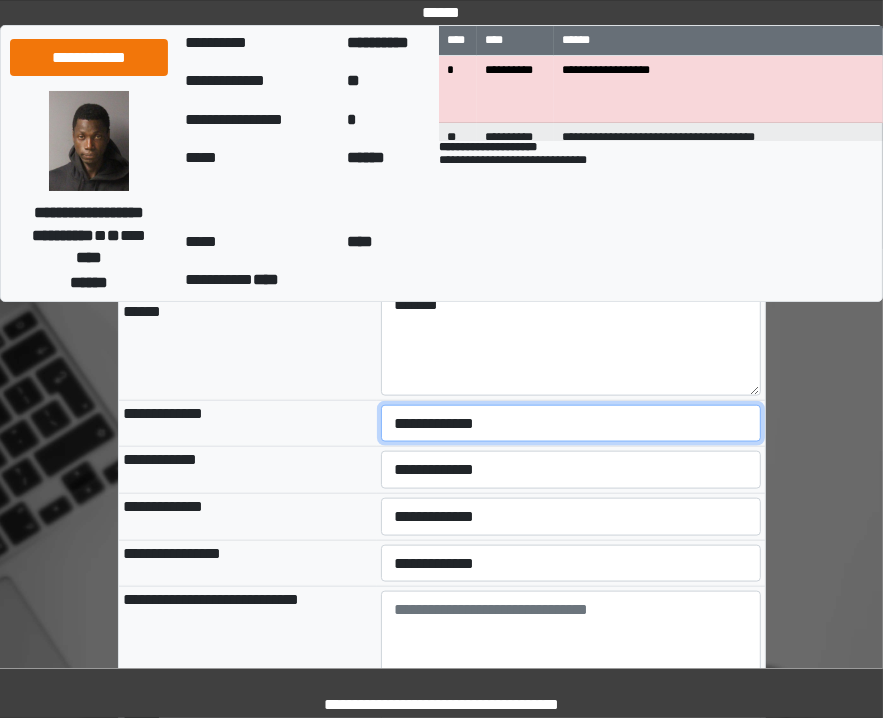 type on "**********" 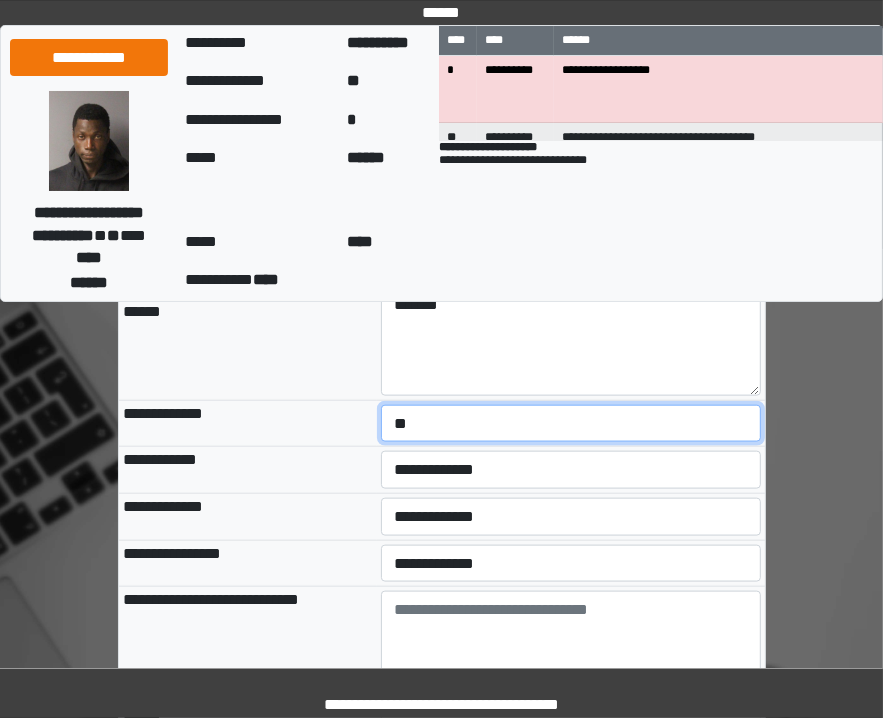 click on "**********" at bounding box center (571, 424) 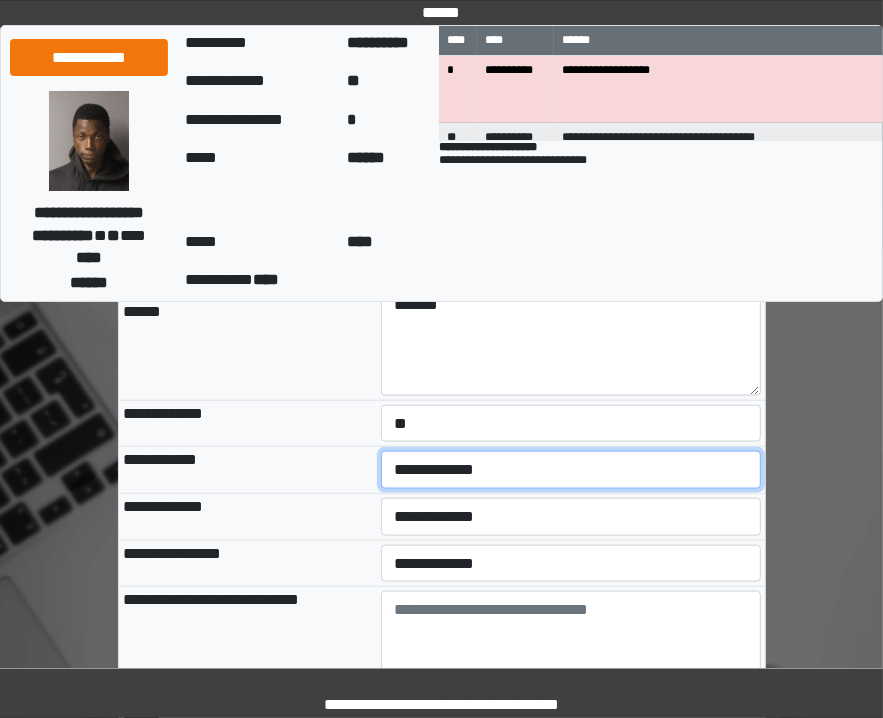 click on "**********" at bounding box center [571, 470] 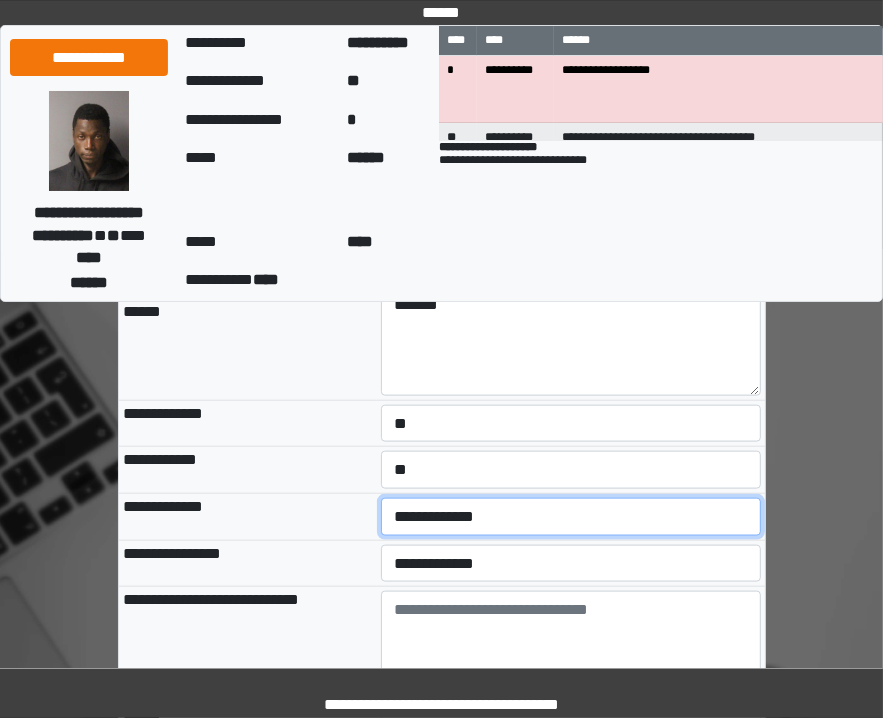 click on "**********" at bounding box center (571, 517) 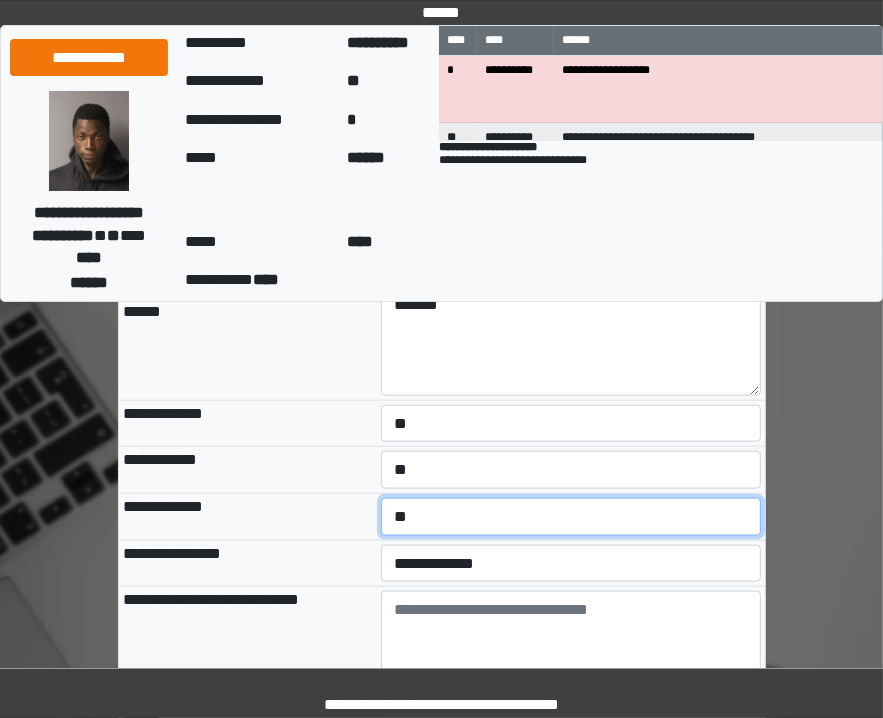 click on "**********" at bounding box center (571, 517) 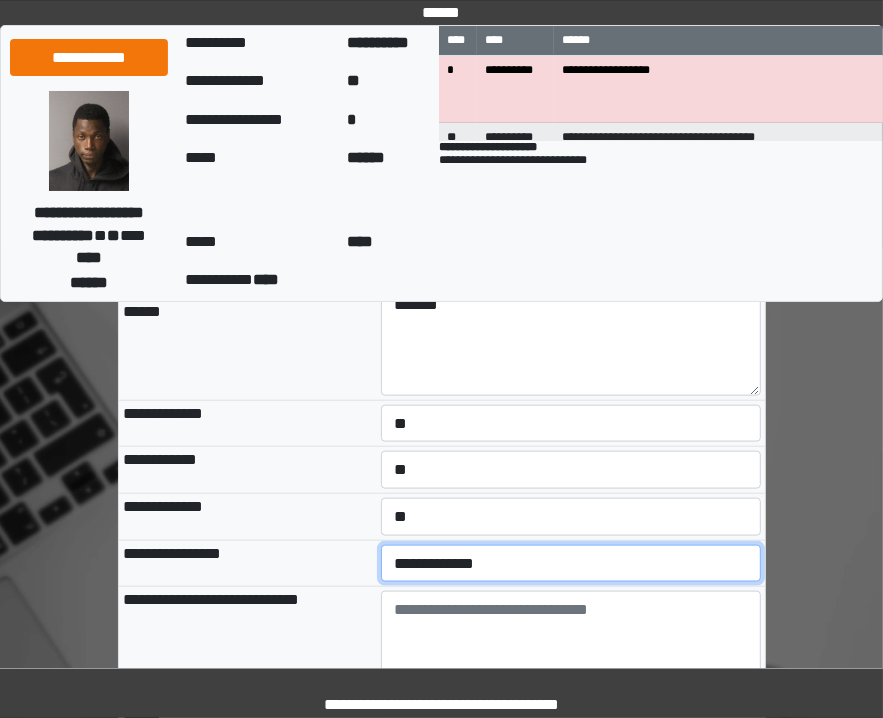 click on "**********" at bounding box center [571, 564] 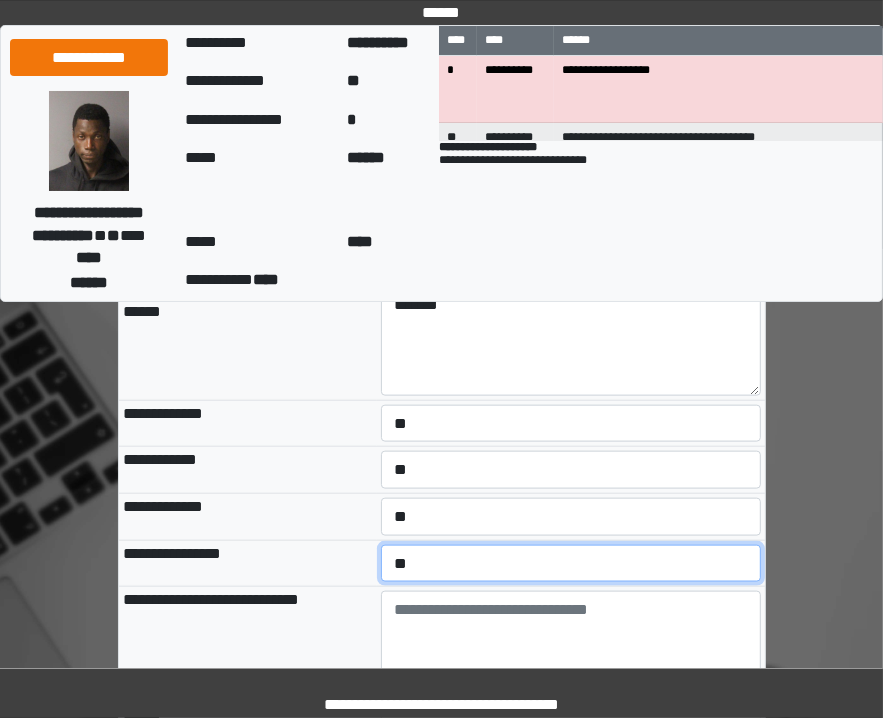 click on "**********" at bounding box center (571, 564) 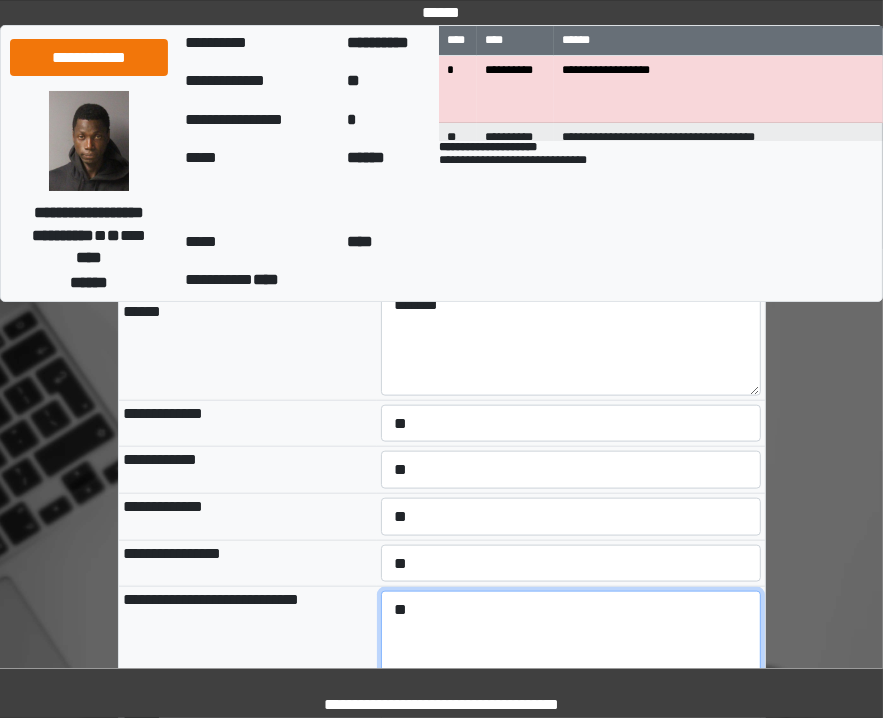 type on "*" 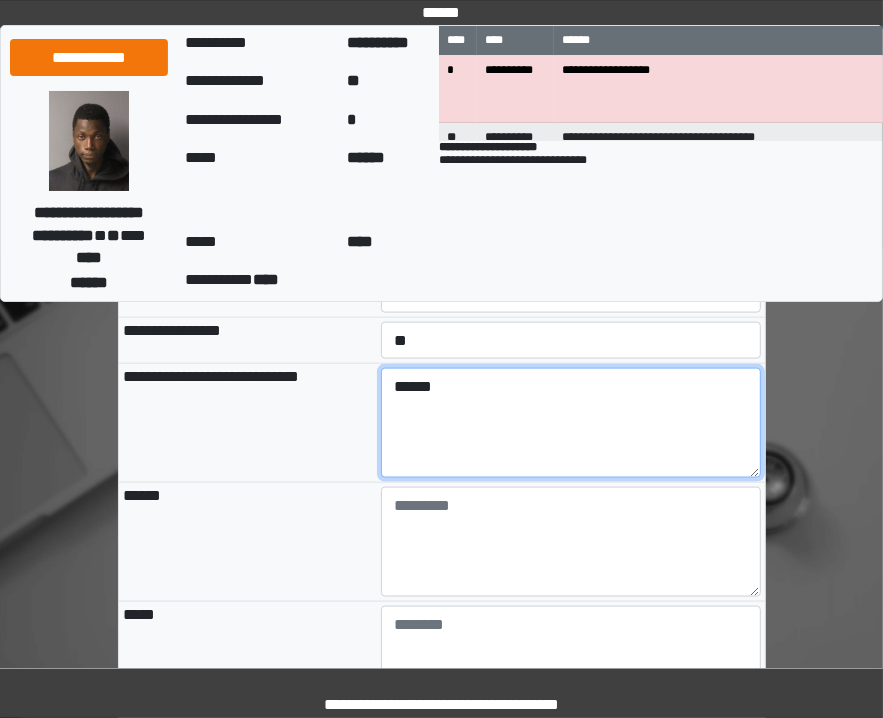 scroll, scrollTop: 1448, scrollLeft: 0, axis: vertical 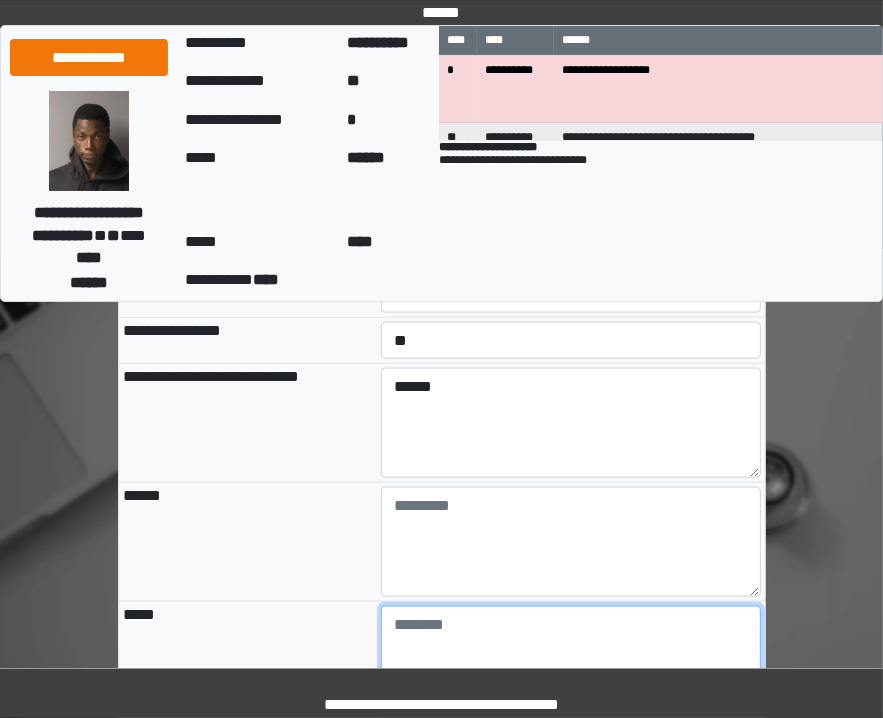 click at bounding box center [571, 661] 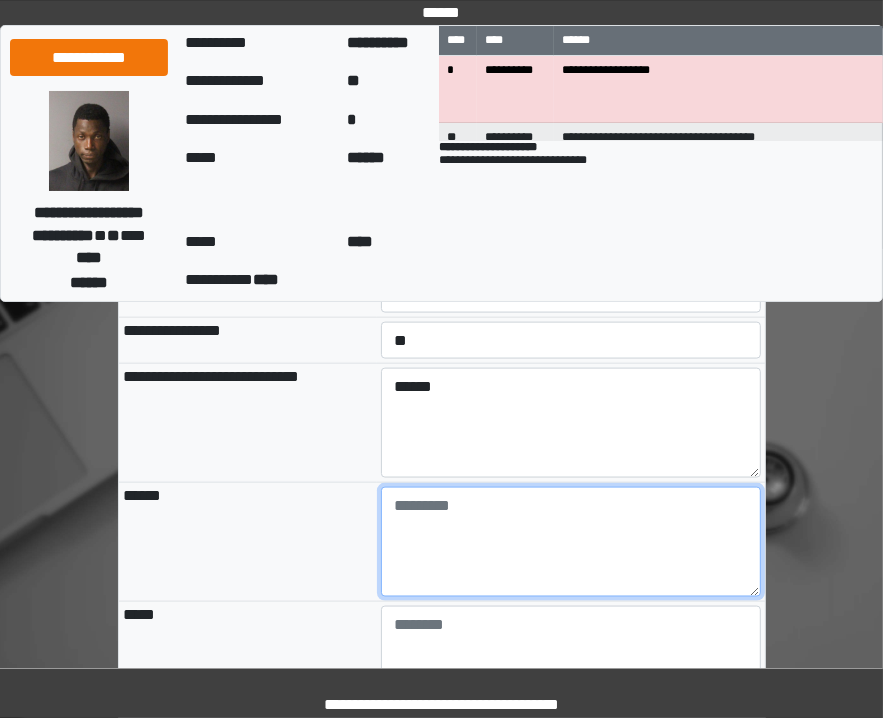 click at bounding box center [571, 542] 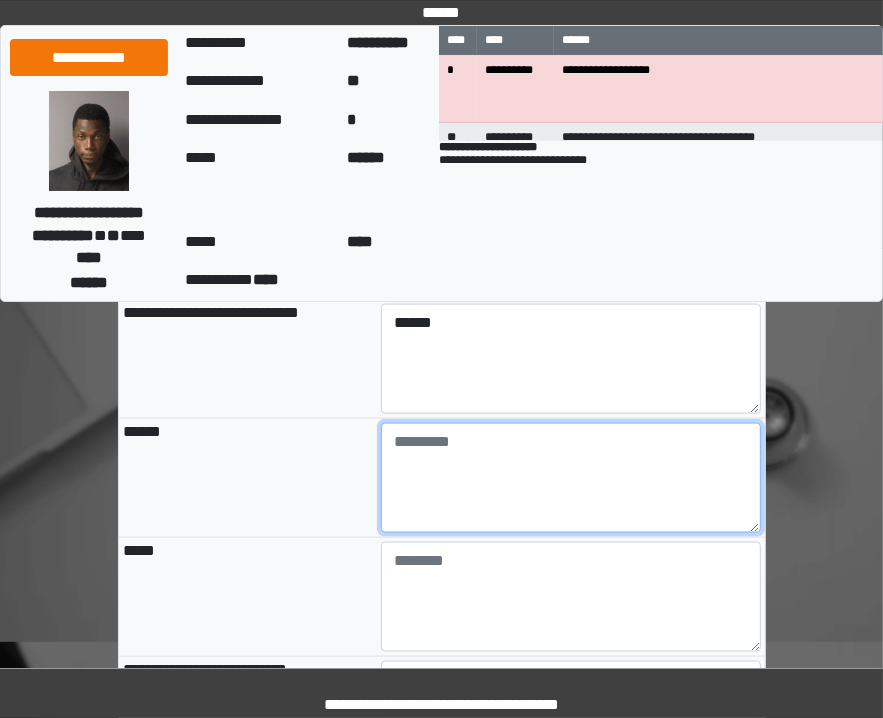 scroll, scrollTop: 1504, scrollLeft: 0, axis: vertical 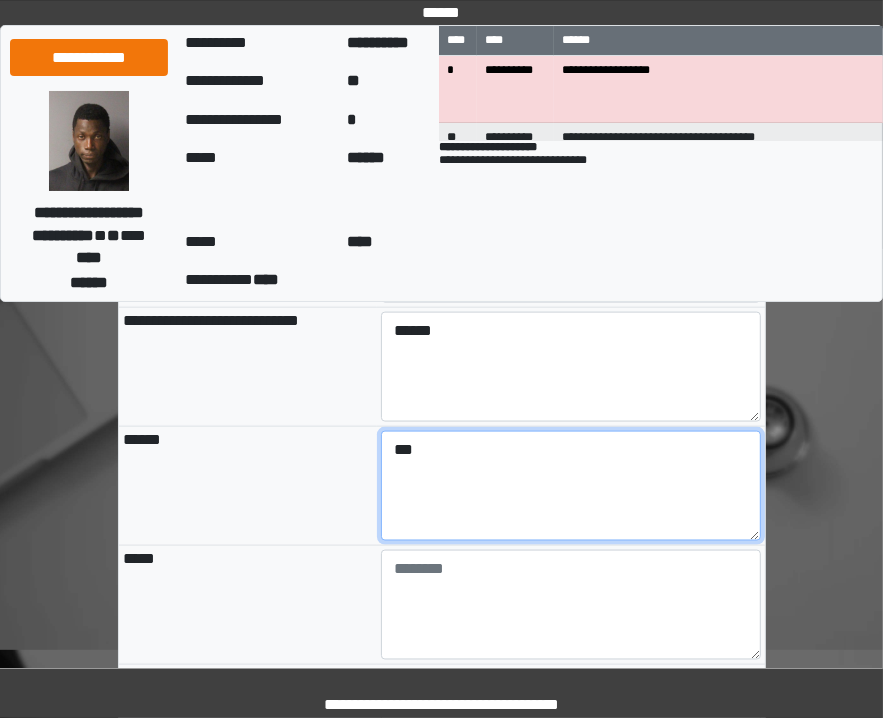 type on "***" 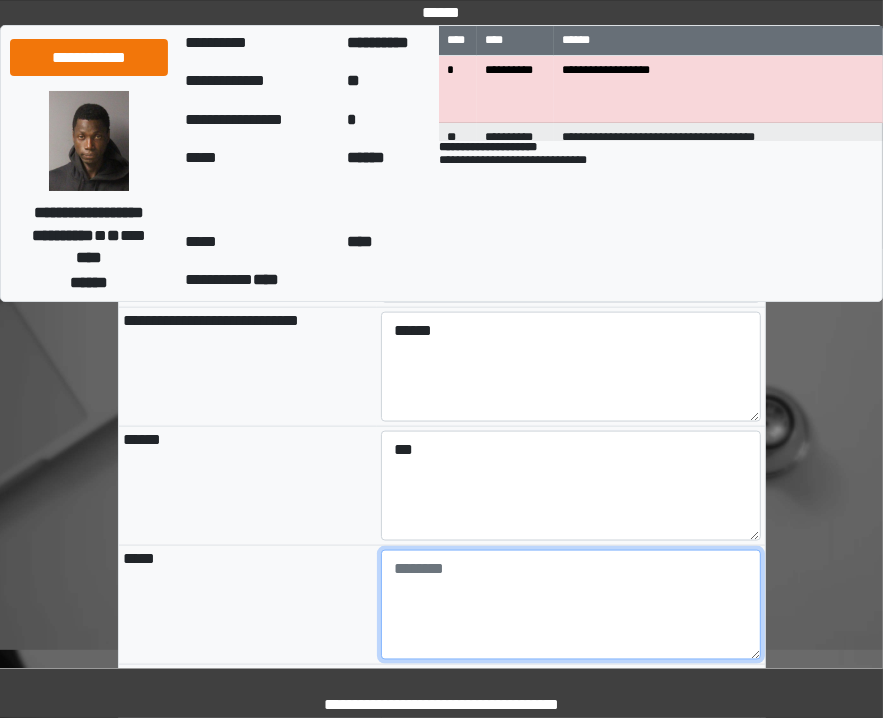 type on "**********" 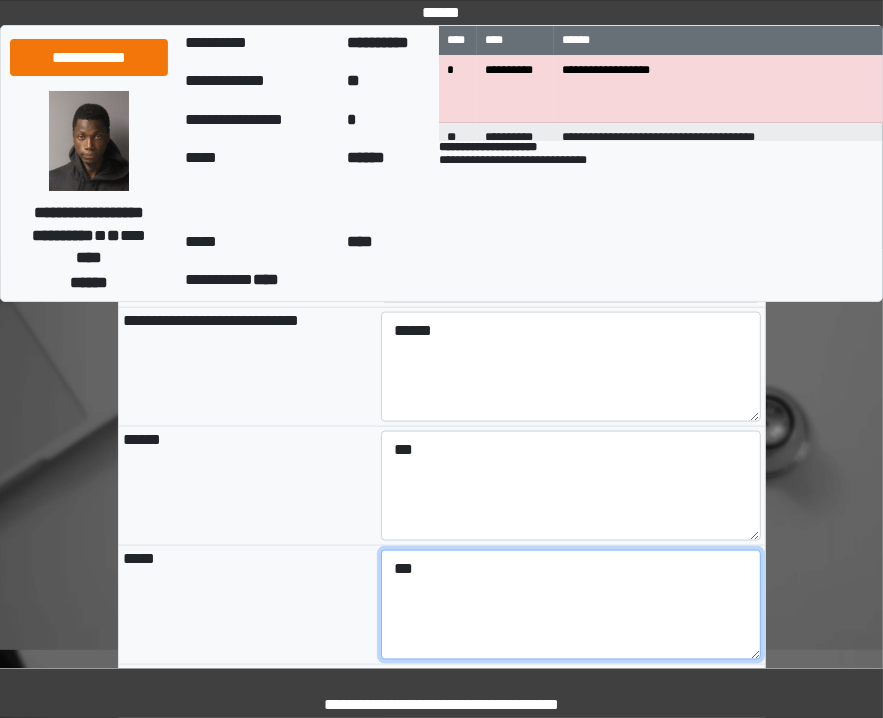scroll, scrollTop: 1664, scrollLeft: 0, axis: vertical 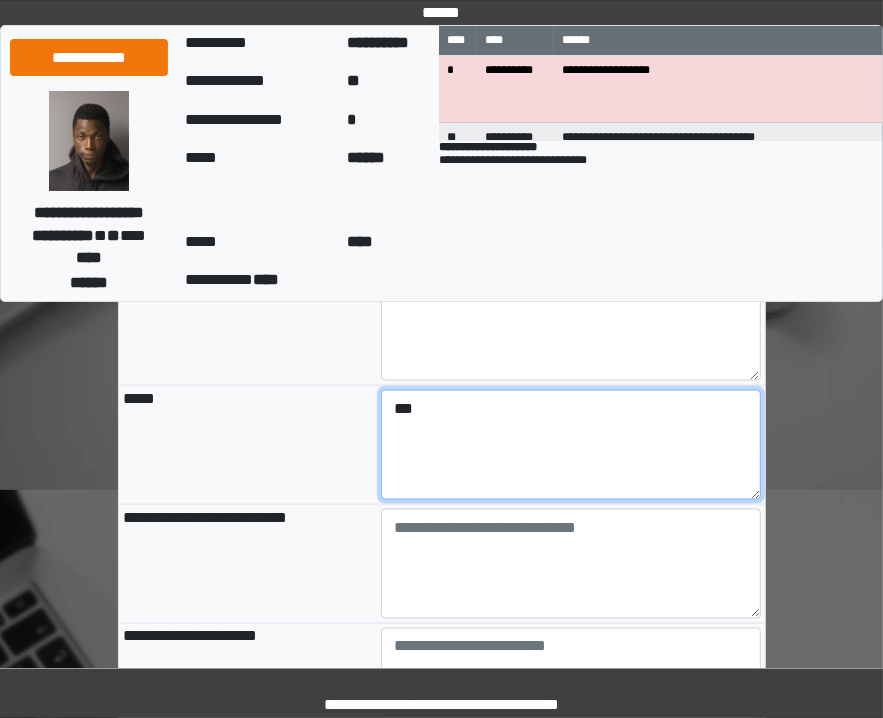 type on "***" 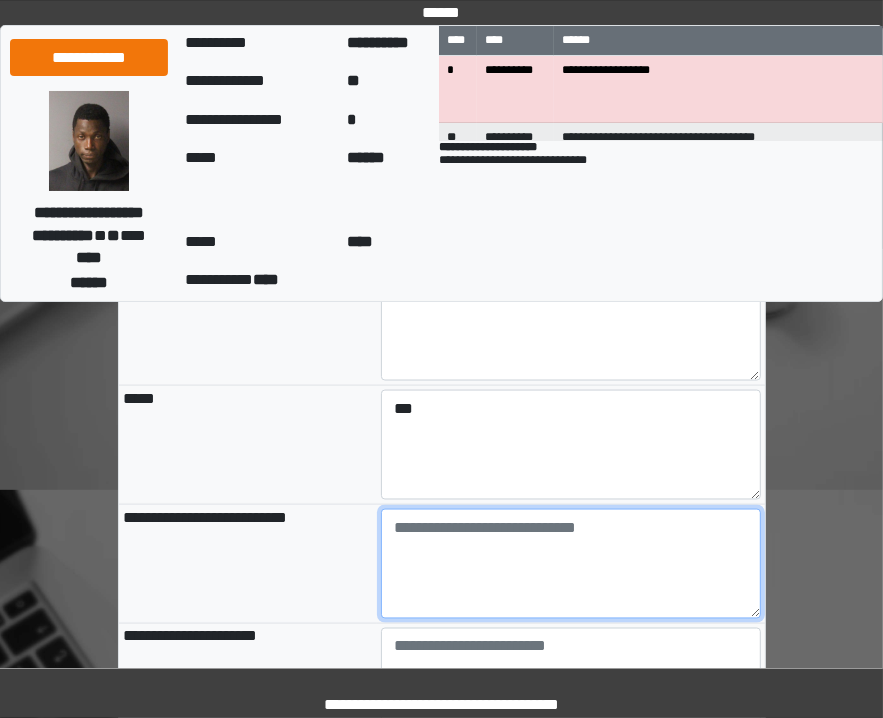 type on "**********" 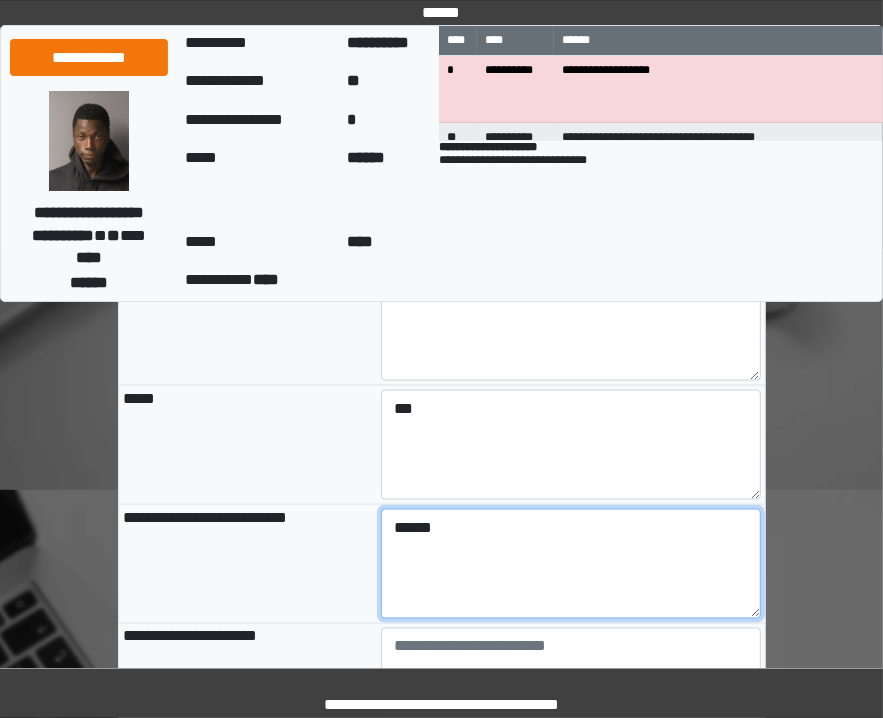 scroll, scrollTop: 1784, scrollLeft: 0, axis: vertical 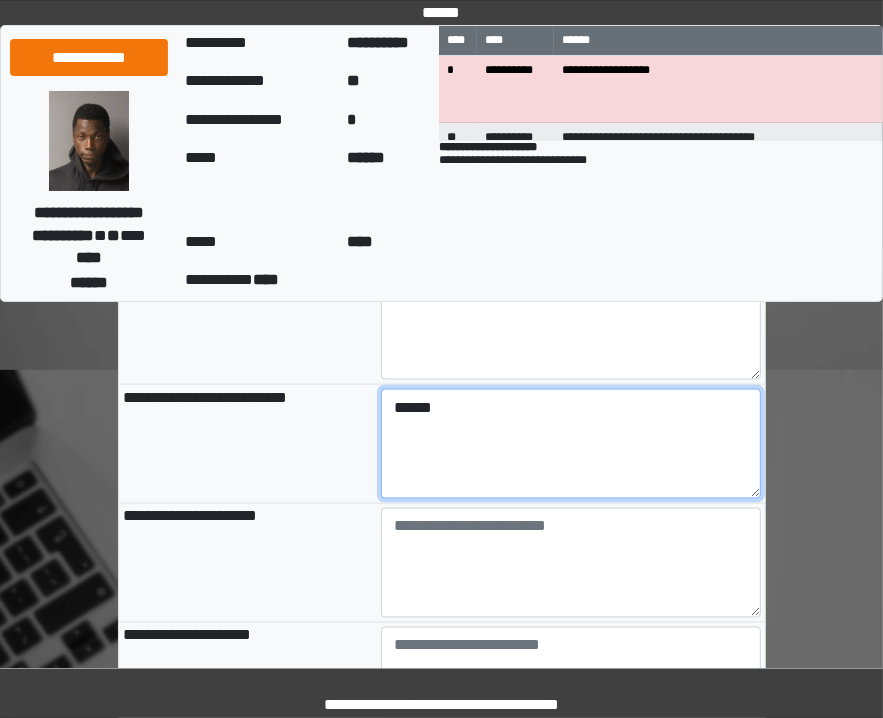 type on "******" 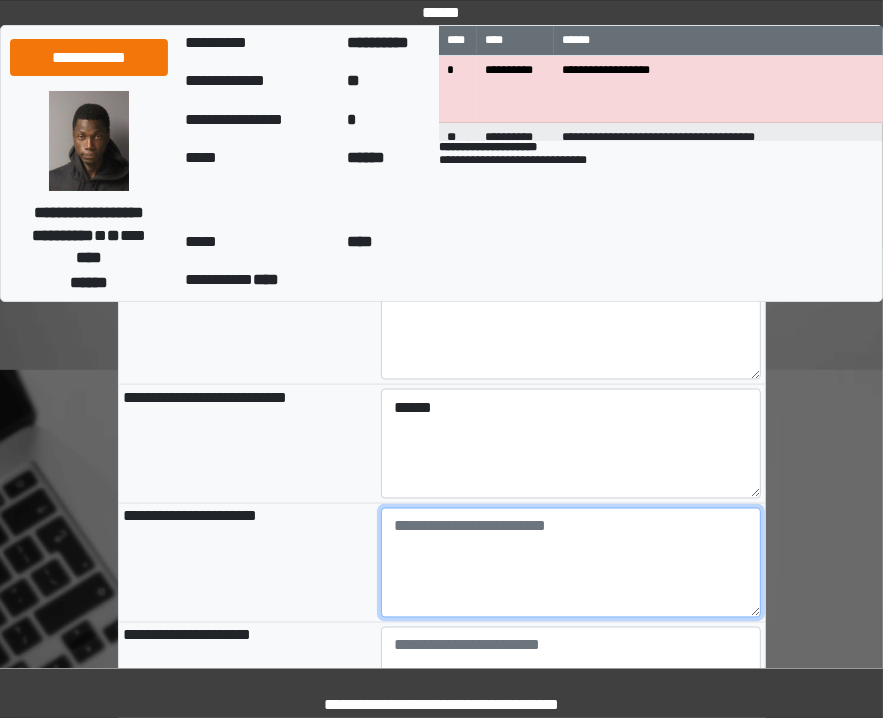 type on "**********" 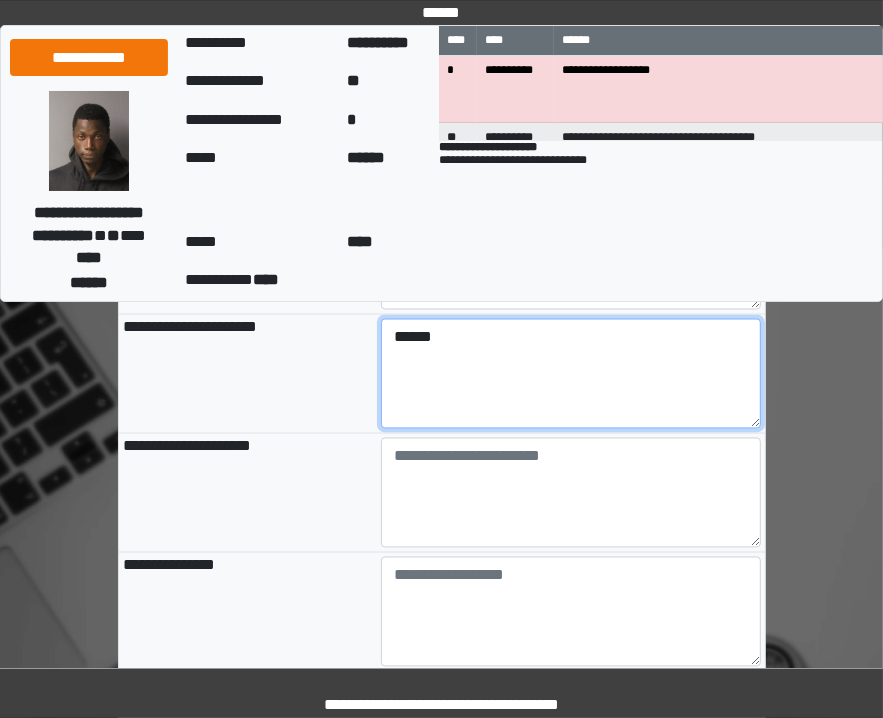 scroll, scrollTop: 1972, scrollLeft: 0, axis: vertical 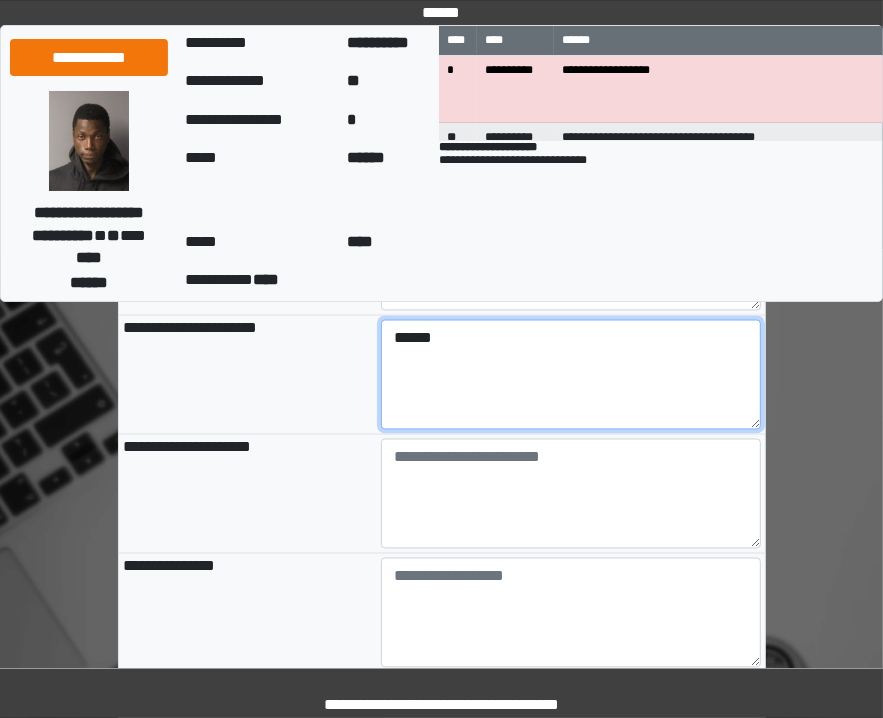 type on "******" 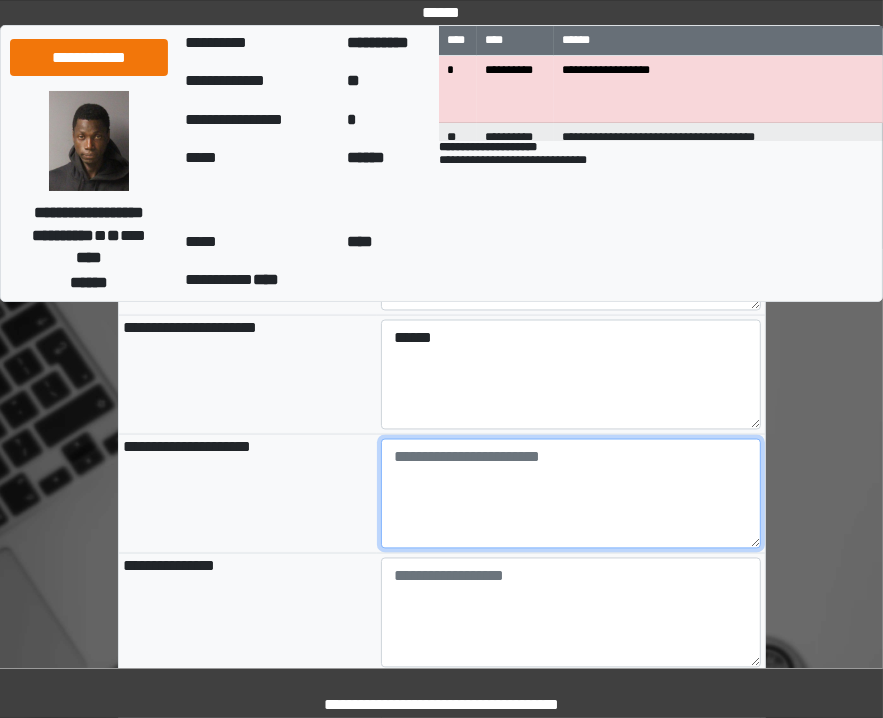 type on "**********" 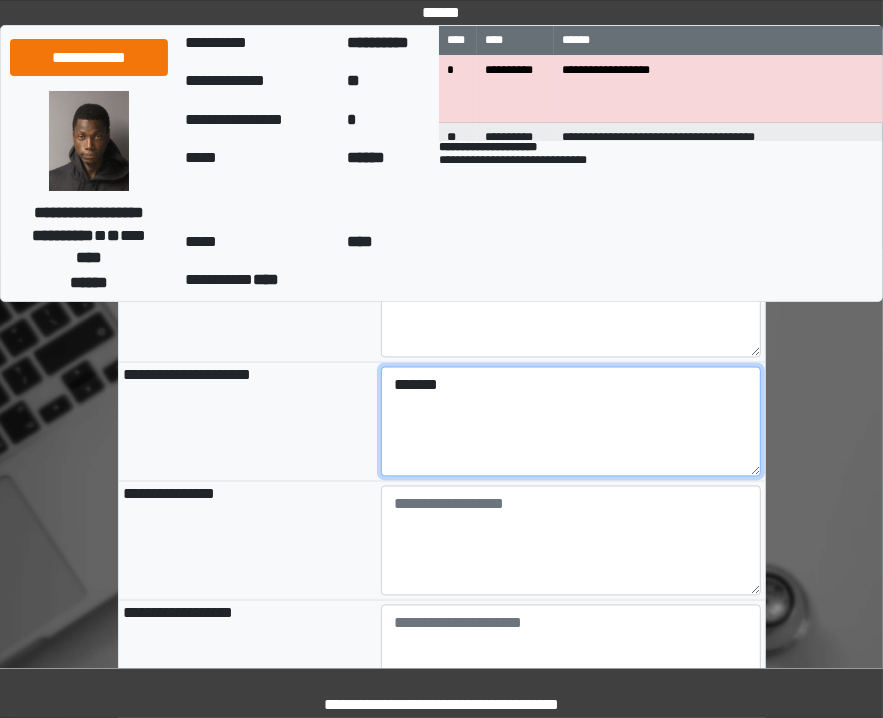 scroll, scrollTop: 2046, scrollLeft: 0, axis: vertical 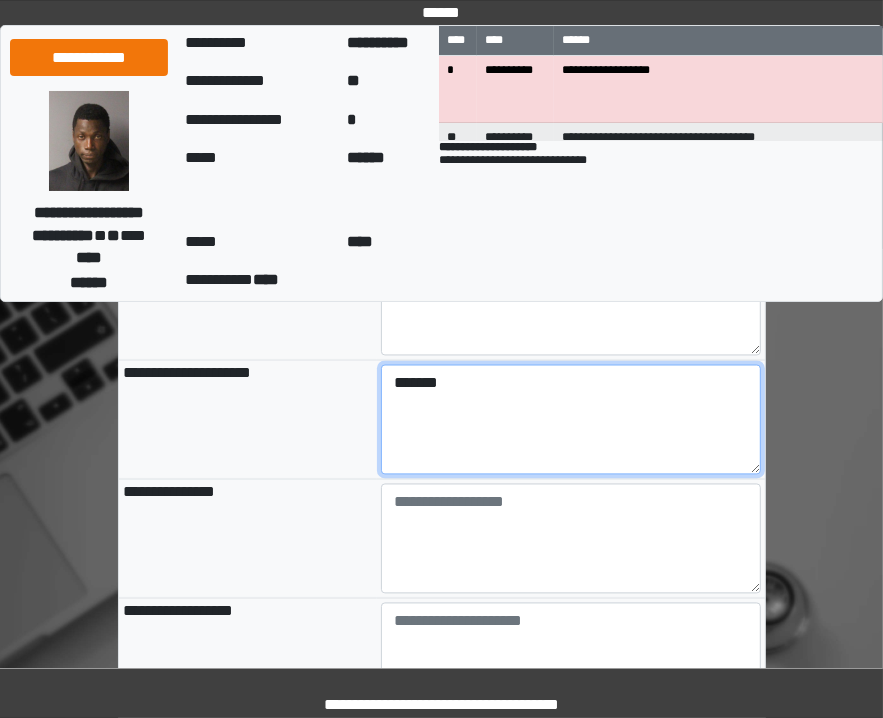 type on "******" 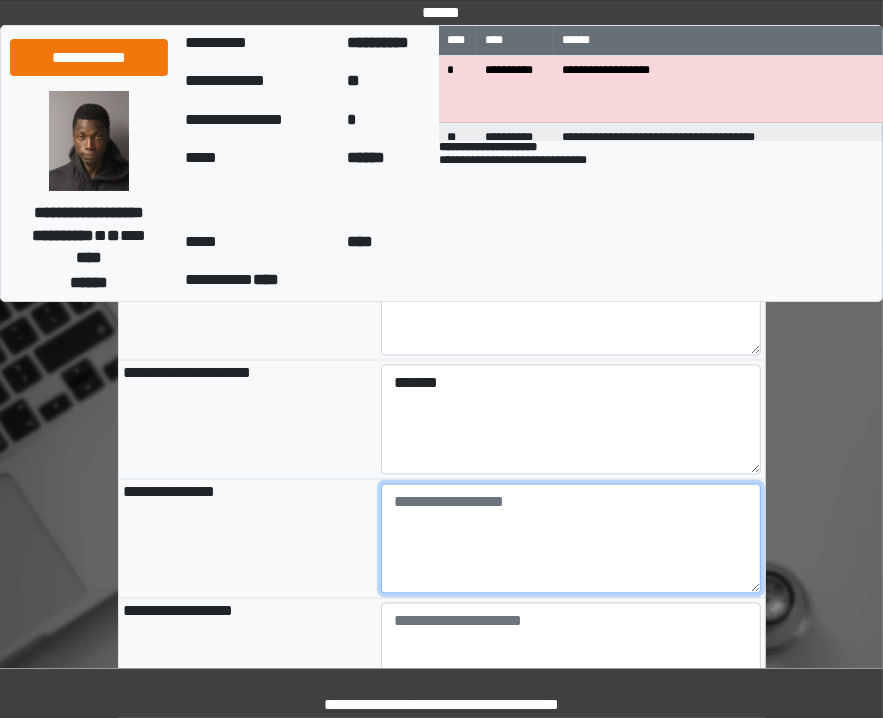 type on "**********" 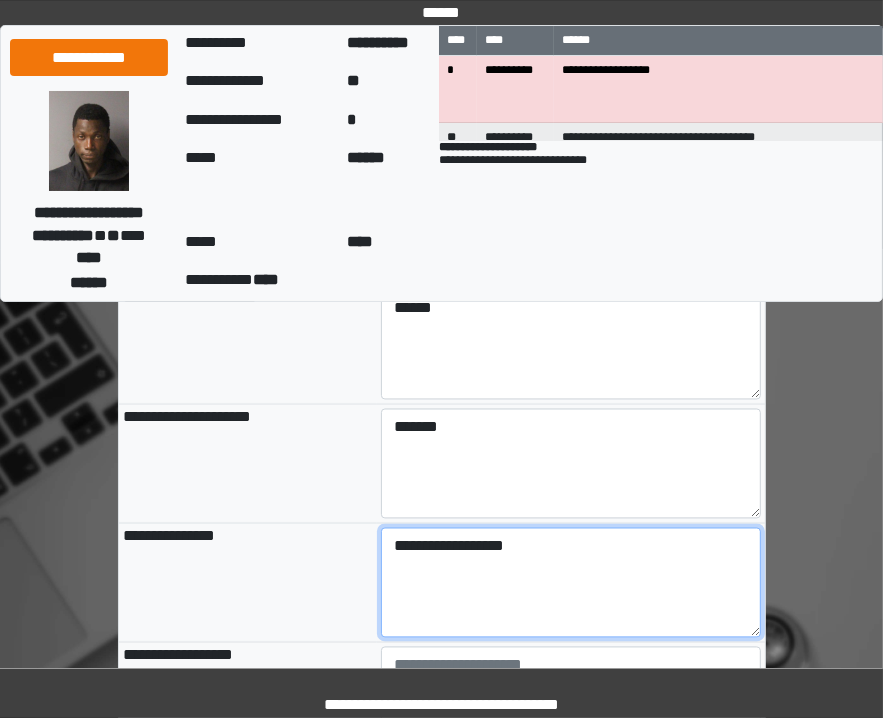 scroll, scrollTop: 2202, scrollLeft: 0, axis: vertical 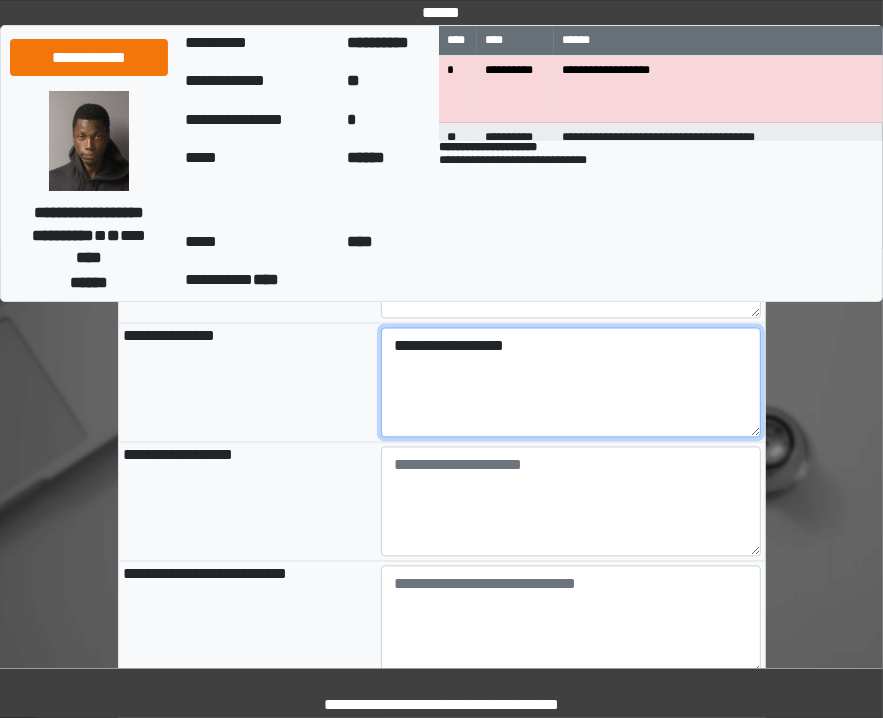 type on "**********" 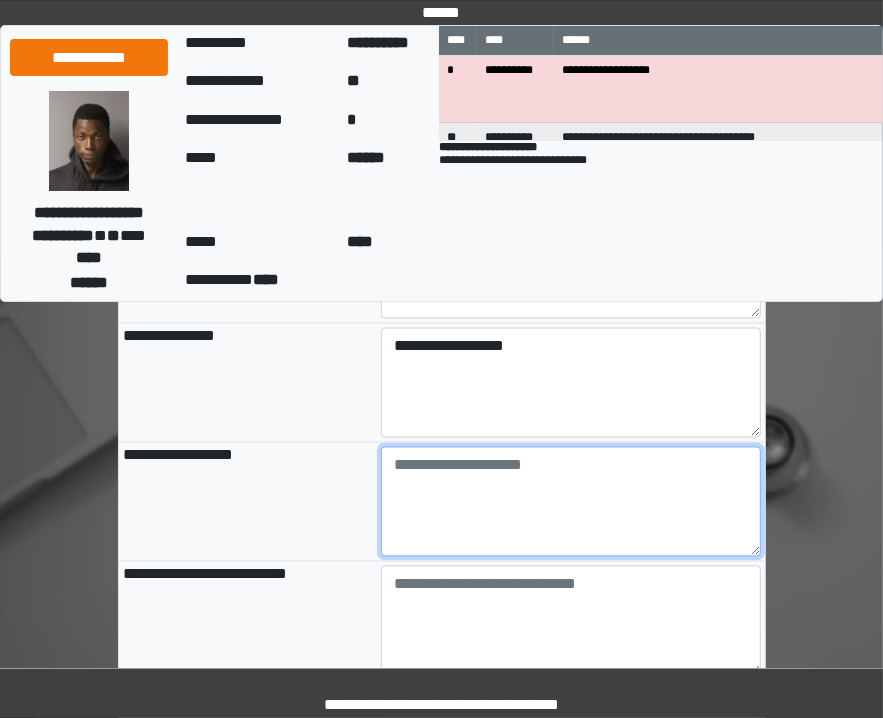 type on "**********" 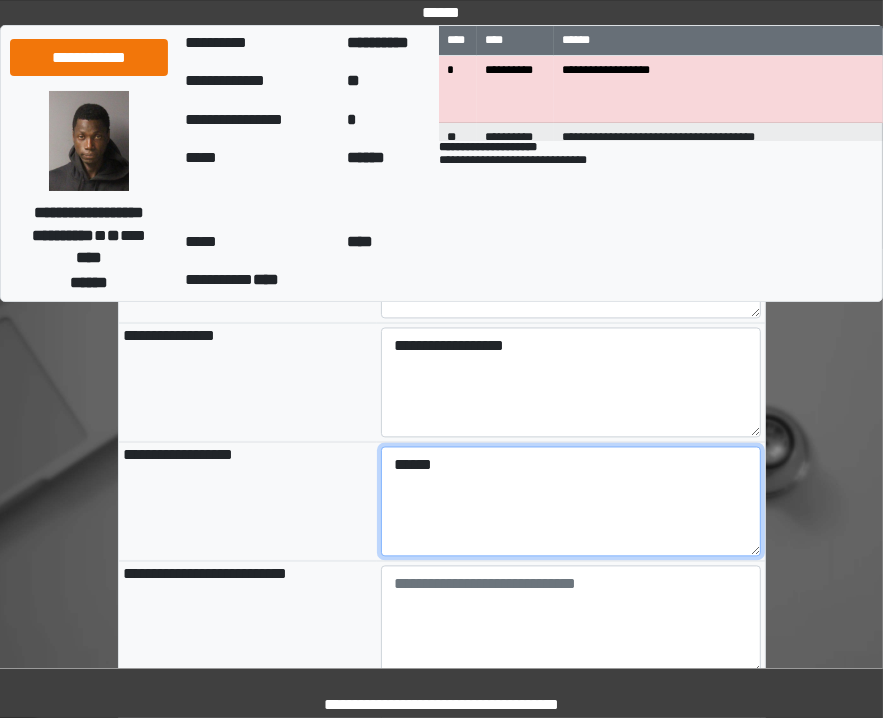 scroll, scrollTop: 2288, scrollLeft: 0, axis: vertical 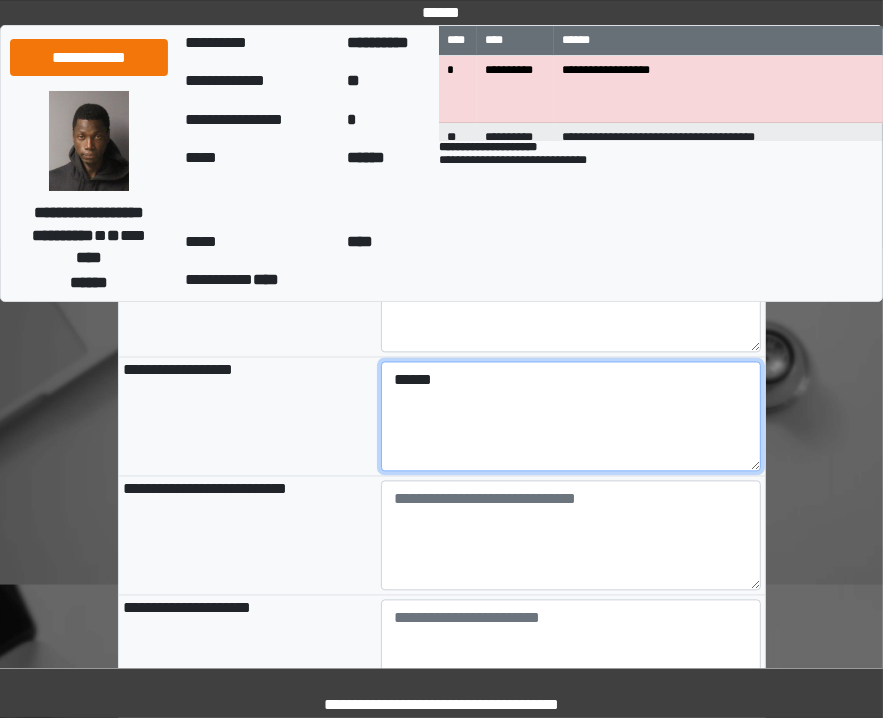type on "******" 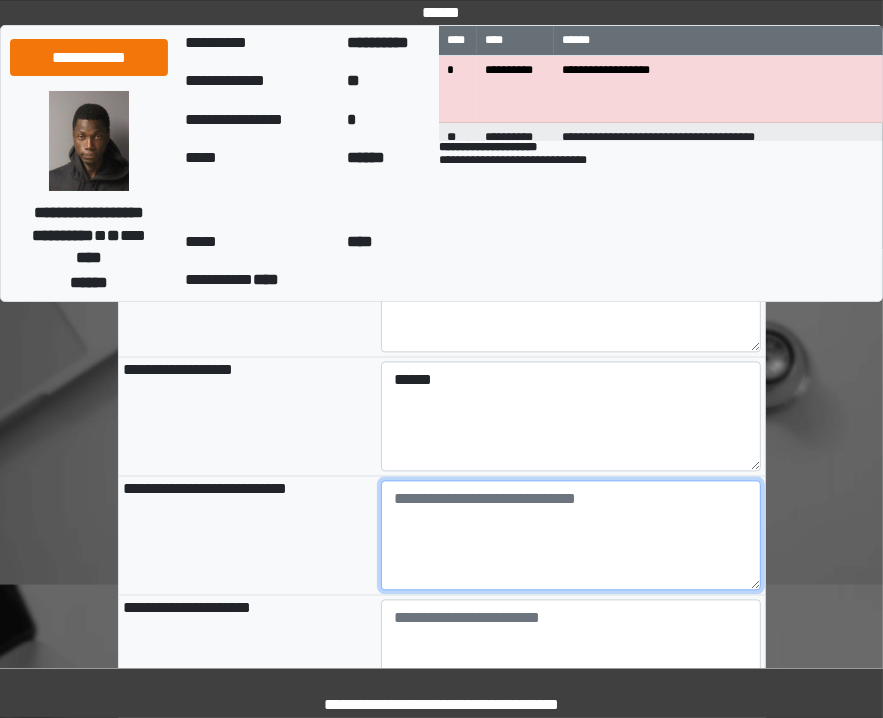 type on "**********" 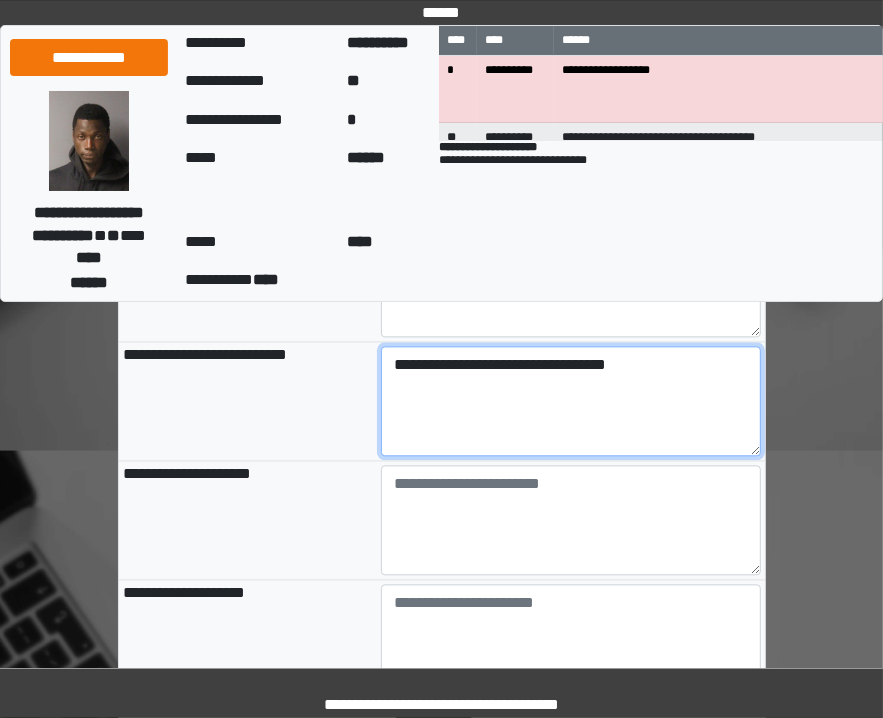 scroll, scrollTop: 2421, scrollLeft: 0, axis: vertical 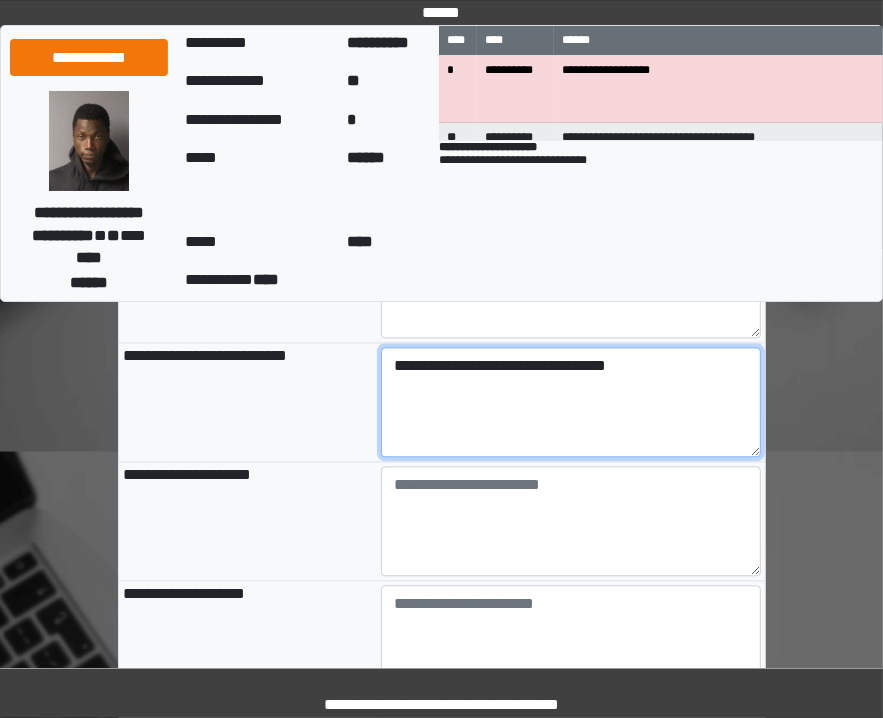 type on "**********" 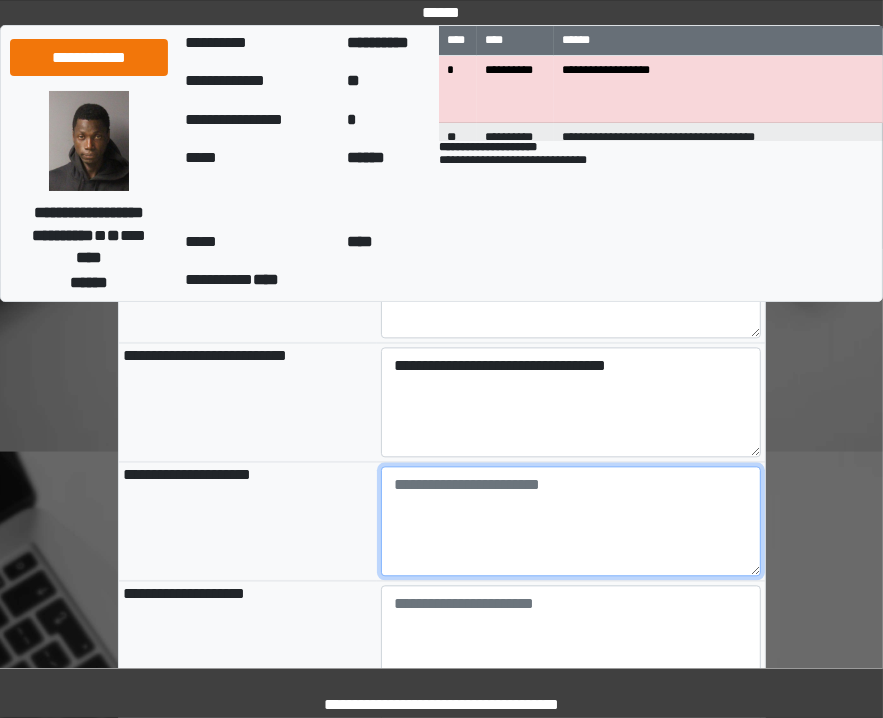 type on "**********" 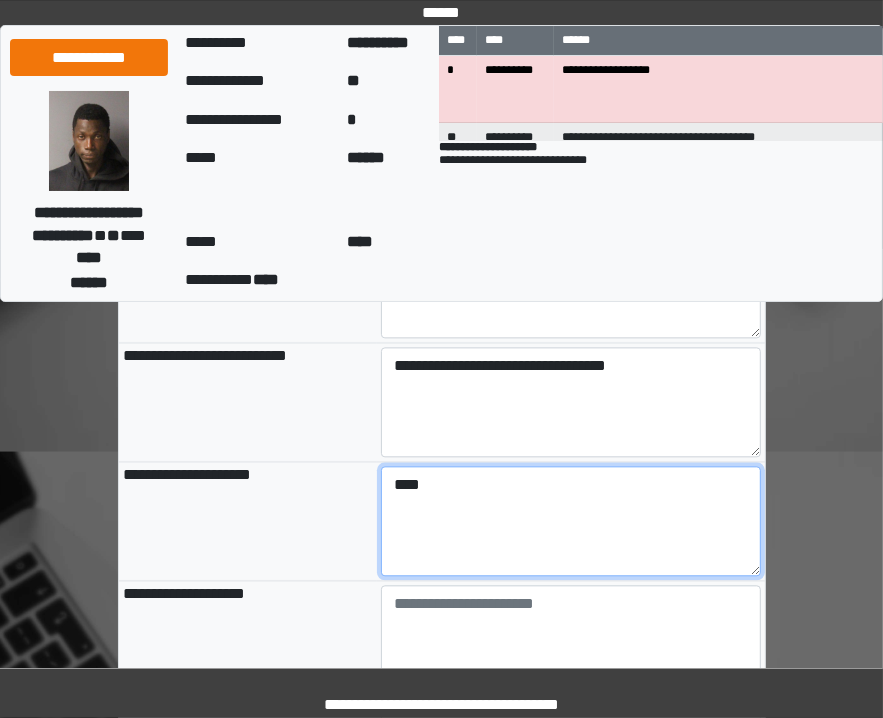type on "****" 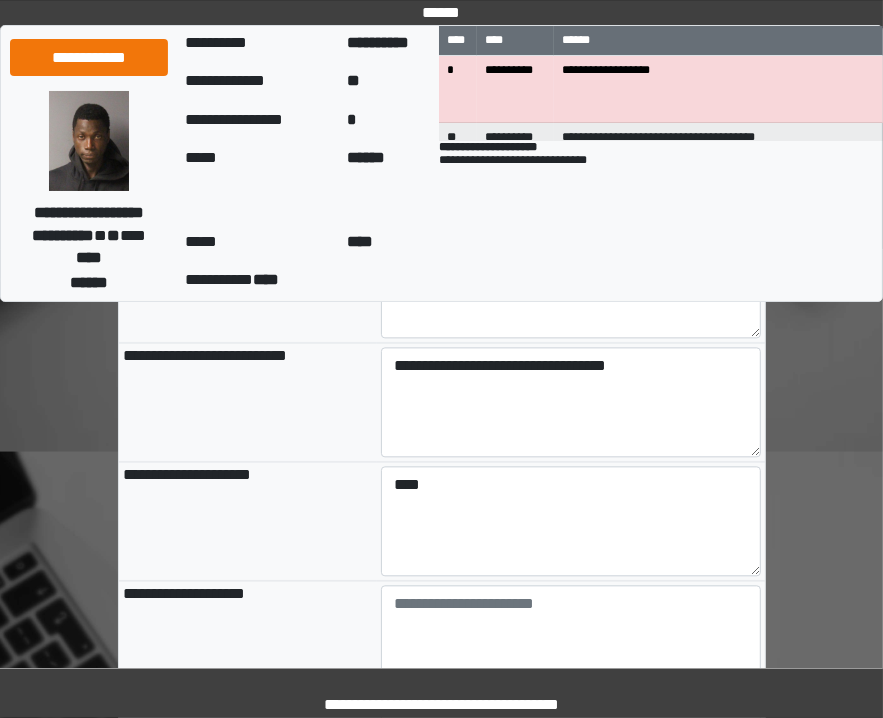 type on "**********" 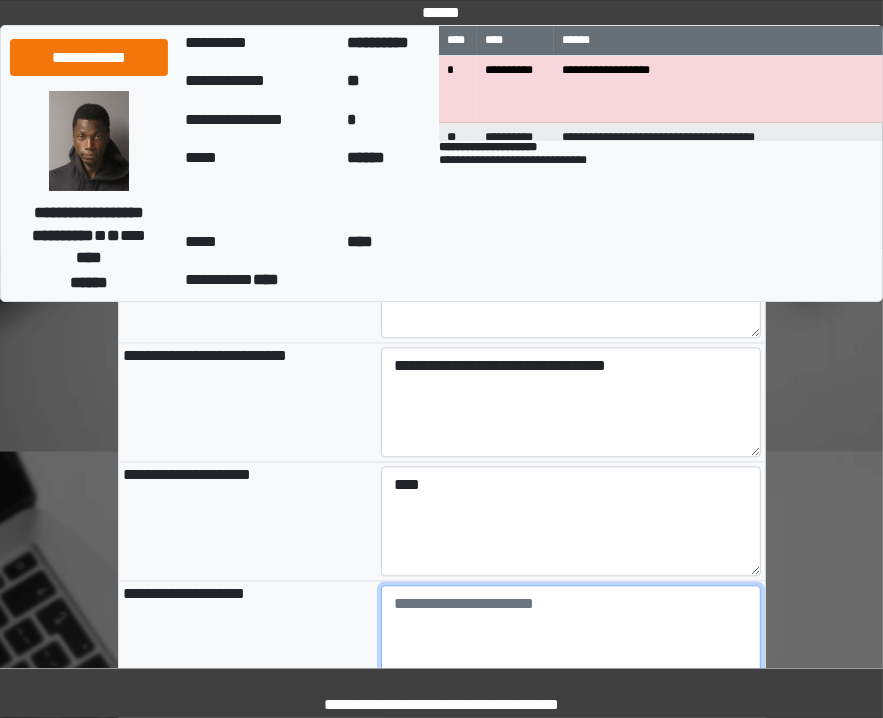click at bounding box center [571, 640] 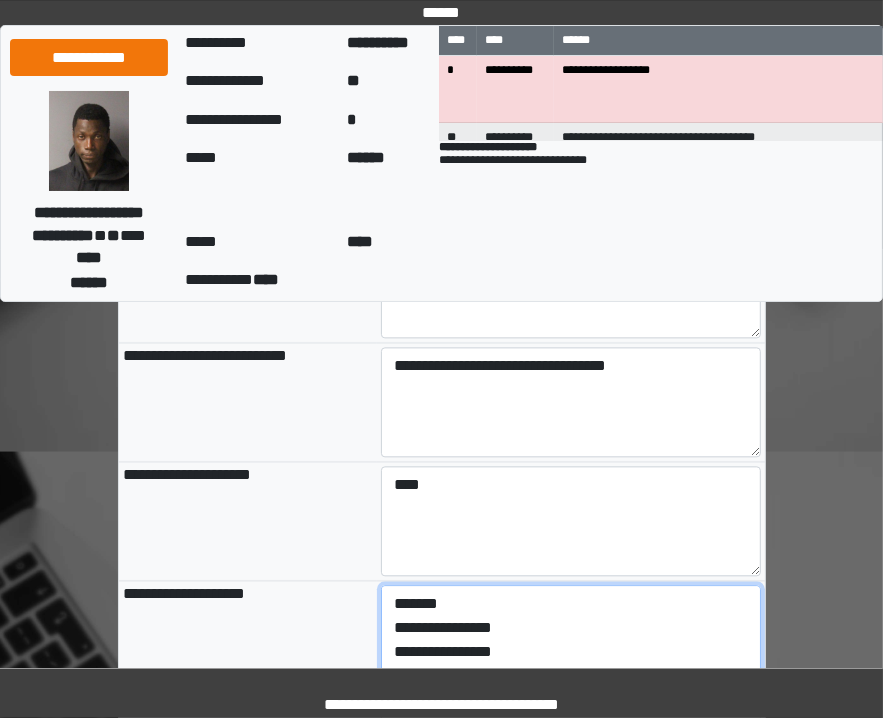 scroll, scrollTop: 96, scrollLeft: 0, axis: vertical 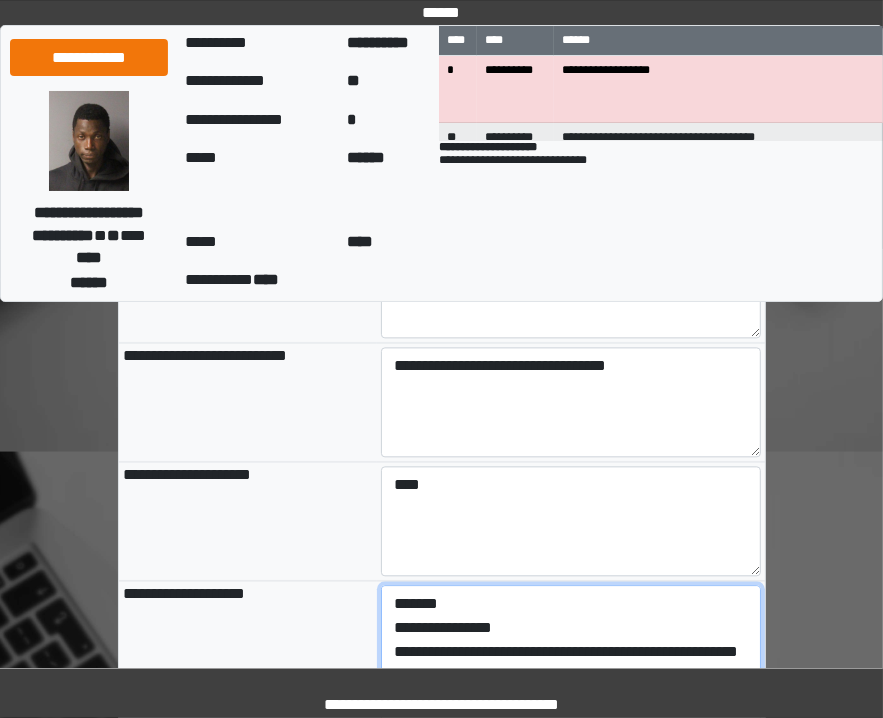 click on "**********" at bounding box center (571, 640) 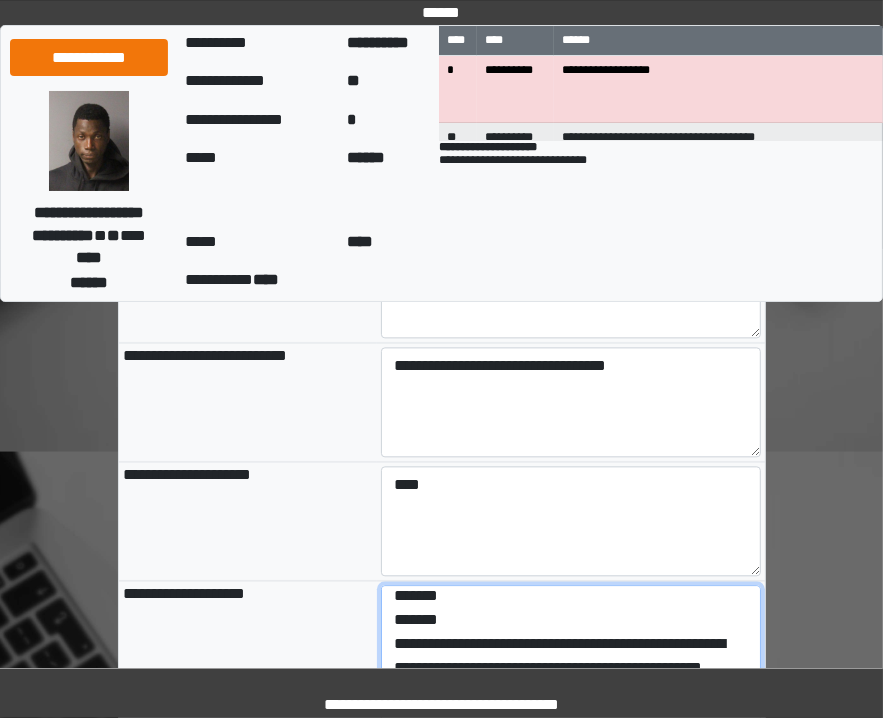 scroll, scrollTop: 72, scrollLeft: 0, axis: vertical 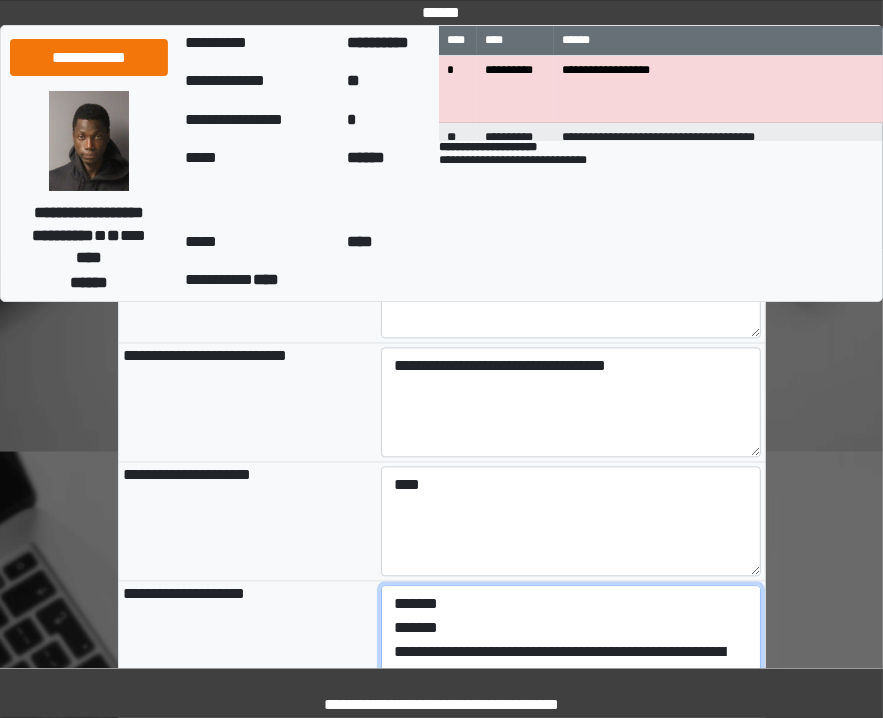 click on "**********" at bounding box center (571, 640) 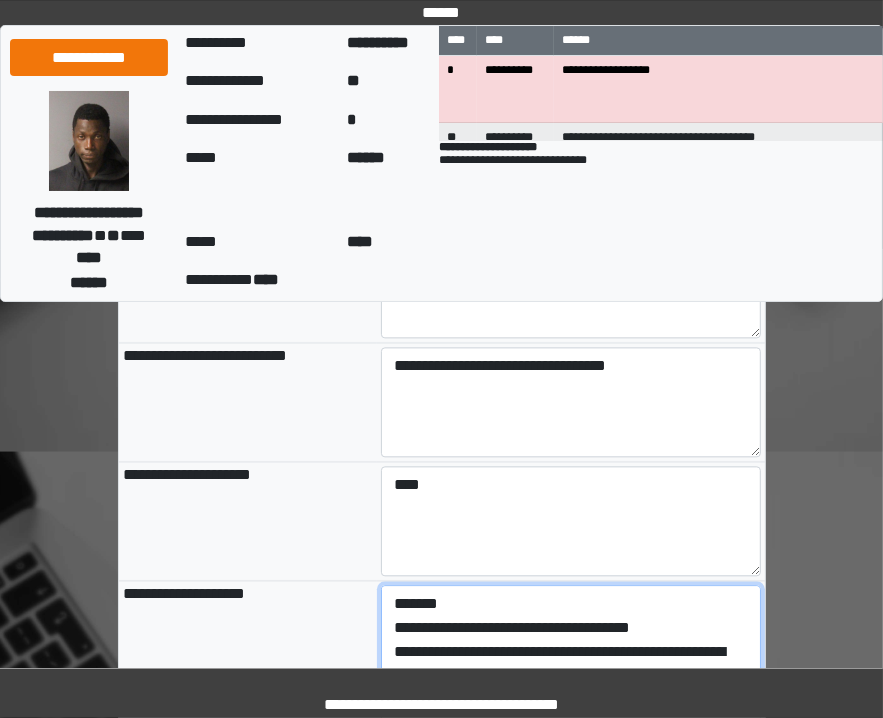 click on "**********" at bounding box center [571, 640] 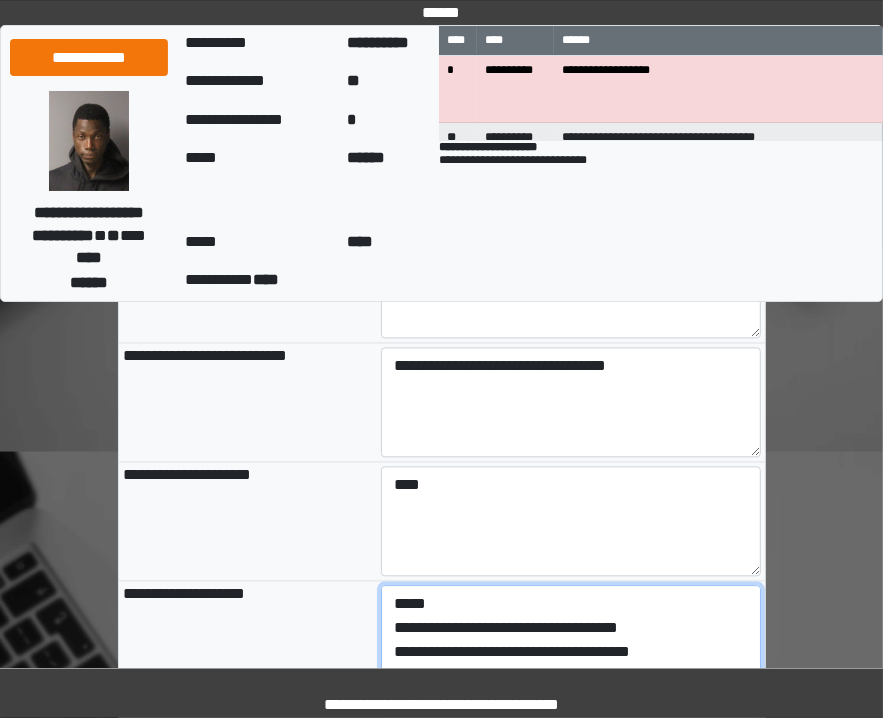 scroll, scrollTop: 43, scrollLeft: 0, axis: vertical 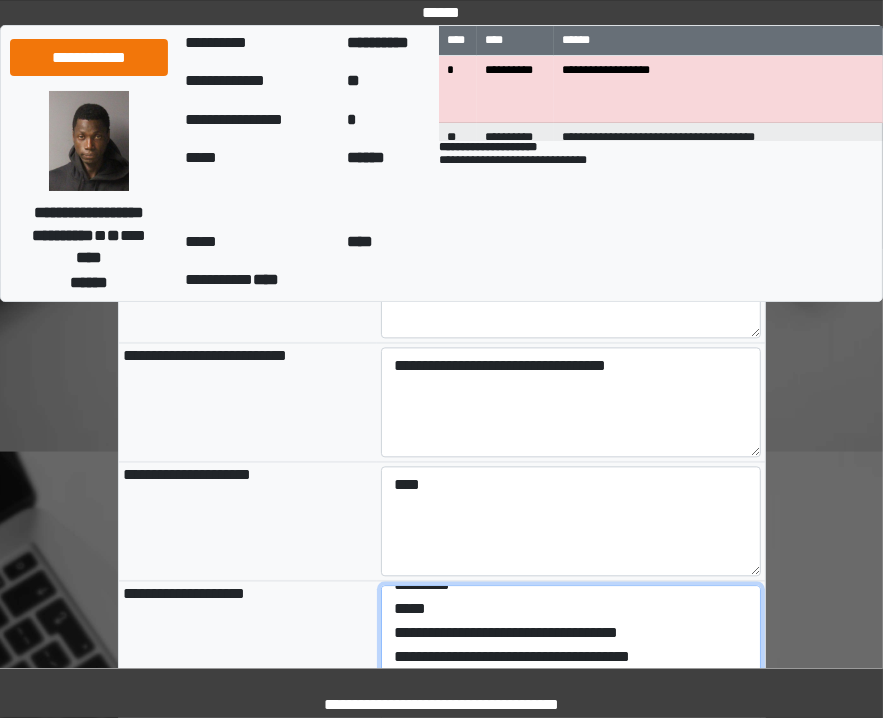 click on "**********" at bounding box center (571, 640) 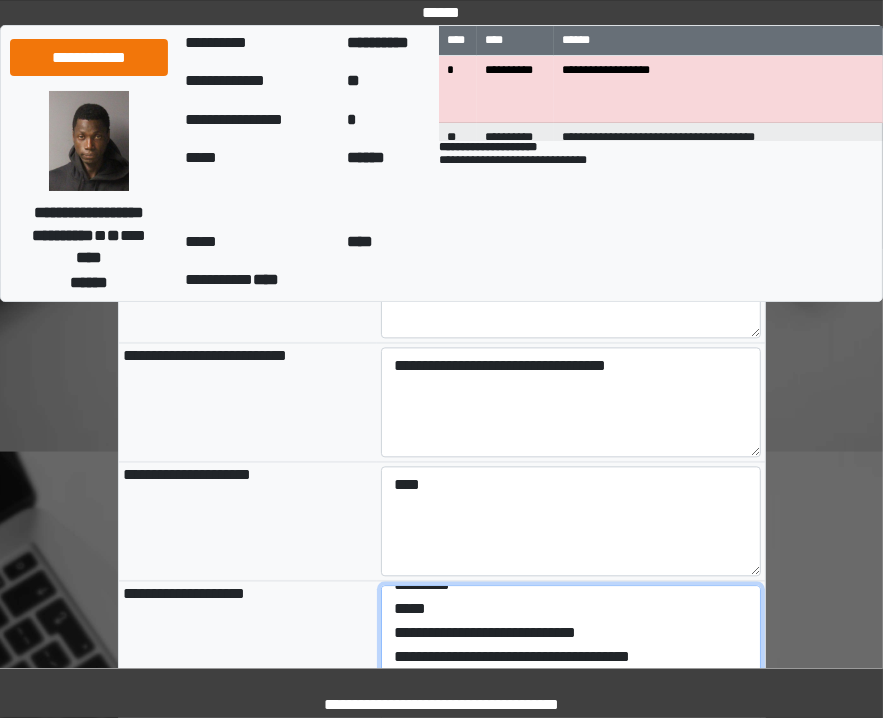 click on "**********" at bounding box center (571, 640) 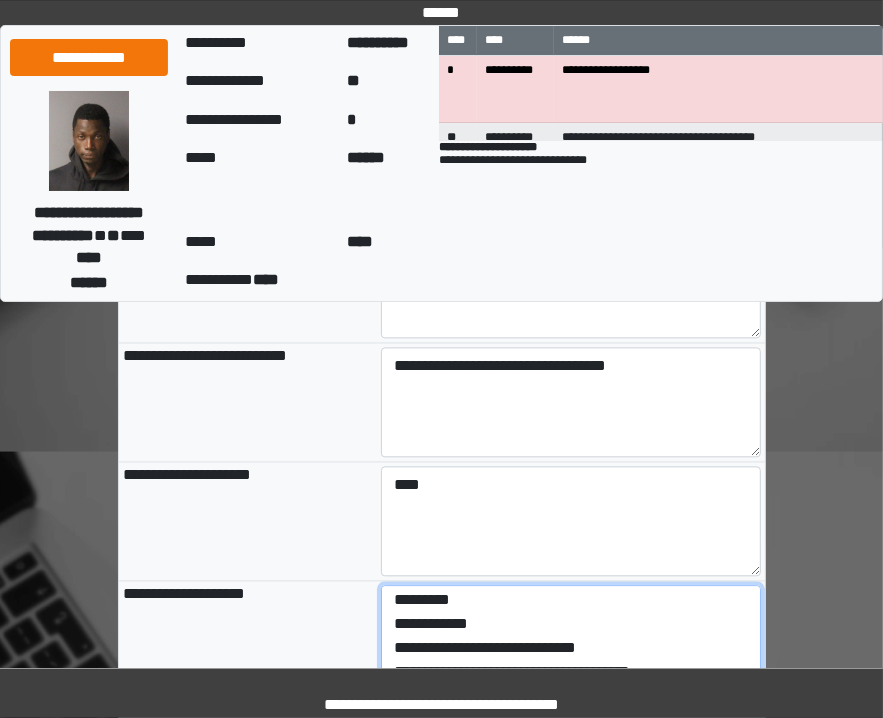 scroll, scrollTop: 0, scrollLeft: 0, axis: both 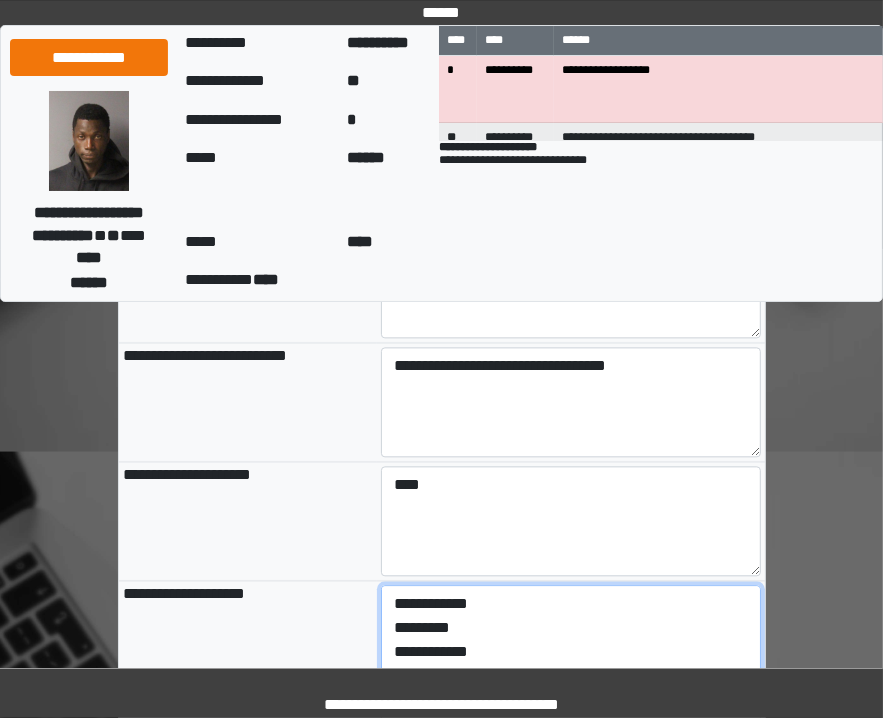 click on "**********" at bounding box center [571, 640] 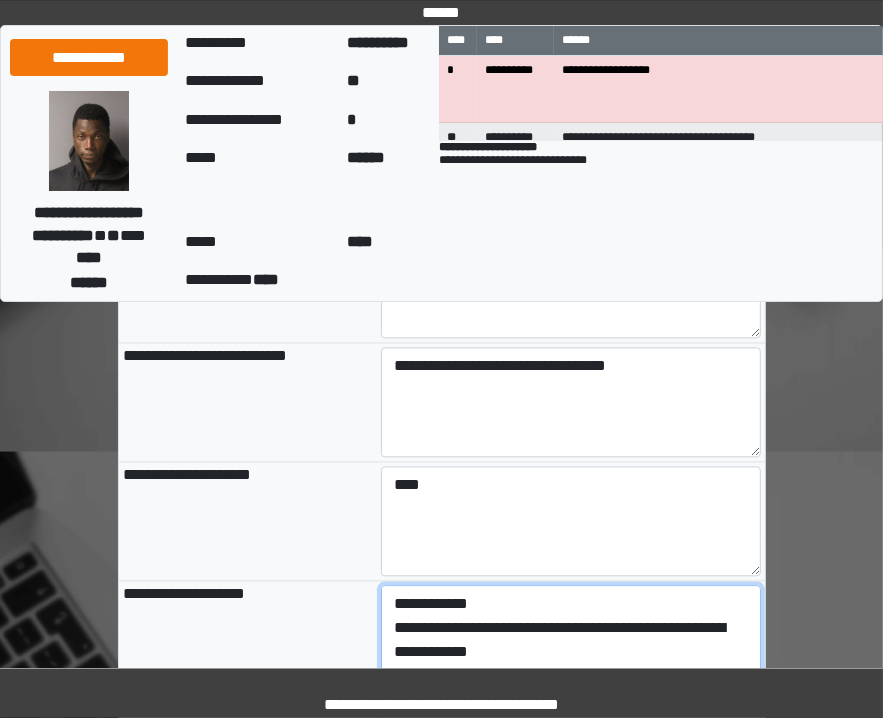 click on "**********" at bounding box center (571, 640) 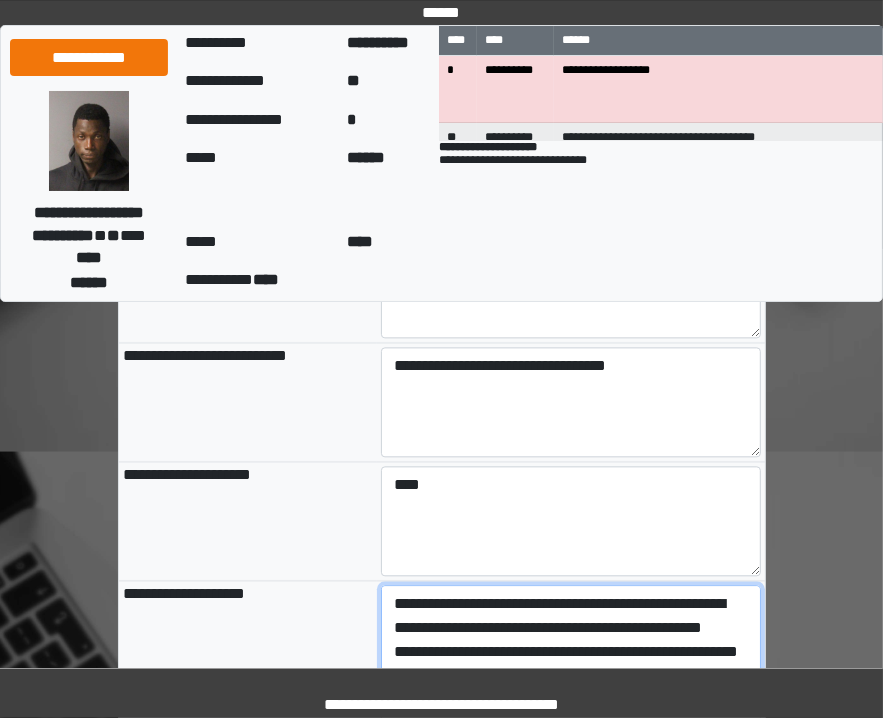 scroll, scrollTop: 192, scrollLeft: 0, axis: vertical 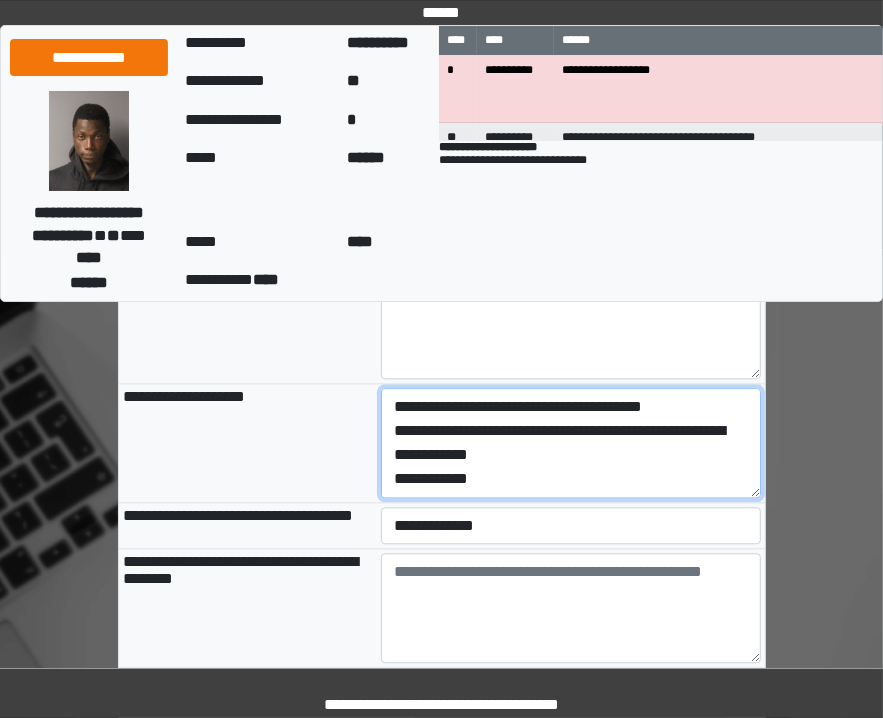 click on "**********" at bounding box center (571, 443) 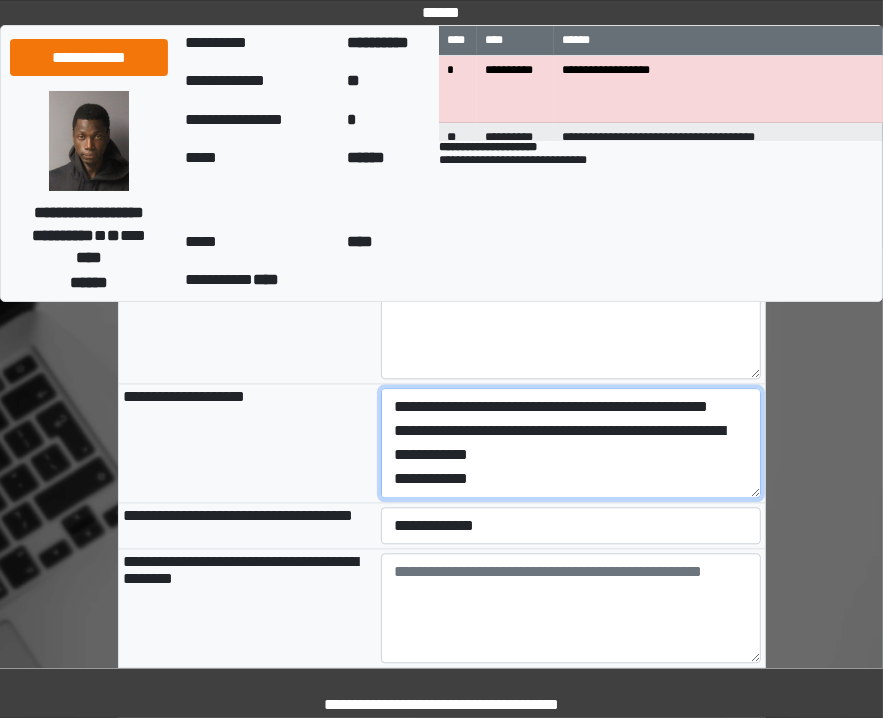type on "**********" 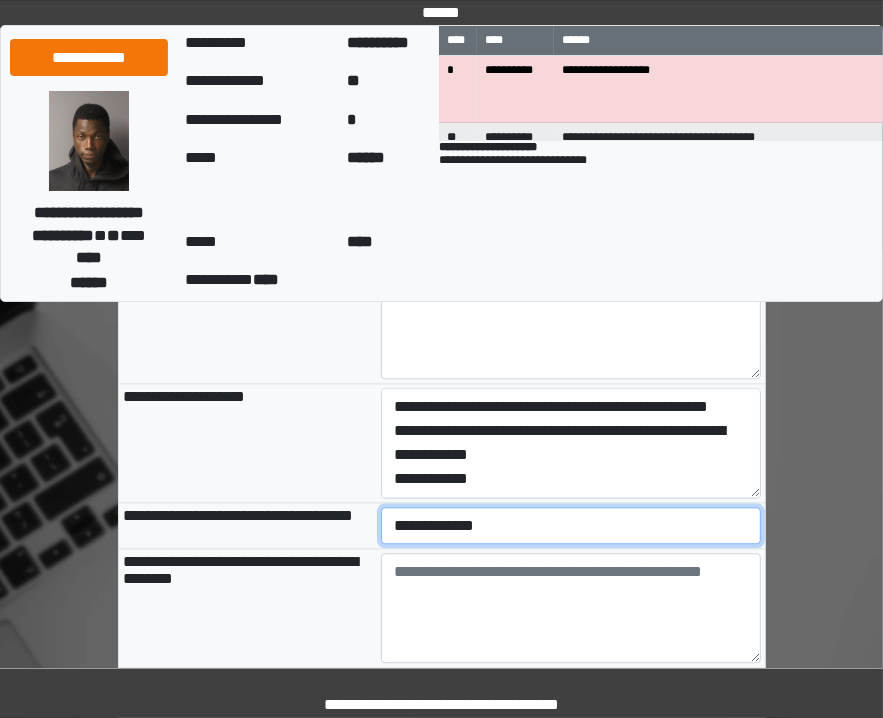 type on "**********" 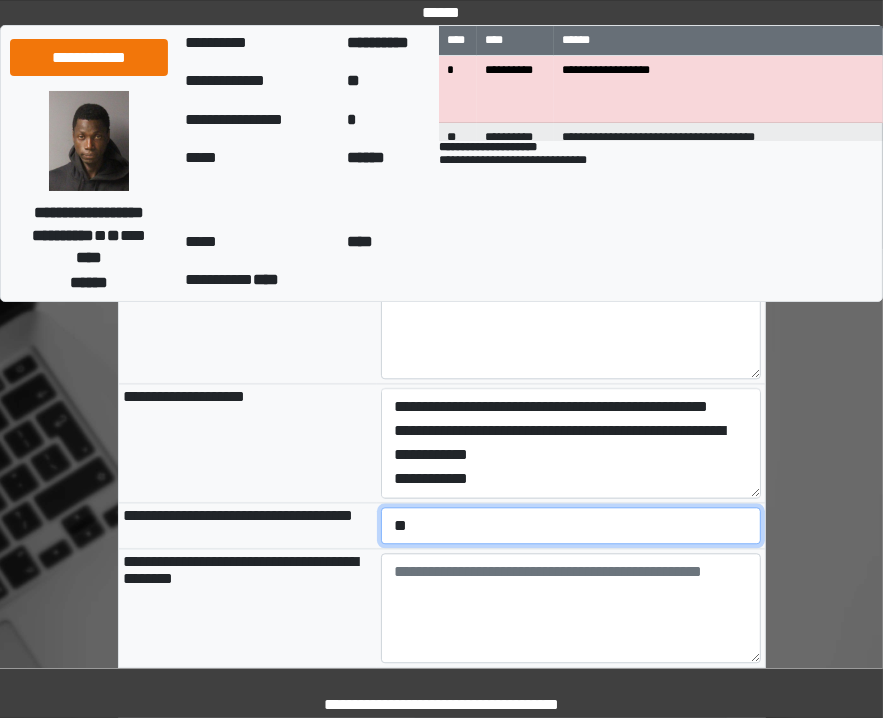 click on "**********" at bounding box center [571, 526] 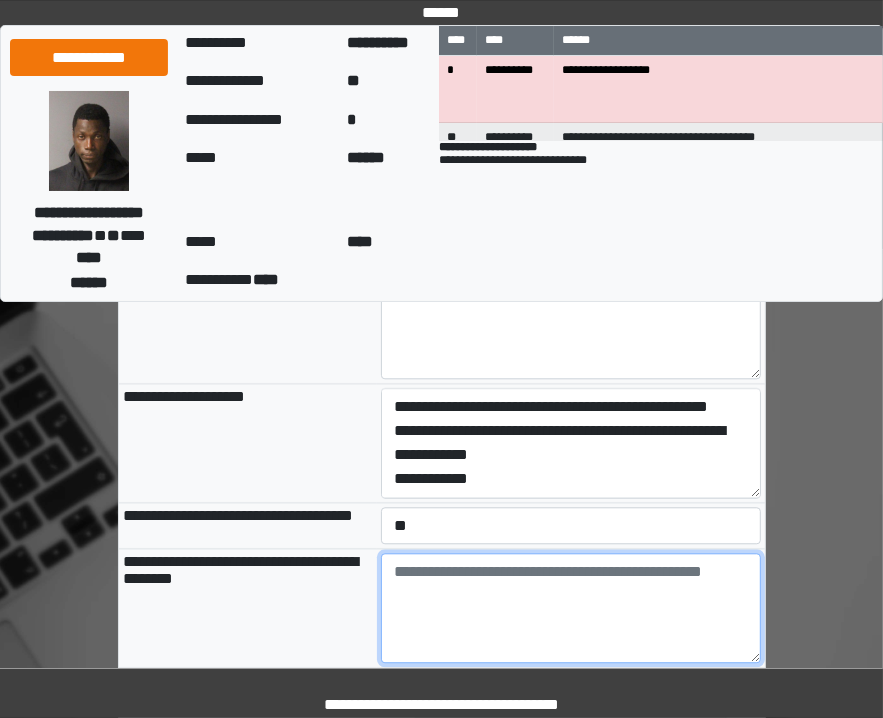 click at bounding box center [571, 608] 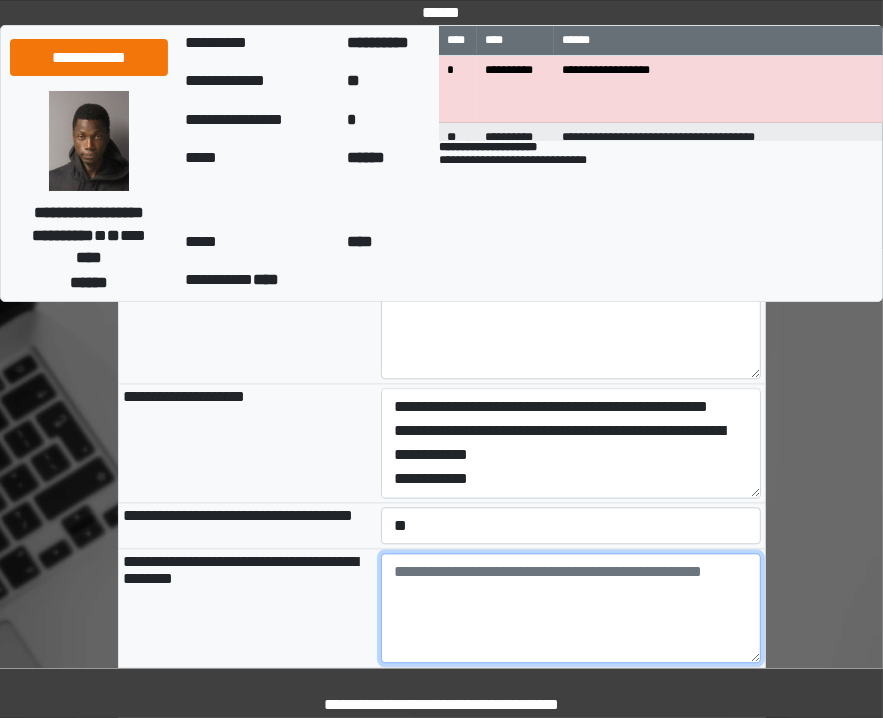 click at bounding box center [571, 608] 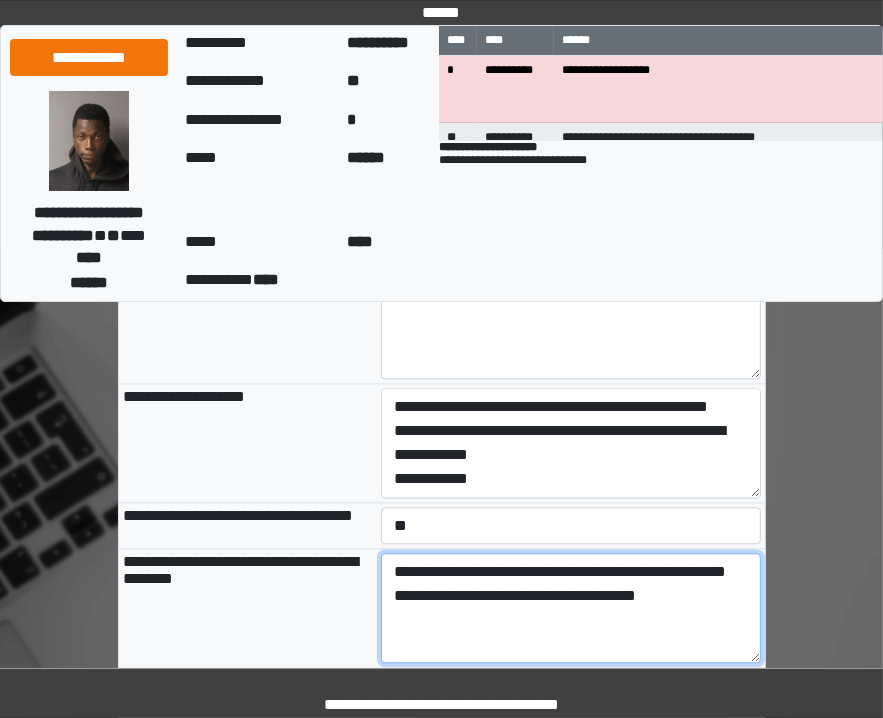 scroll, scrollTop: 2769, scrollLeft: 0, axis: vertical 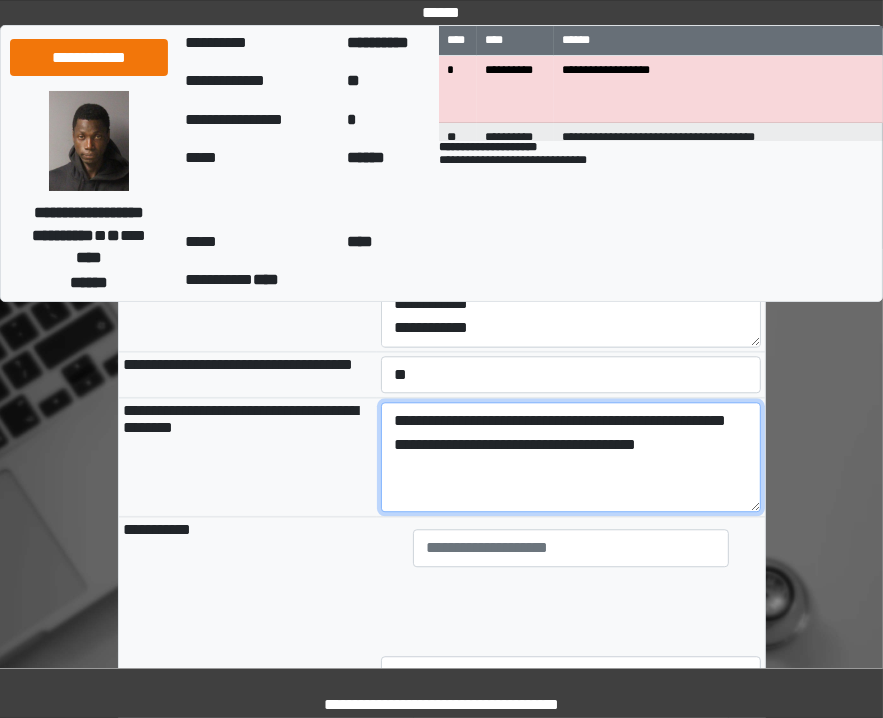 type on "**********" 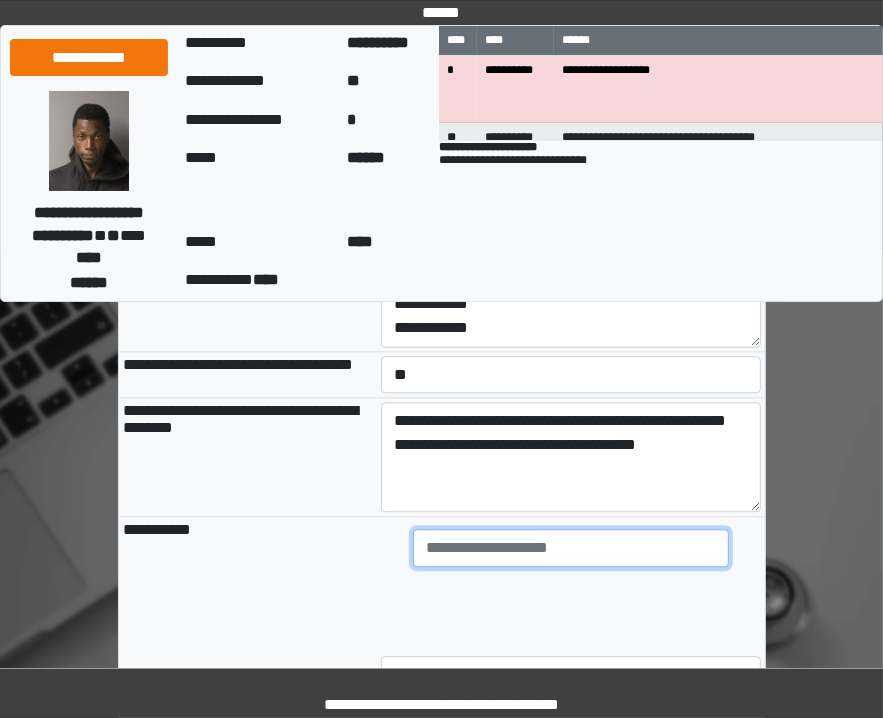 type on "**********" 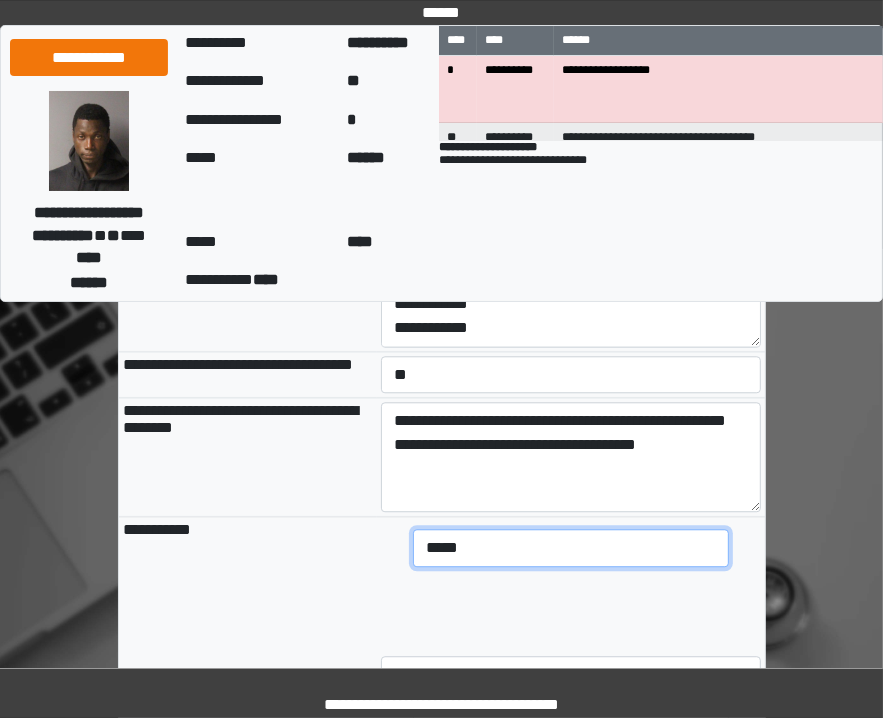 scroll, scrollTop: 2769, scrollLeft: 0, axis: vertical 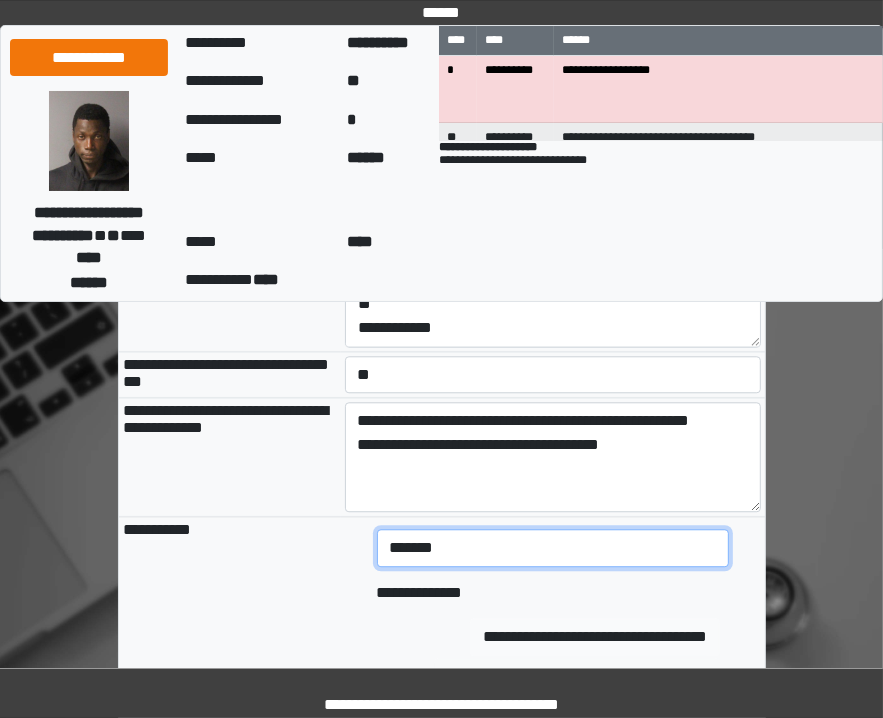 type on "*******" 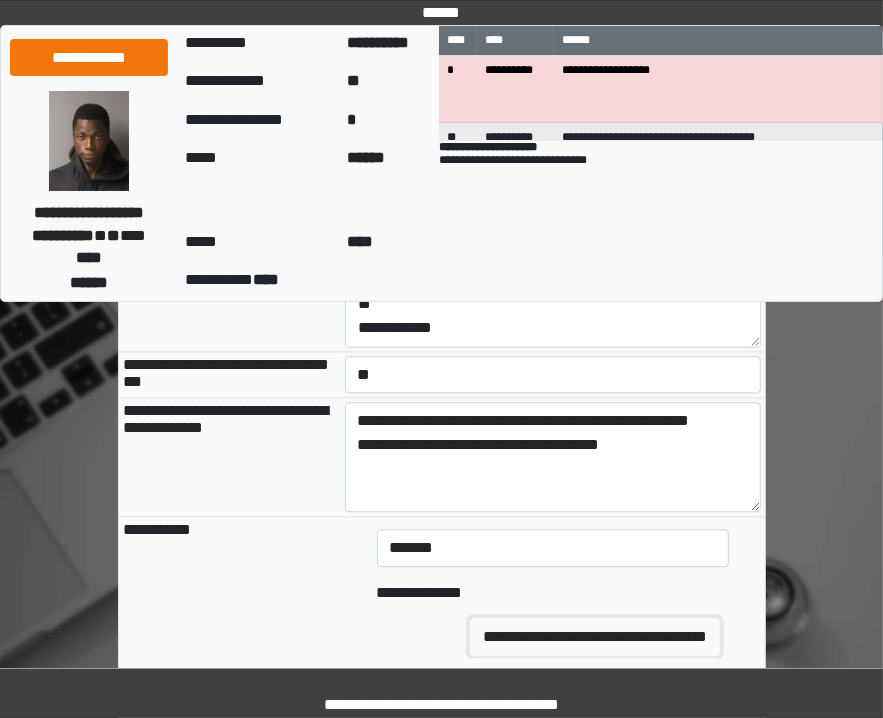 click on "**********" at bounding box center (595, 637) 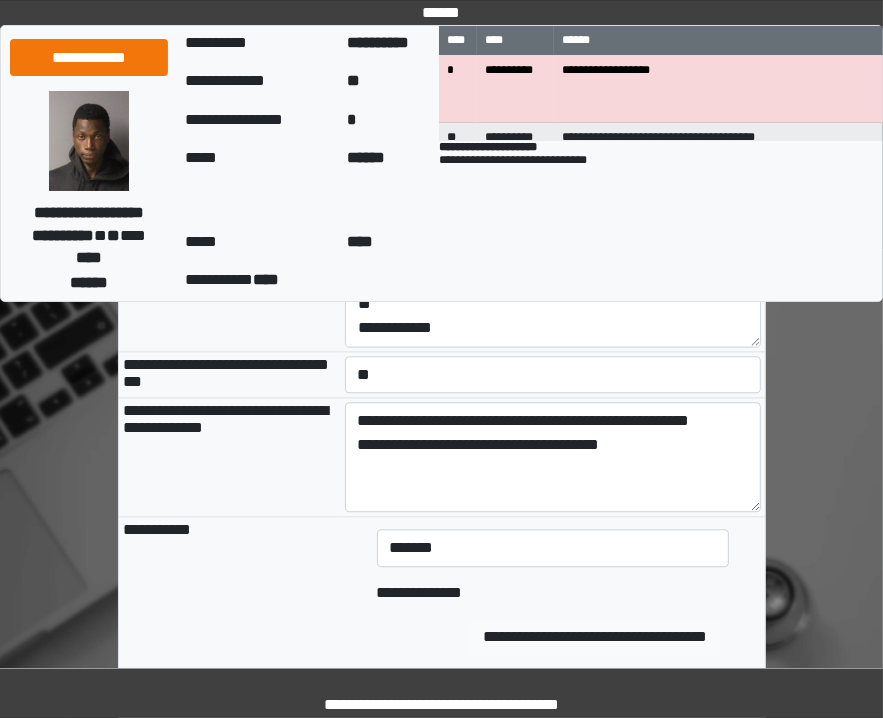 type 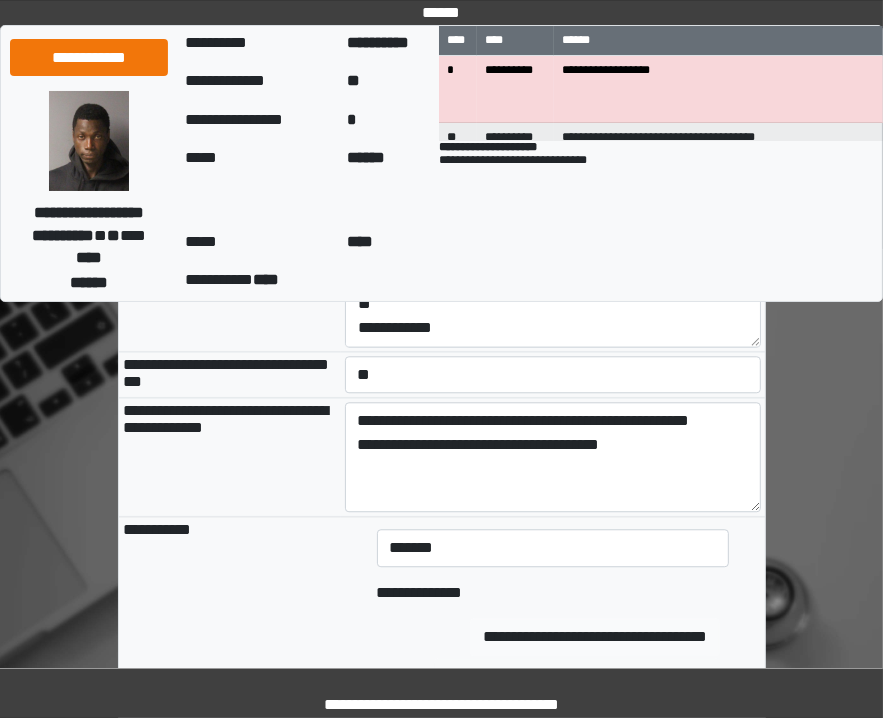 type on "**********" 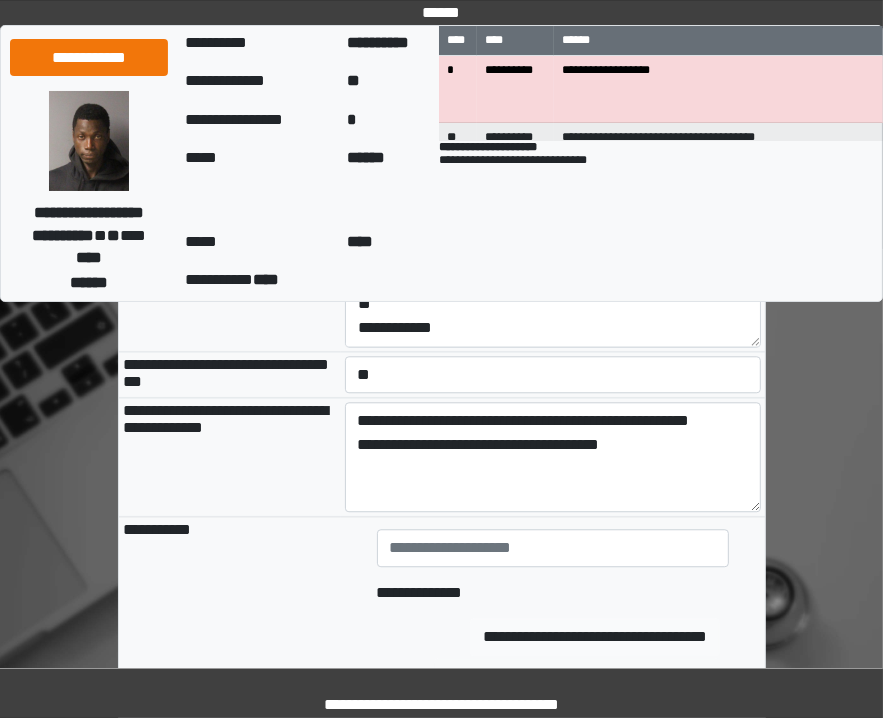 scroll, scrollTop: 1176, scrollLeft: 0, axis: vertical 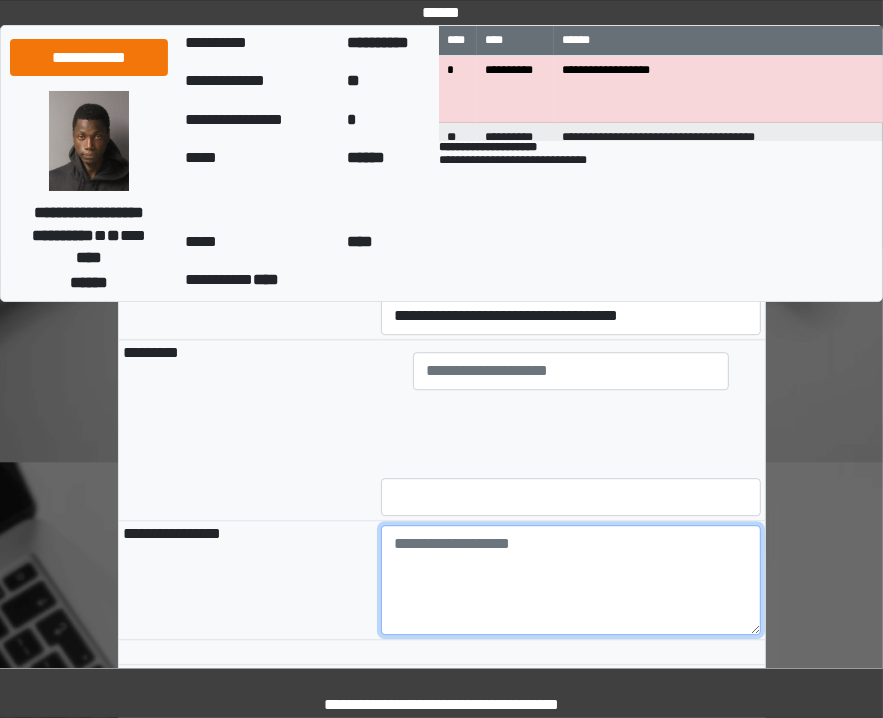 click at bounding box center (571, 580) 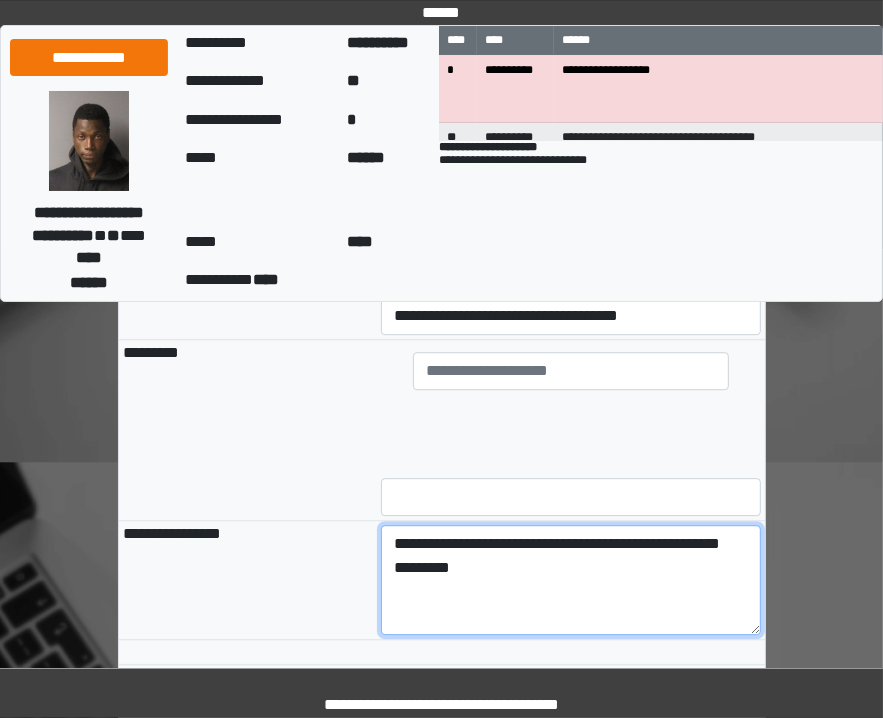 click on "**********" at bounding box center (571, 580) 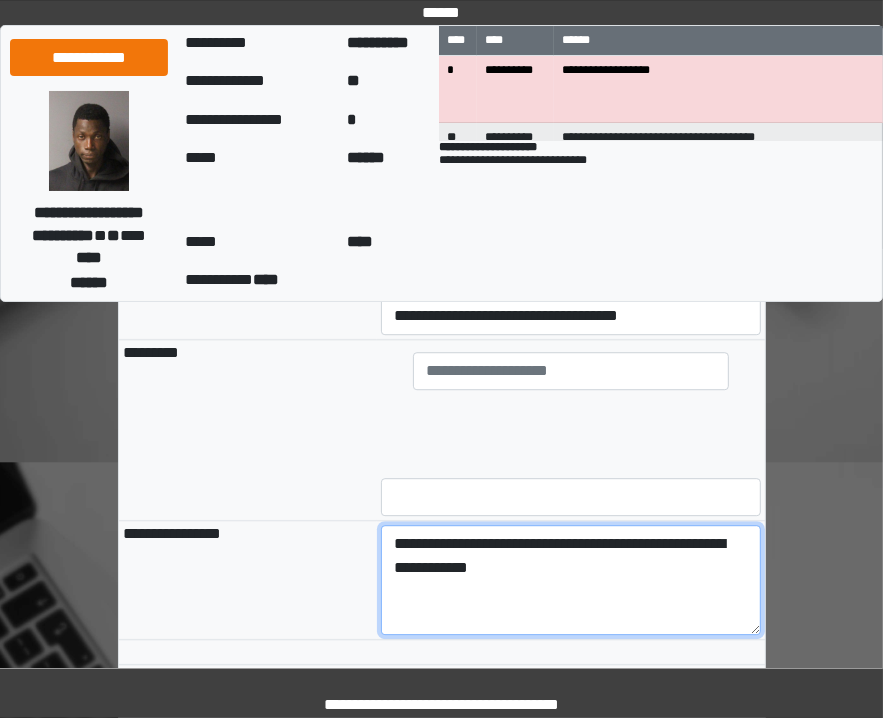 click on "**********" at bounding box center (571, 580) 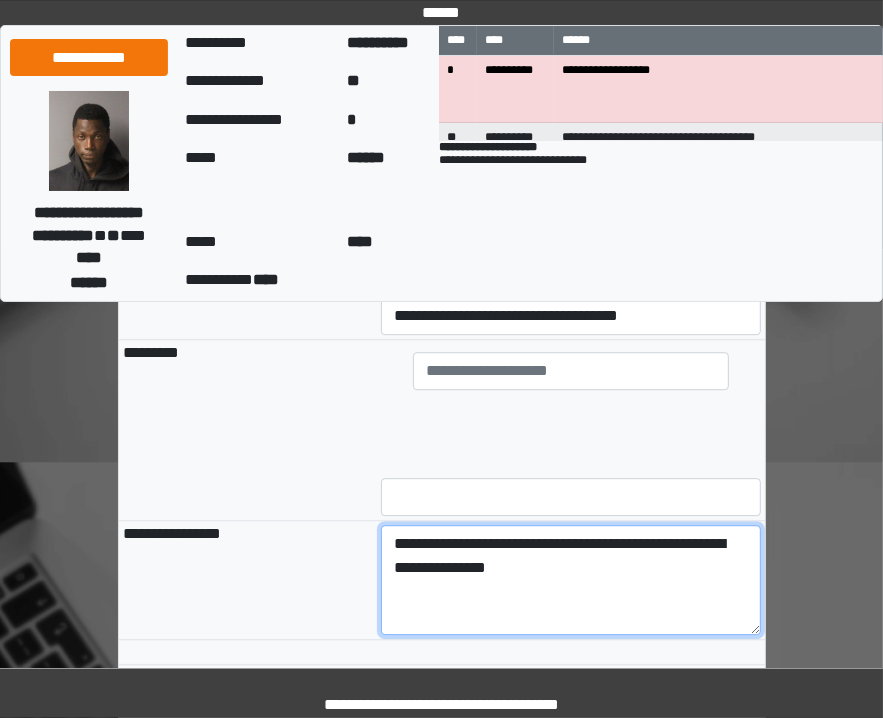 type on "**********" 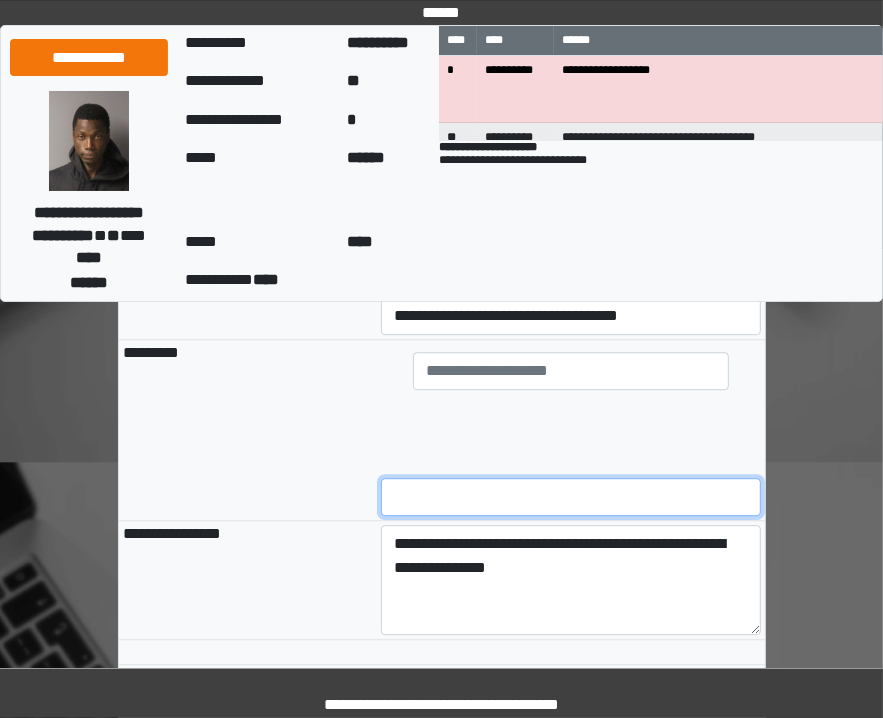 type on "**********" 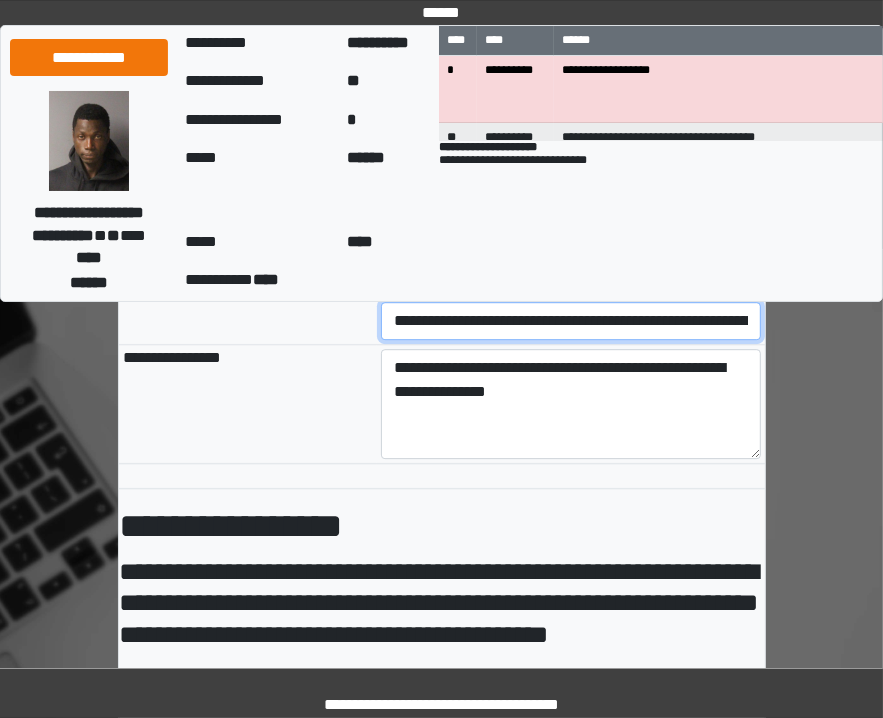 scroll, scrollTop: 3309, scrollLeft: 0, axis: vertical 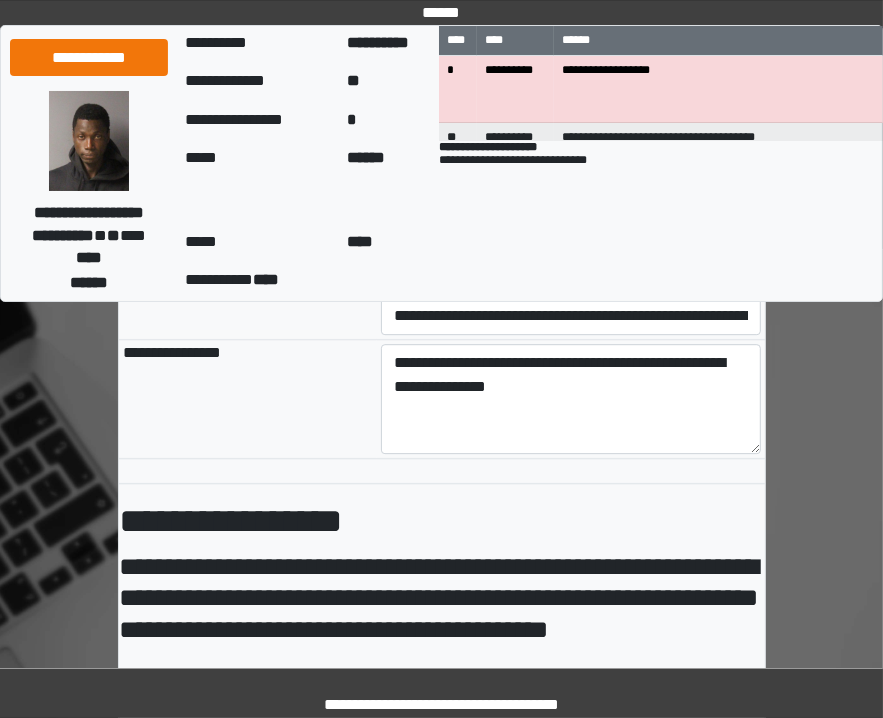 click on "**********" at bounding box center (248, 399) 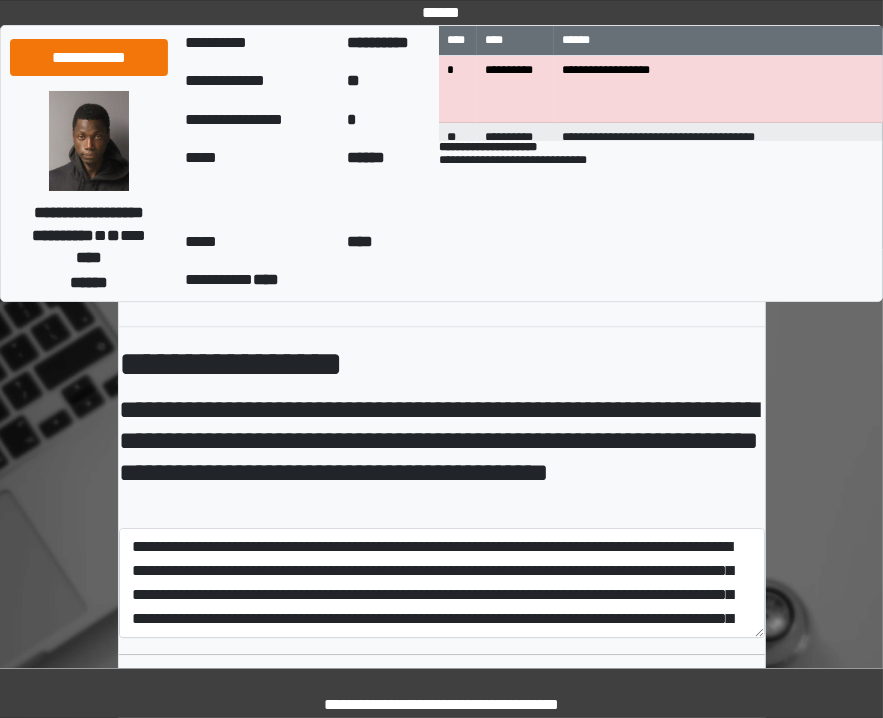 scroll, scrollTop: 3584, scrollLeft: 0, axis: vertical 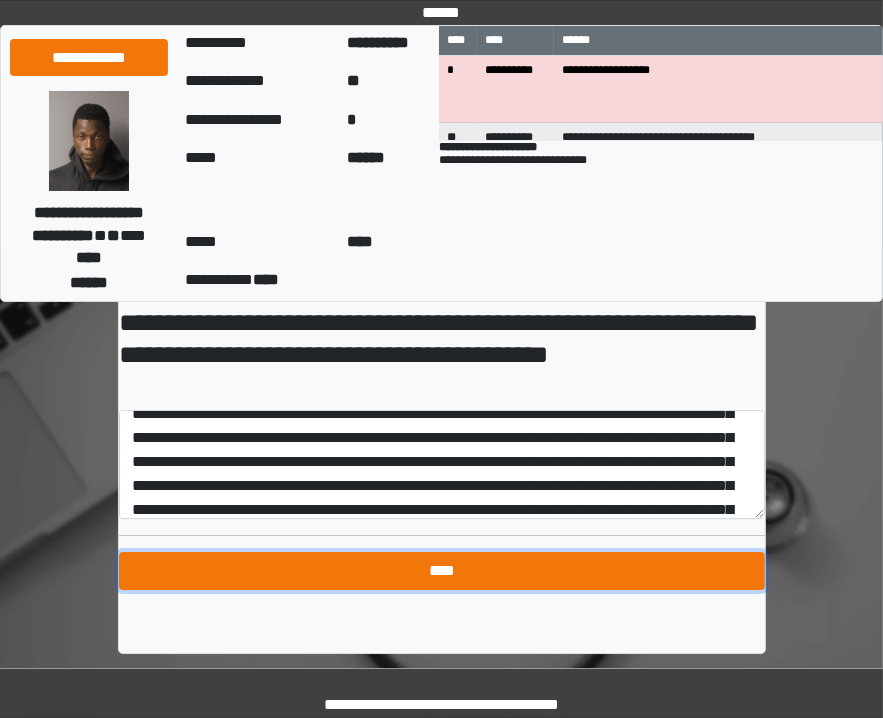 click on "****" at bounding box center (442, 571) 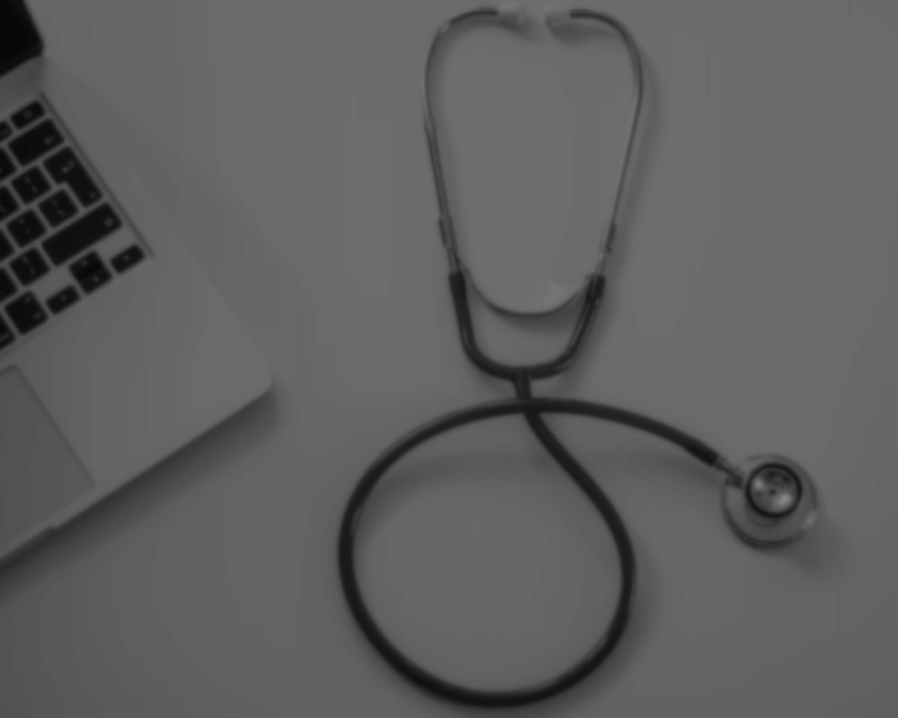scroll, scrollTop: 0, scrollLeft: 0, axis: both 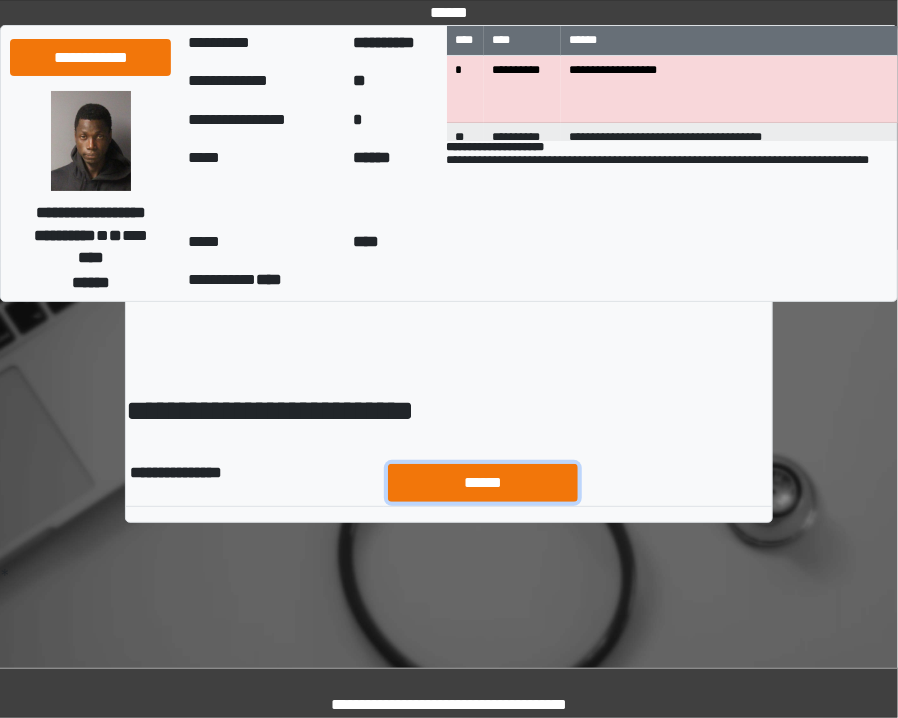 click on "******" at bounding box center [483, 483] 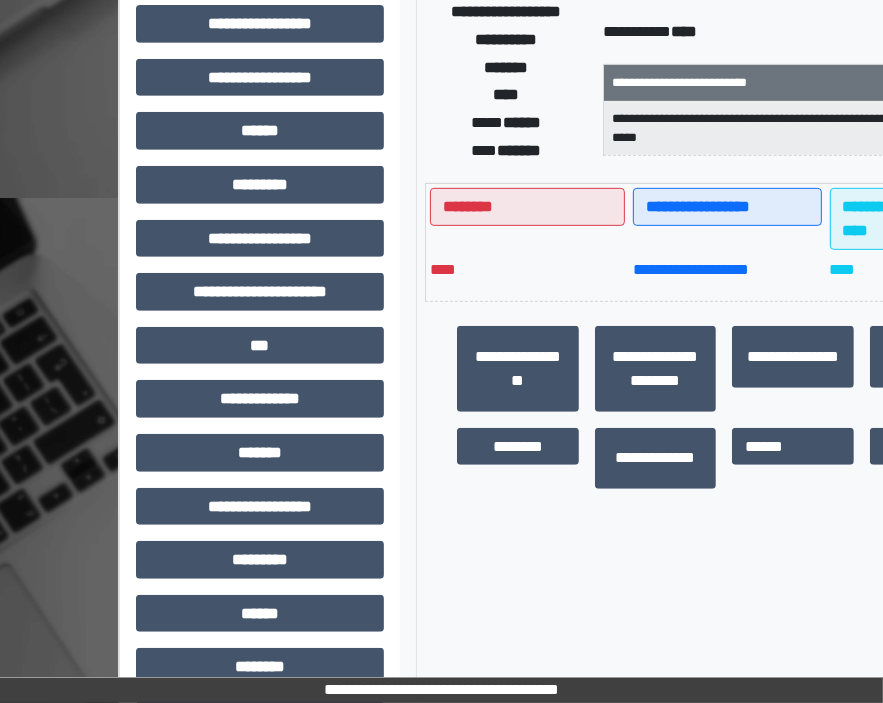 scroll, scrollTop: 659, scrollLeft: 0, axis: vertical 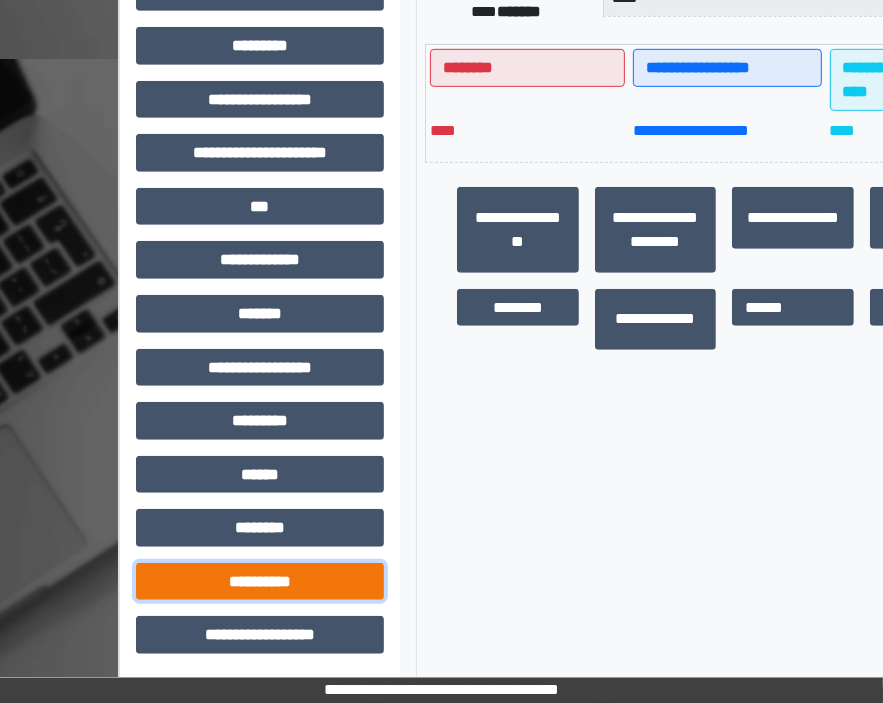 click on "**********" at bounding box center (260, 582) 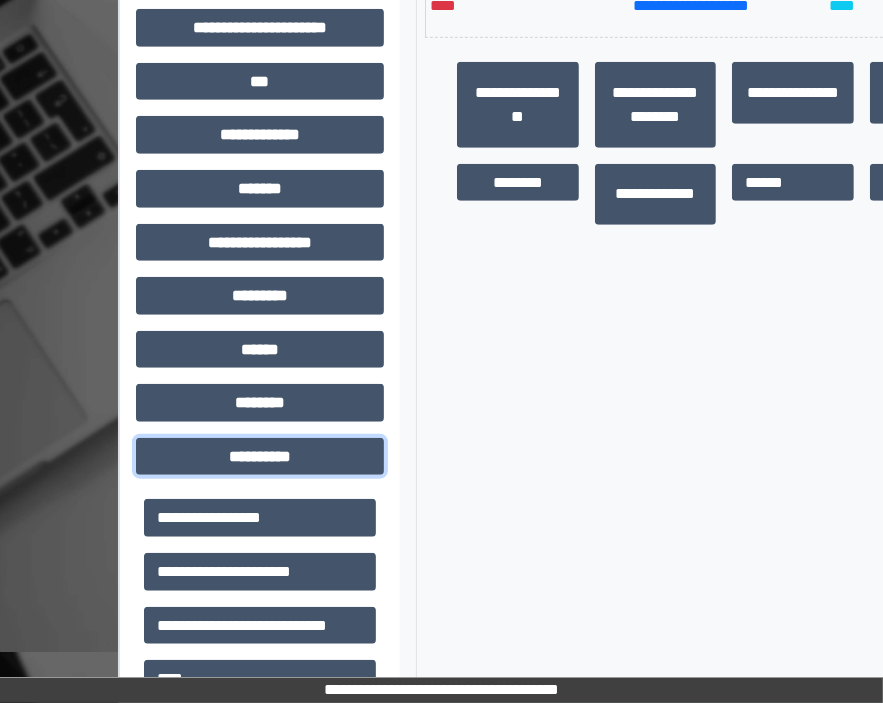 scroll, scrollTop: 785, scrollLeft: 0, axis: vertical 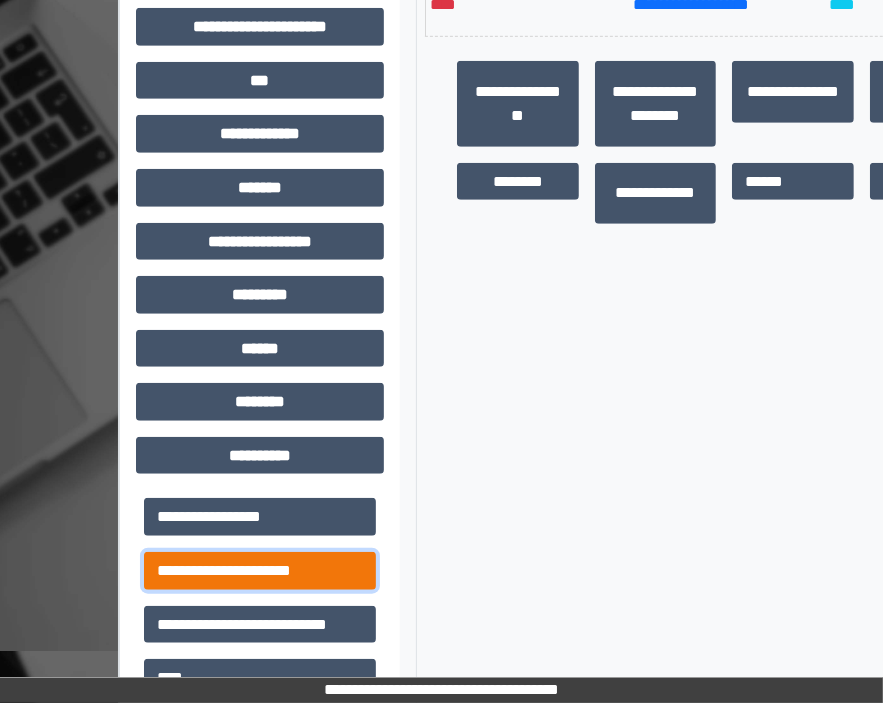 click on "**********" at bounding box center [260, 571] 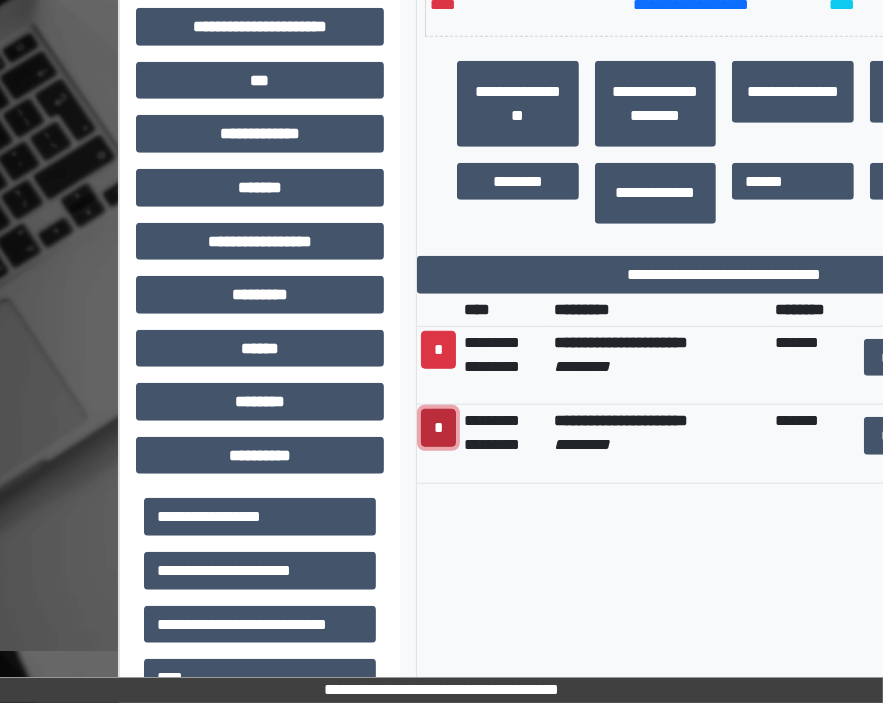 click on "*" at bounding box center [438, 428] 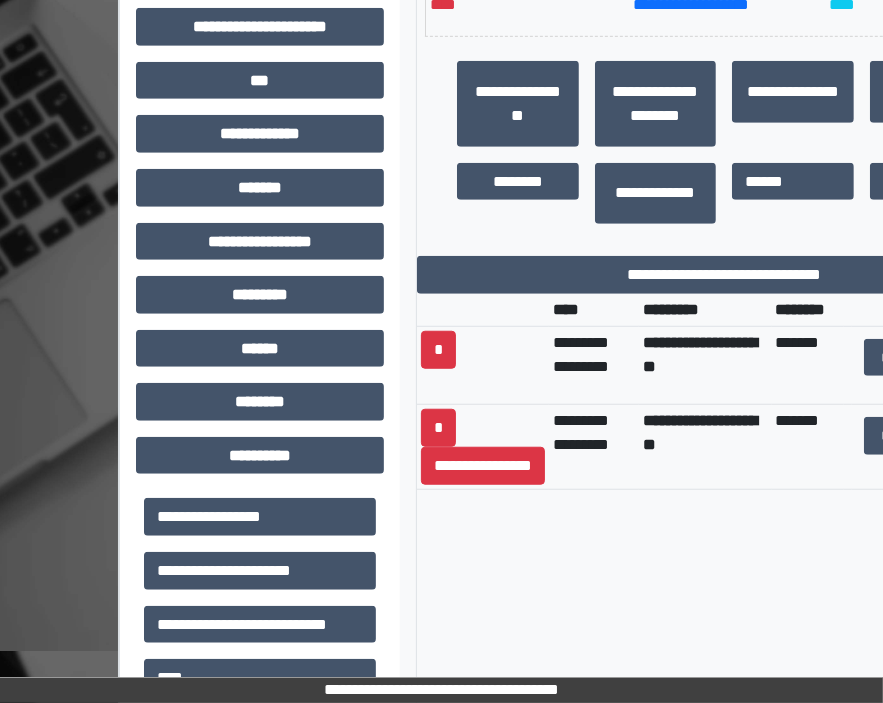 click on "**********" at bounding box center (724, 534) 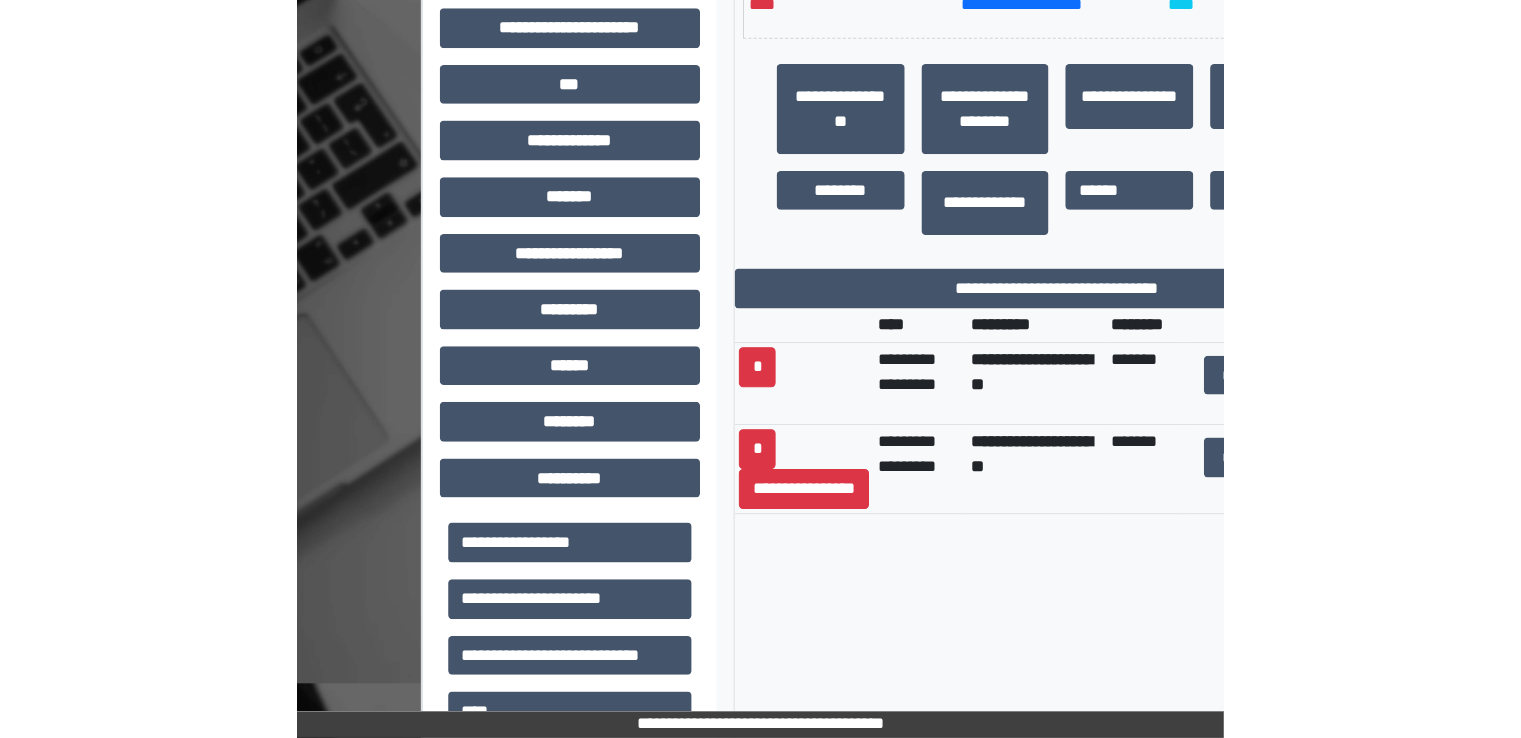 scroll, scrollTop: 736, scrollLeft: 0, axis: vertical 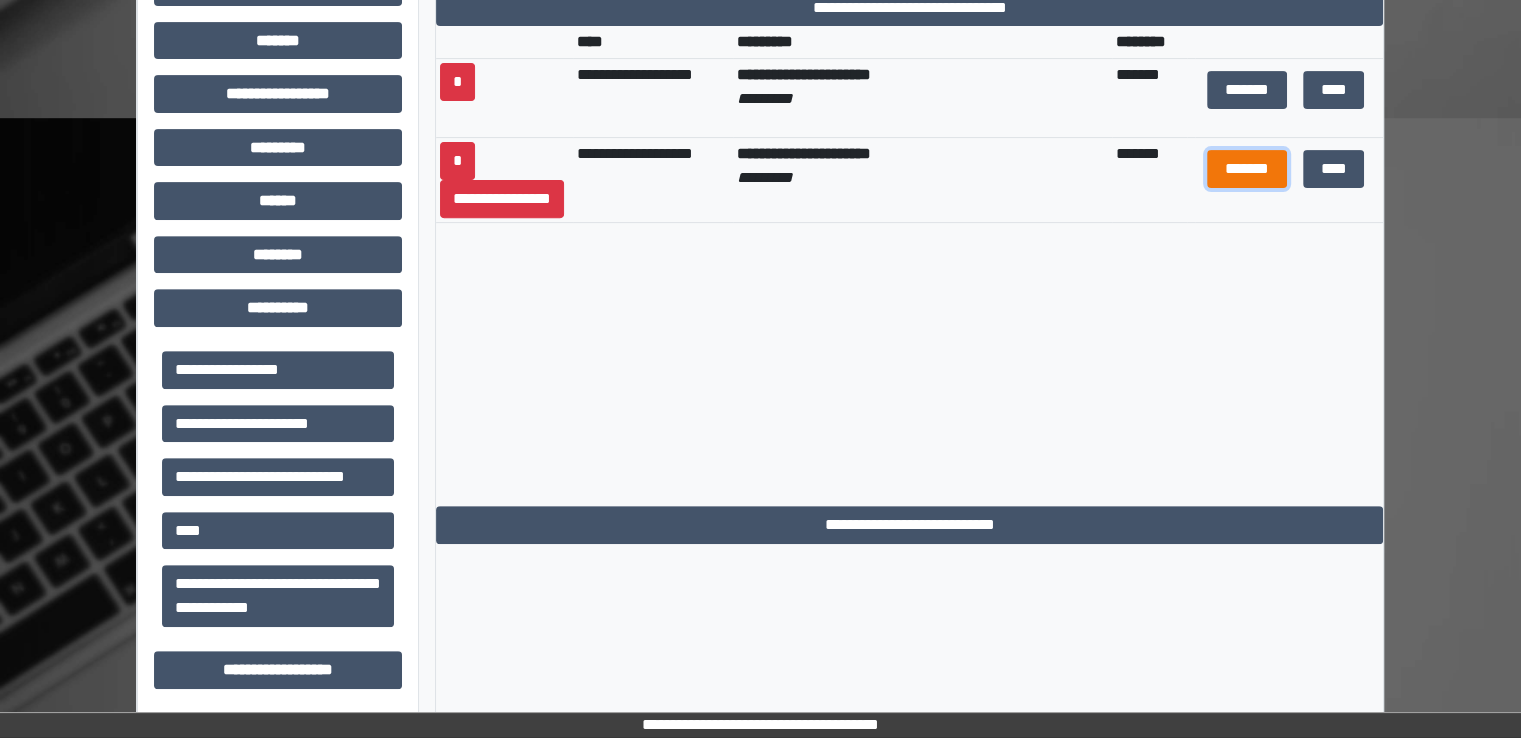 click on "*******" at bounding box center (1247, 169) 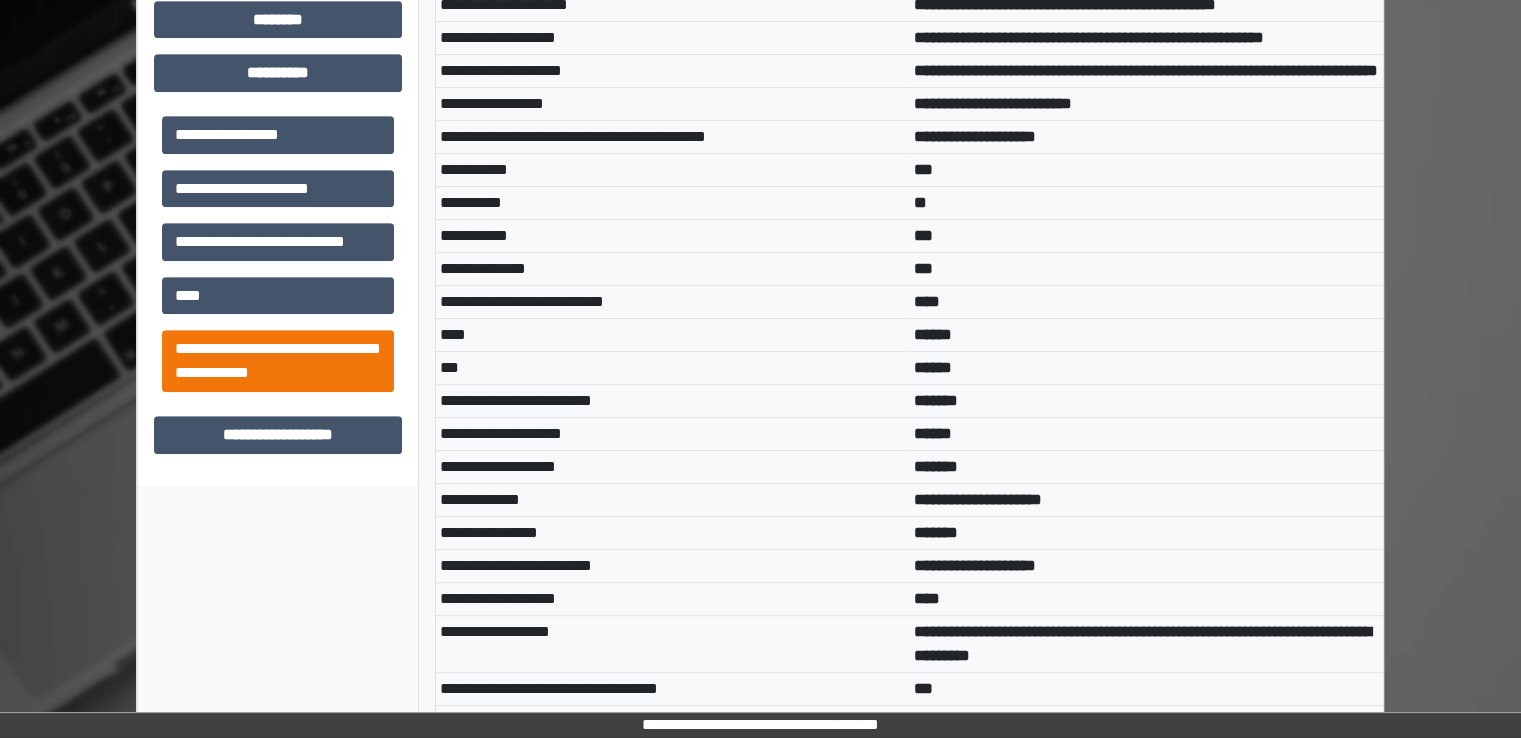scroll, scrollTop: 970, scrollLeft: 0, axis: vertical 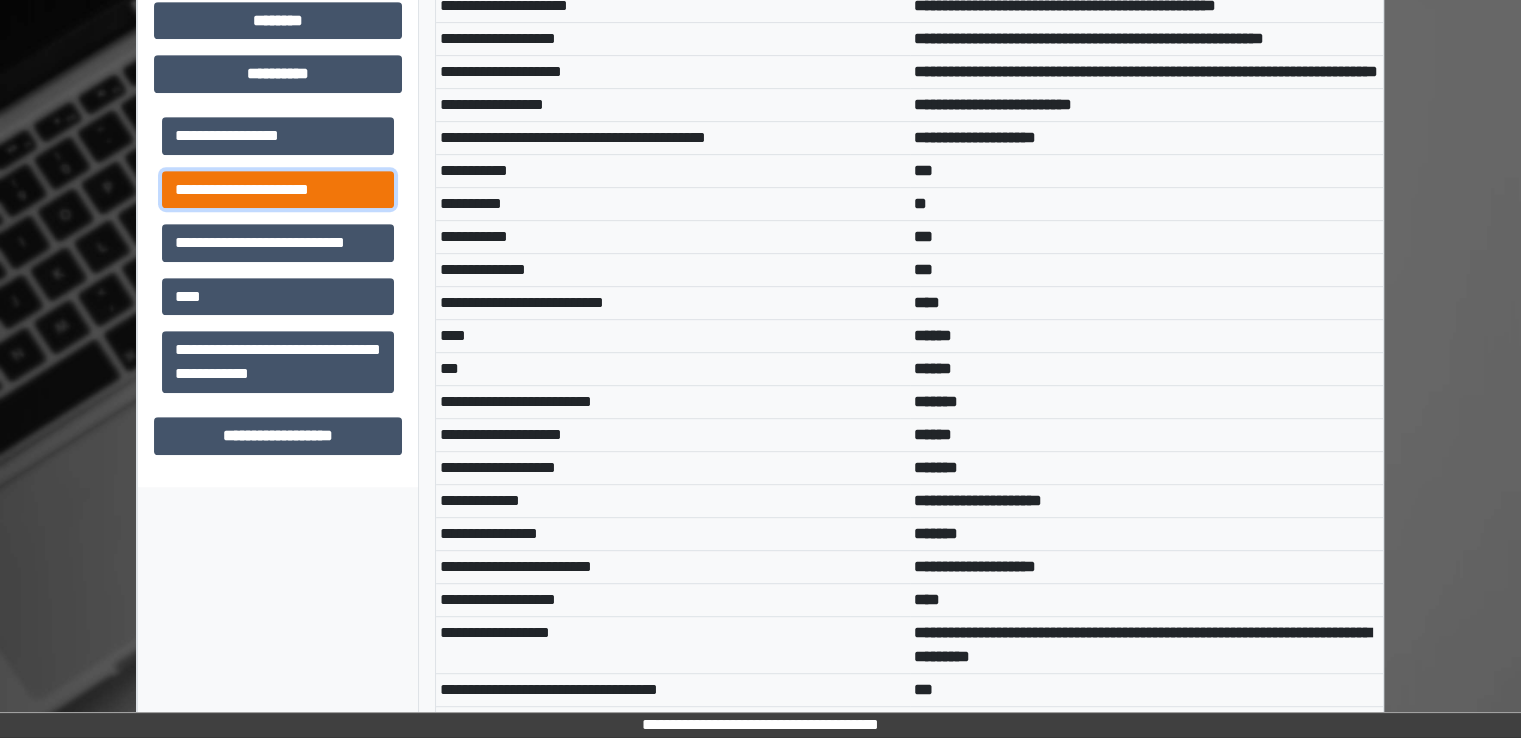 click on "**********" at bounding box center (278, 190) 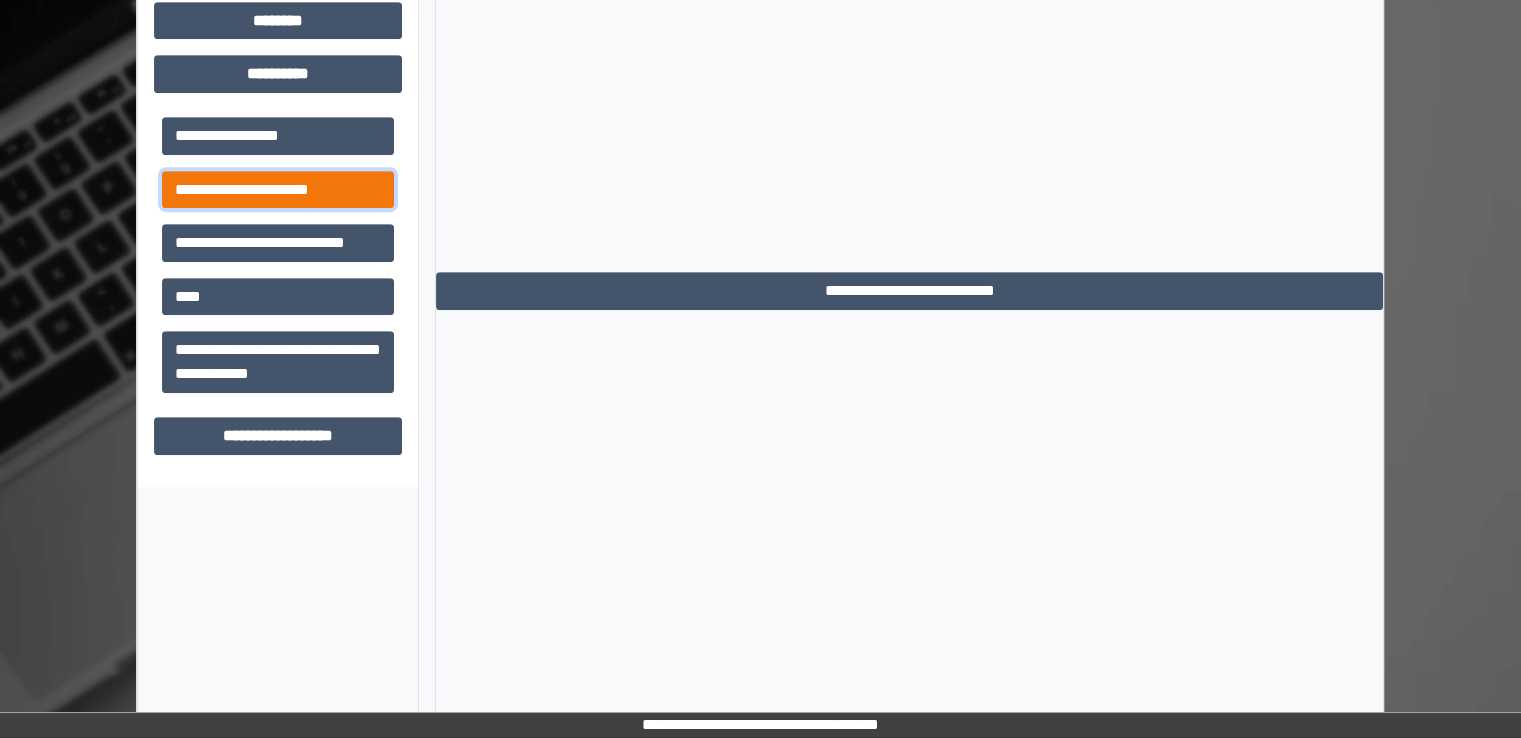 scroll, scrollTop: 736, scrollLeft: 0, axis: vertical 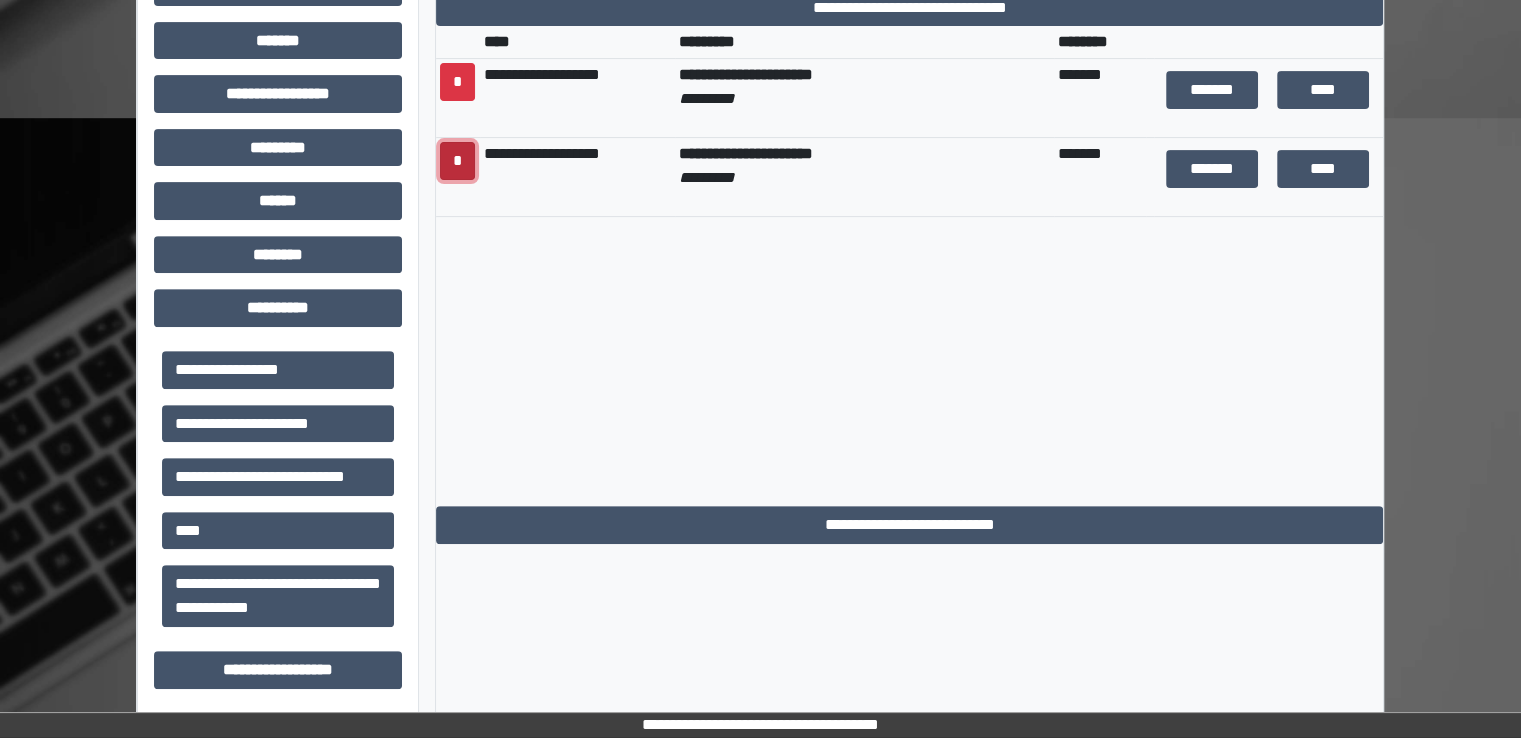 click on "*" at bounding box center (457, 161) 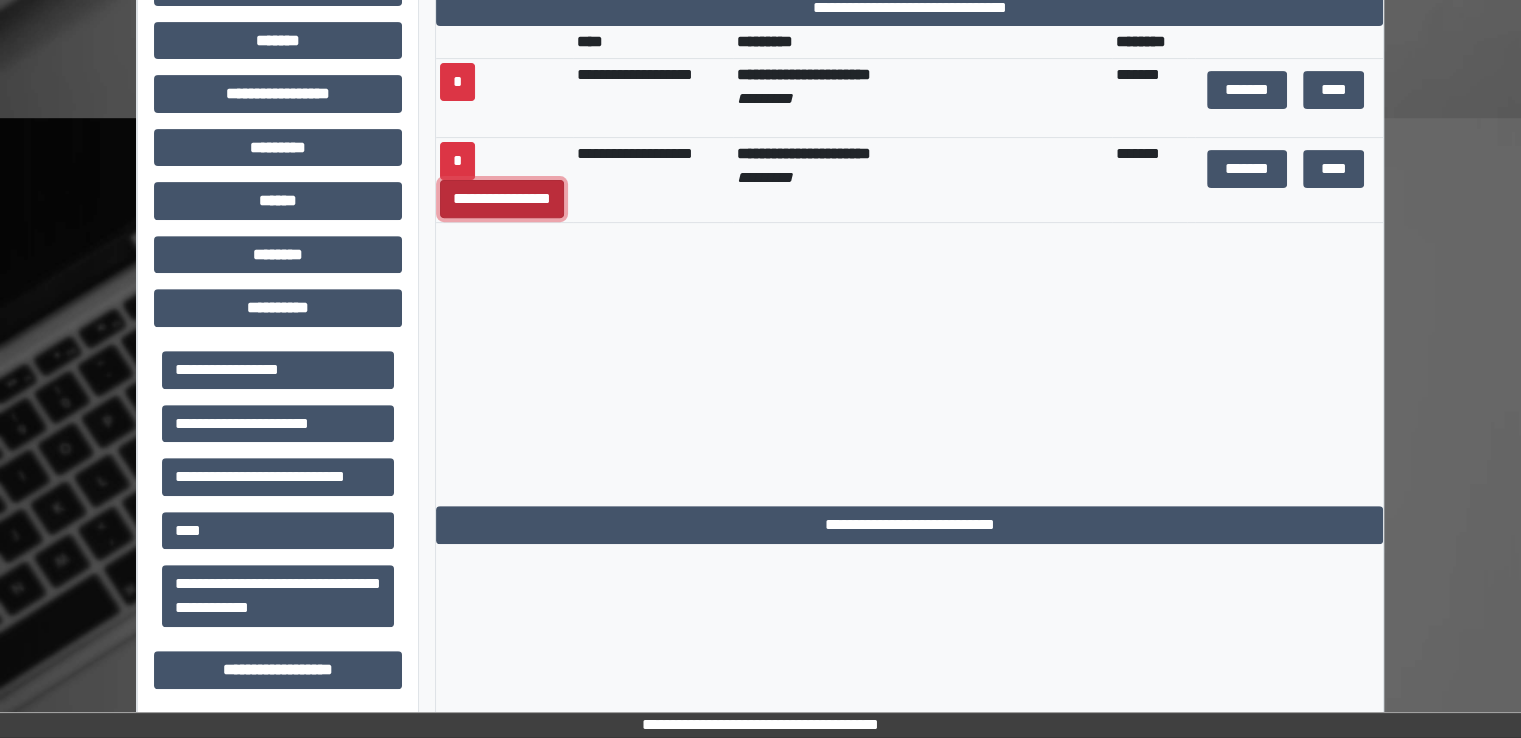 click on "**********" at bounding box center [502, 199] 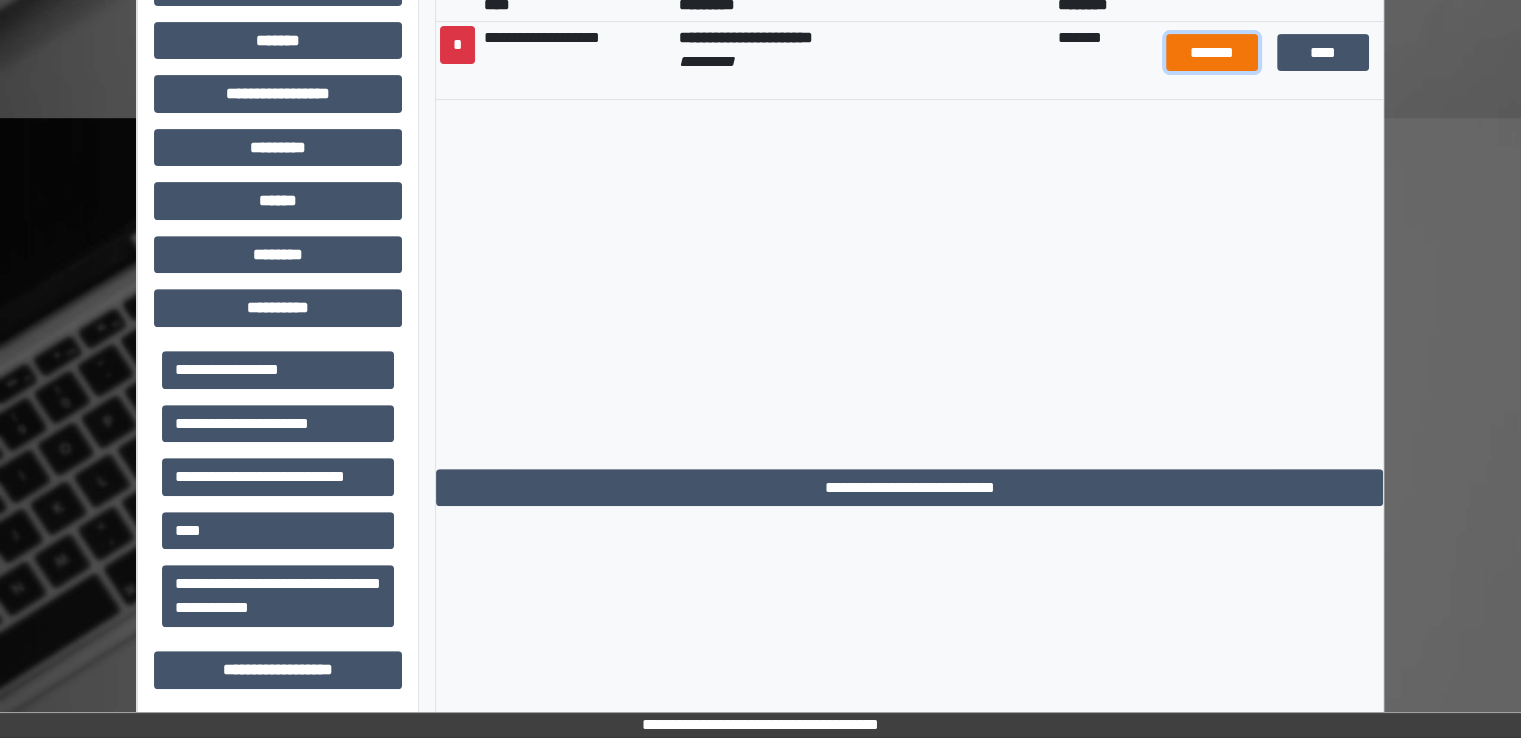 click on "*******" at bounding box center (1212, 53) 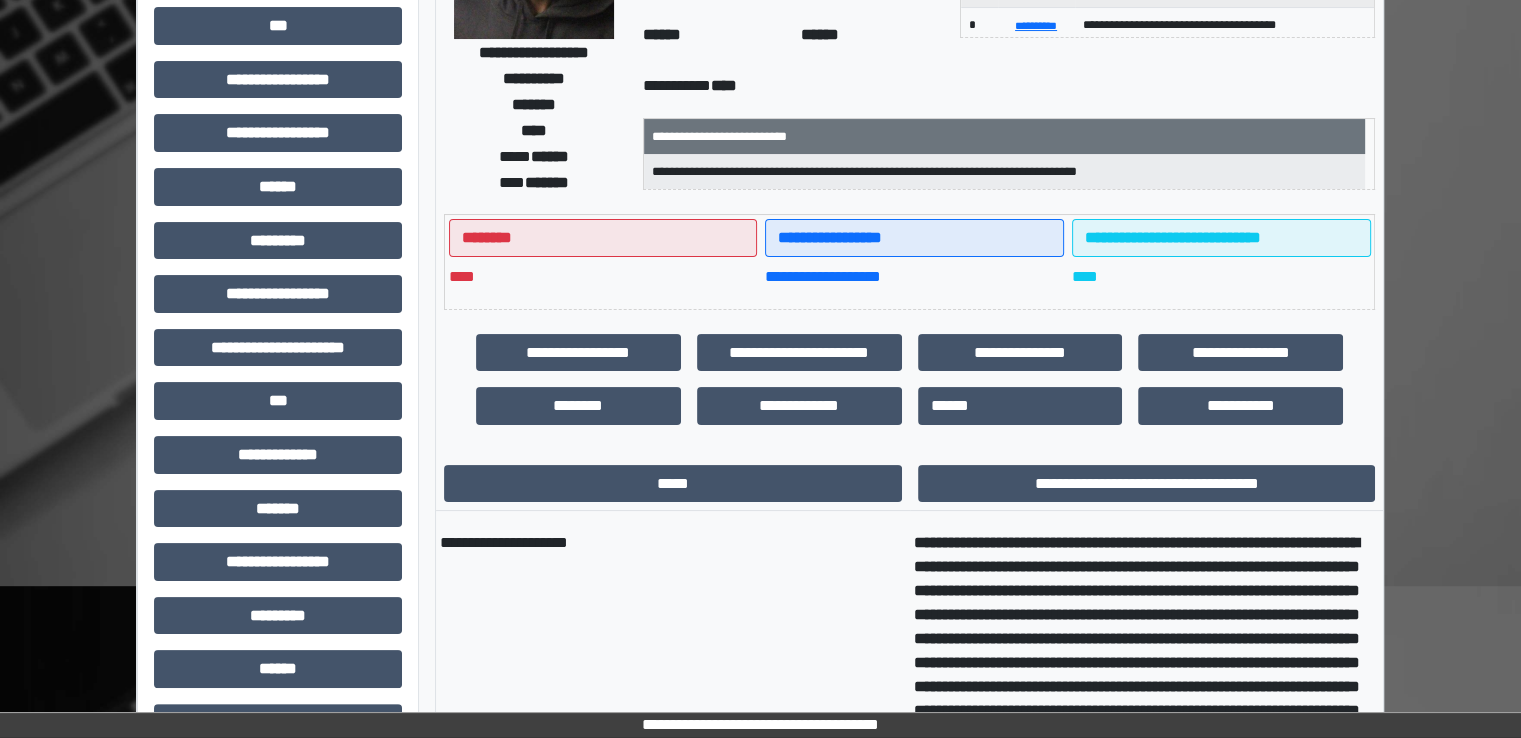 scroll, scrollTop: 360, scrollLeft: 0, axis: vertical 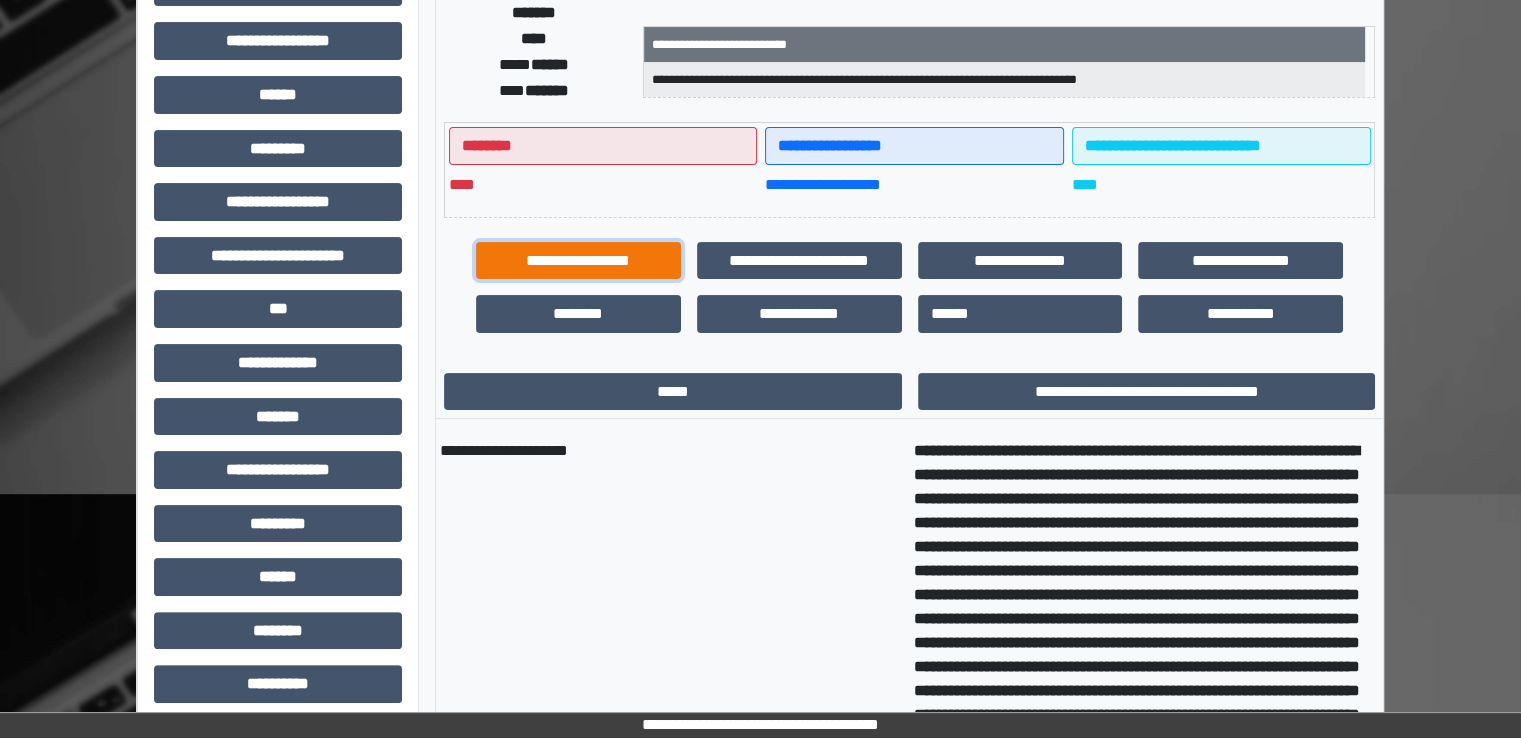 click on "**********" at bounding box center (578, 261) 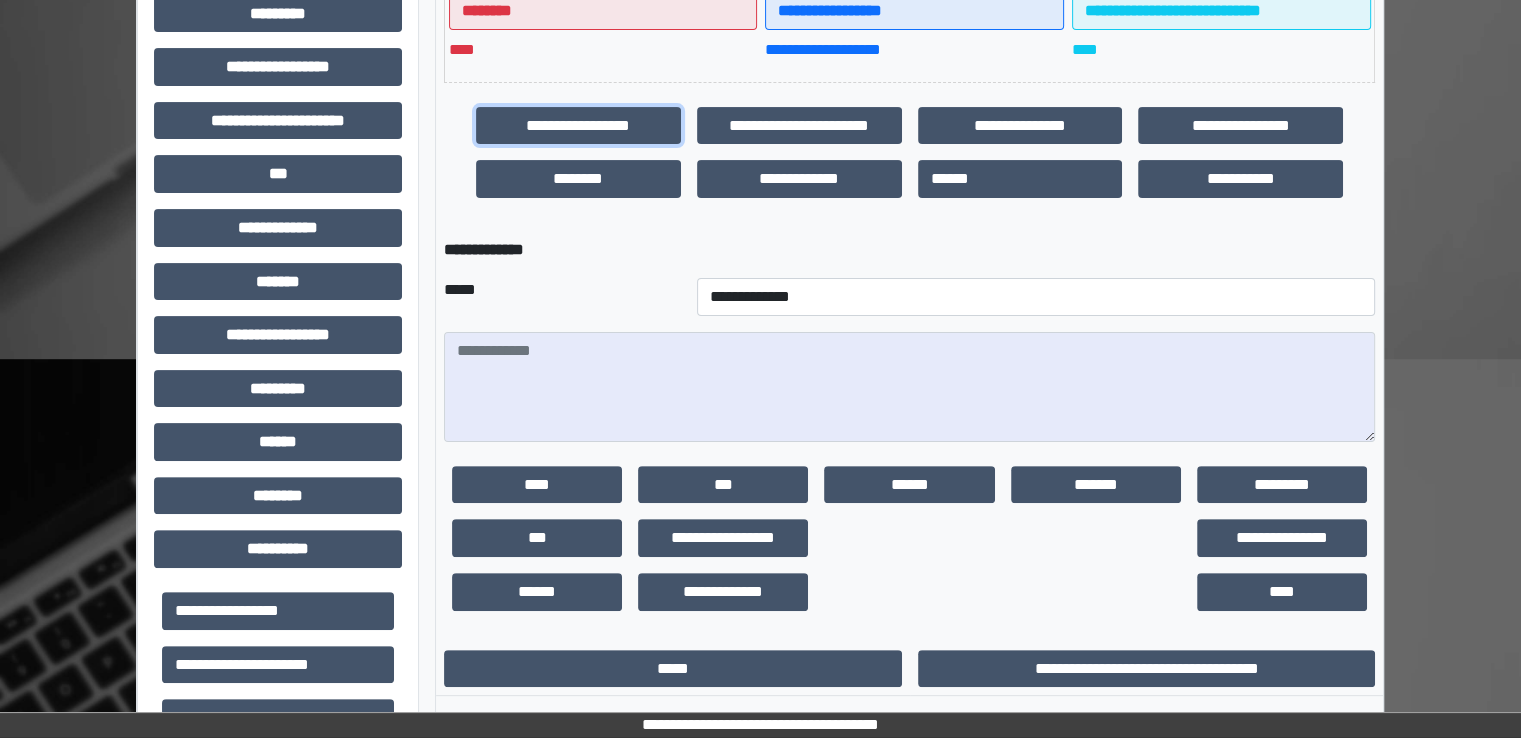 scroll, scrollTop: 500, scrollLeft: 0, axis: vertical 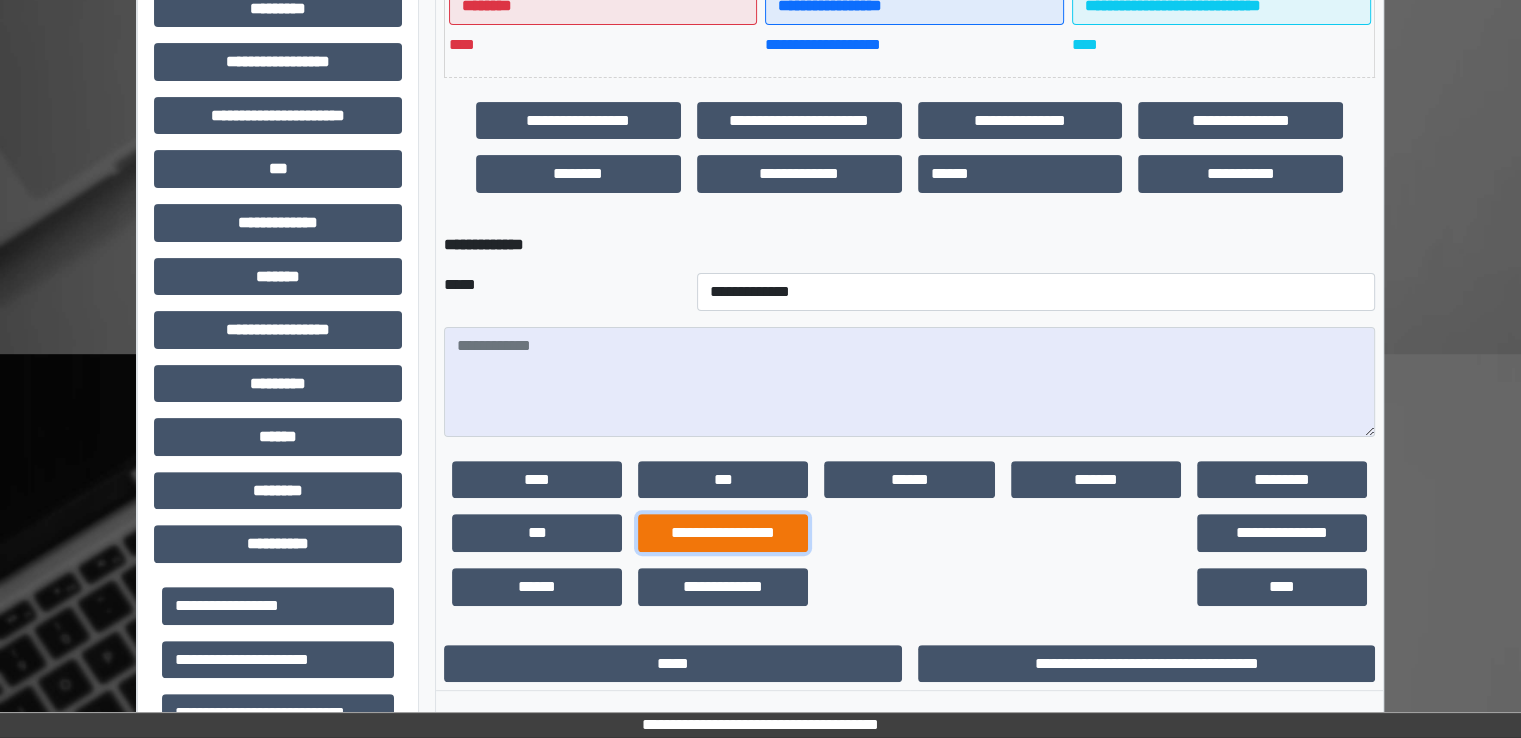 click on "**********" at bounding box center [723, 533] 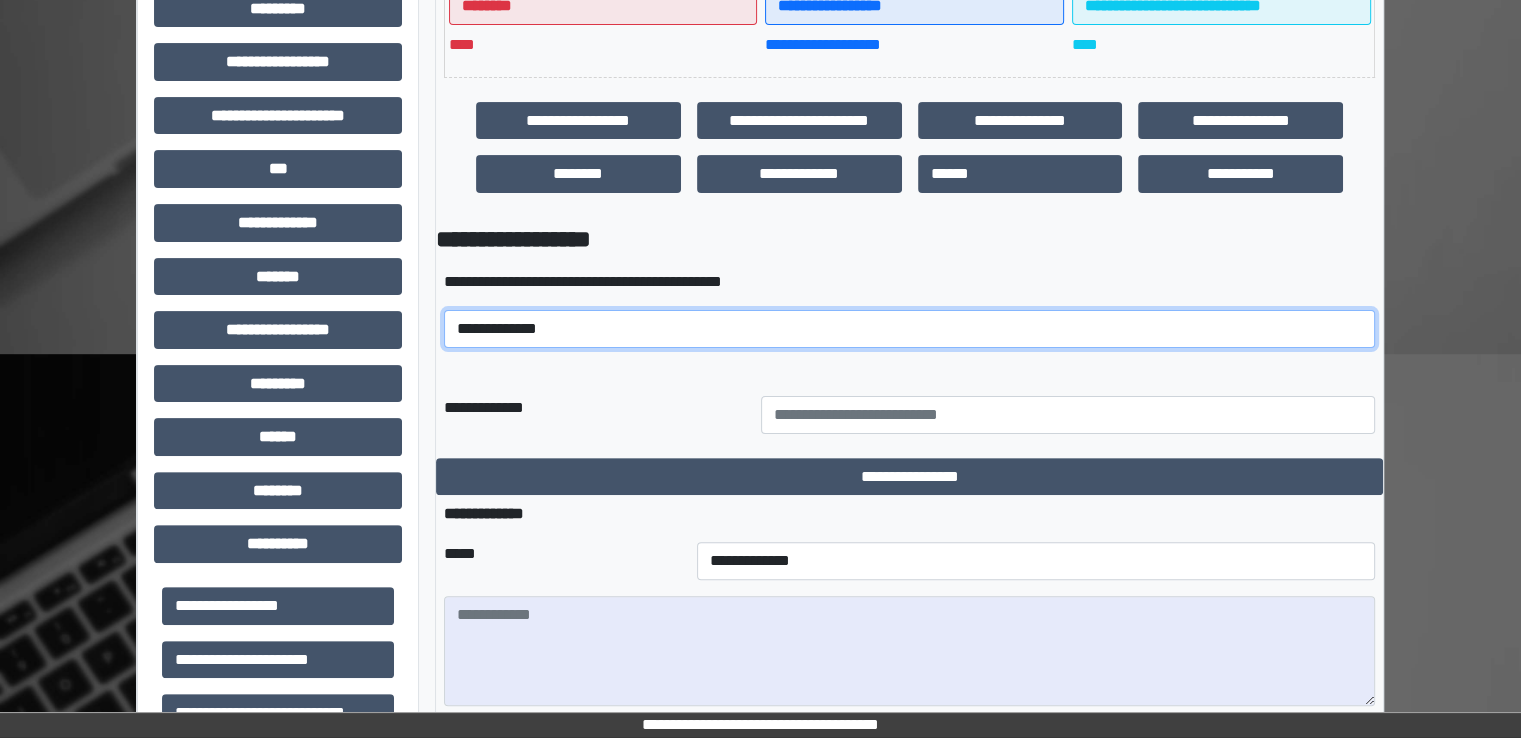 click on "**********" at bounding box center (909, 329) 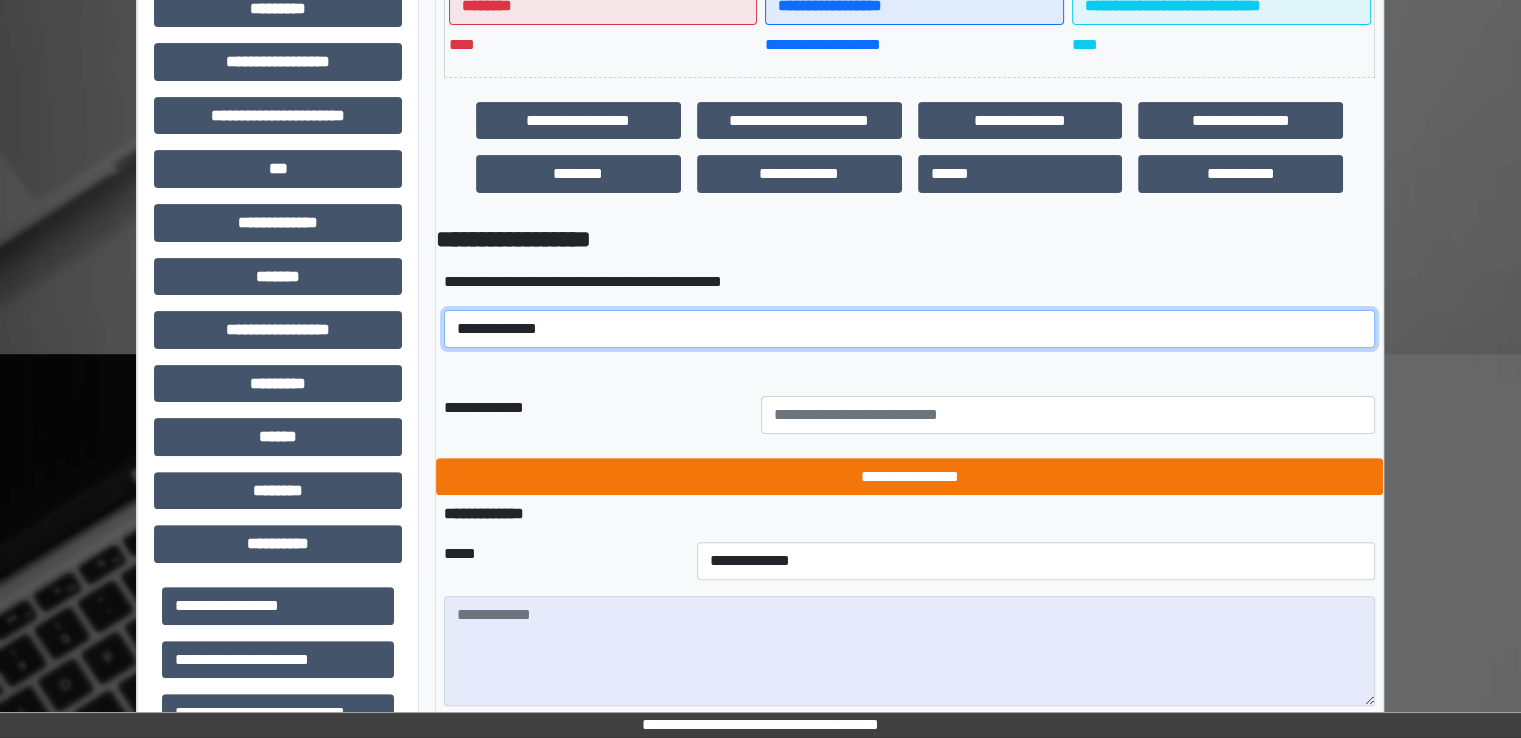 select on "*****" 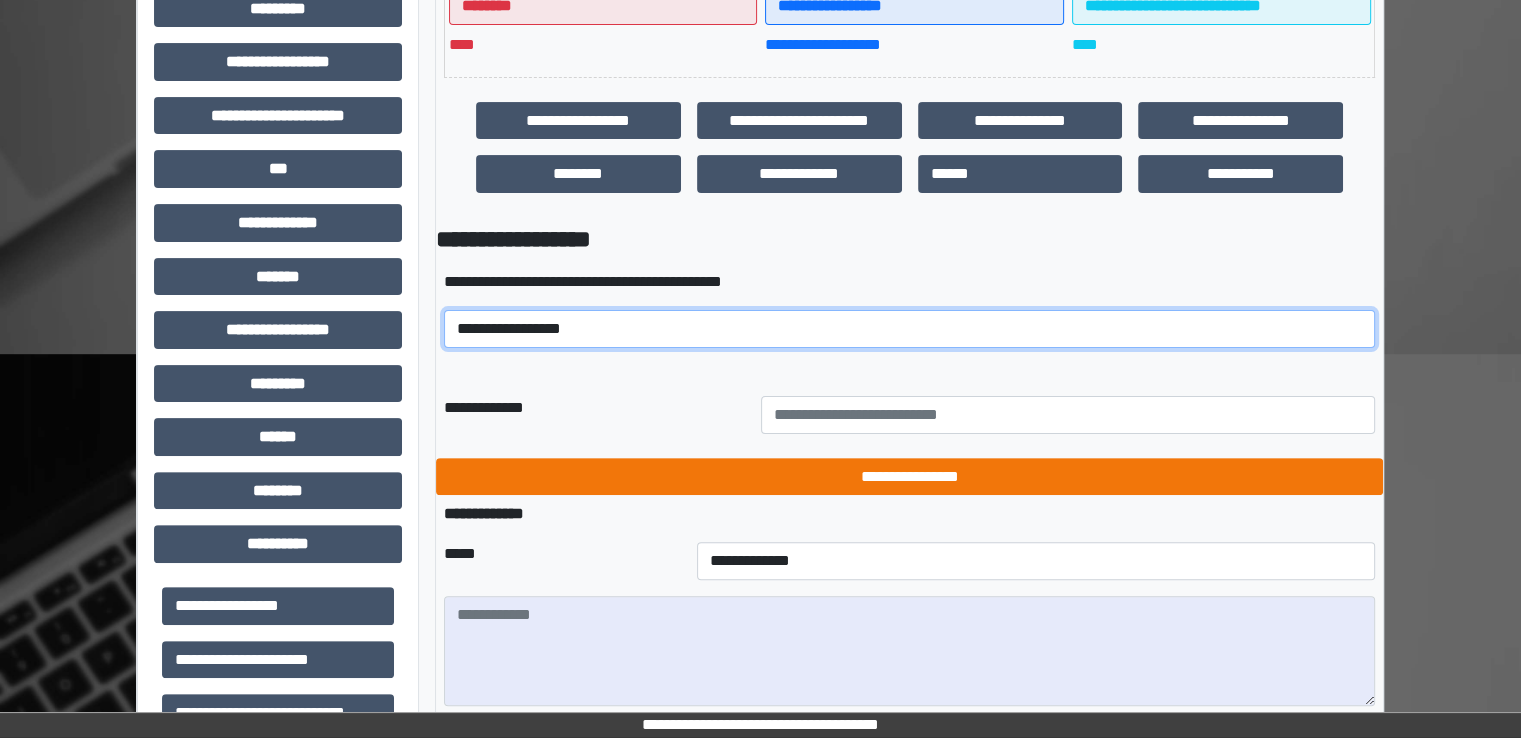 click on "**********" at bounding box center (909, 329) 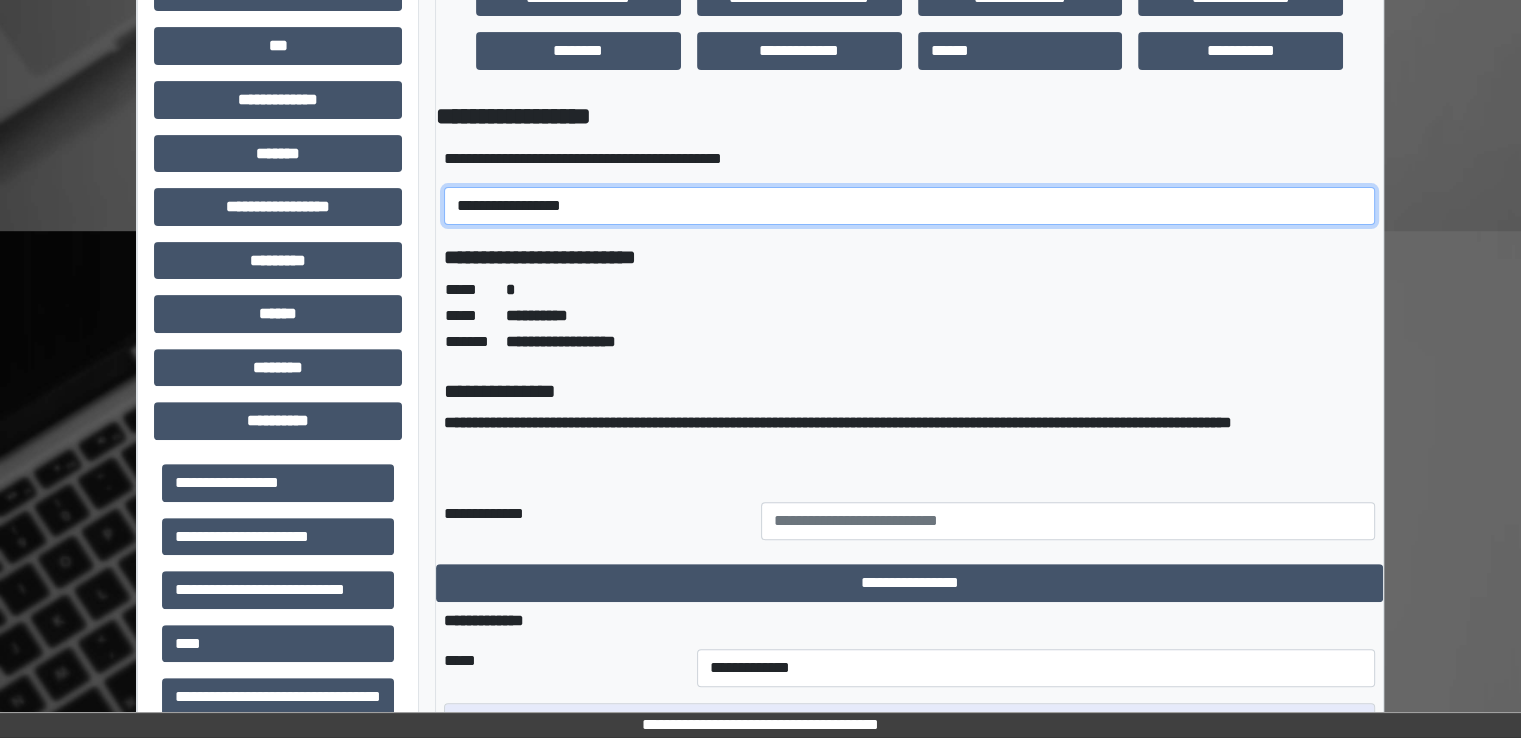 scroll, scrollTop: 647, scrollLeft: 0, axis: vertical 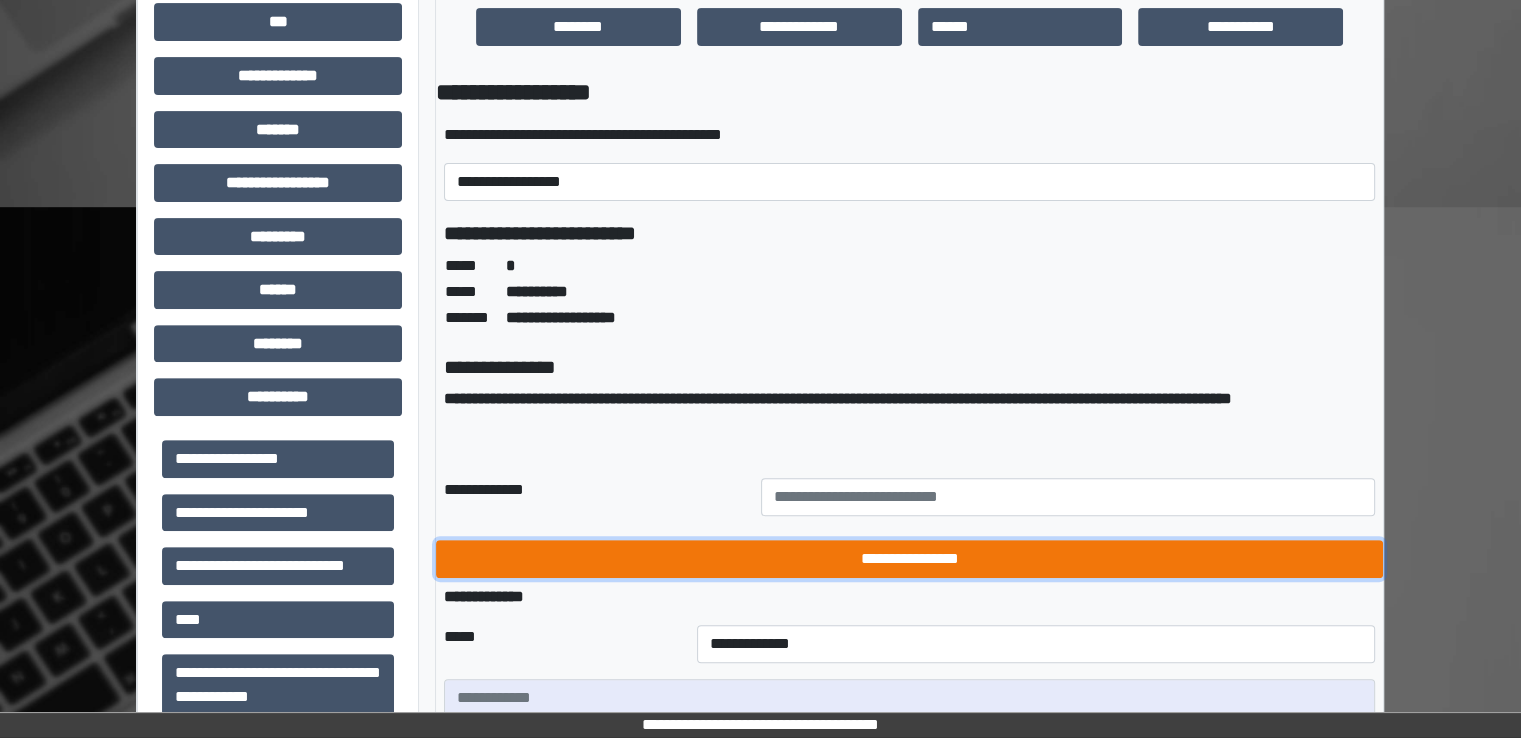 click on "**********" at bounding box center [909, 559] 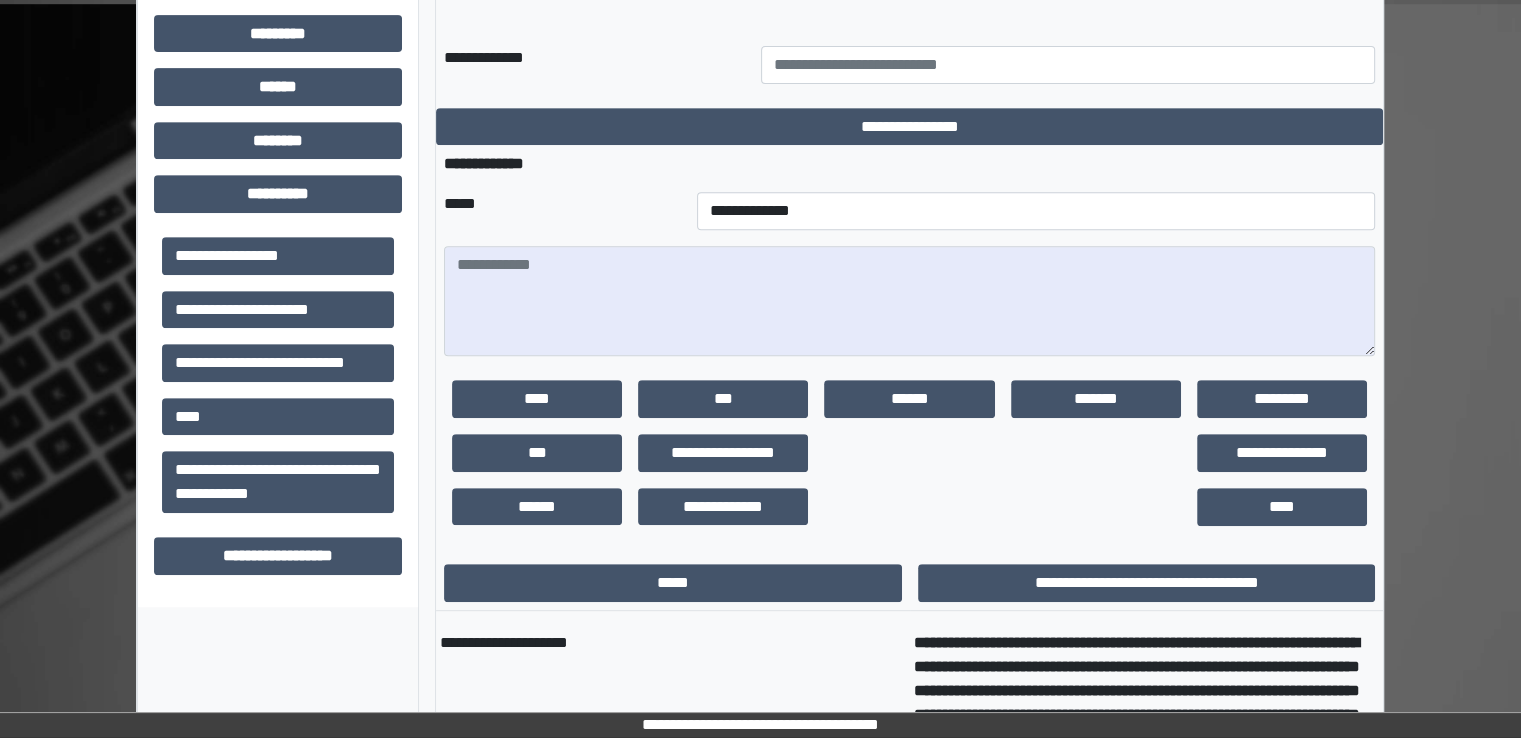 scroll, scrollTop: 903, scrollLeft: 0, axis: vertical 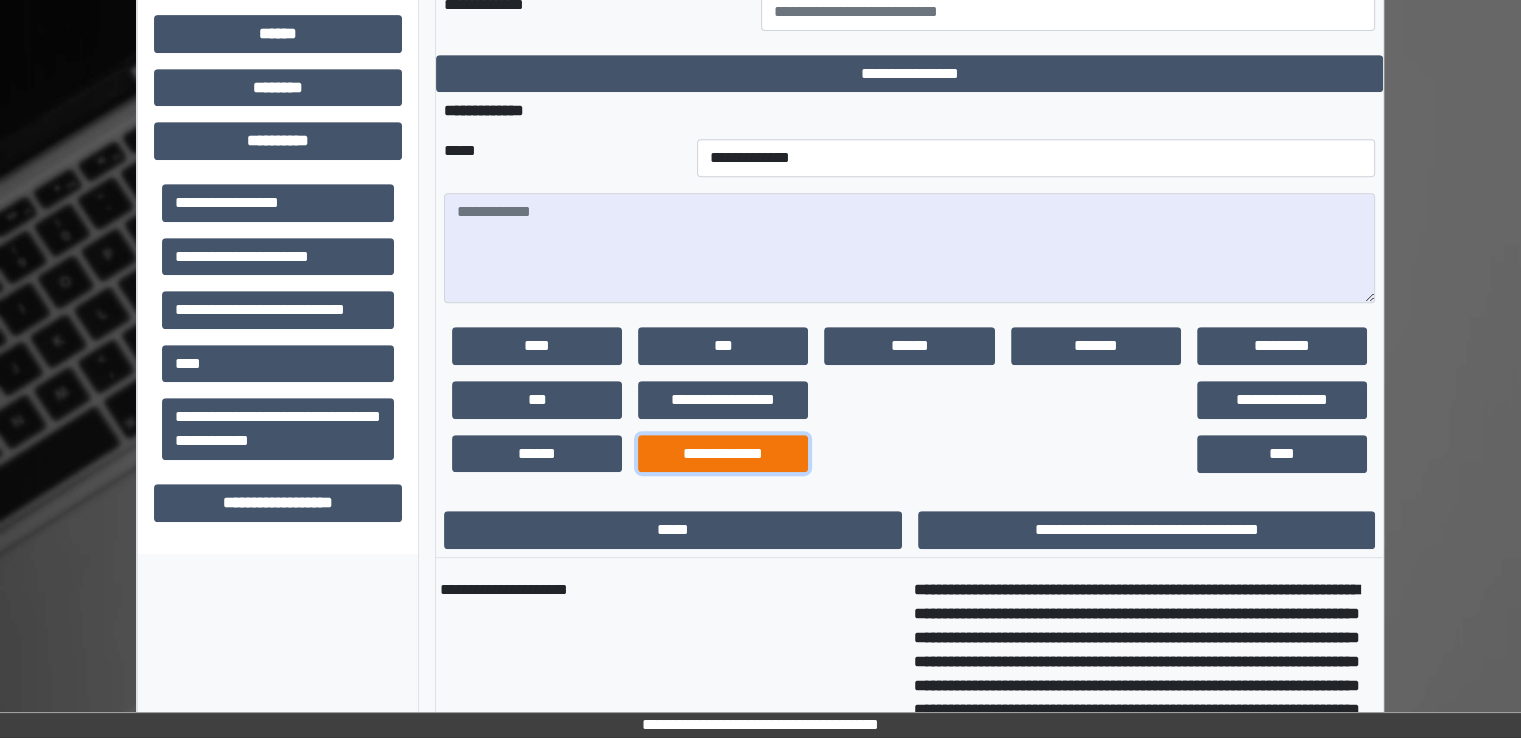 click on "**********" at bounding box center (723, 454) 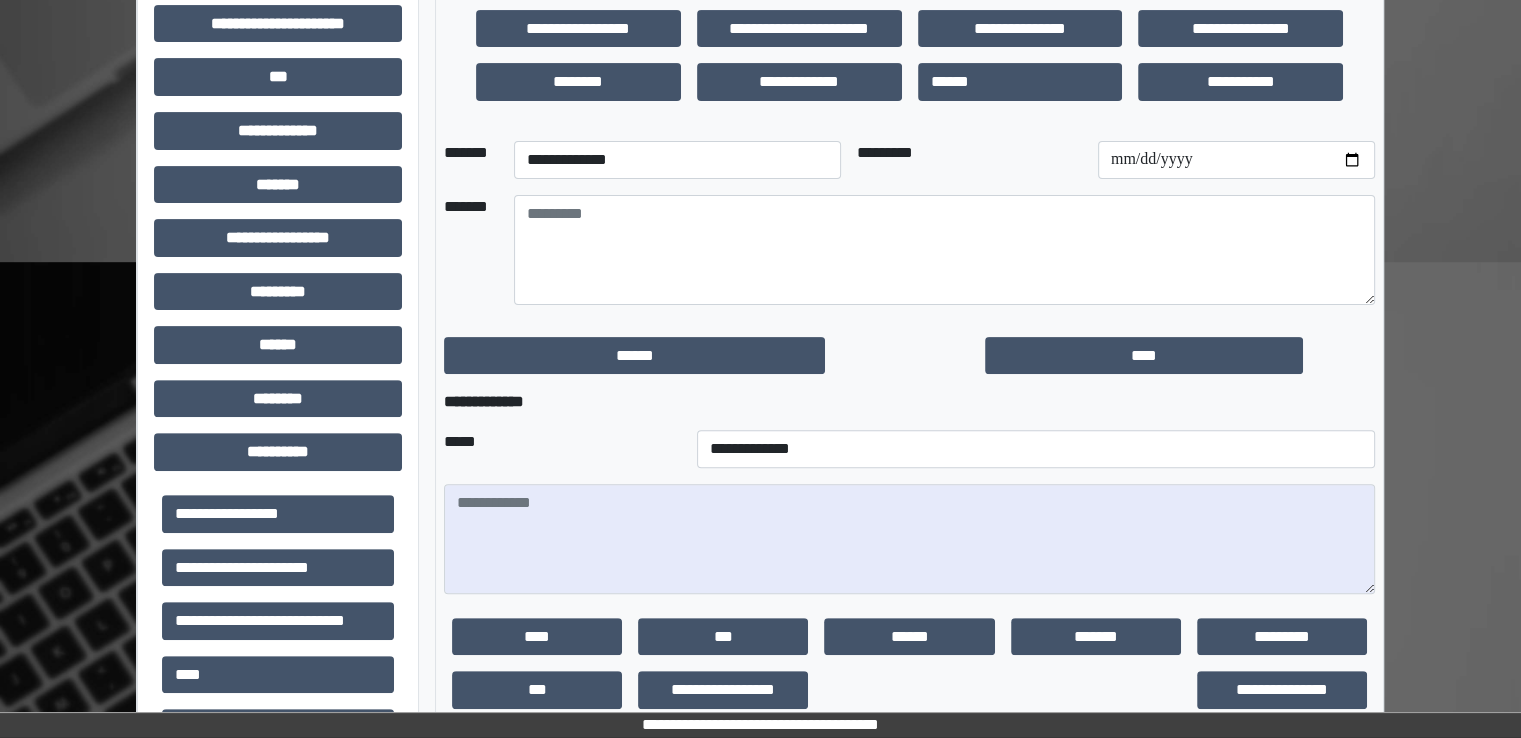 scroll, scrollTop: 591, scrollLeft: 0, axis: vertical 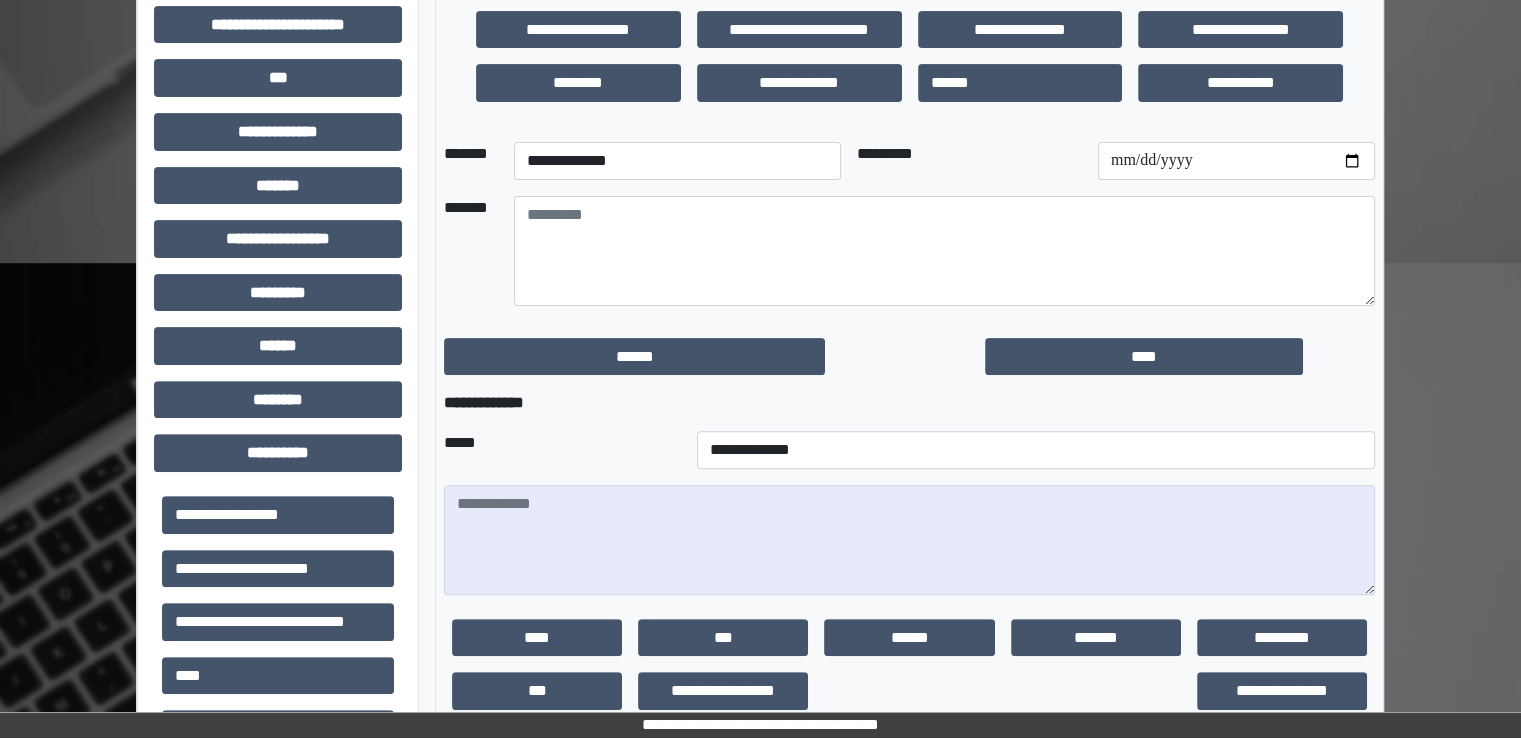 click on "**********" at bounding box center (677, 161) 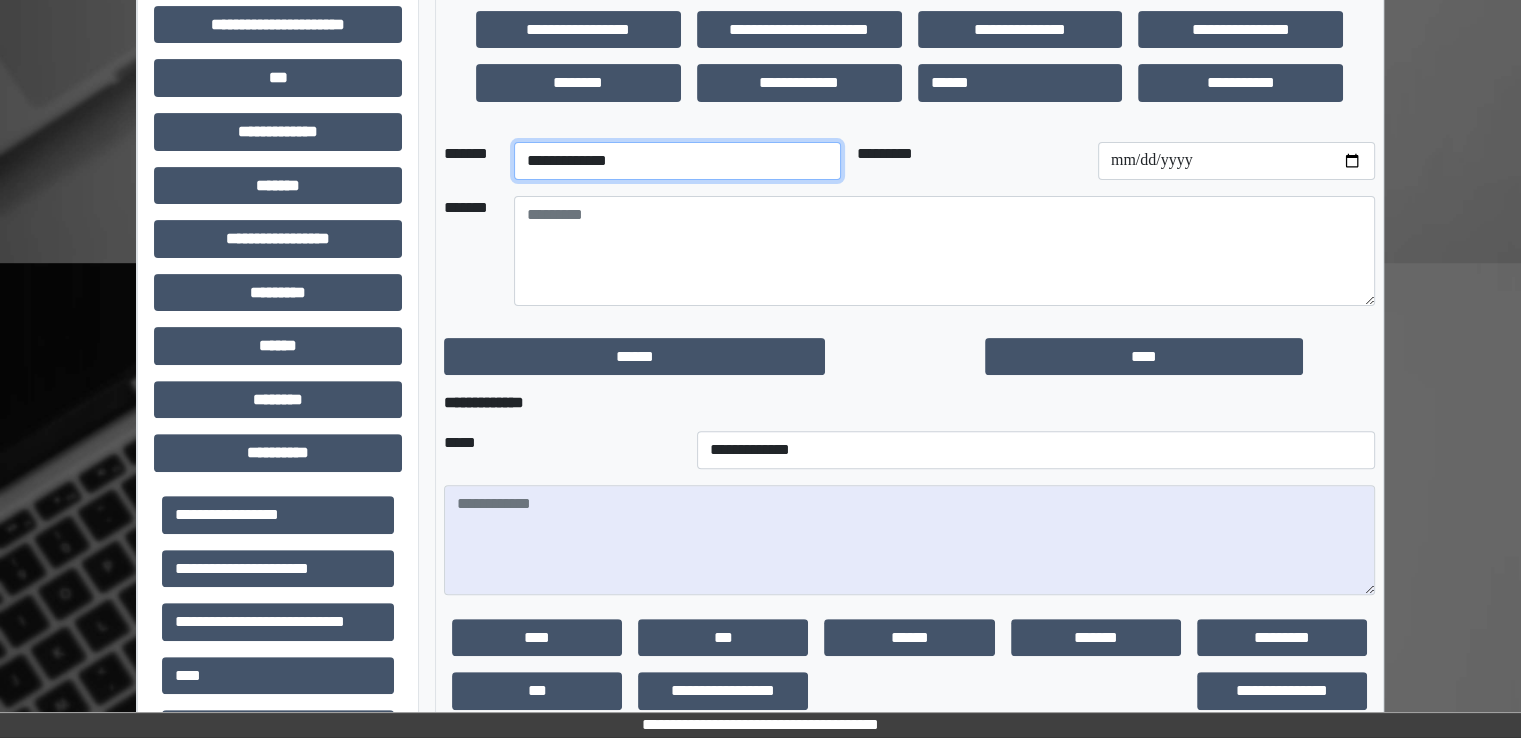 click on "**********" at bounding box center [677, 161] 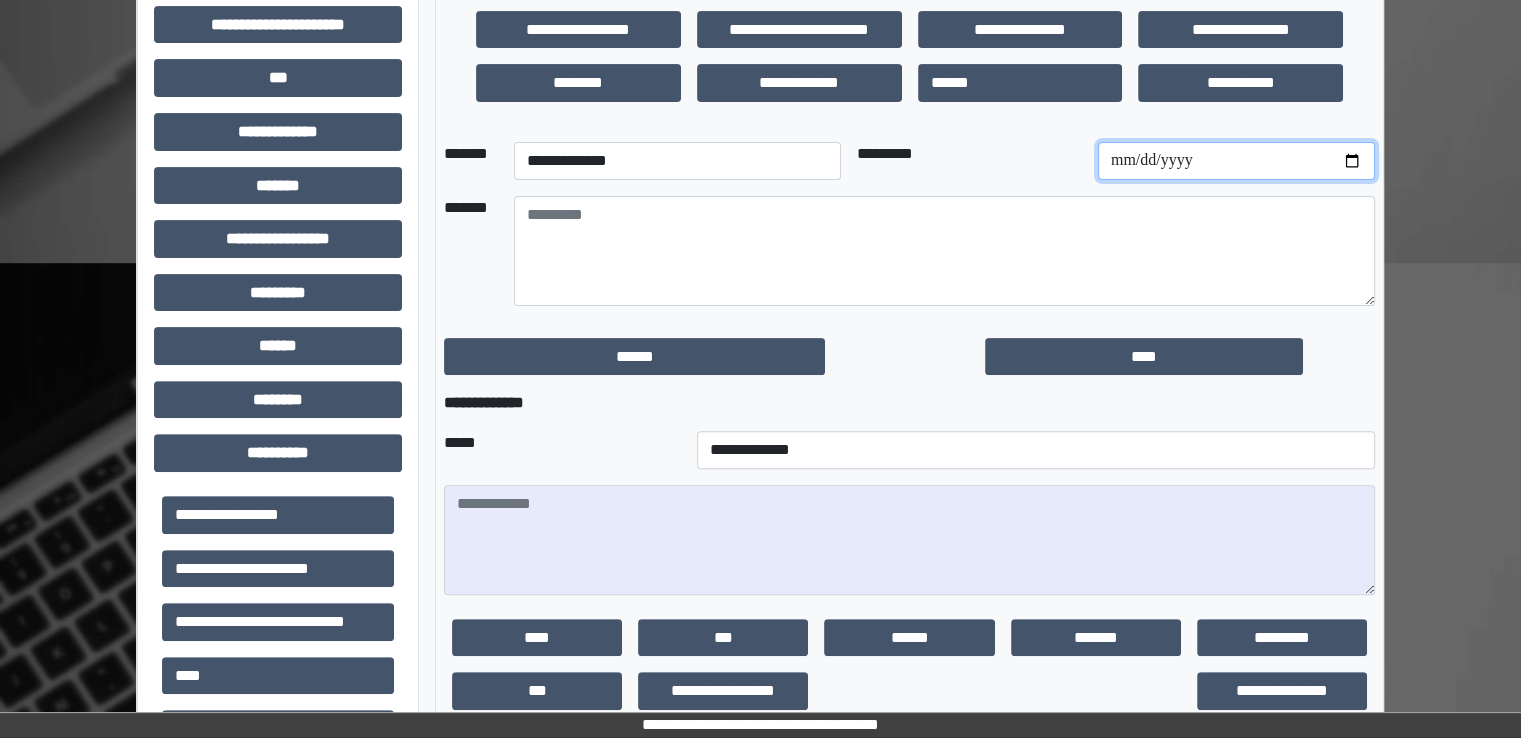 click at bounding box center [1236, 161] 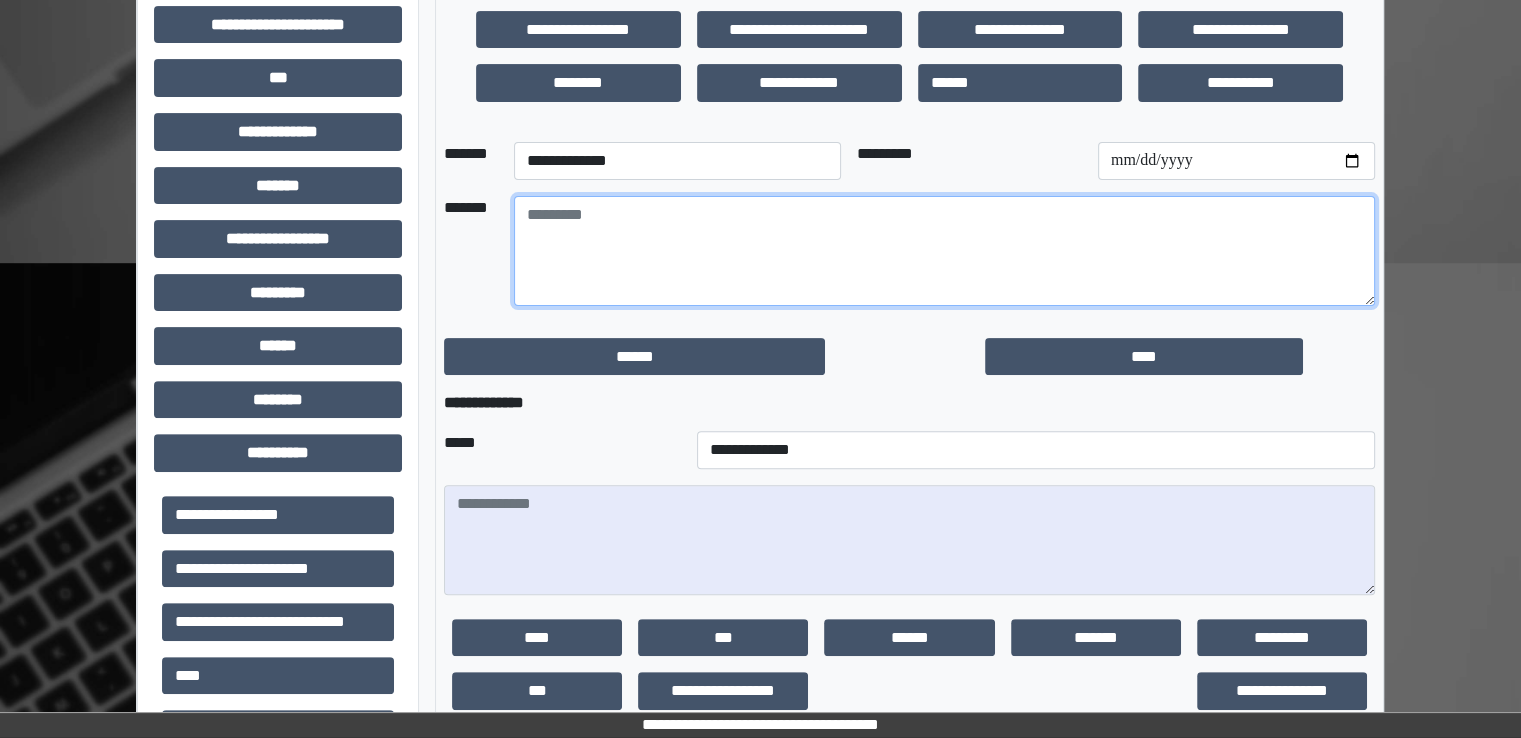 click at bounding box center [944, 251] 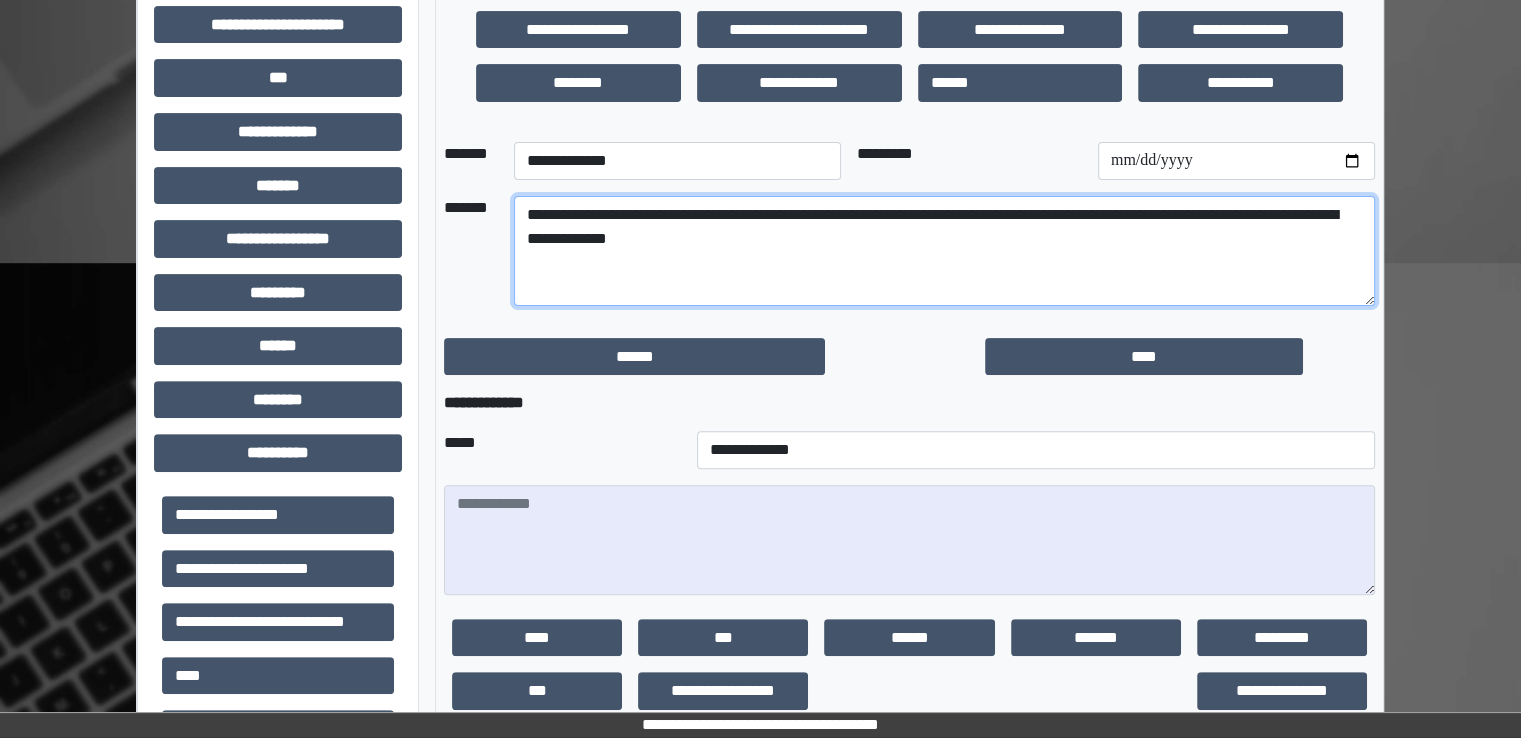 click on "**********" at bounding box center [944, 251] 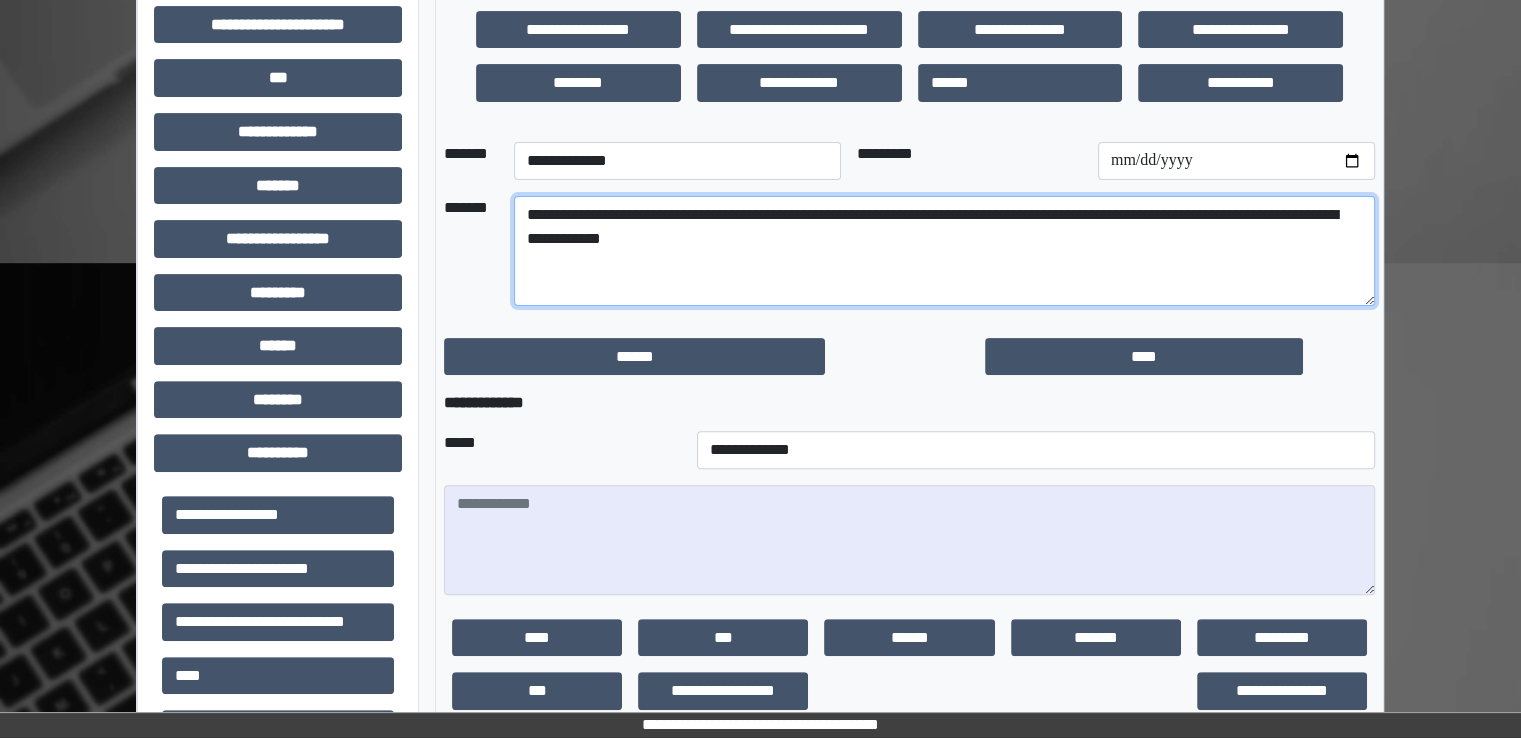 click on "**********" at bounding box center [944, 251] 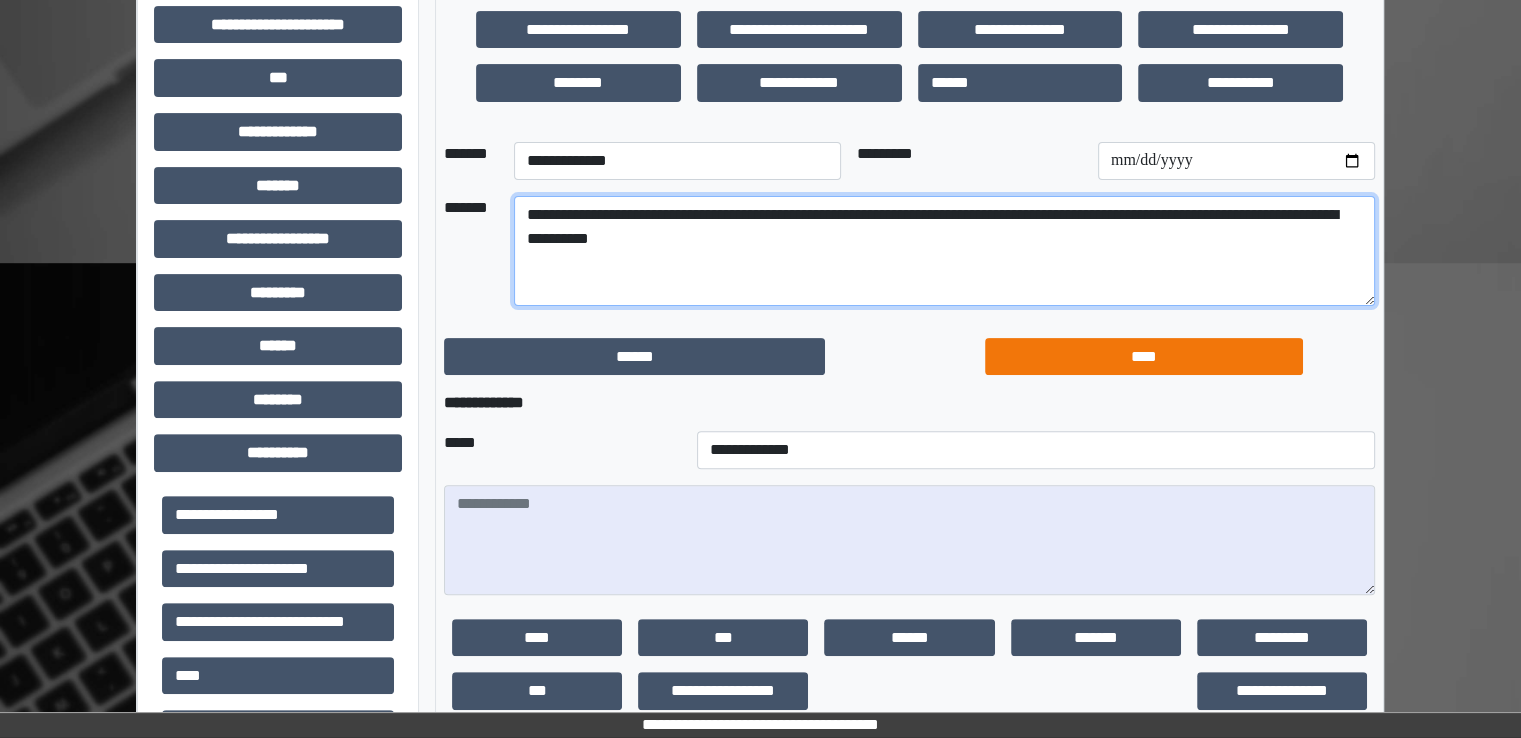 type on "**********" 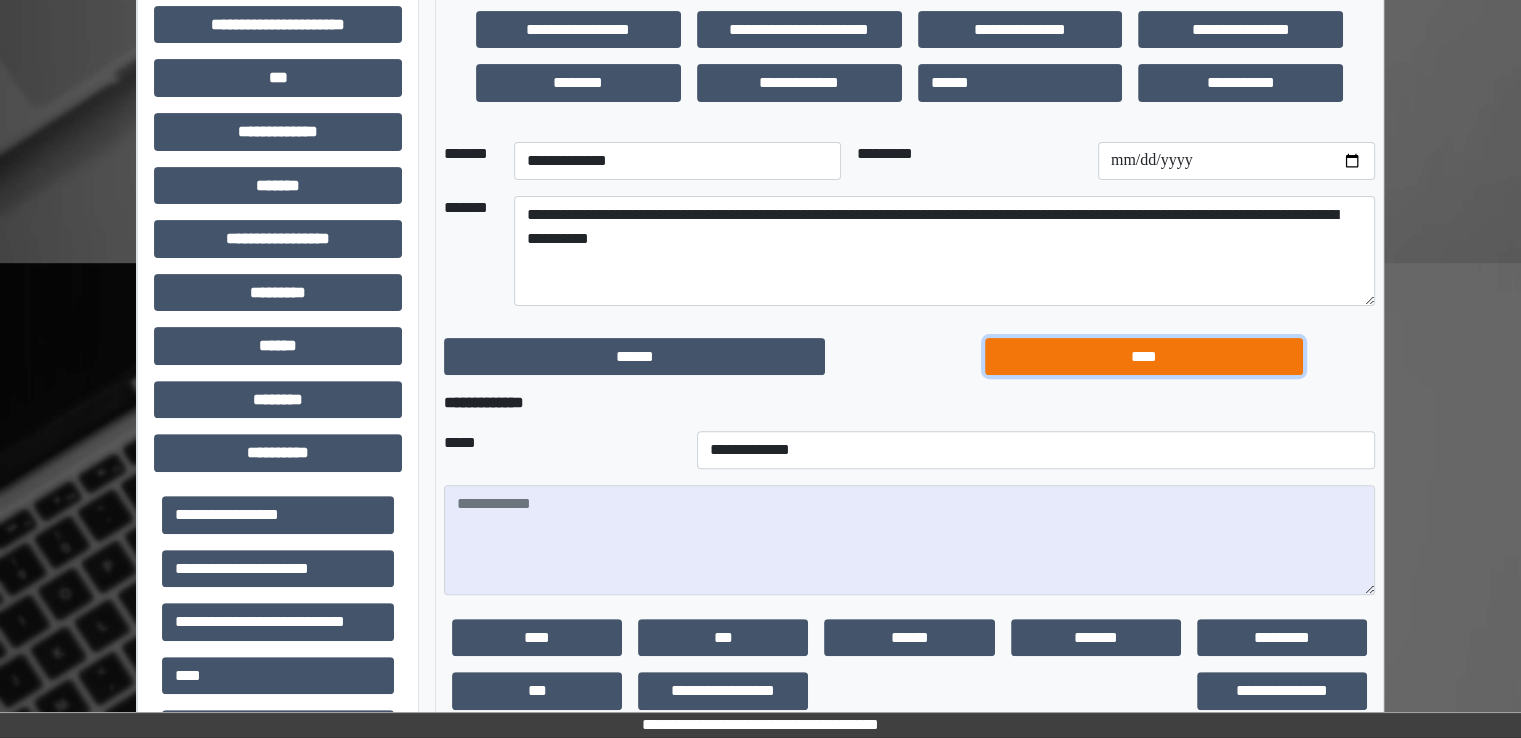 click on "****" at bounding box center (1144, 357) 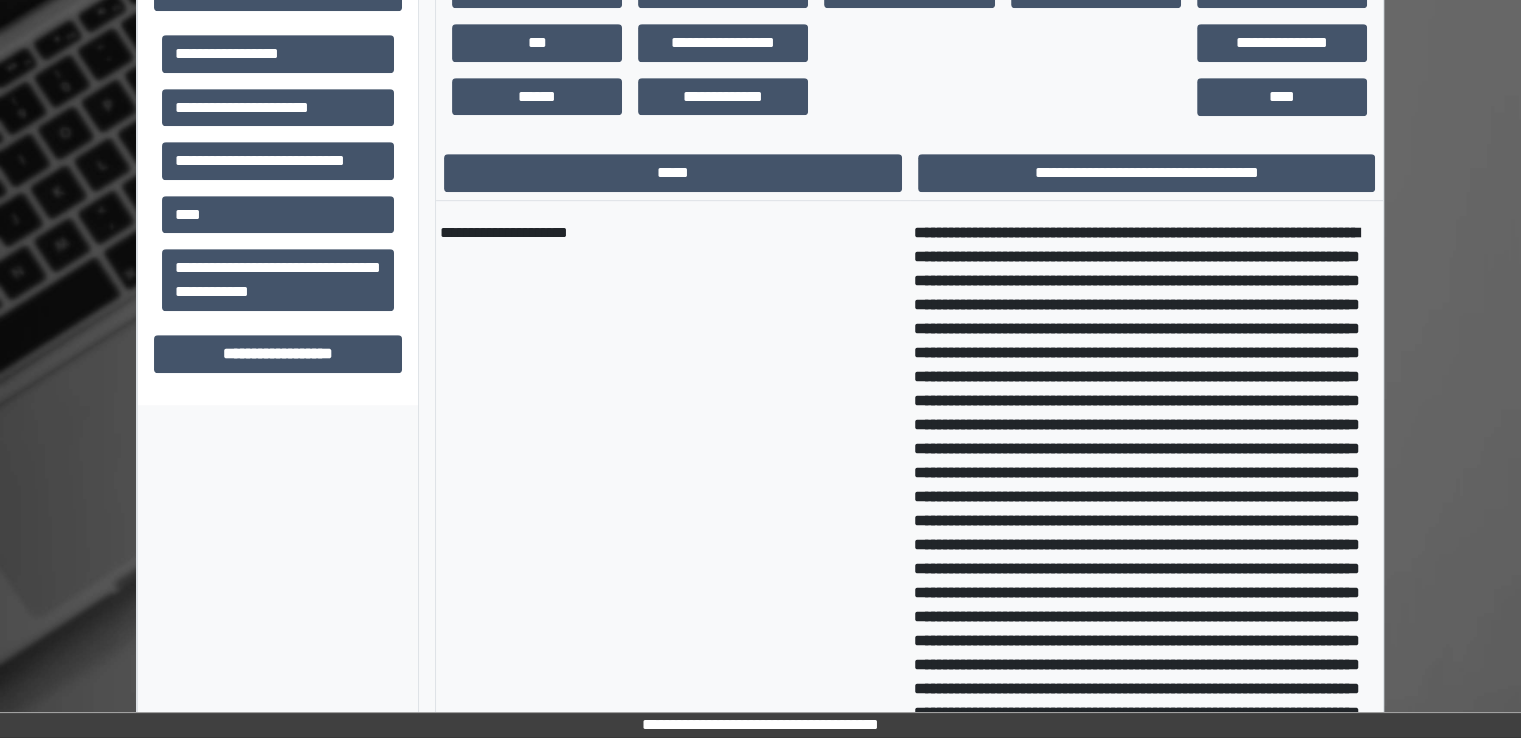 scroll, scrollTop: 967, scrollLeft: 0, axis: vertical 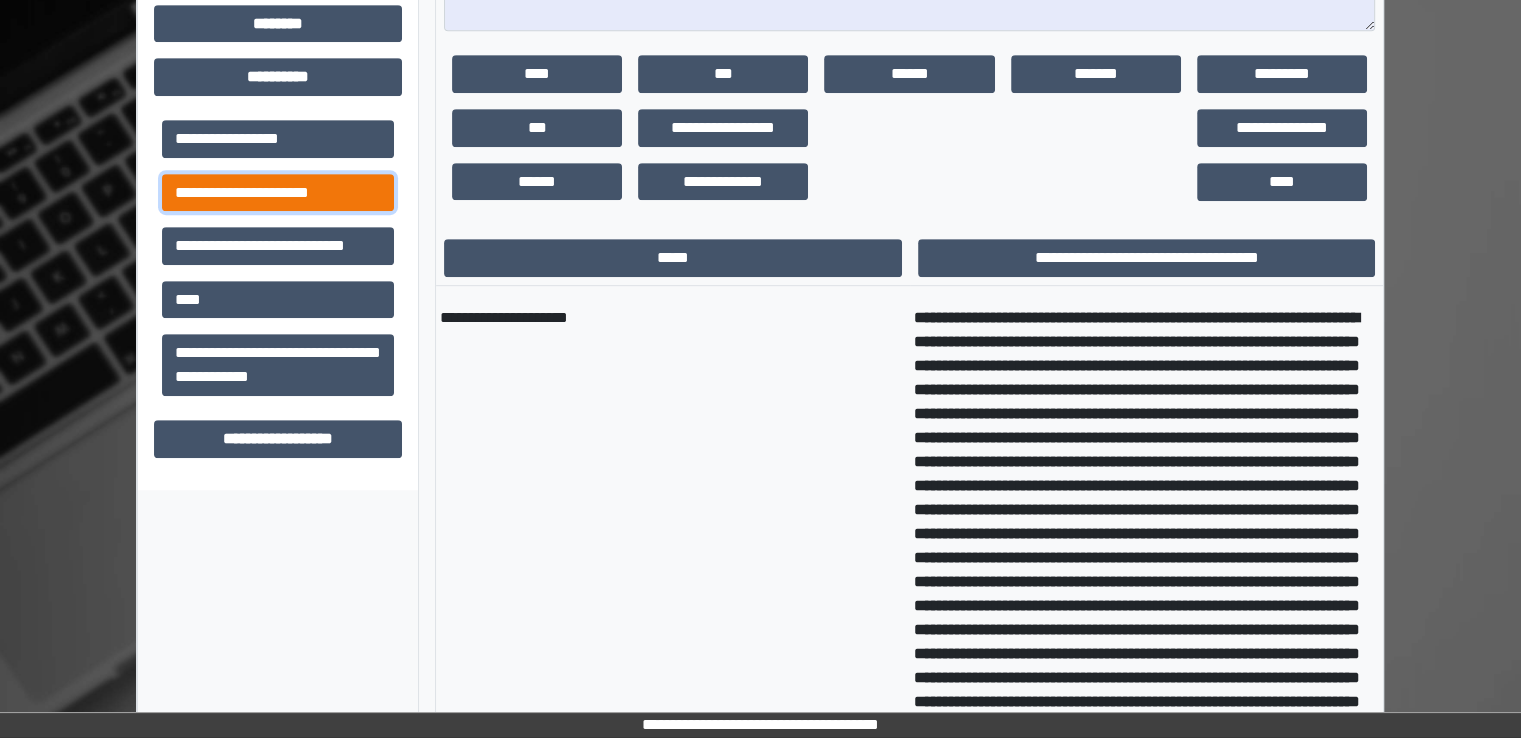 click on "**********" at bounding box center [278, 193] 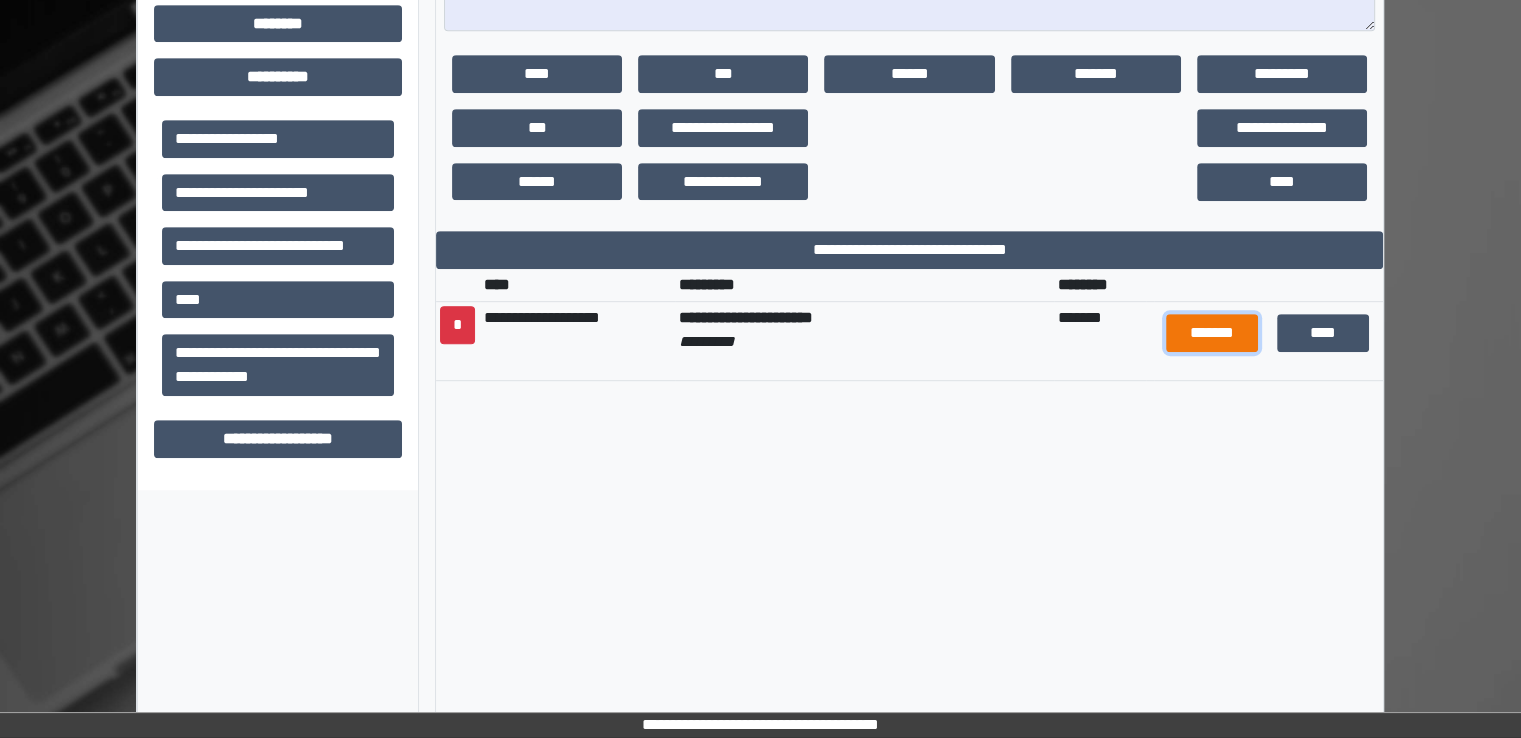 click on "*******" at bounding box center (1212, 333) 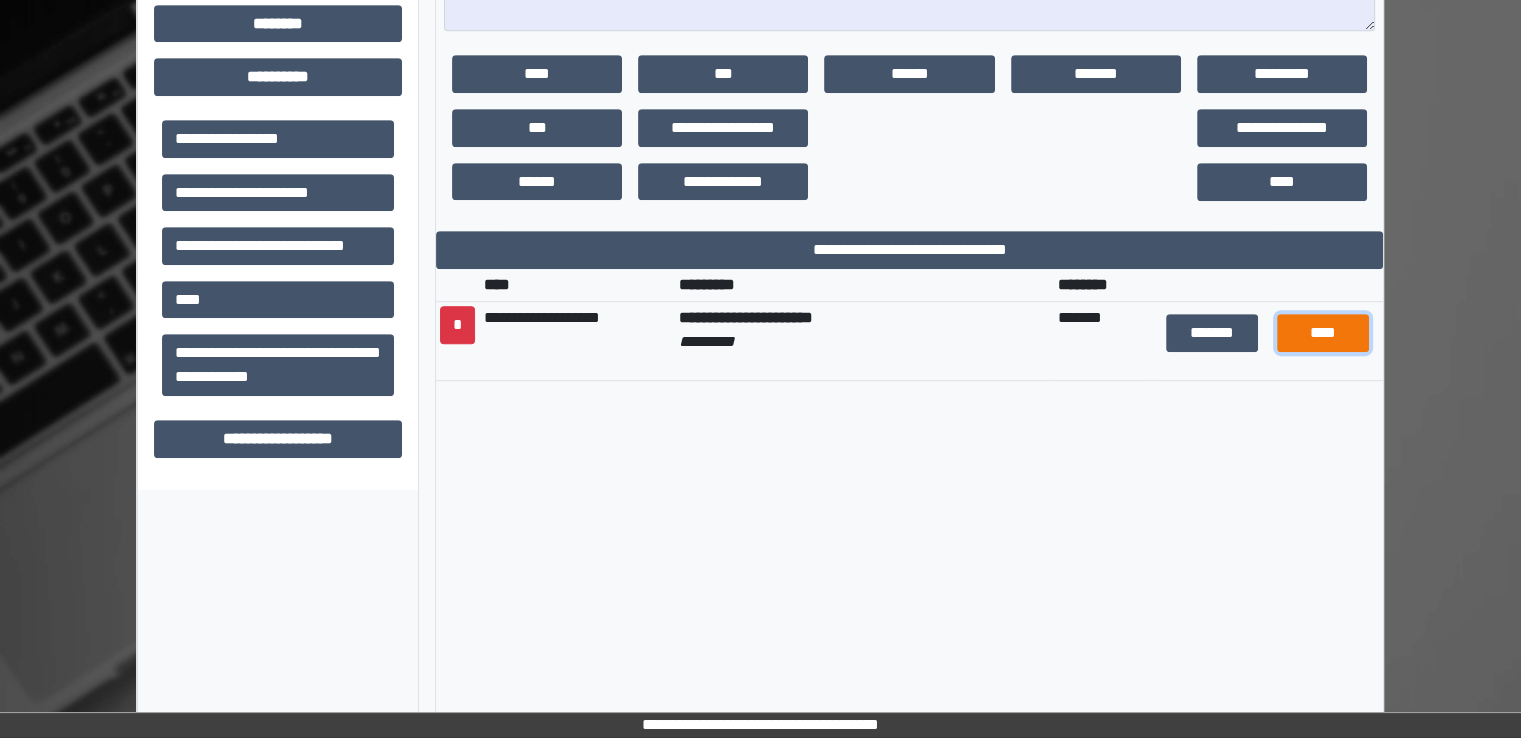 click on "****" at bounding box center (1323, 333) 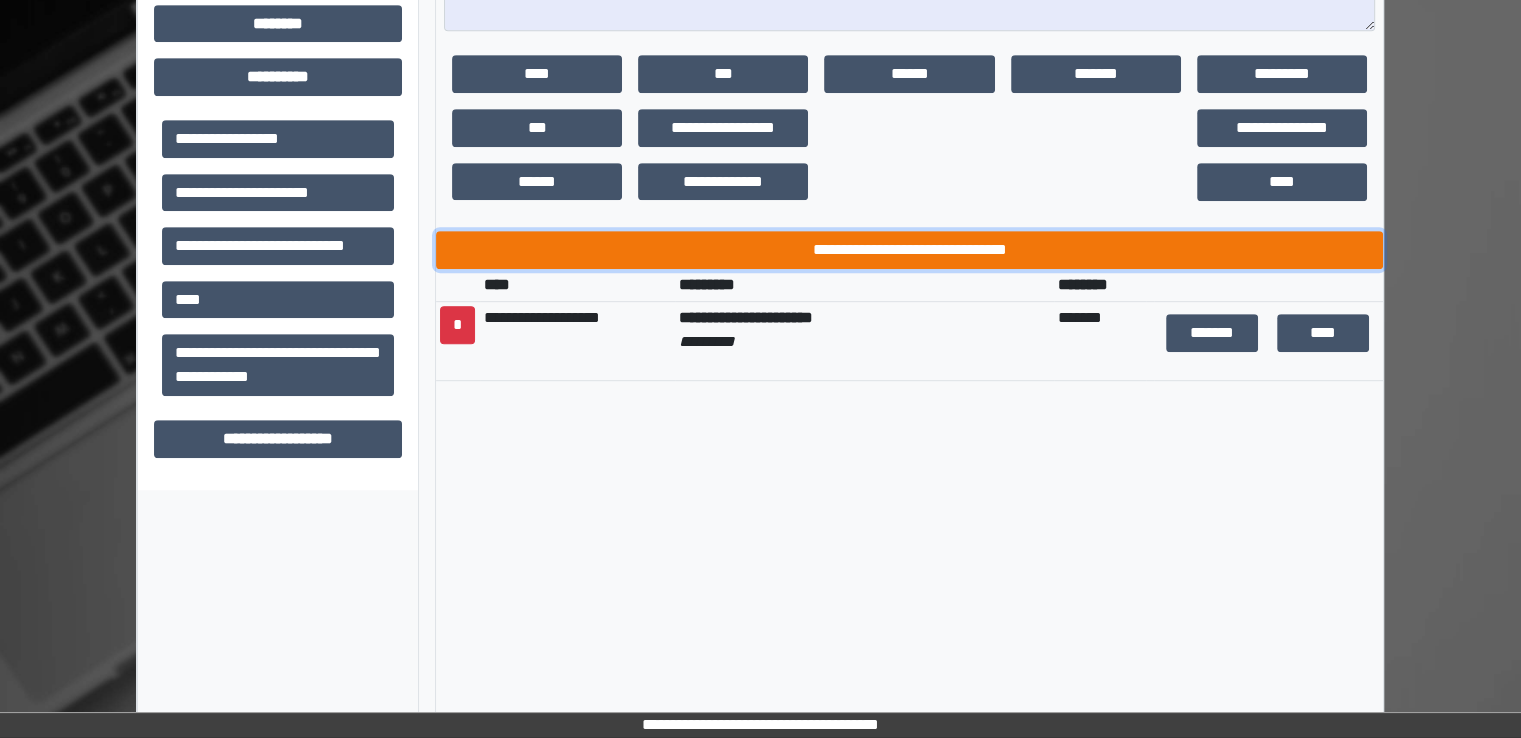 click on "**********" at bounding box center [909, 250] 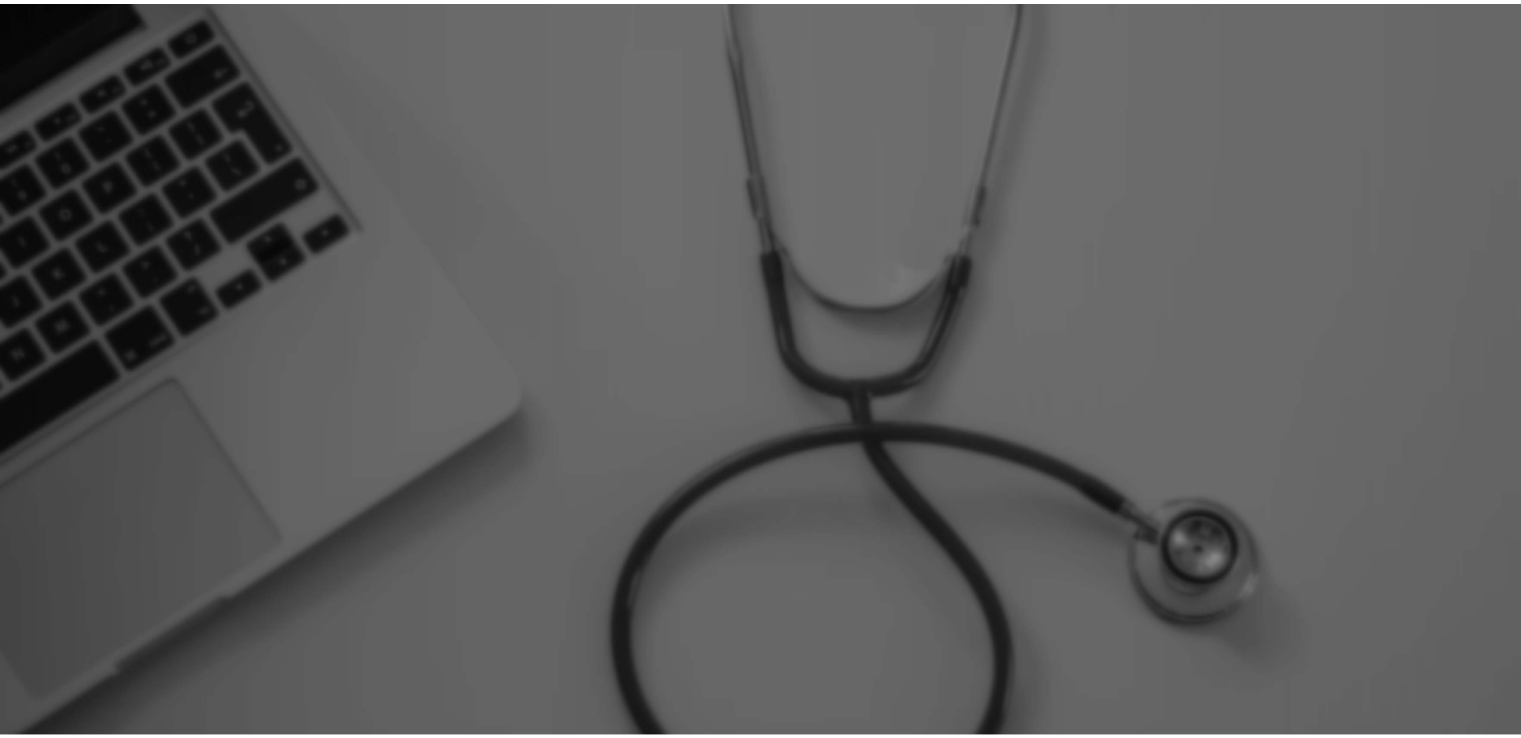 scroll, scrollTop: 0, scrollLeft: 0, axis: both 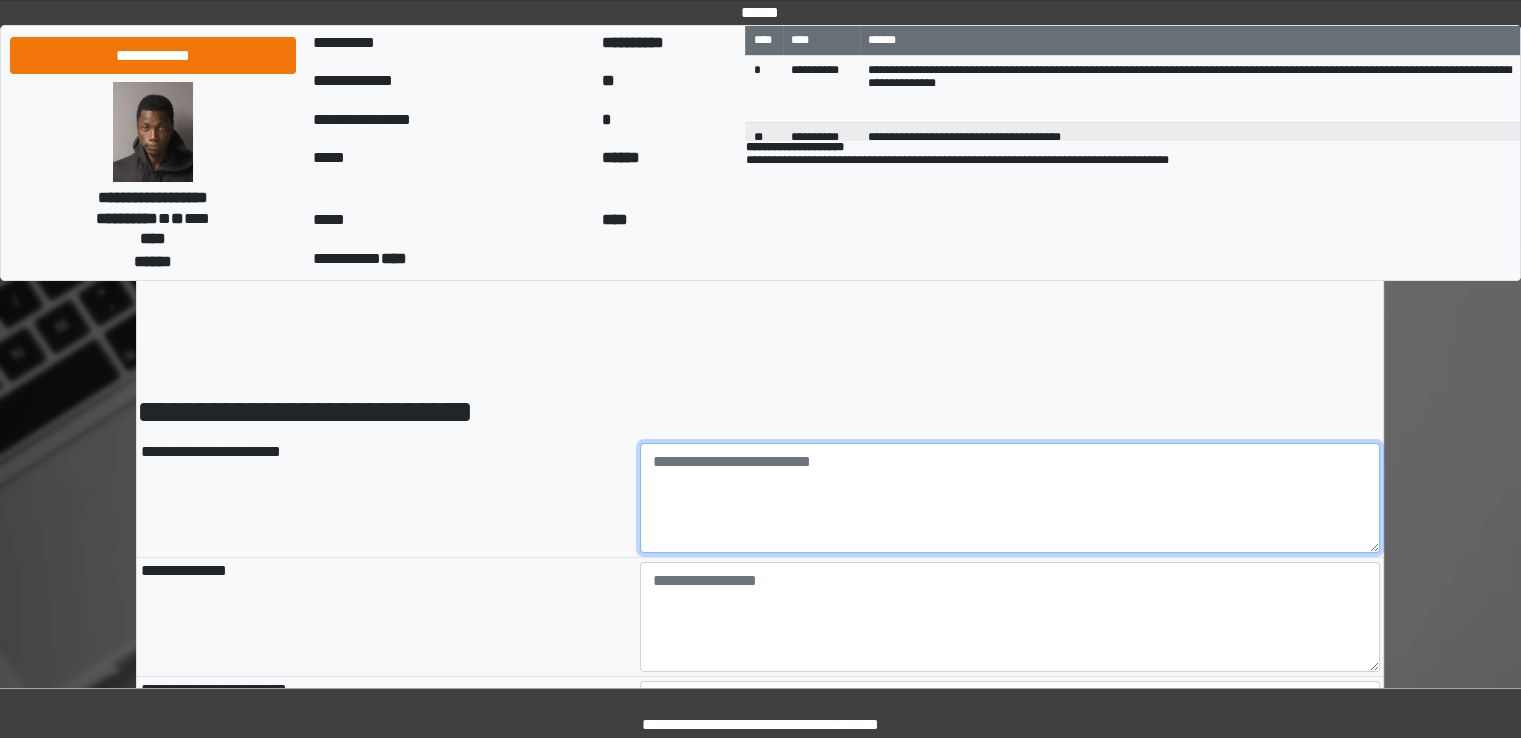 click at bounding box center [1010, 498] 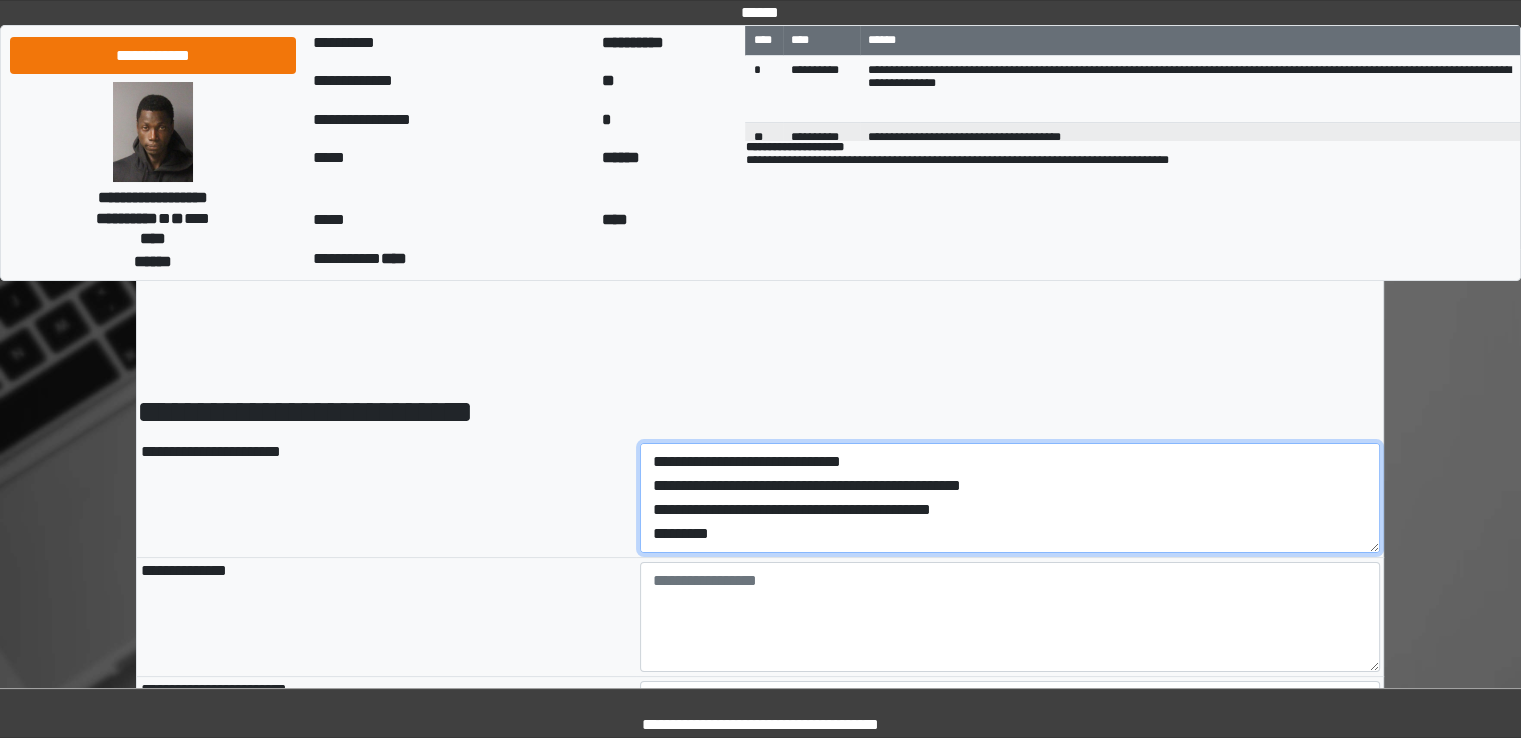 scroll, scrollTop: 1008, scrollLeft: 0, axis: vertical 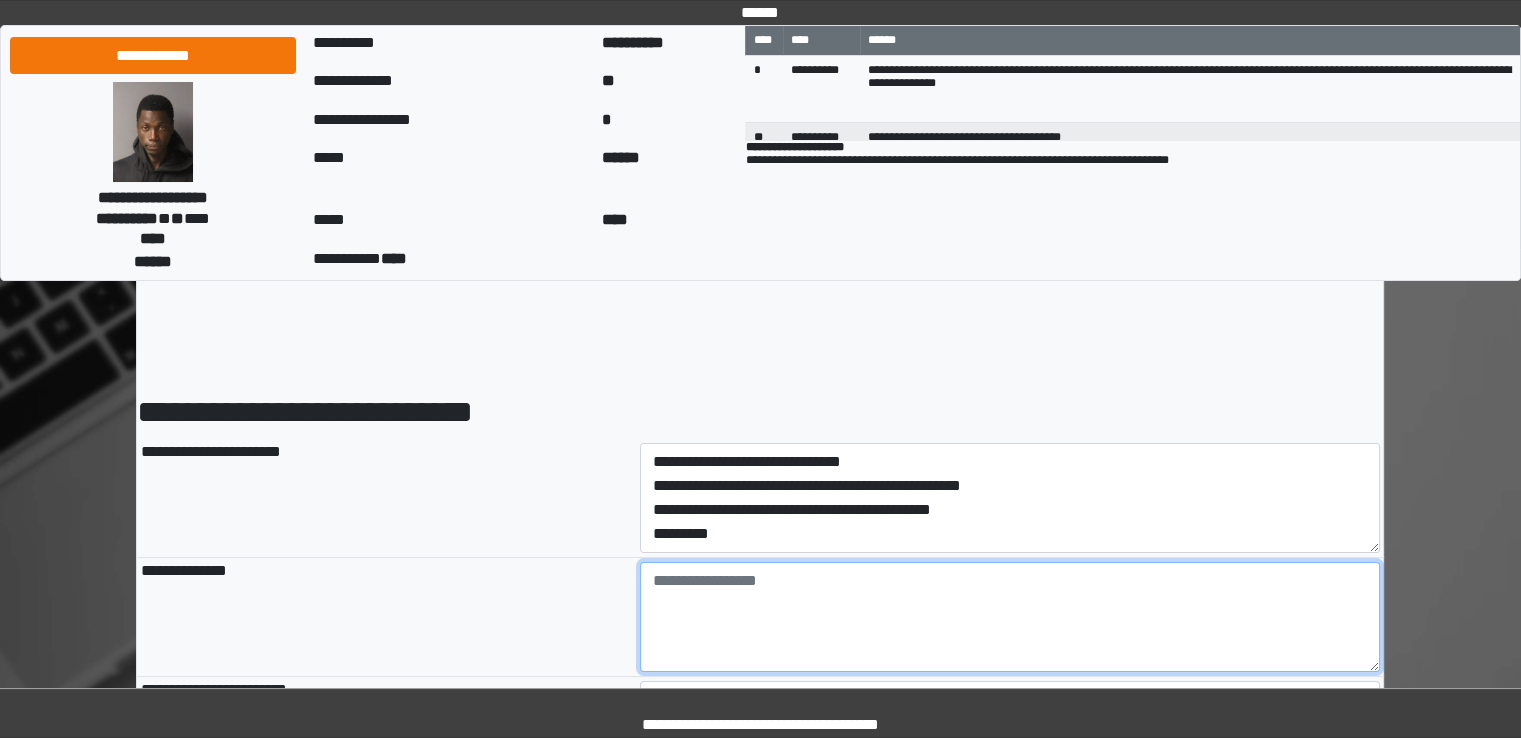 type on "**********" 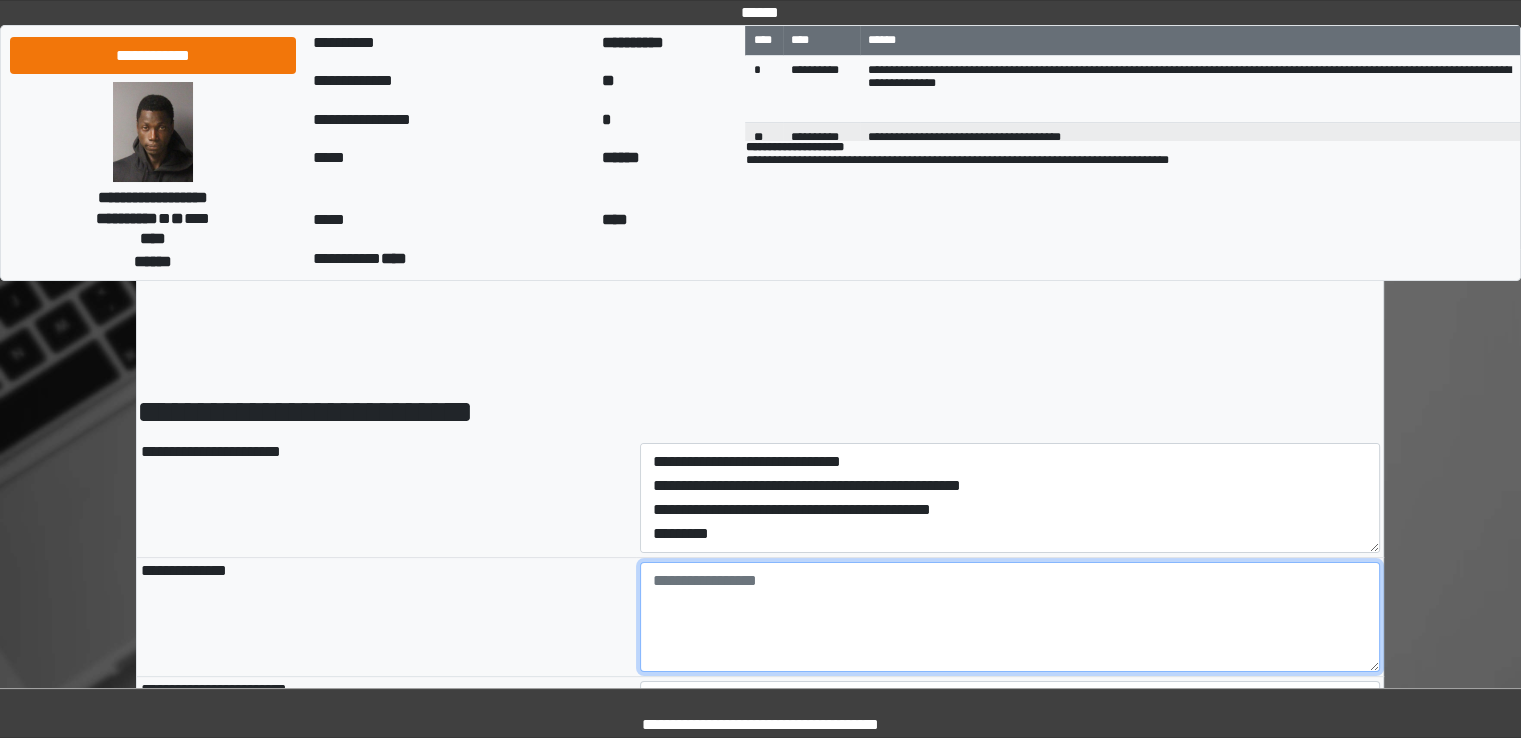 click at bounding box center (1010, 617) 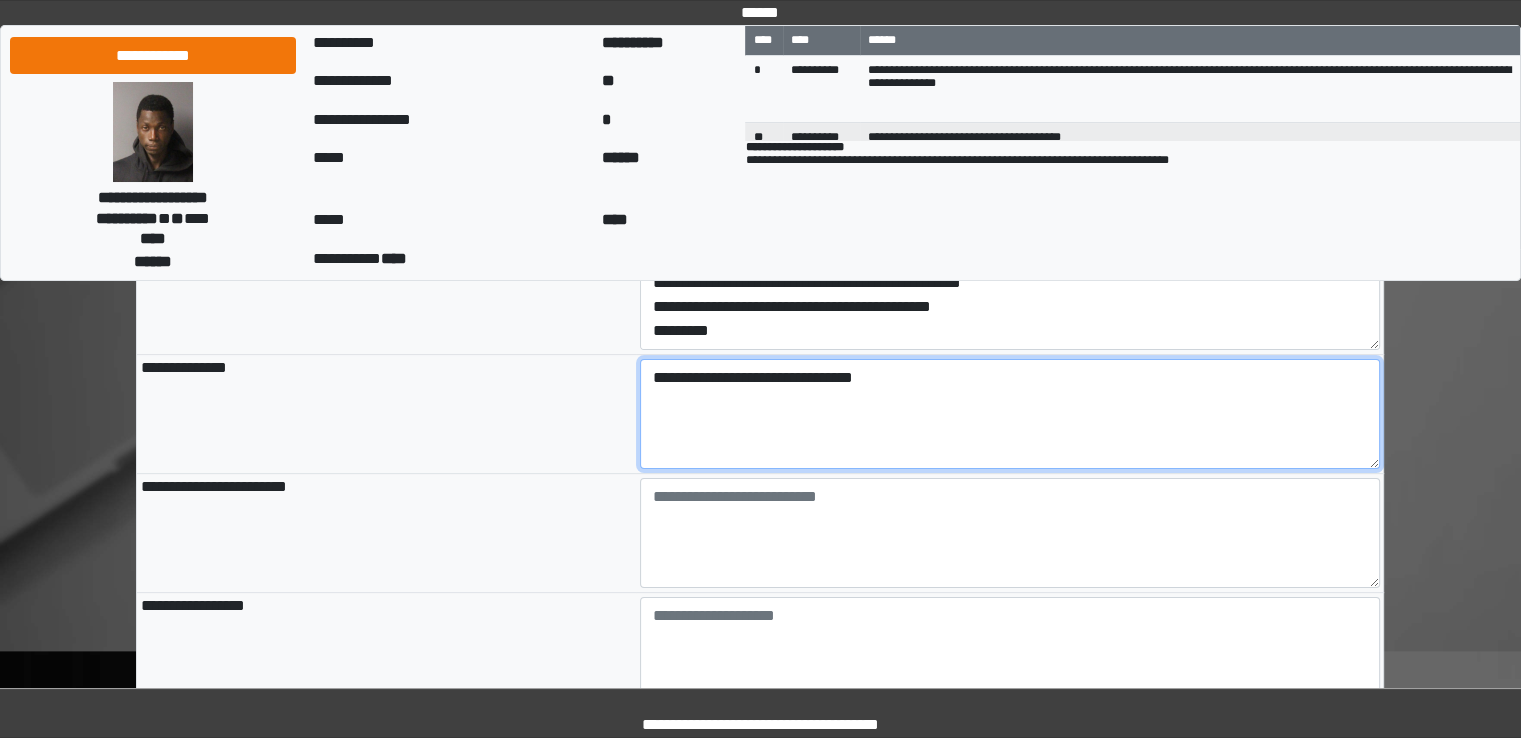 scroll, scrollTop: 204, scrollLeft: 0, axis: vertical 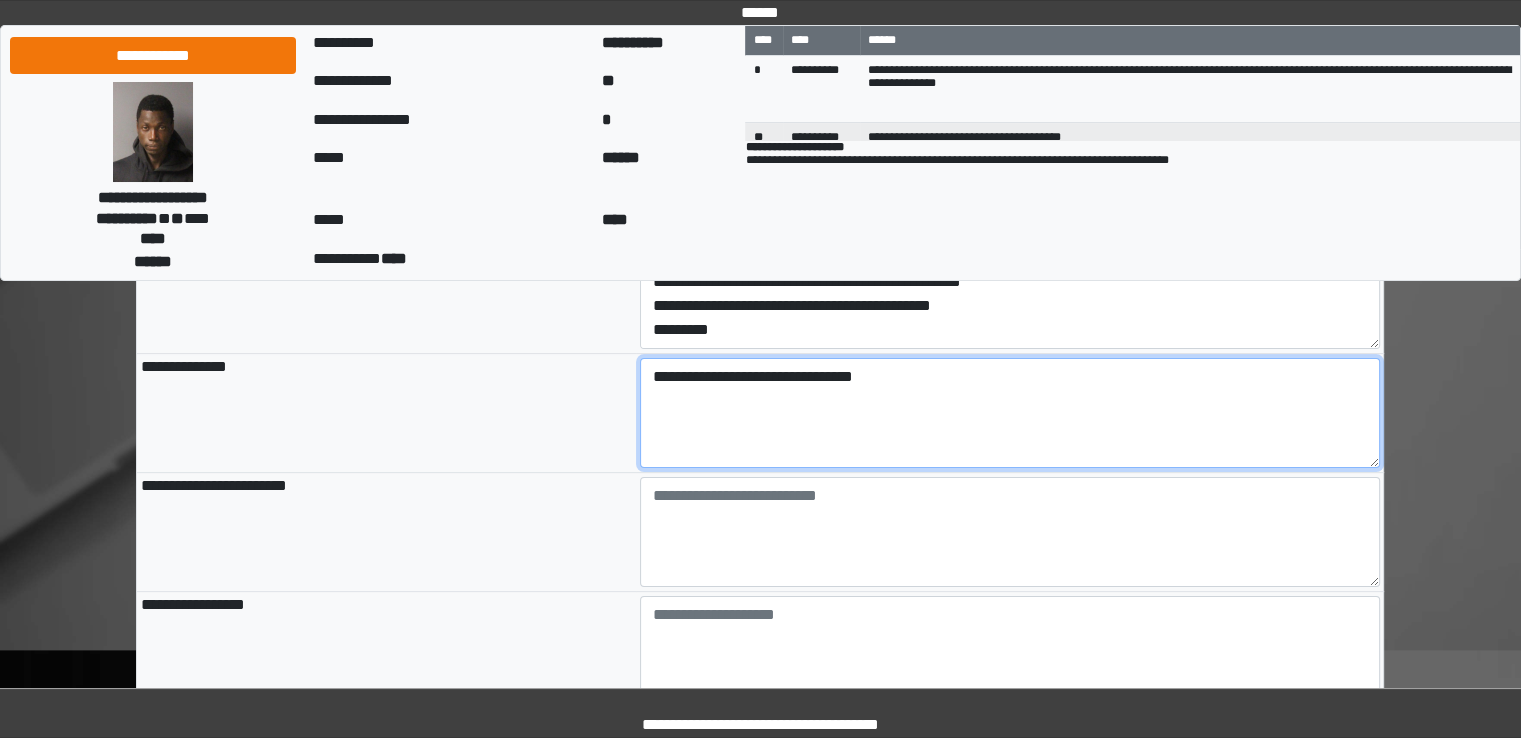 type on "**********" 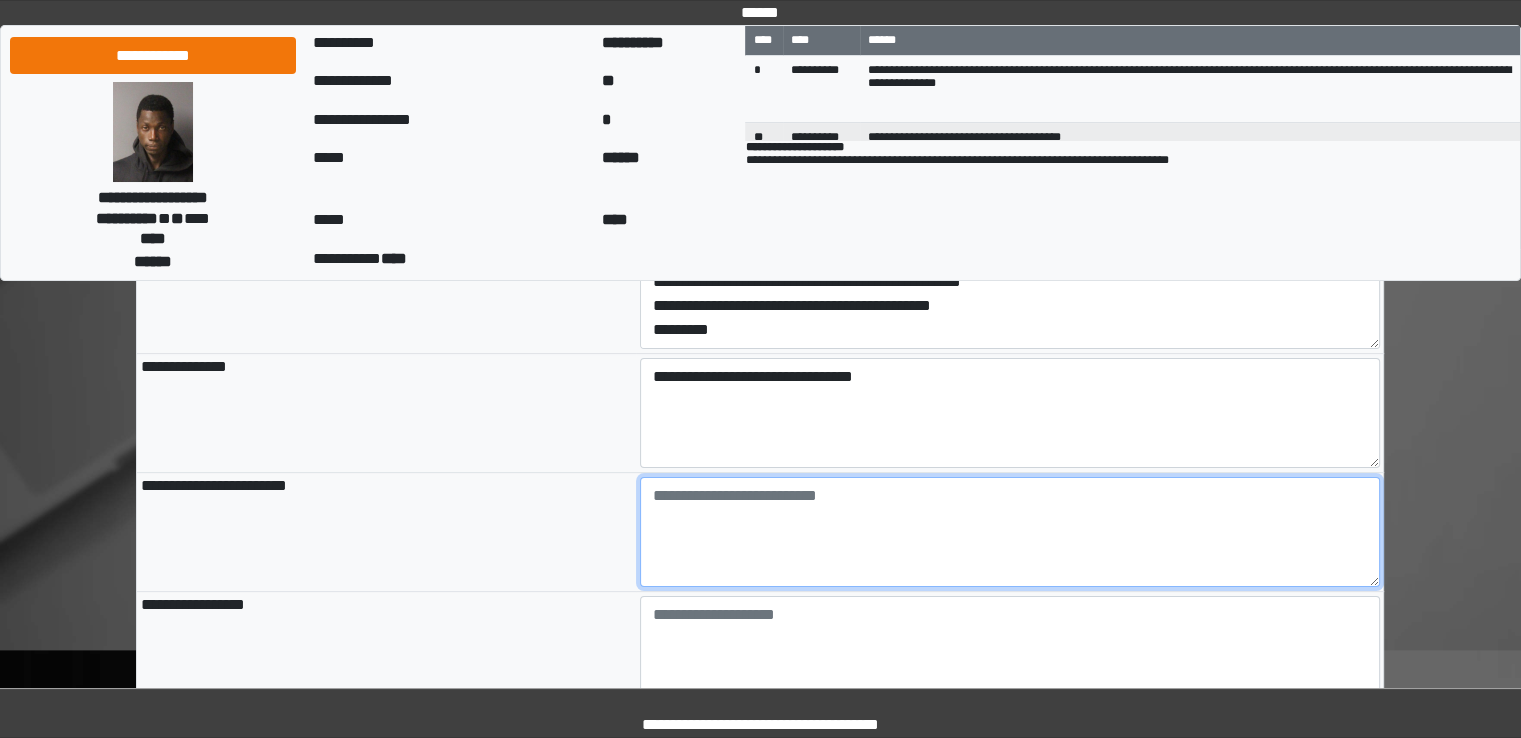 type on "**********" 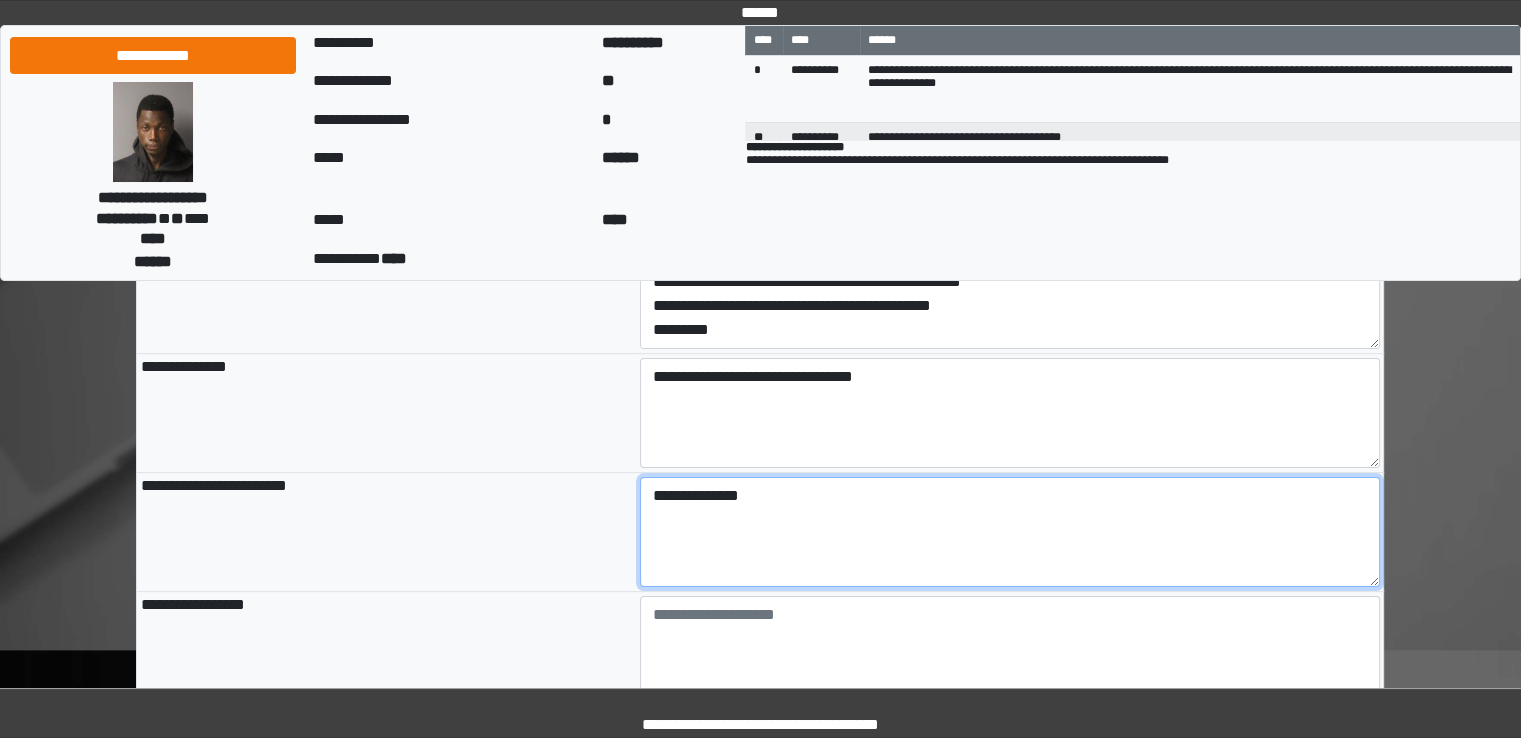 click on "**********" at bounding box center (1010, 532) 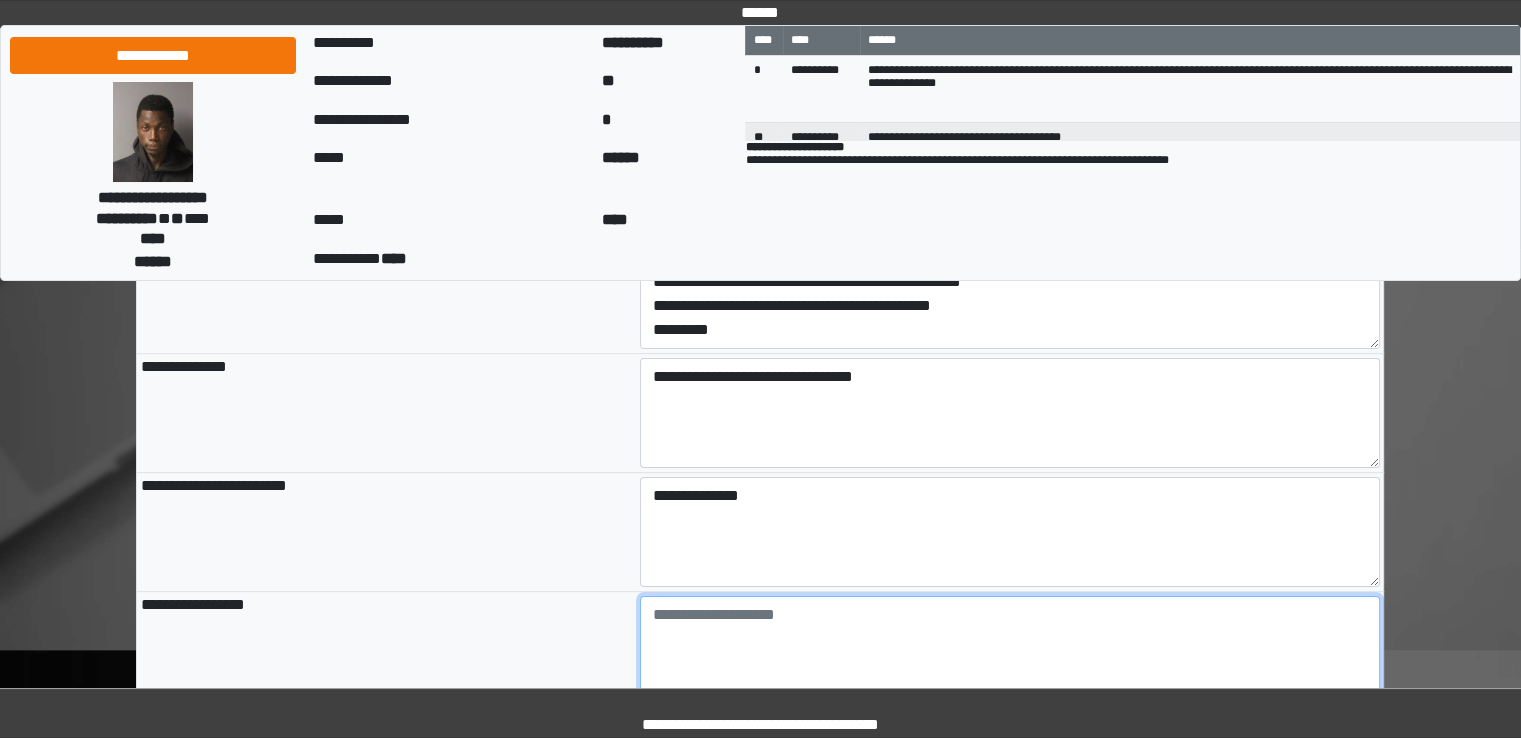 type on "**********" 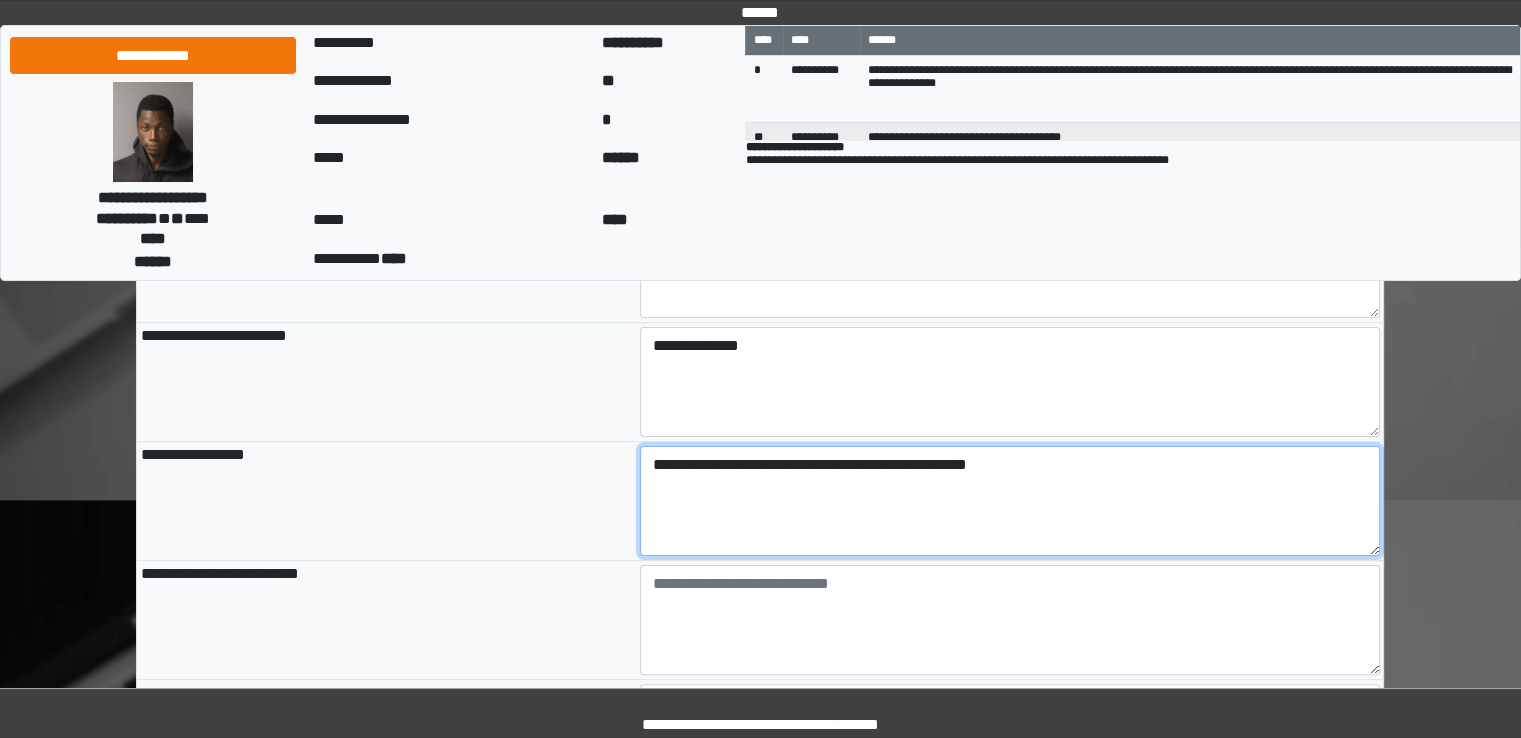 scroll, scrollTop: 356, scrollLeft: 0, axis: vertical 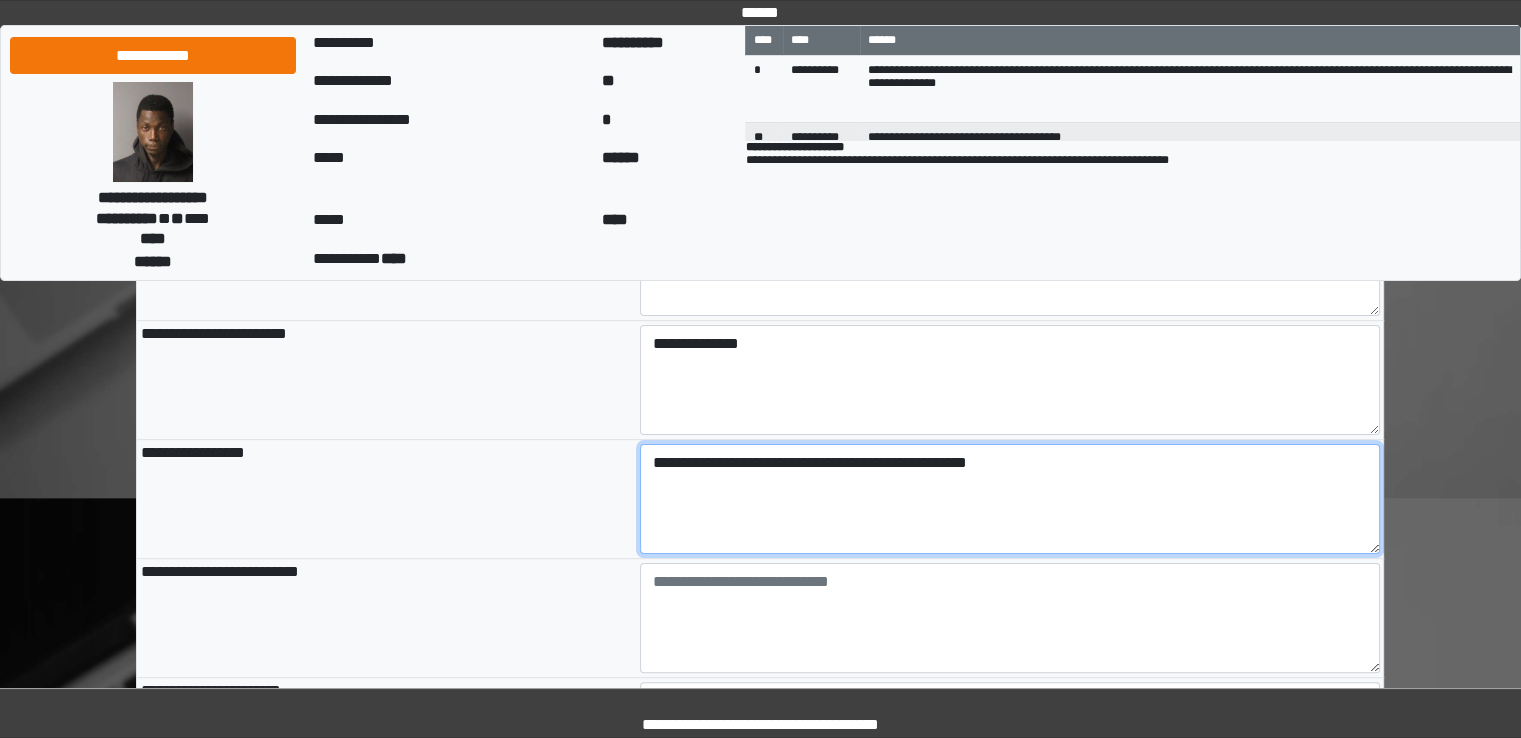 type on "**********" 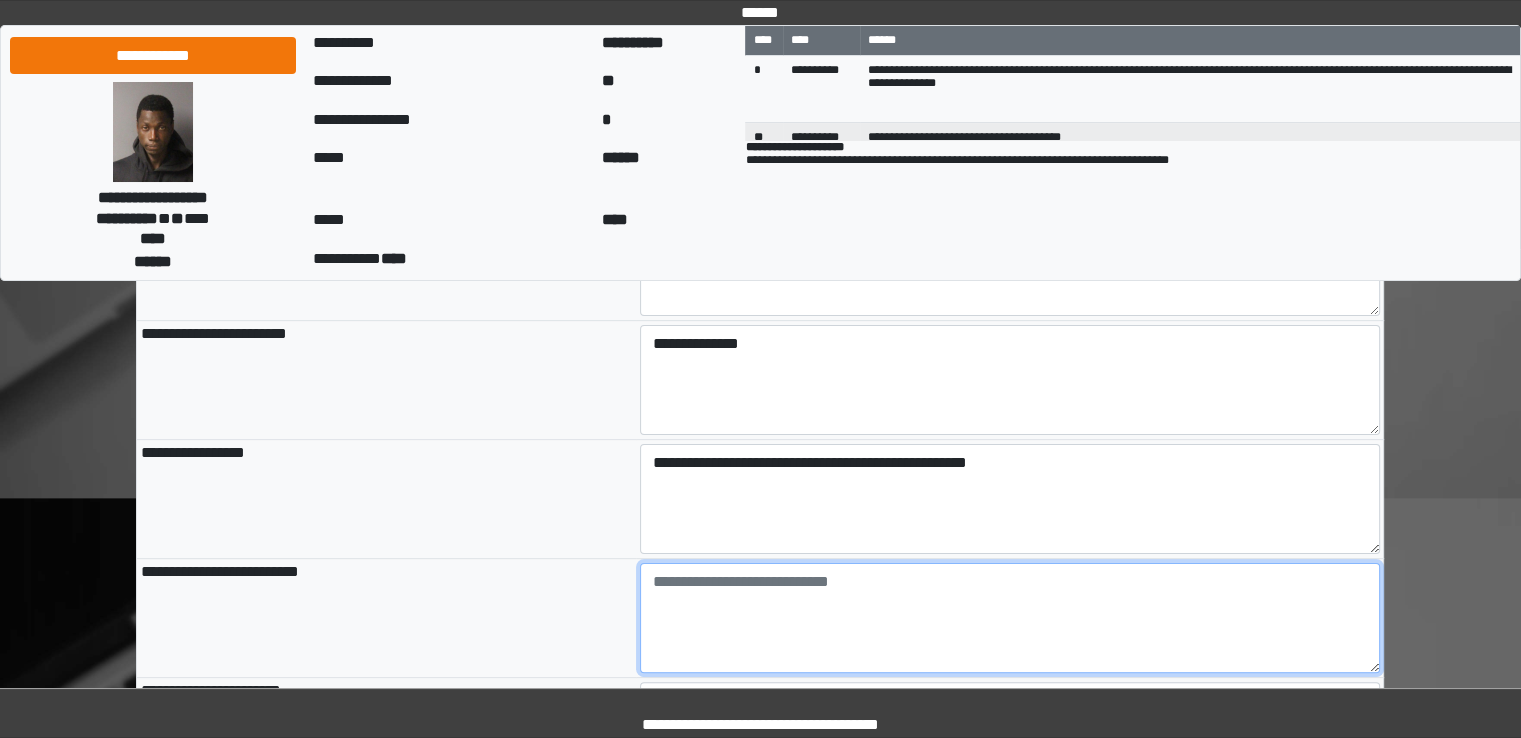 type on "**********" 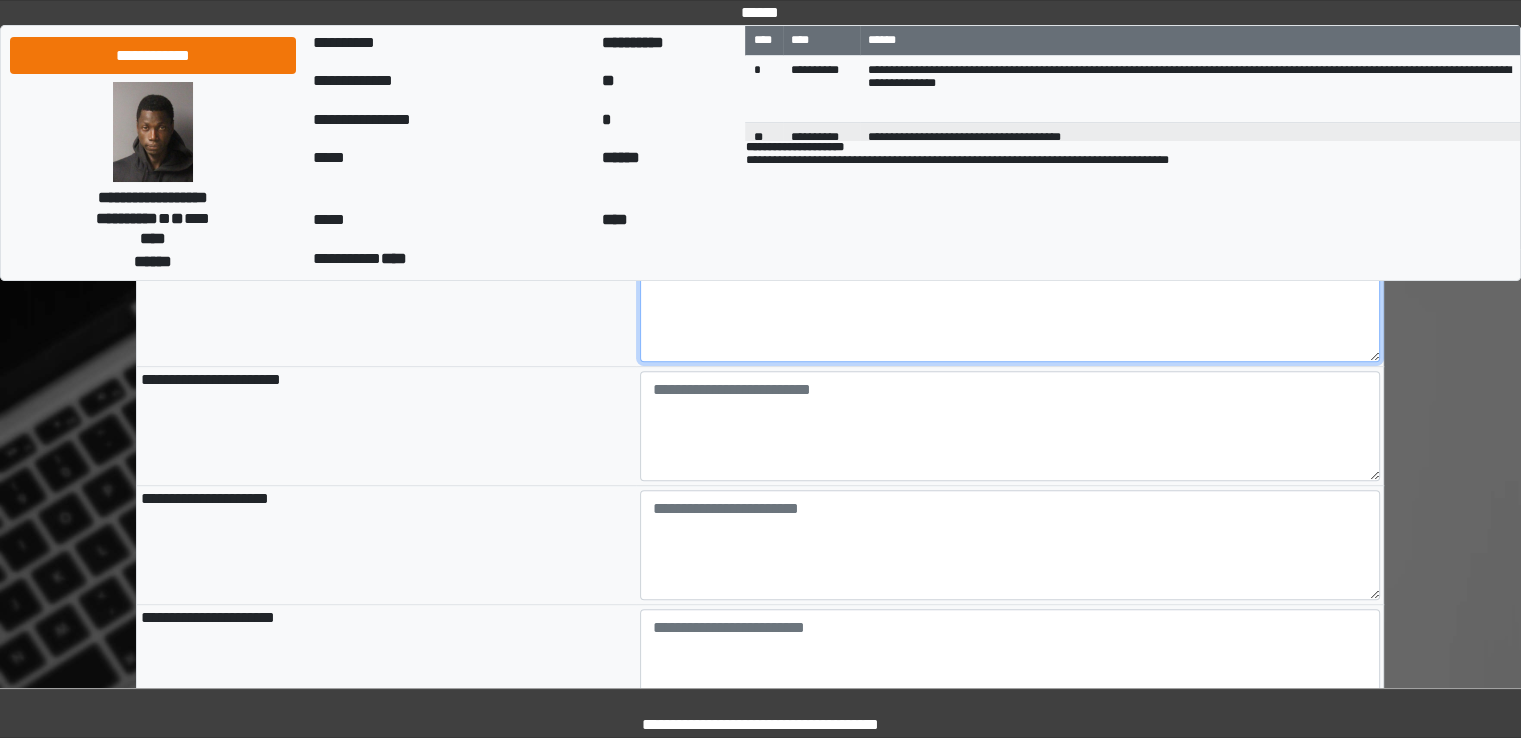 scroll, scrollTop: 670, scrollLeft: 0, axis: vertical 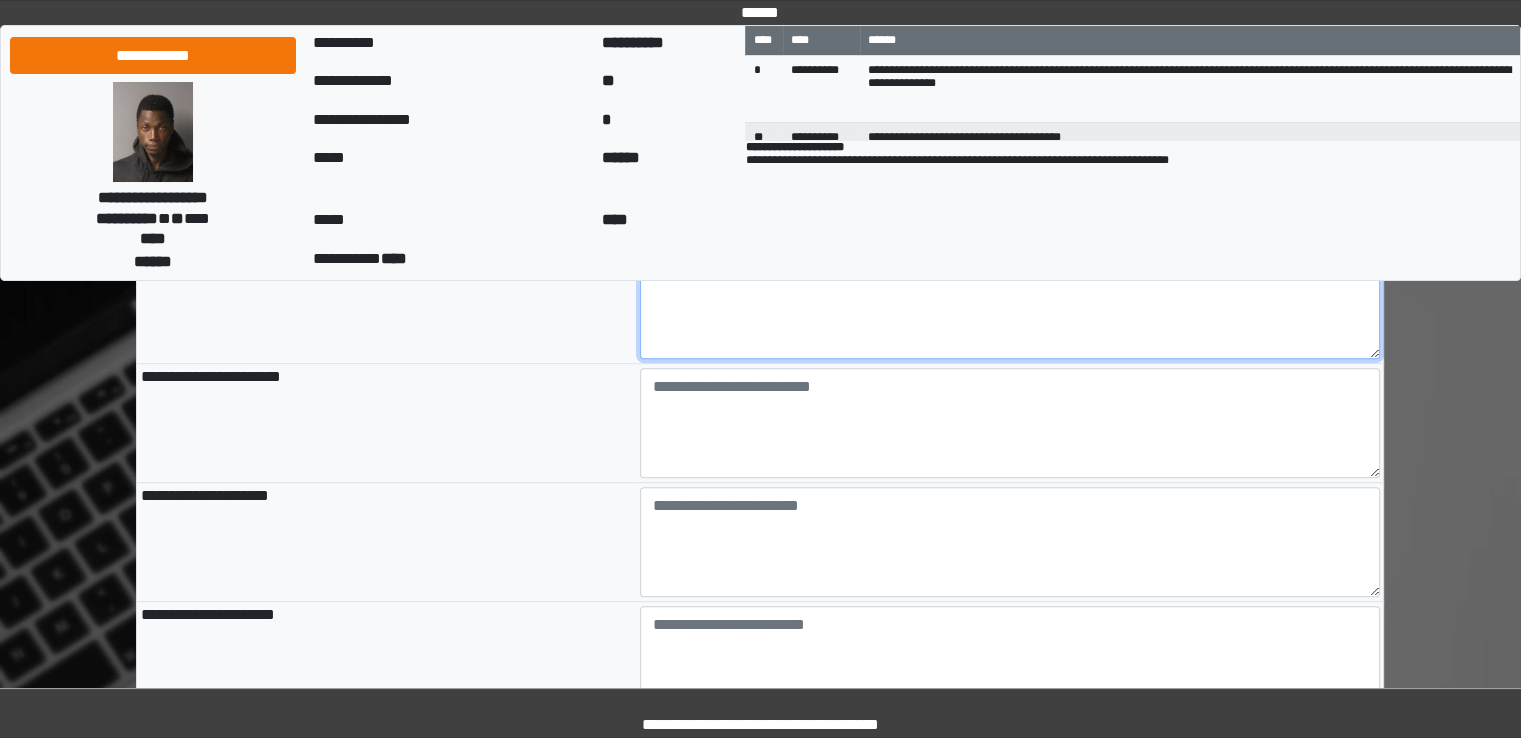 type on "*******" 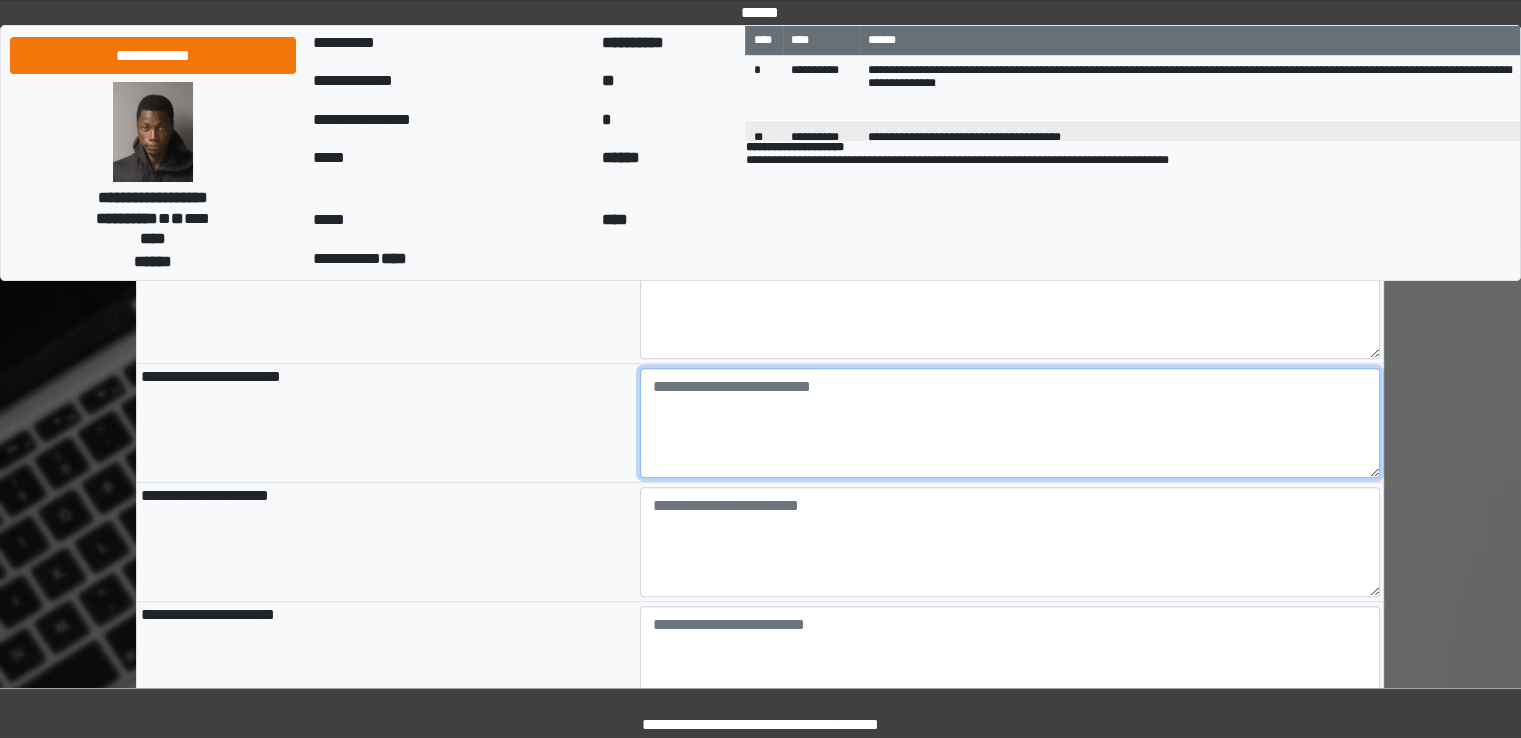 type on "**********" 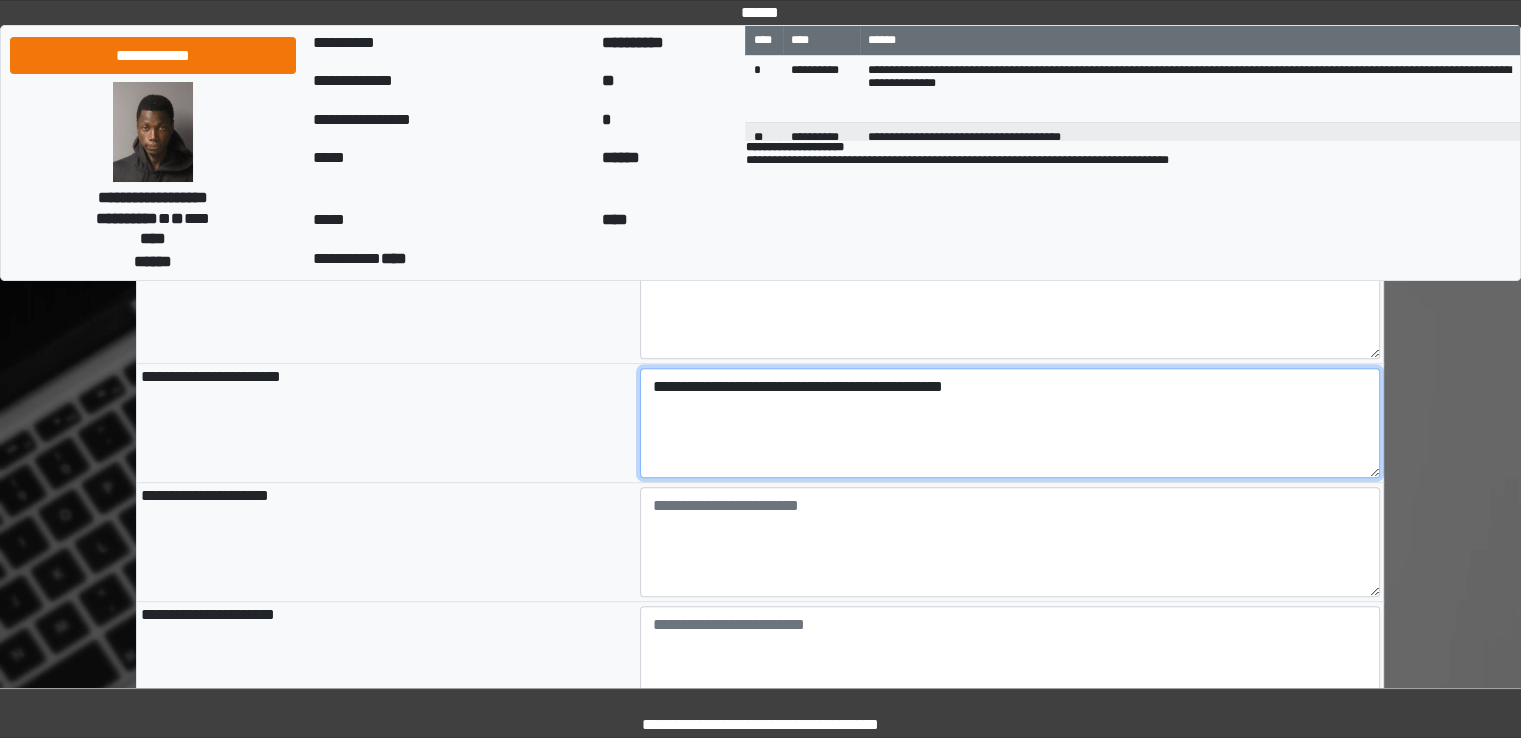 type on "**********" 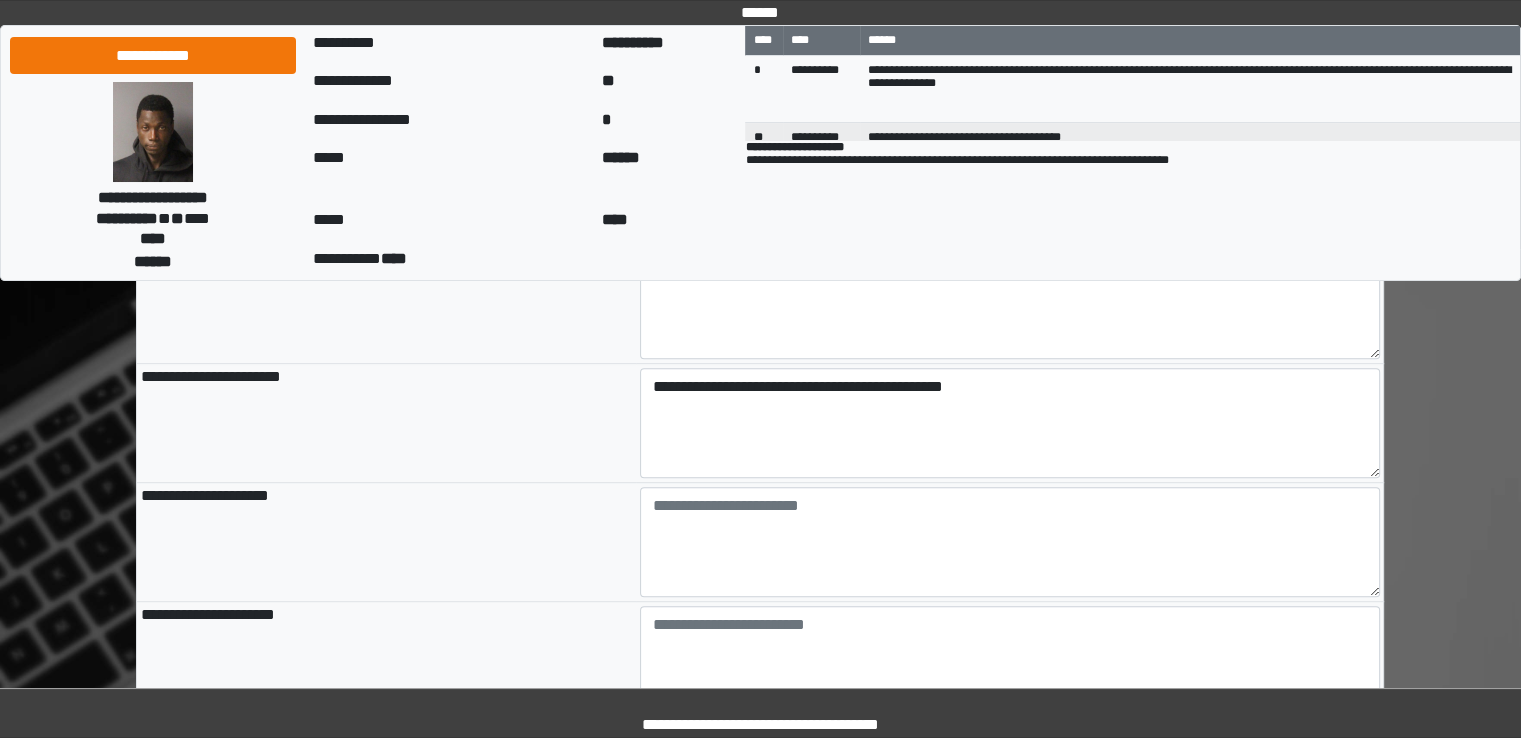 type on "**********" 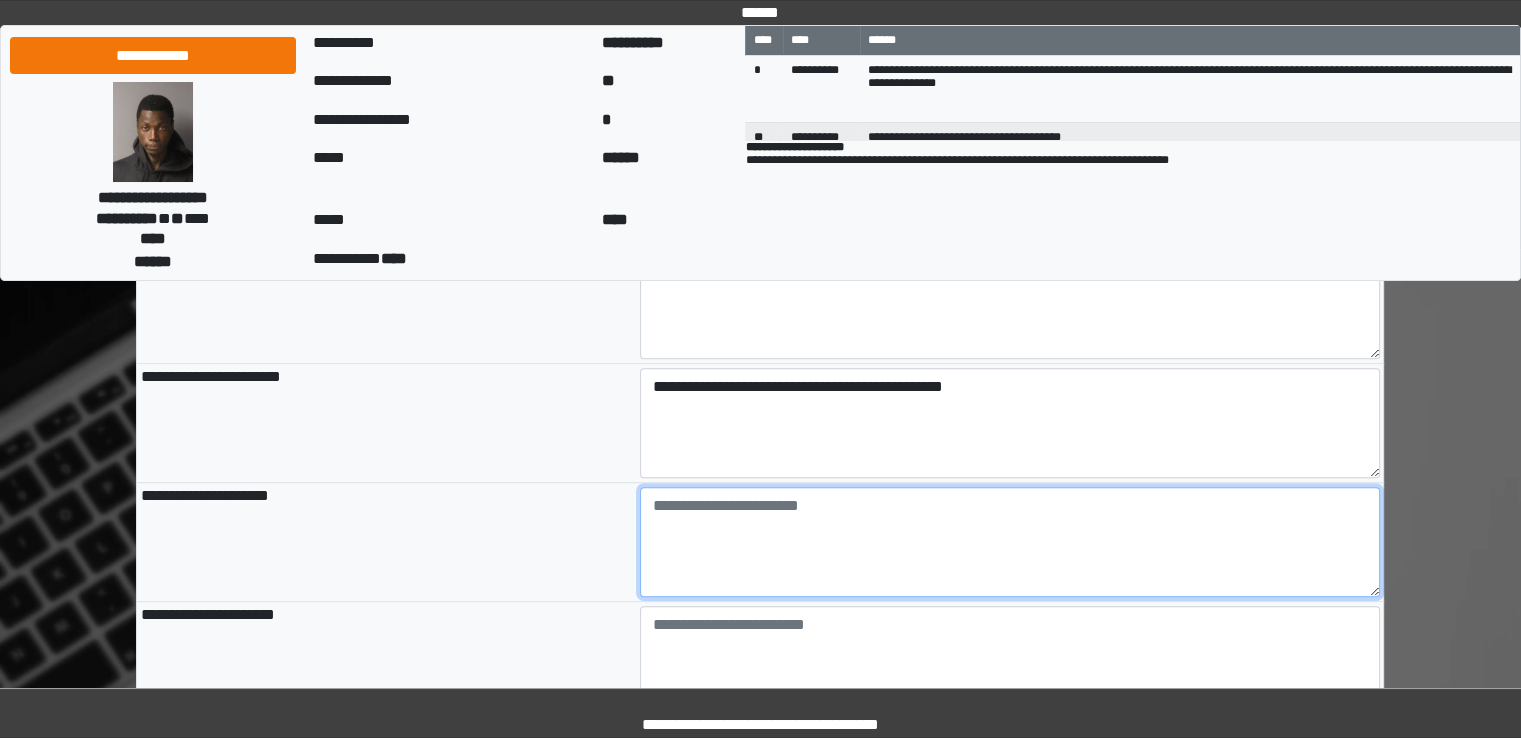 click at bounding box center (1010, 542) 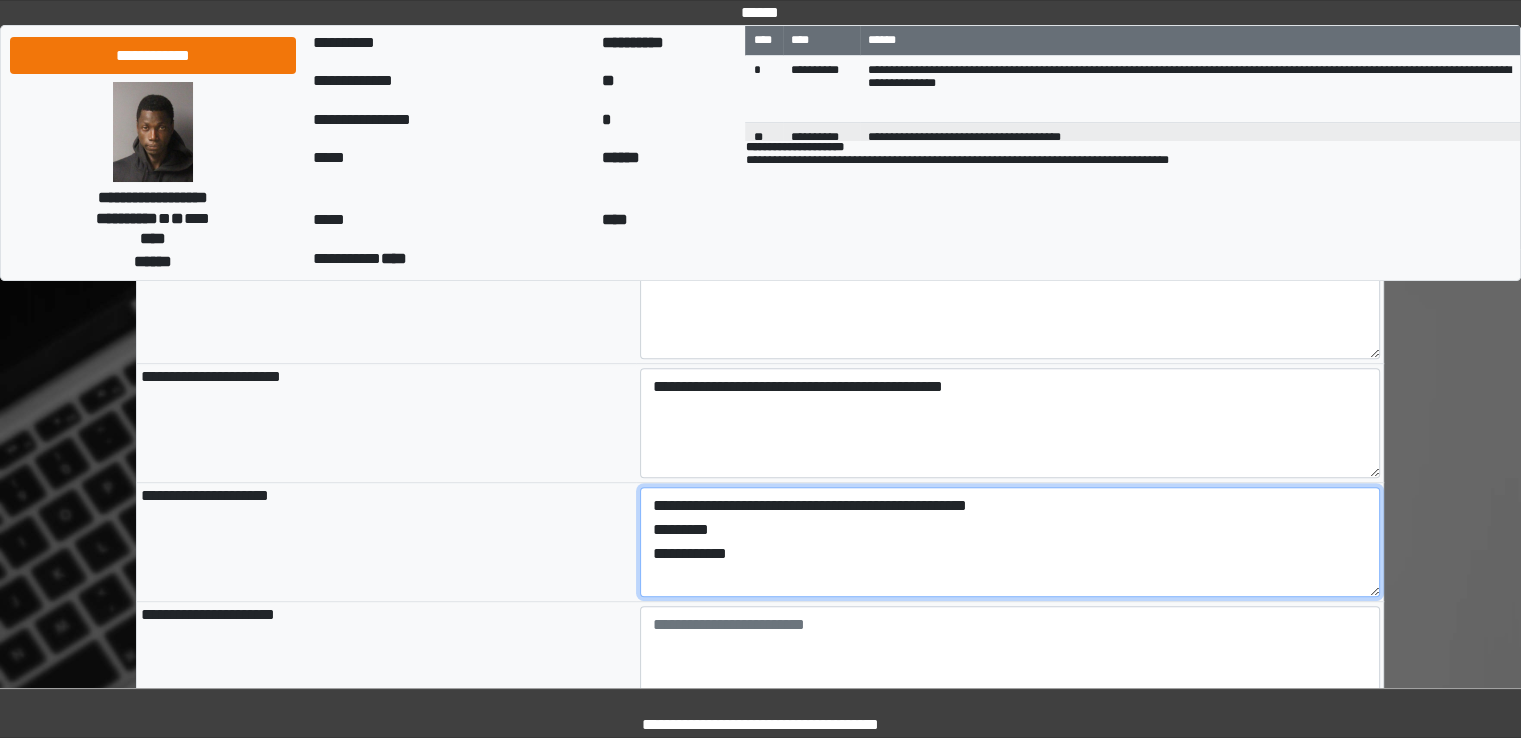 click on "**********" at bounding box center [1010, 542] 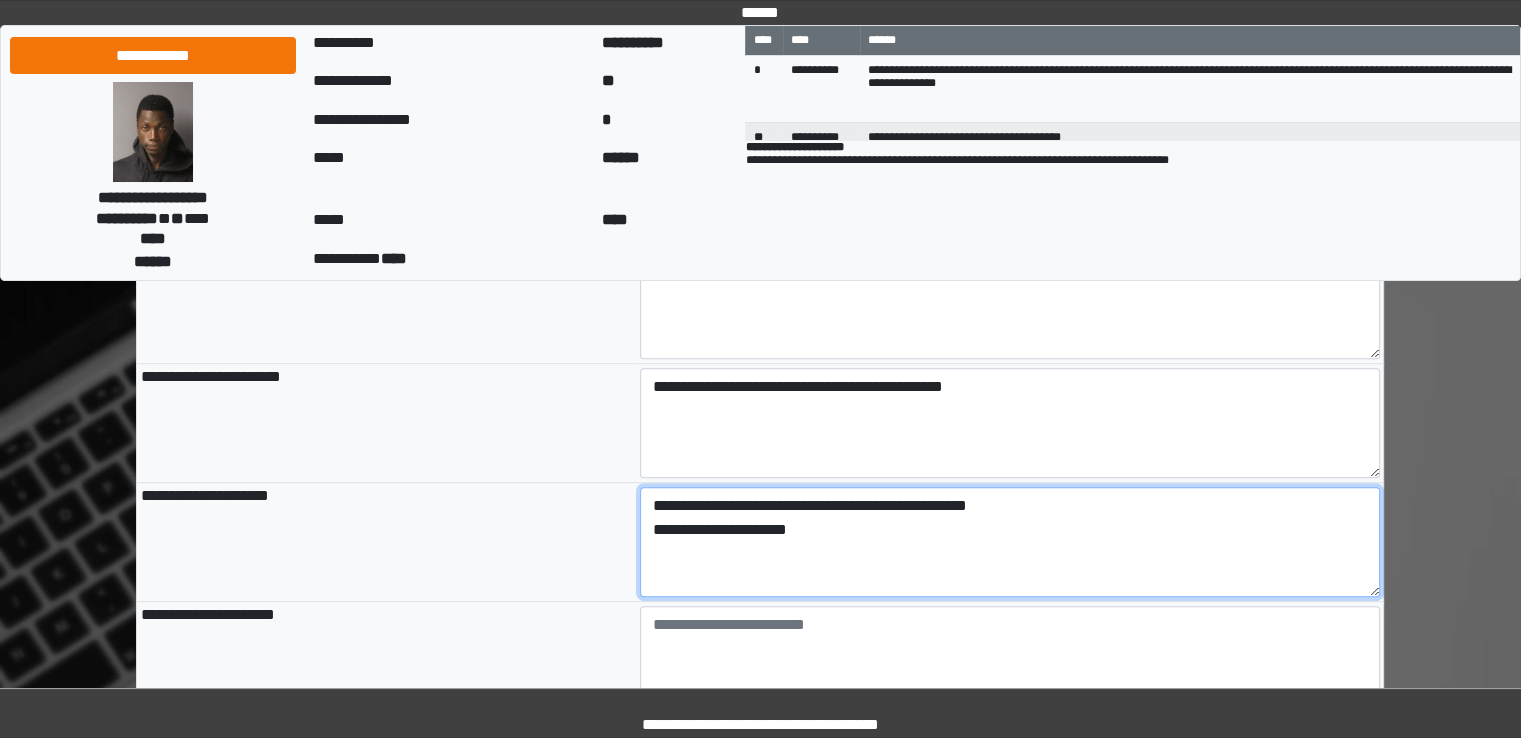 type on "**********" 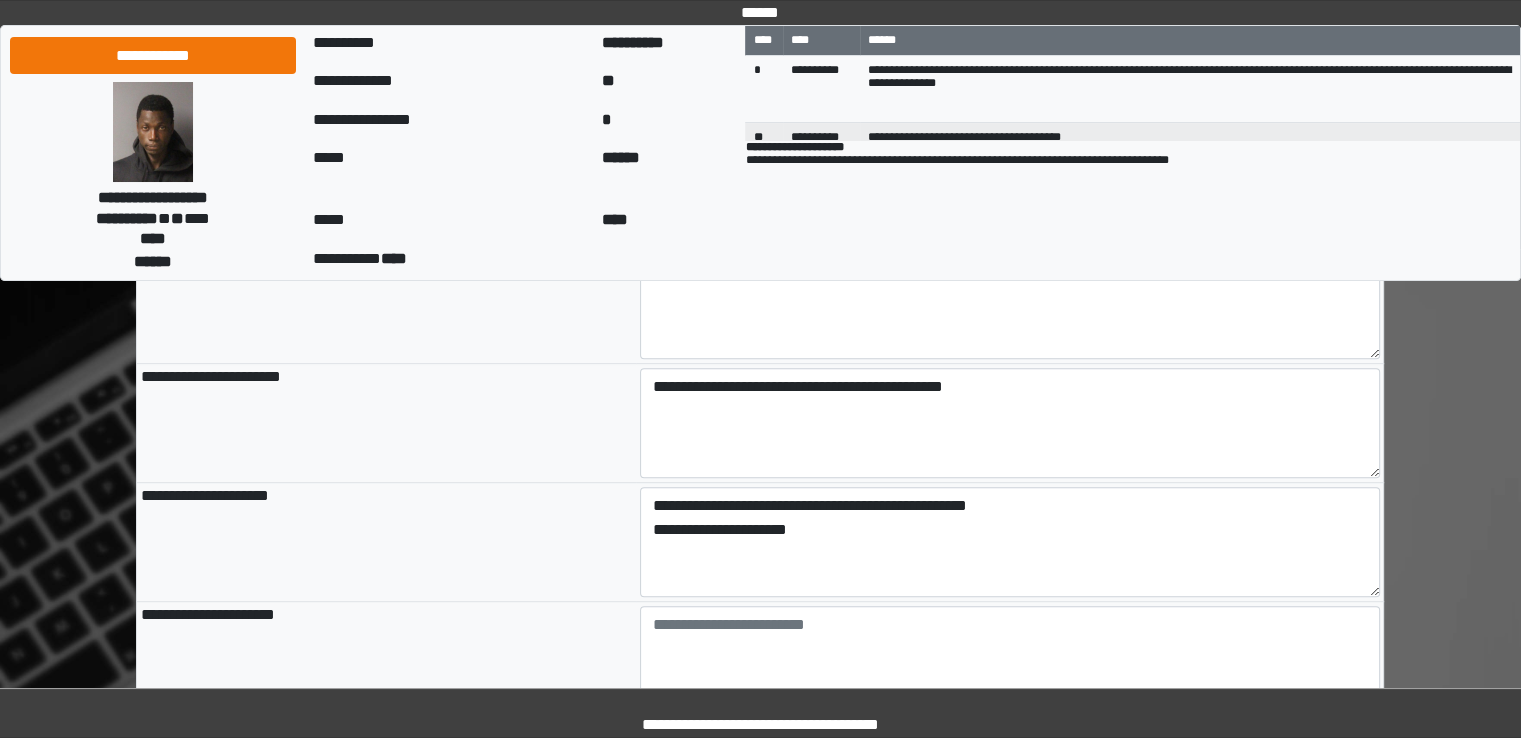 type on "**********" 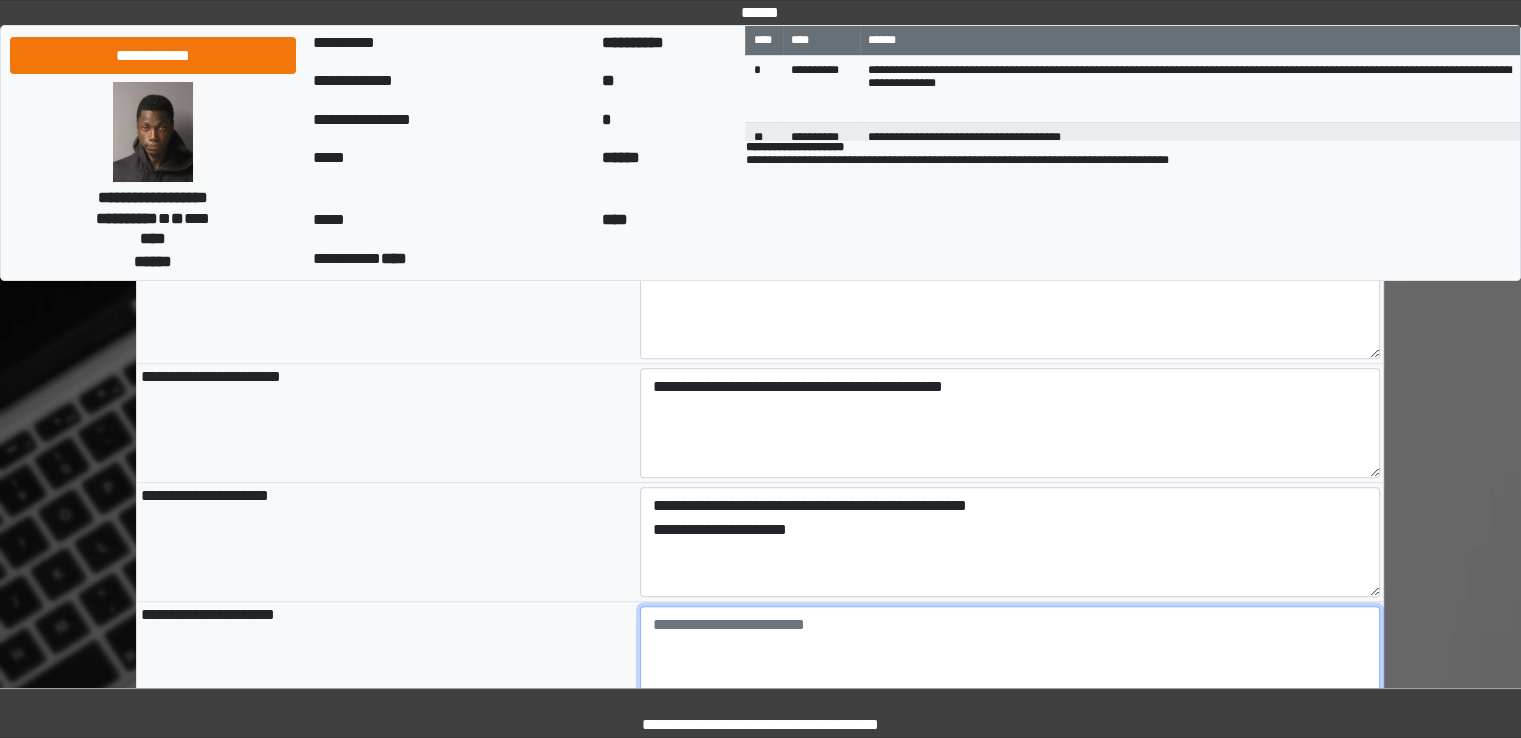 click at bounding box center (1010, 661) 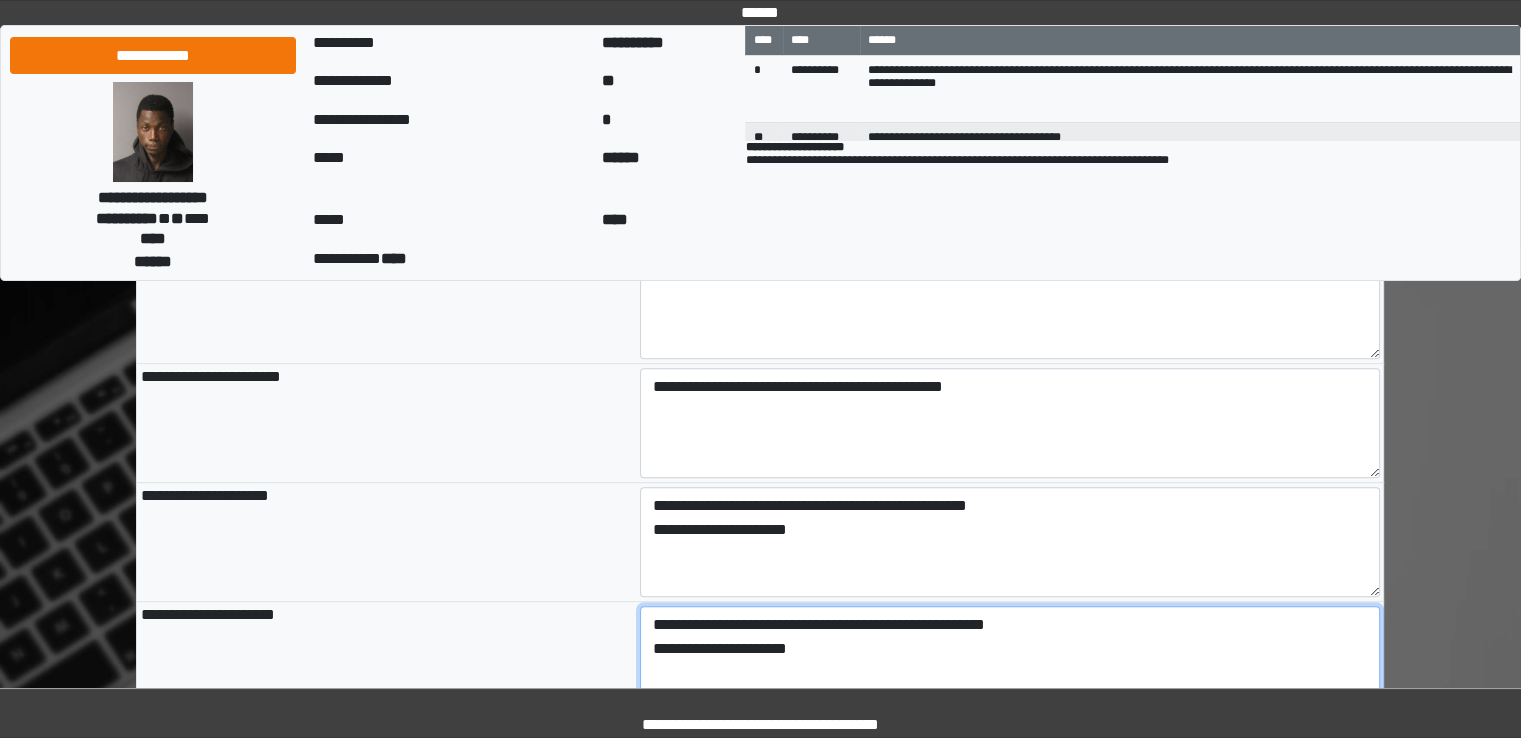 click on "**********" at bounding box center [1010, 661] 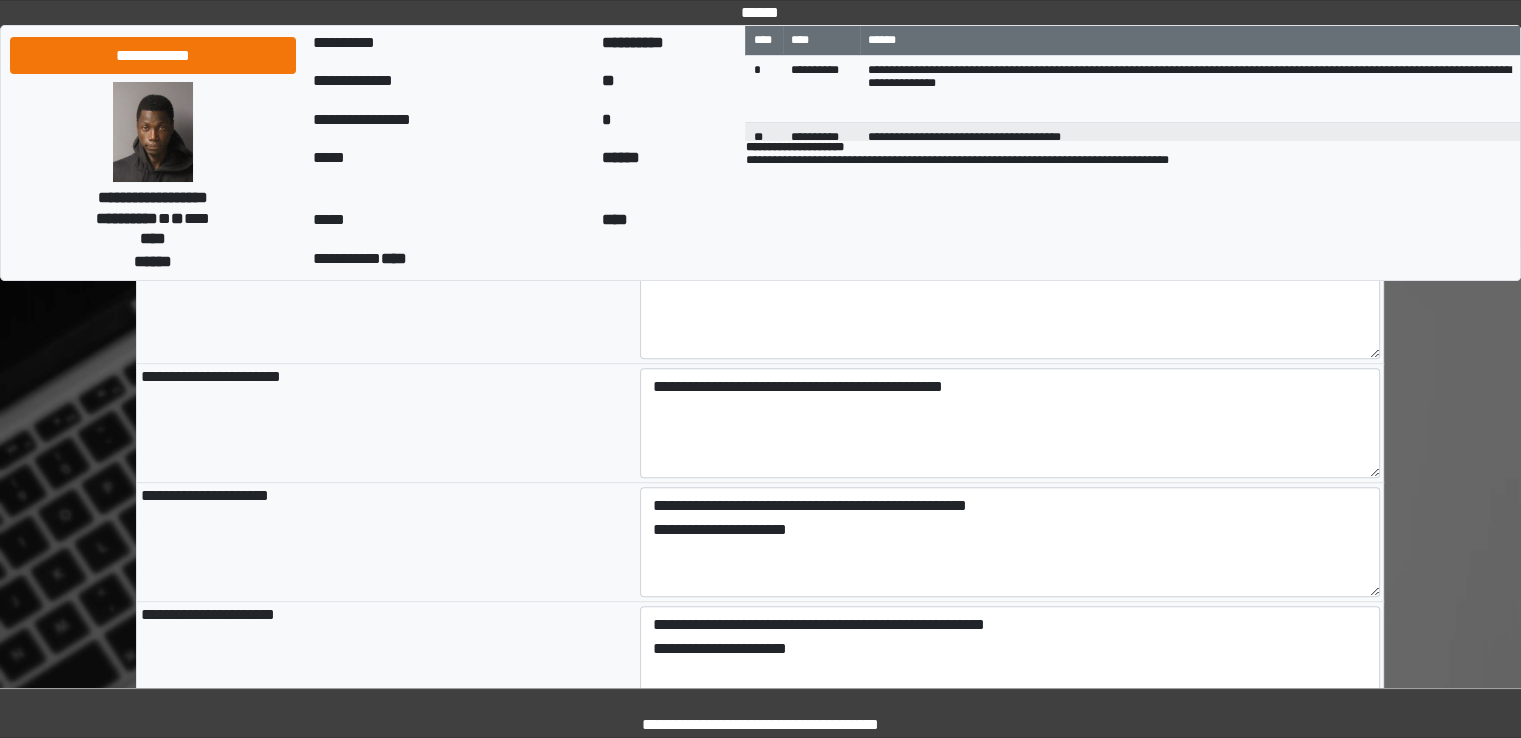 type on "**********" 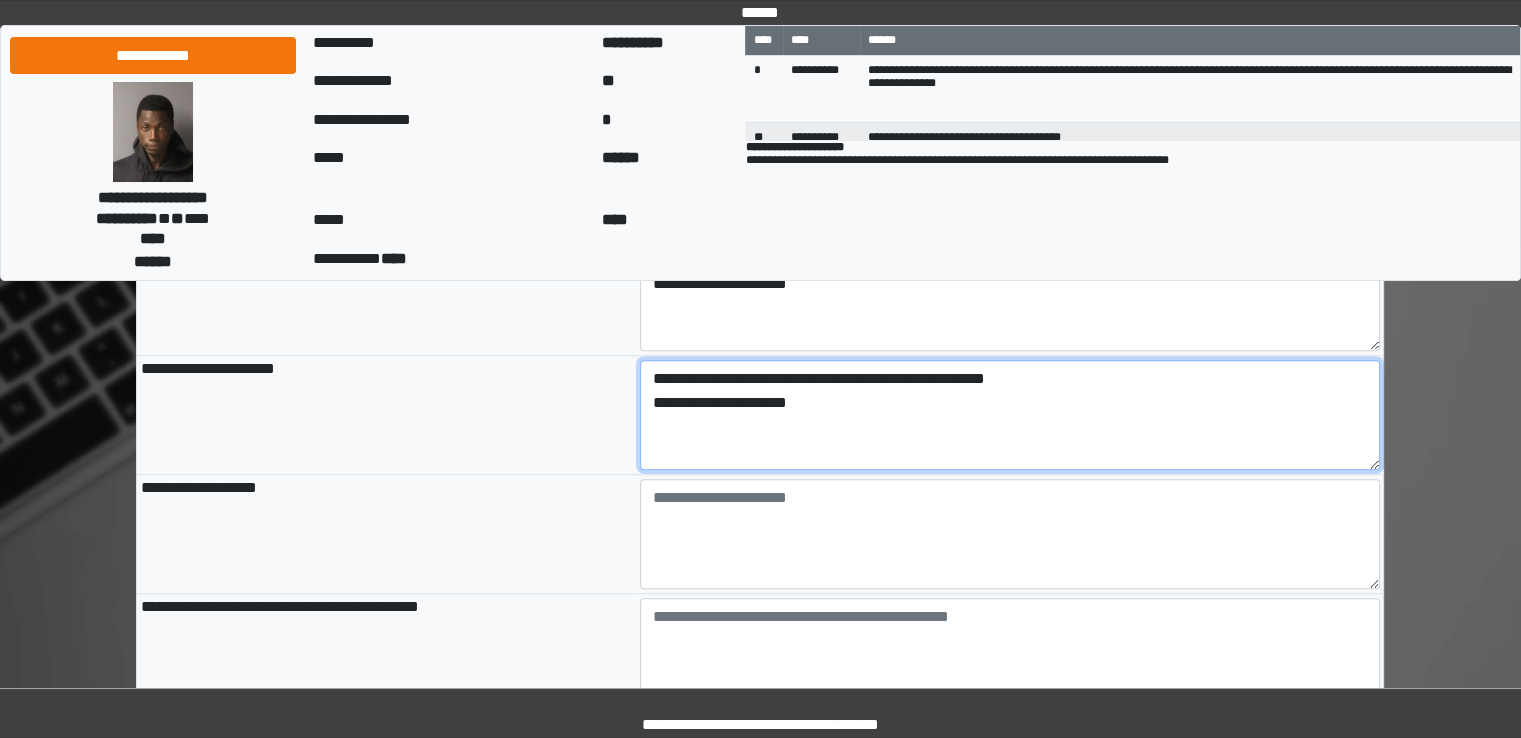 scroll, scrollTop: 916, scrollLeft: 0, axis: vertical 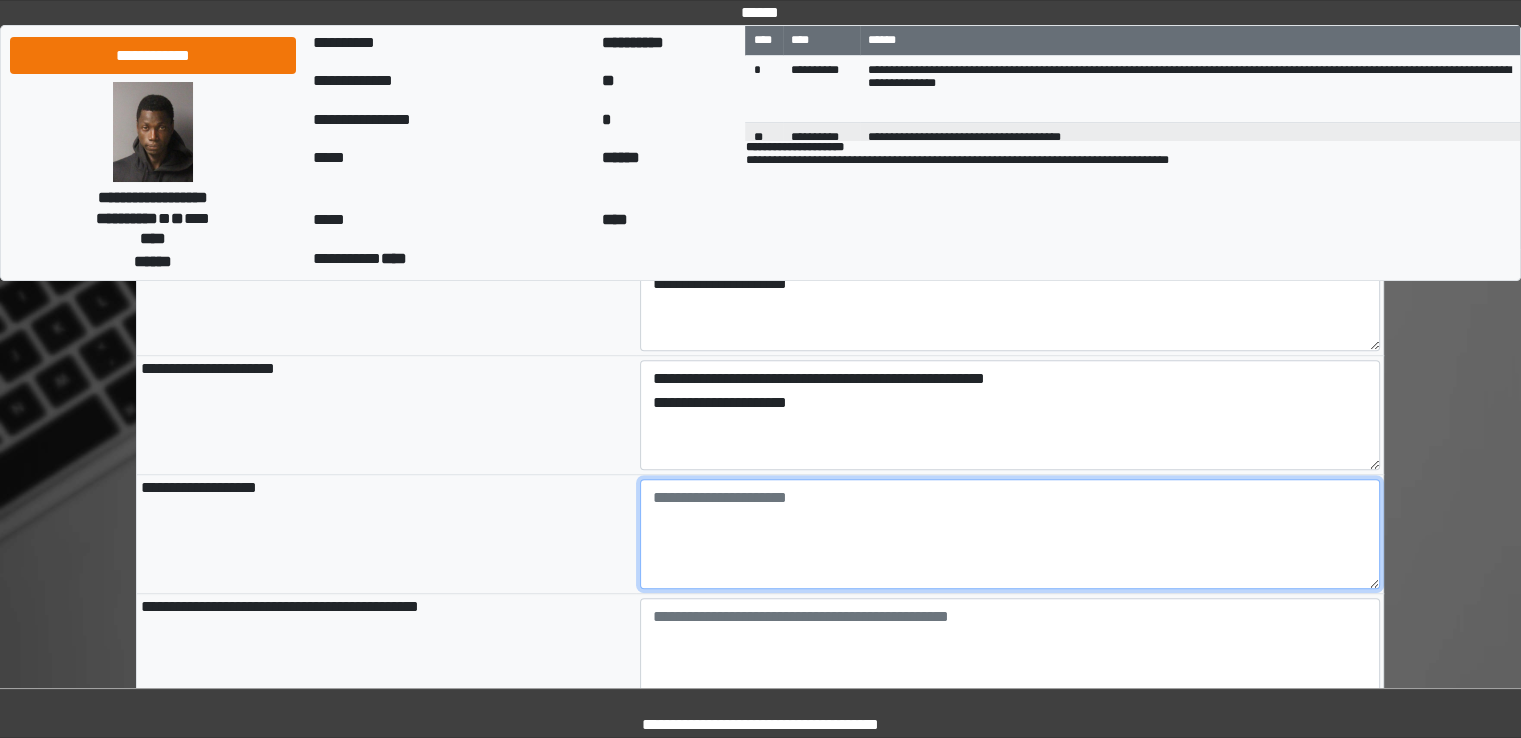 type on "**********" 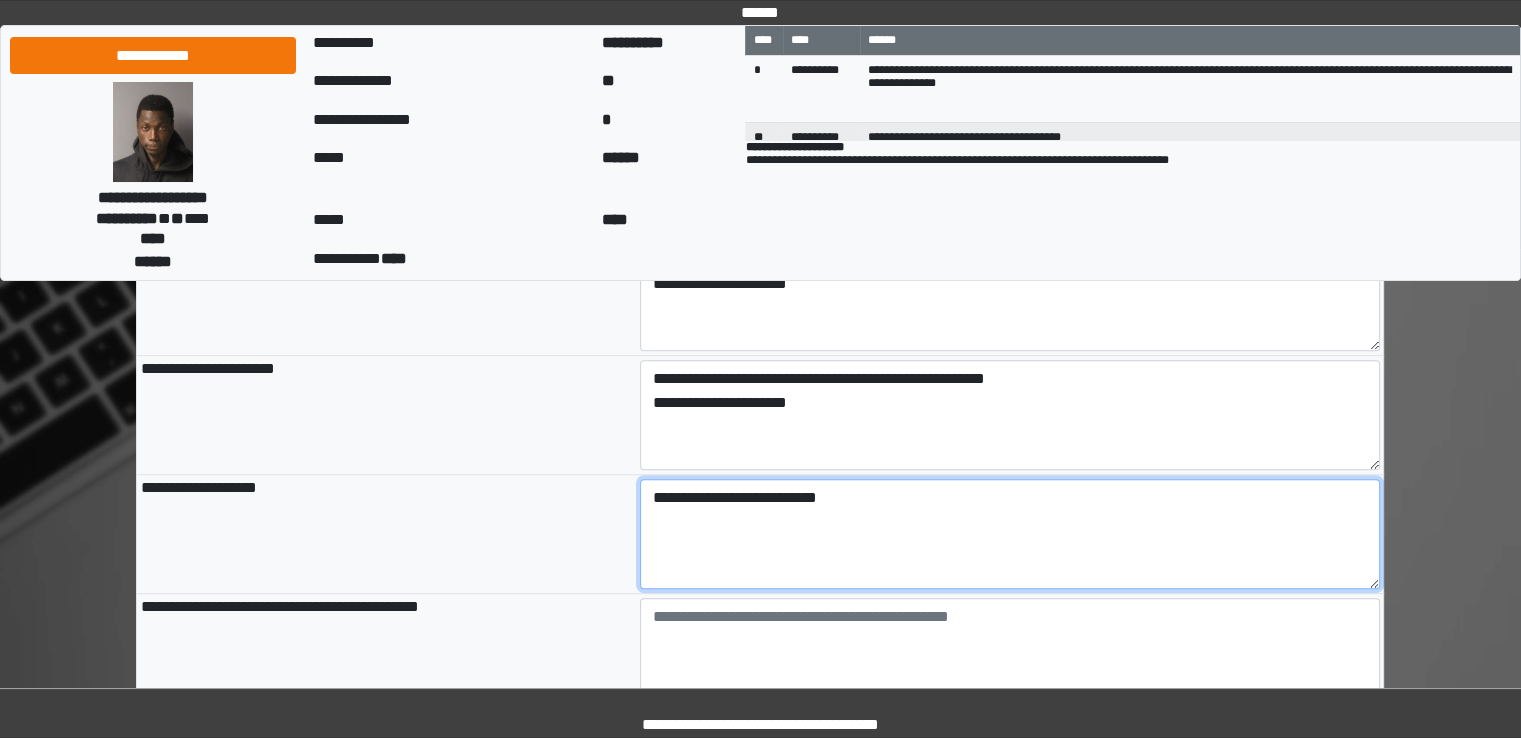 type on "**********" 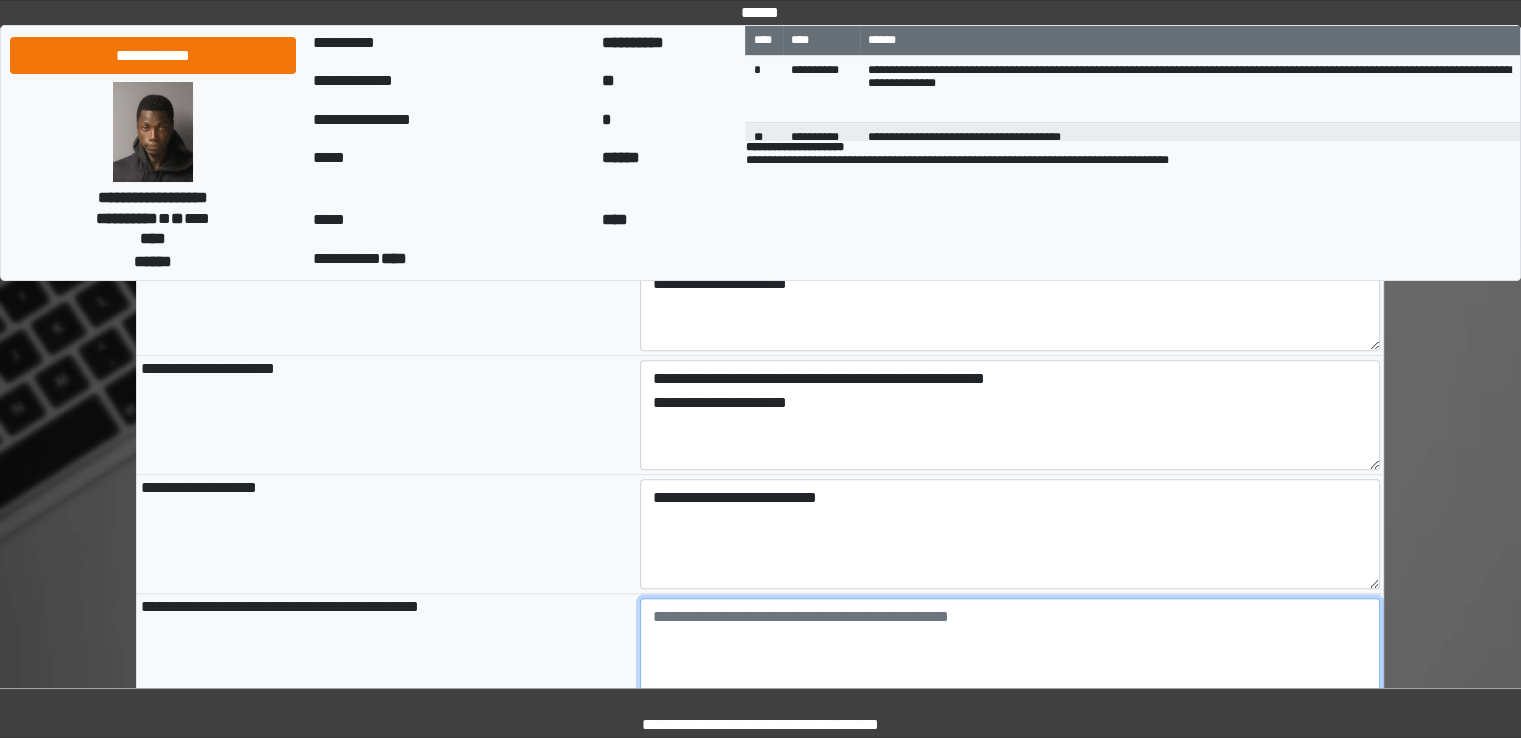 type on "**********" 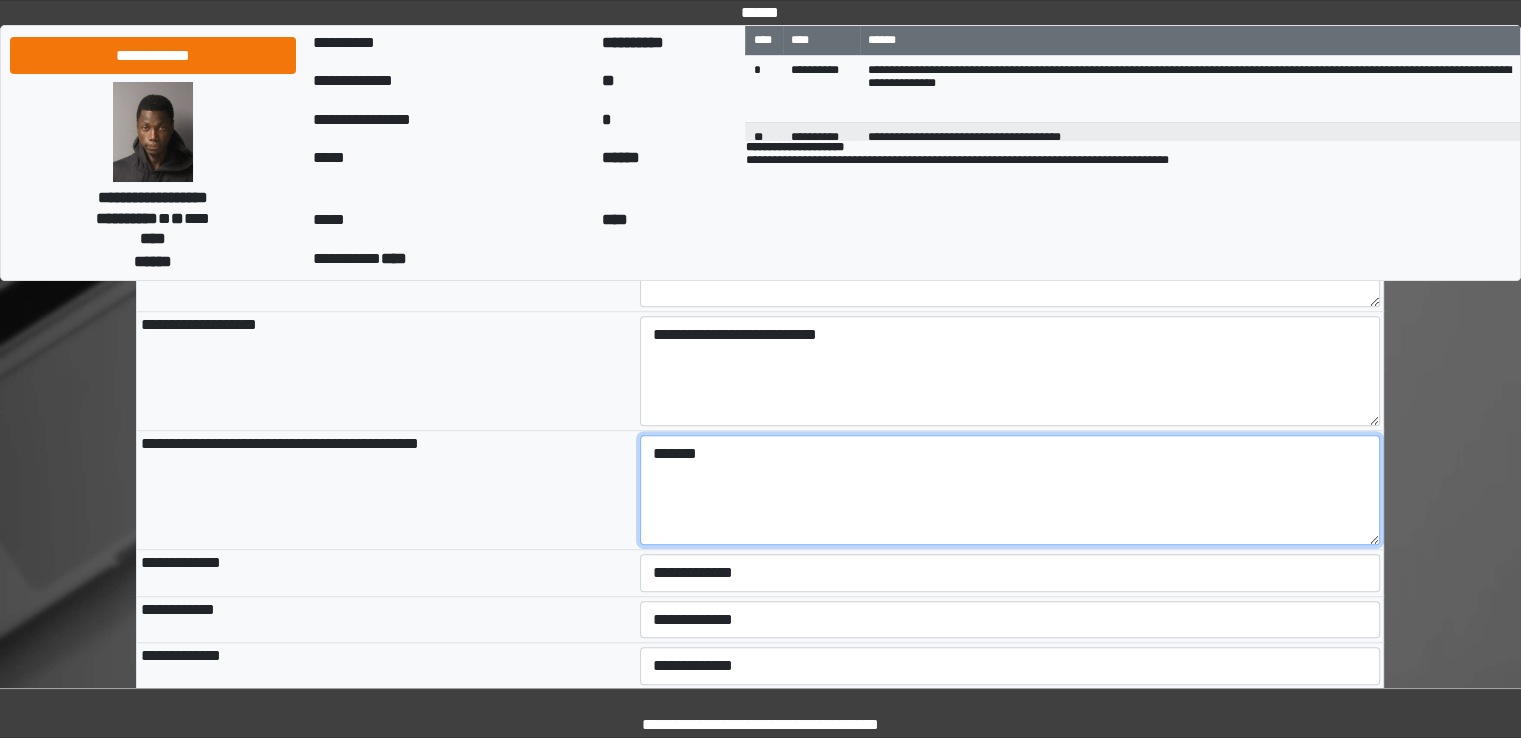 scroll, scrollTop: 1263, scrollLeft: 0, axis: vertical 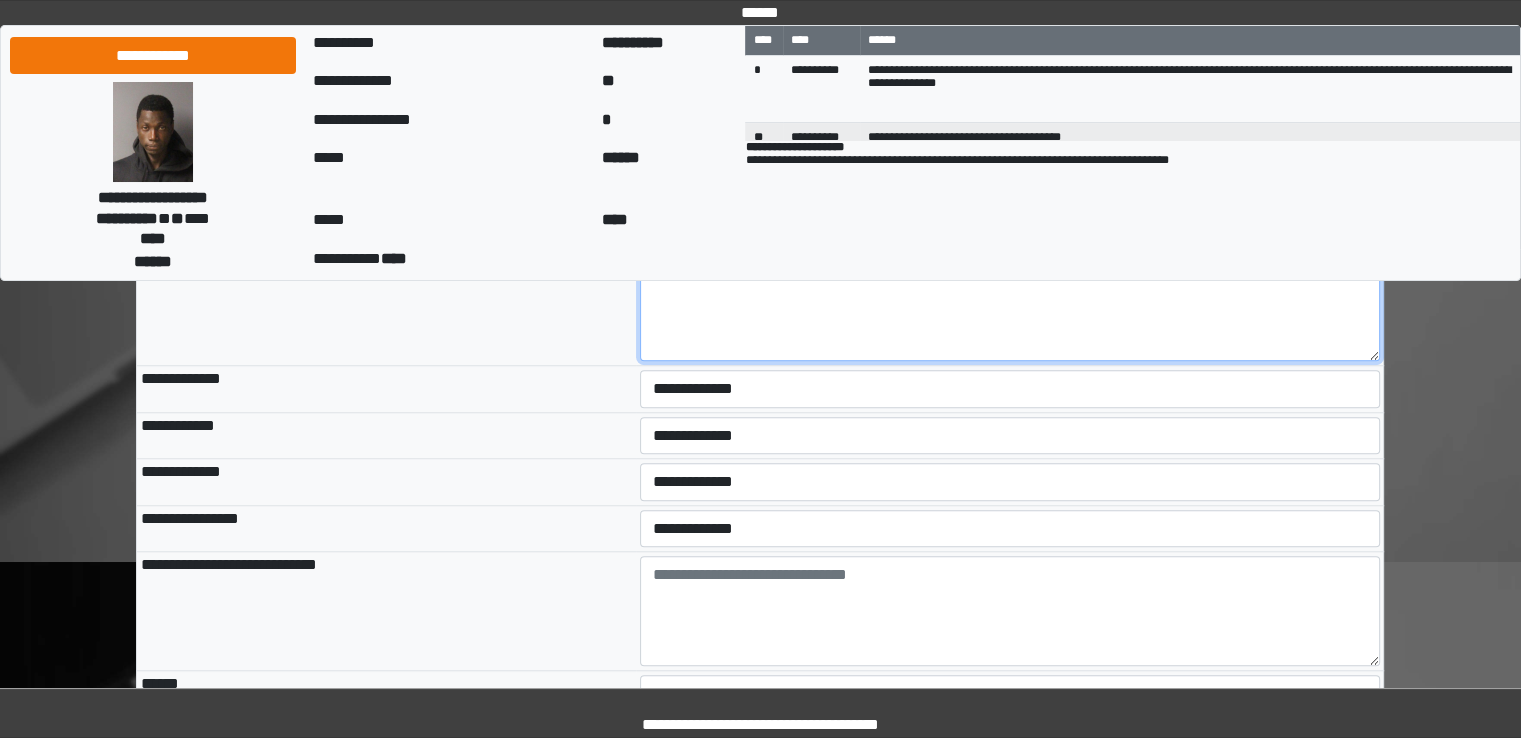 type on "*******" 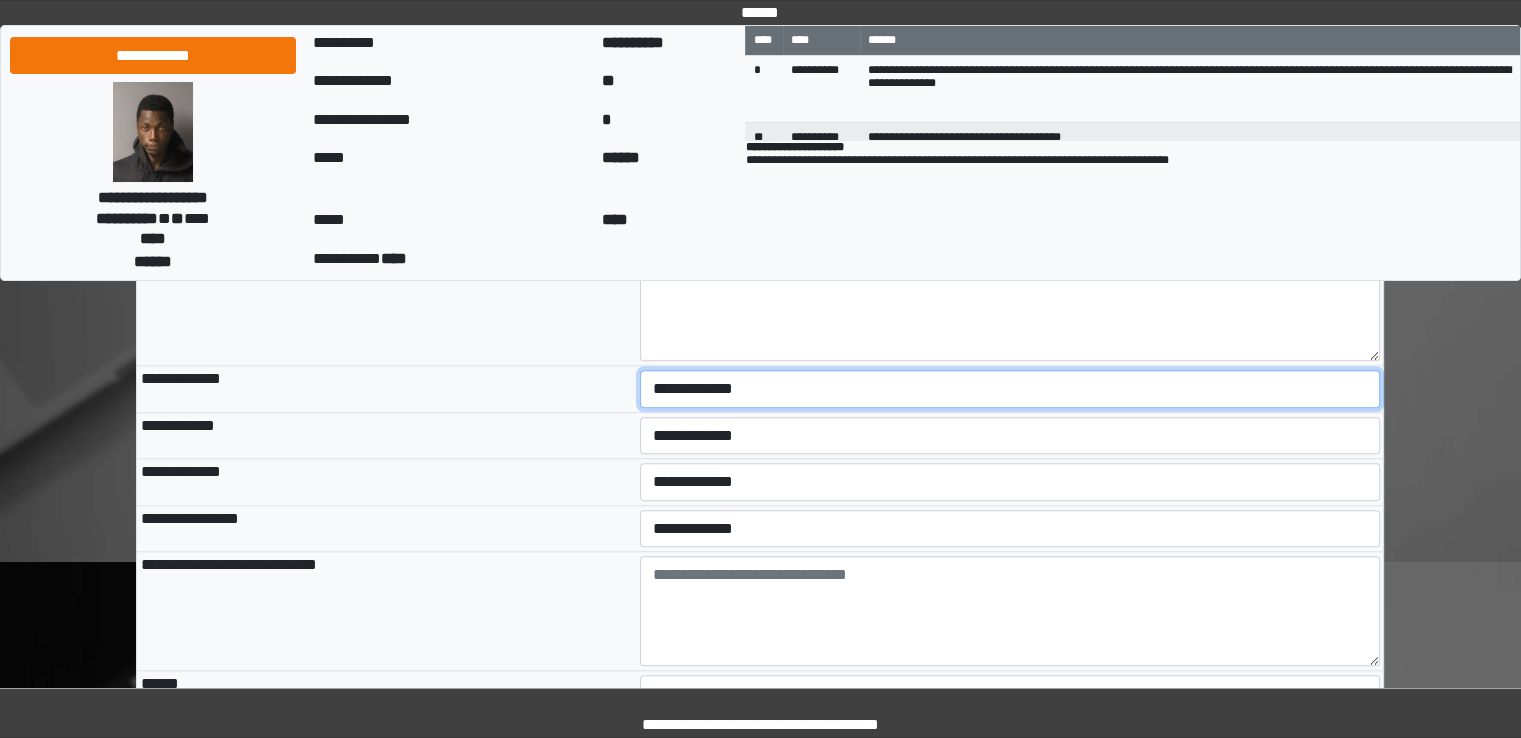 type on "**********" 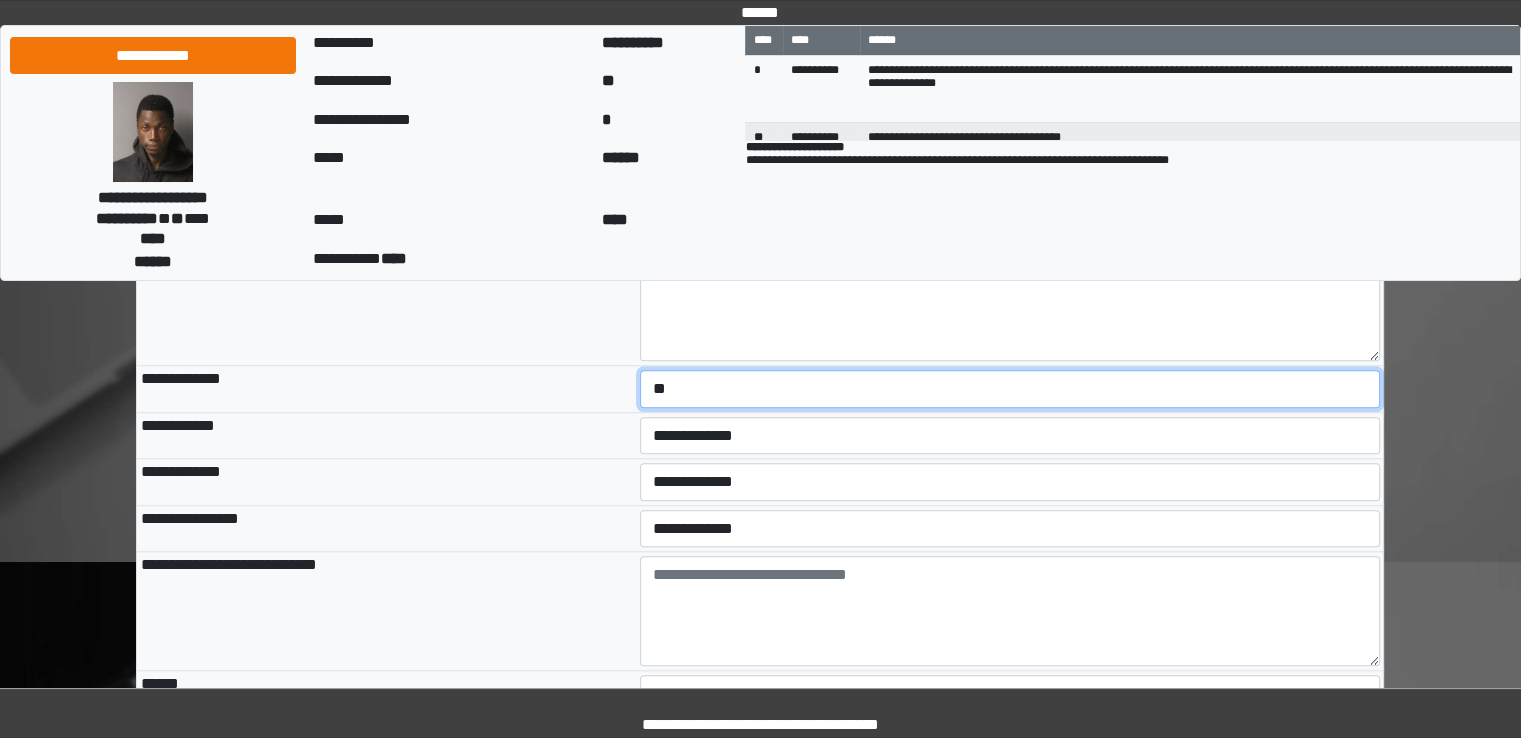 click on "**********" at bounding box center (1010, 389) 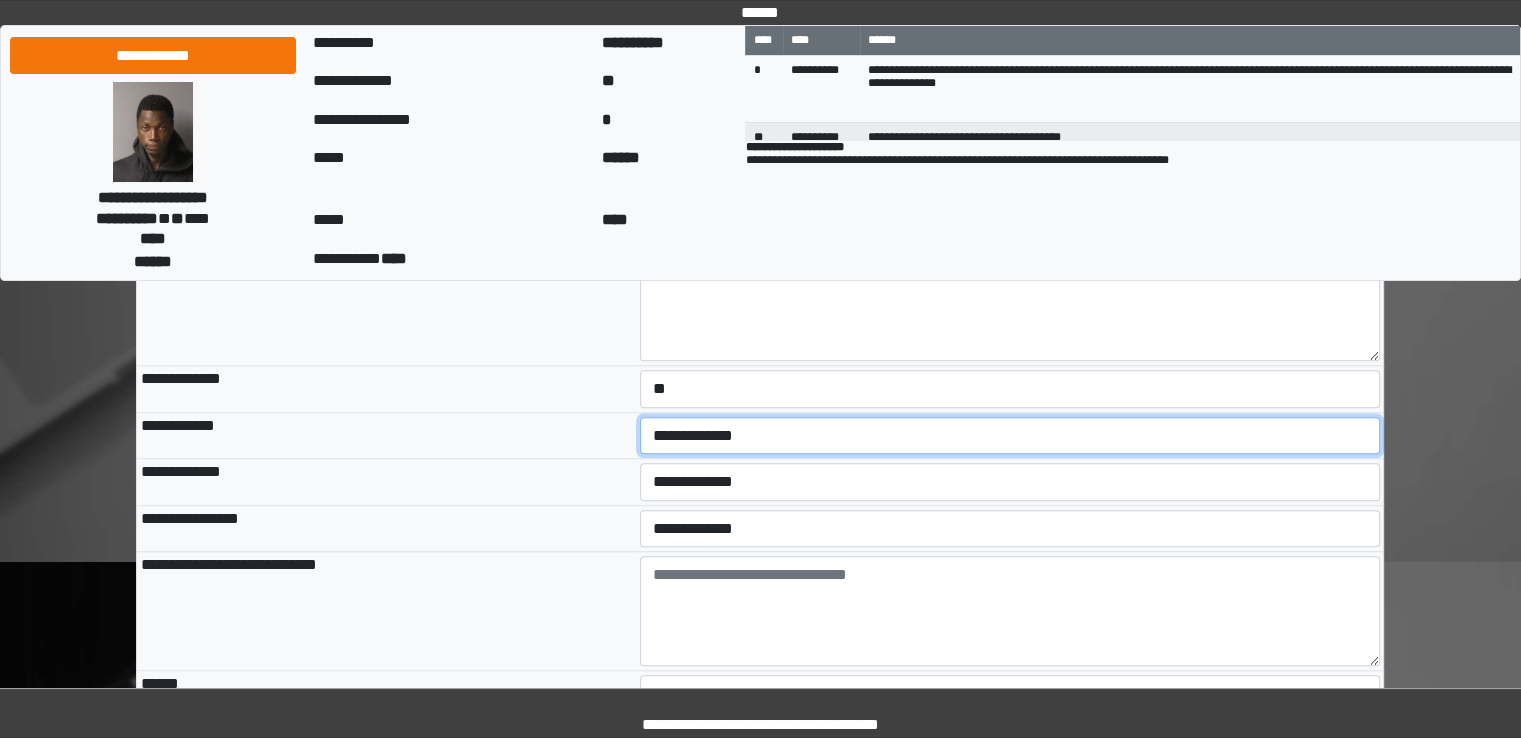 click on "**********" at bounding box center [1010, 436] 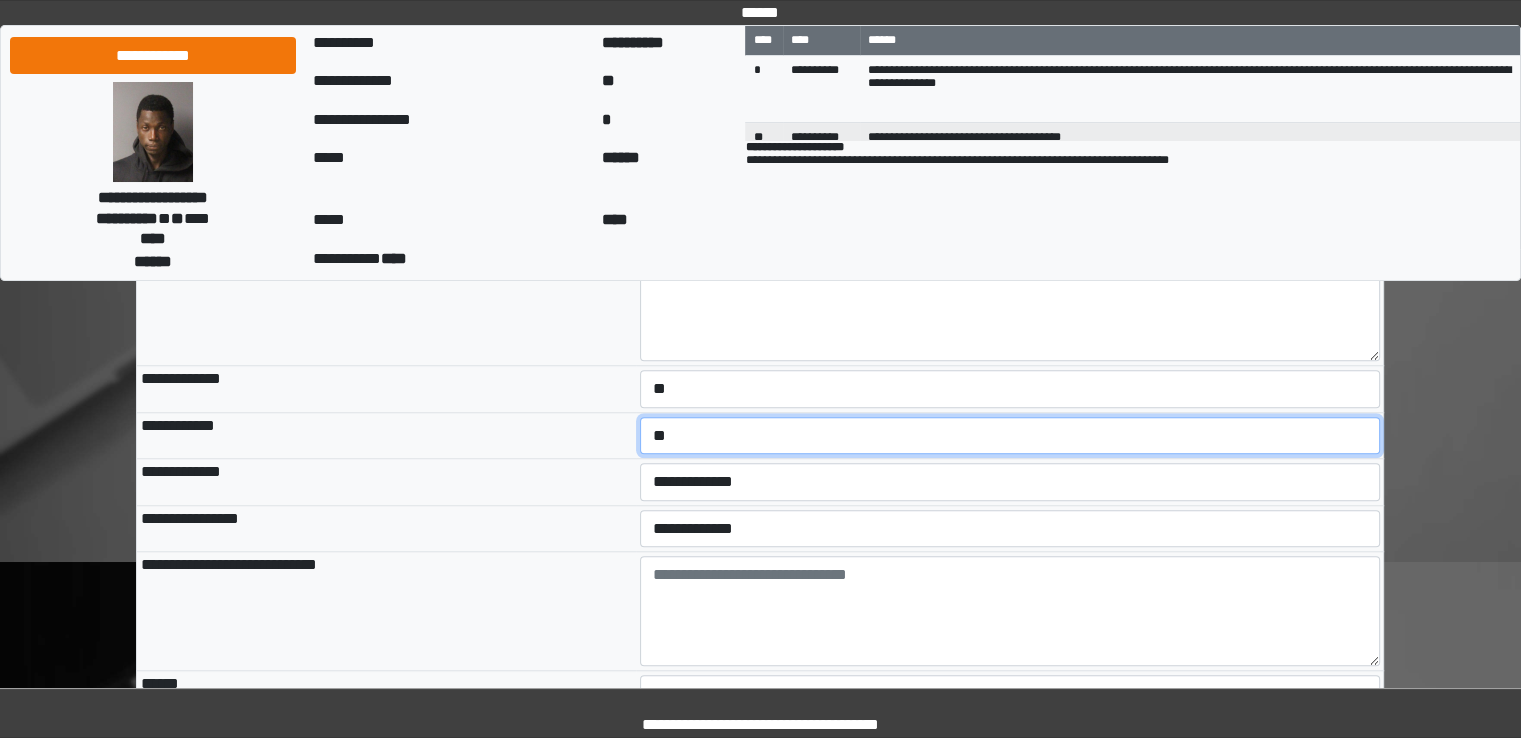 click on "**********" at bounding box center [1010, 436] 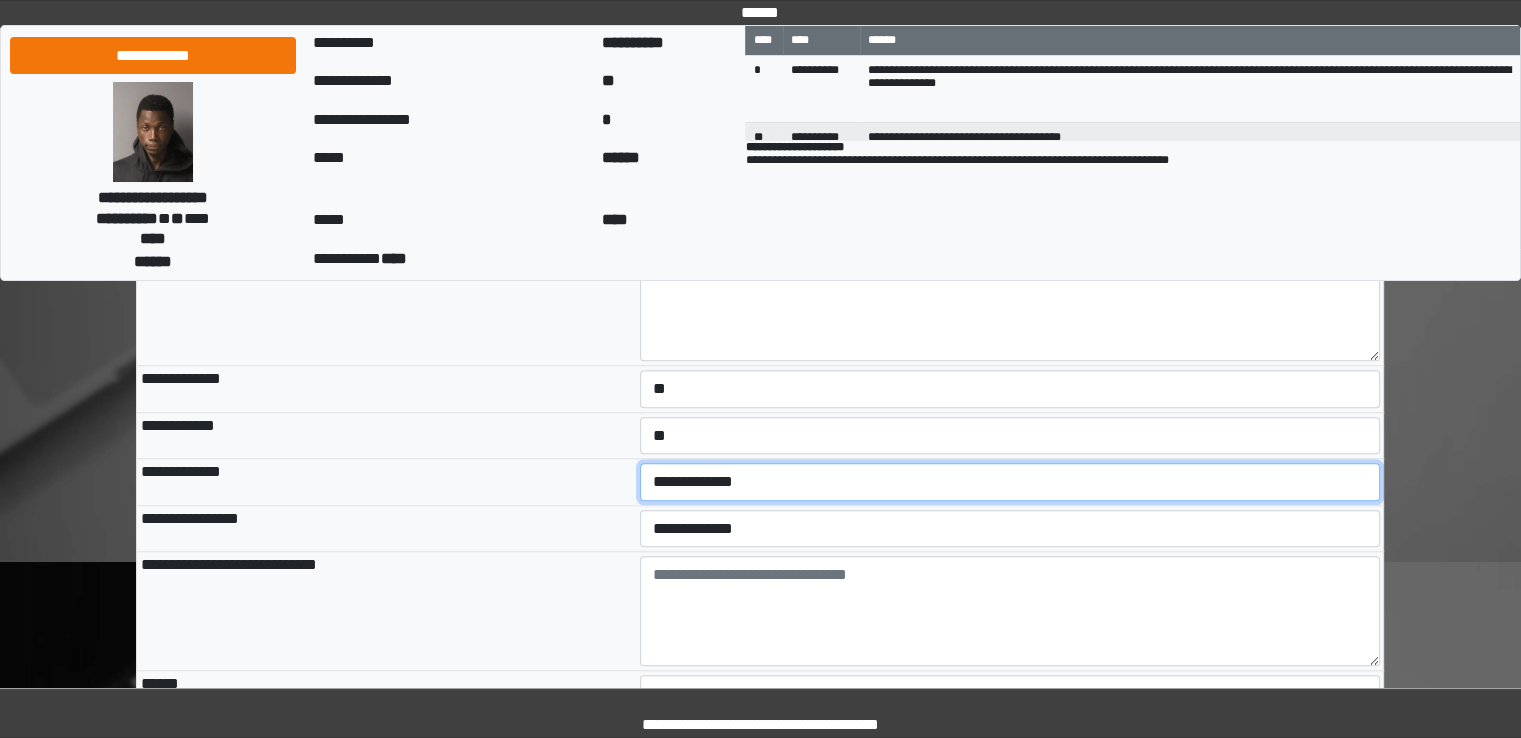 click on "**********" at bounding box center (1010, 482) 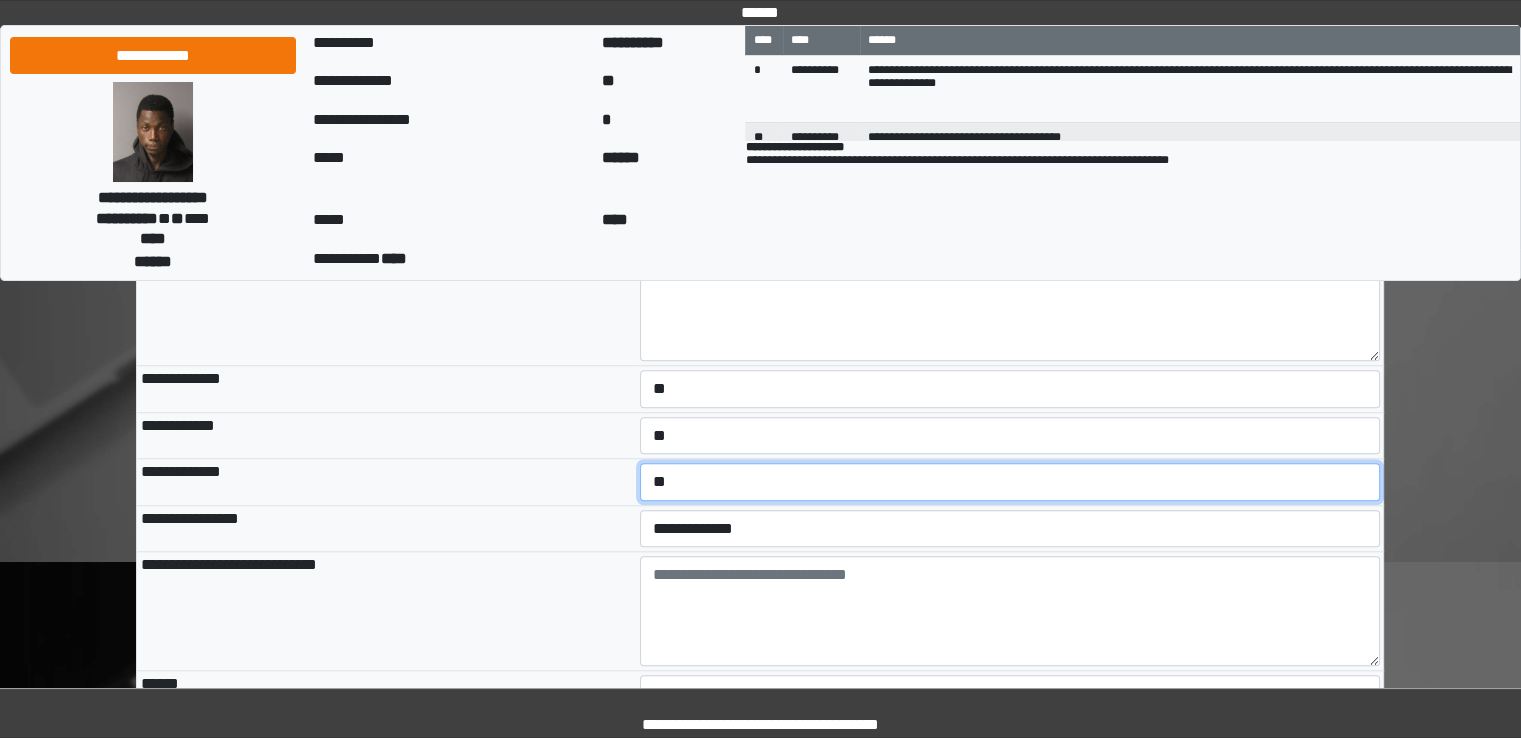 click on "**********" at bounding box center [1010, 482] 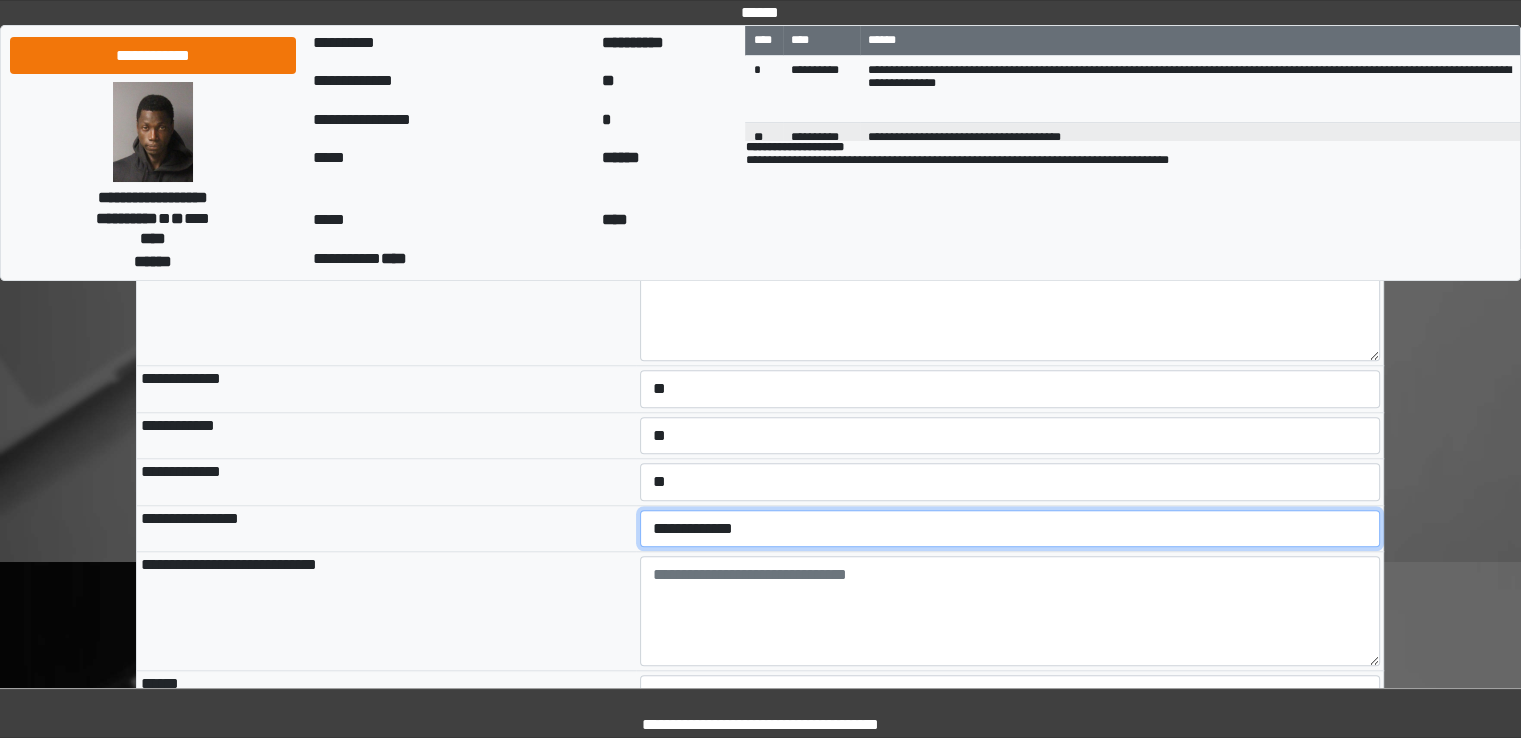 click on "**********" at bounding box center [1010, 529] 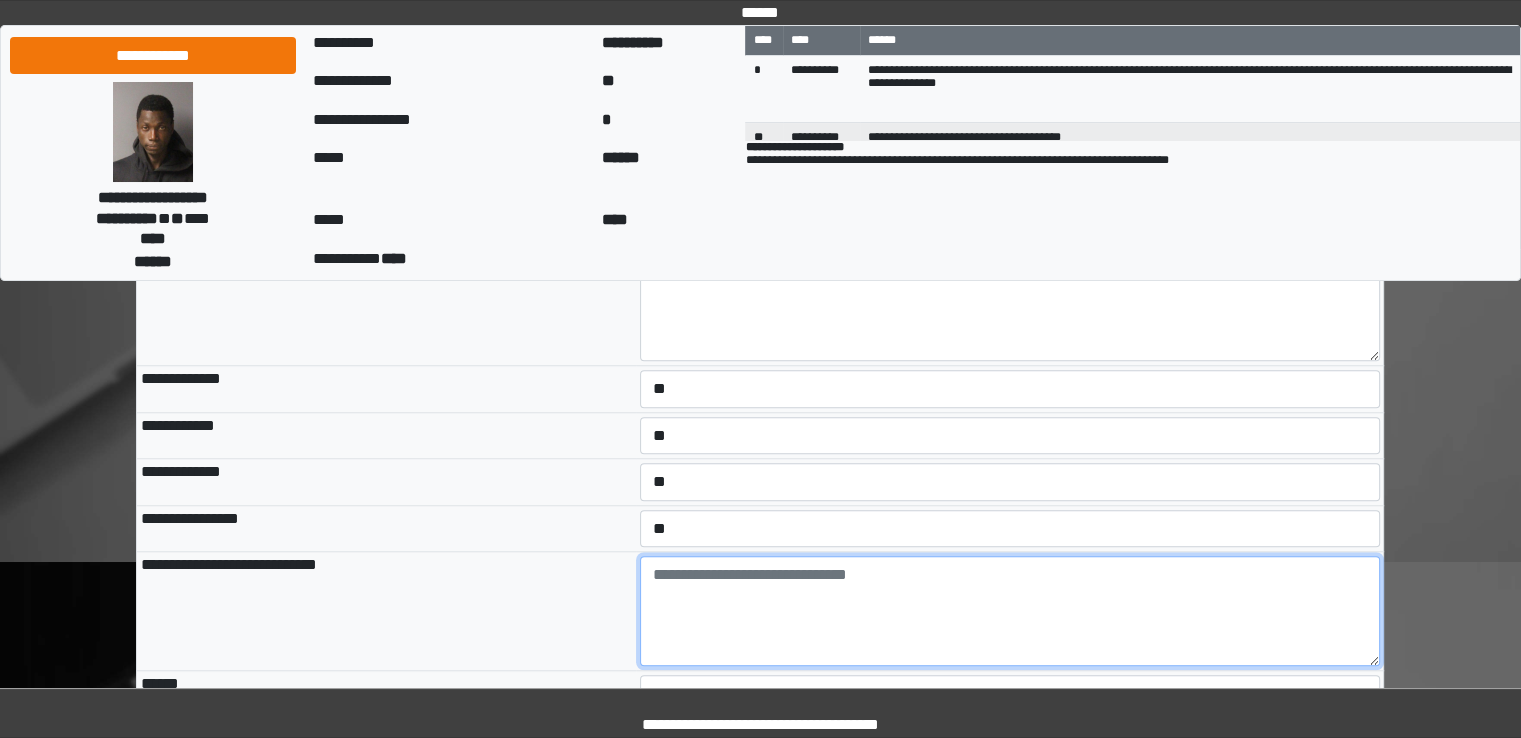 click at bounding box center [1010, 611] 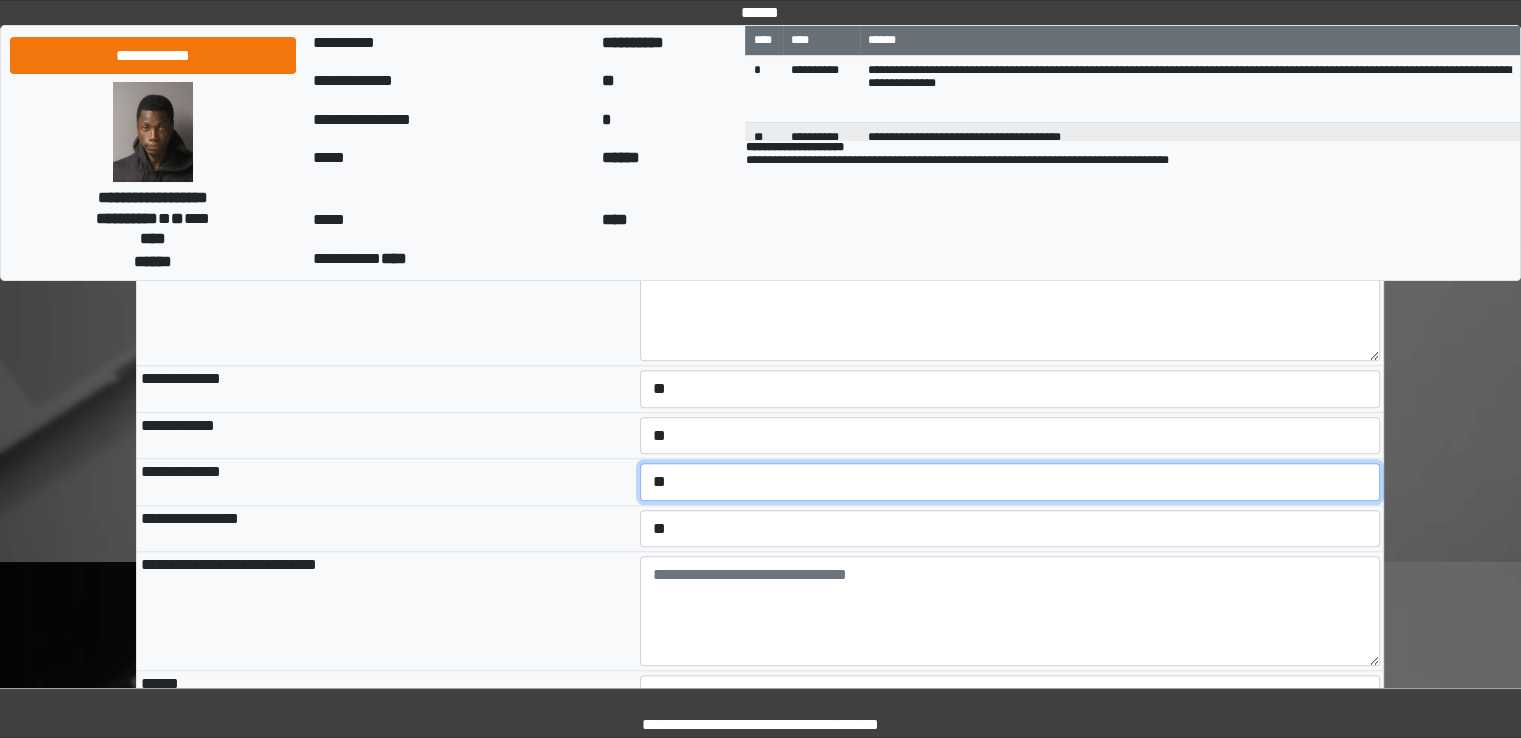 click on "**********" at bounding box center (1010, 482) 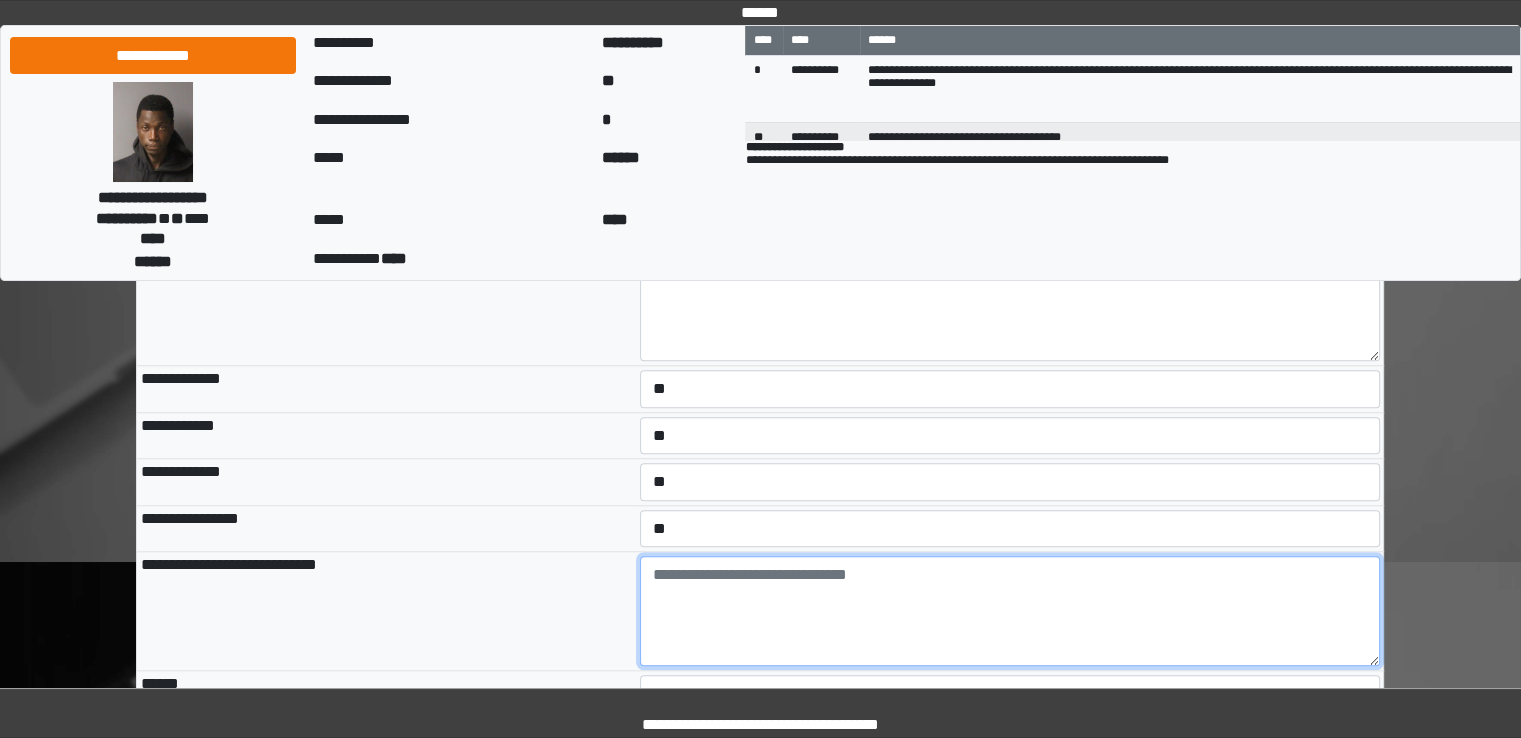 click at bounding box center (1010, 611) 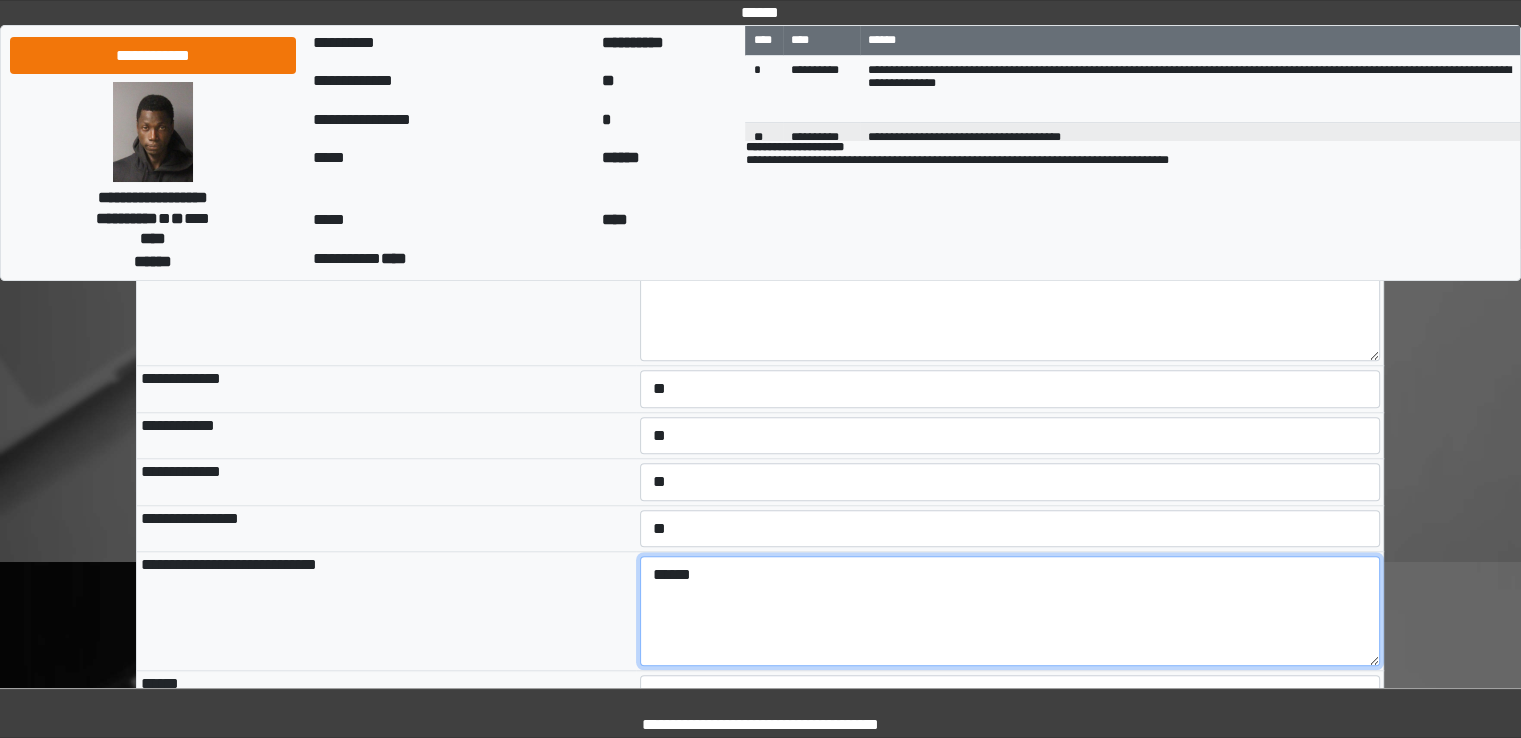scroll, scrollTop: 1390, scrollLeft: 0, axis: vertical 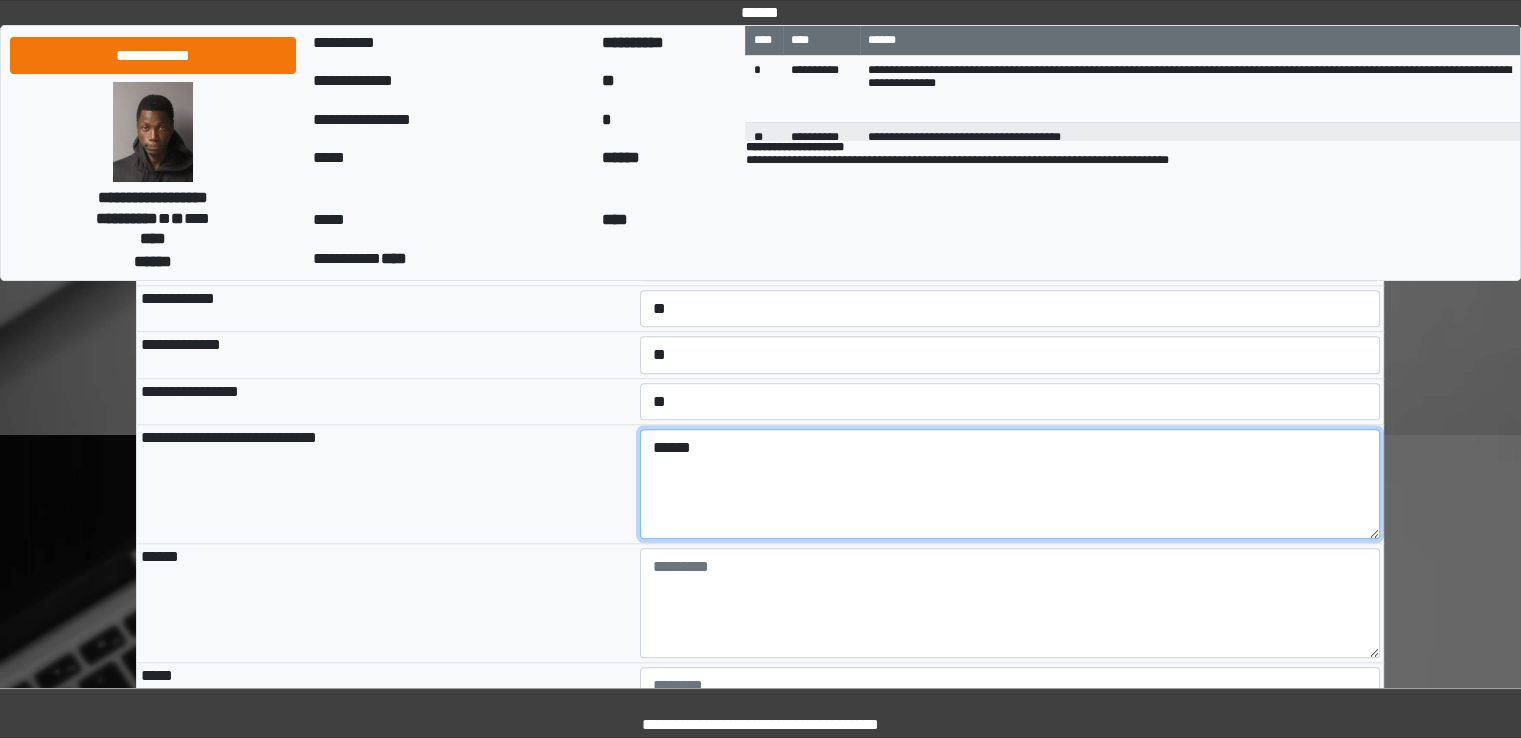 type on "******" 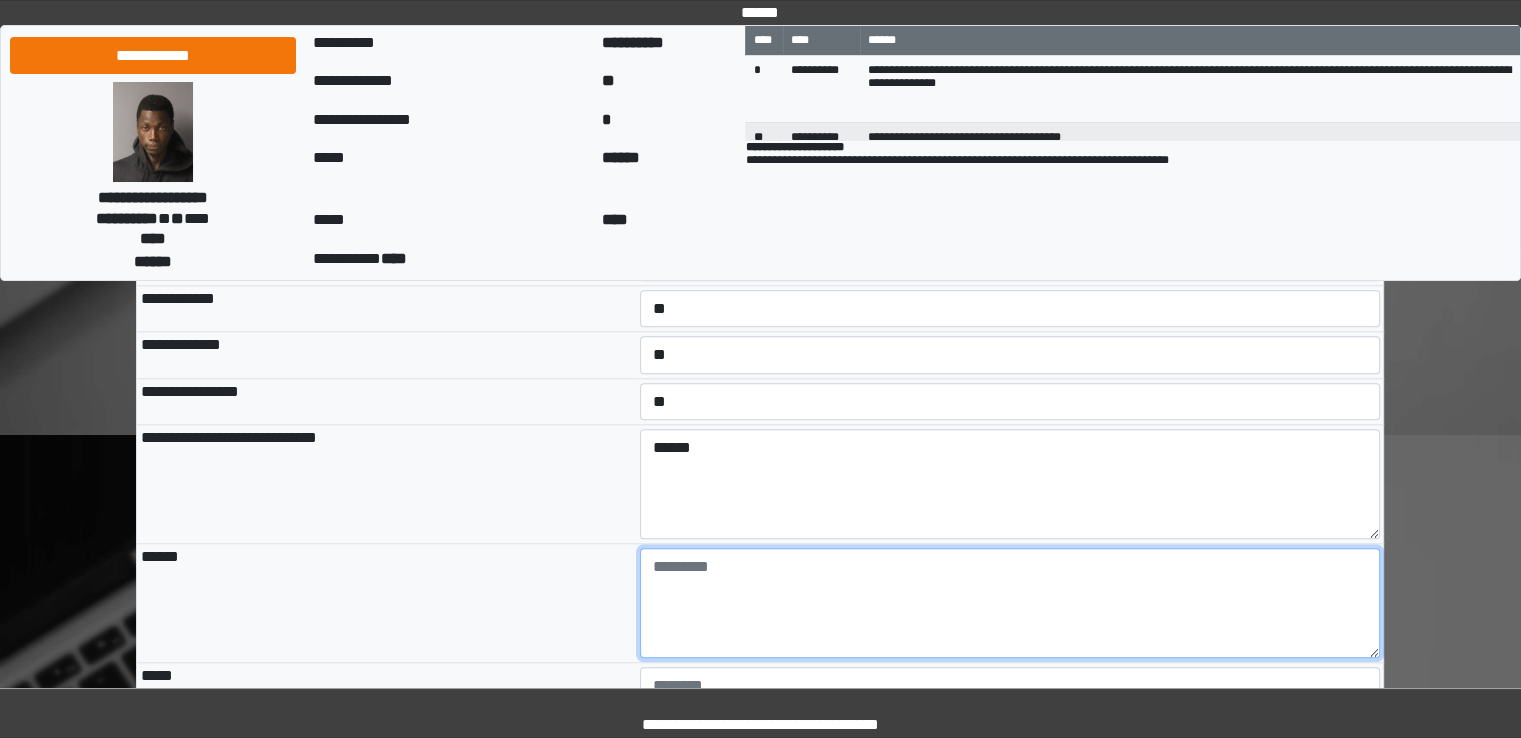 type on "**********" 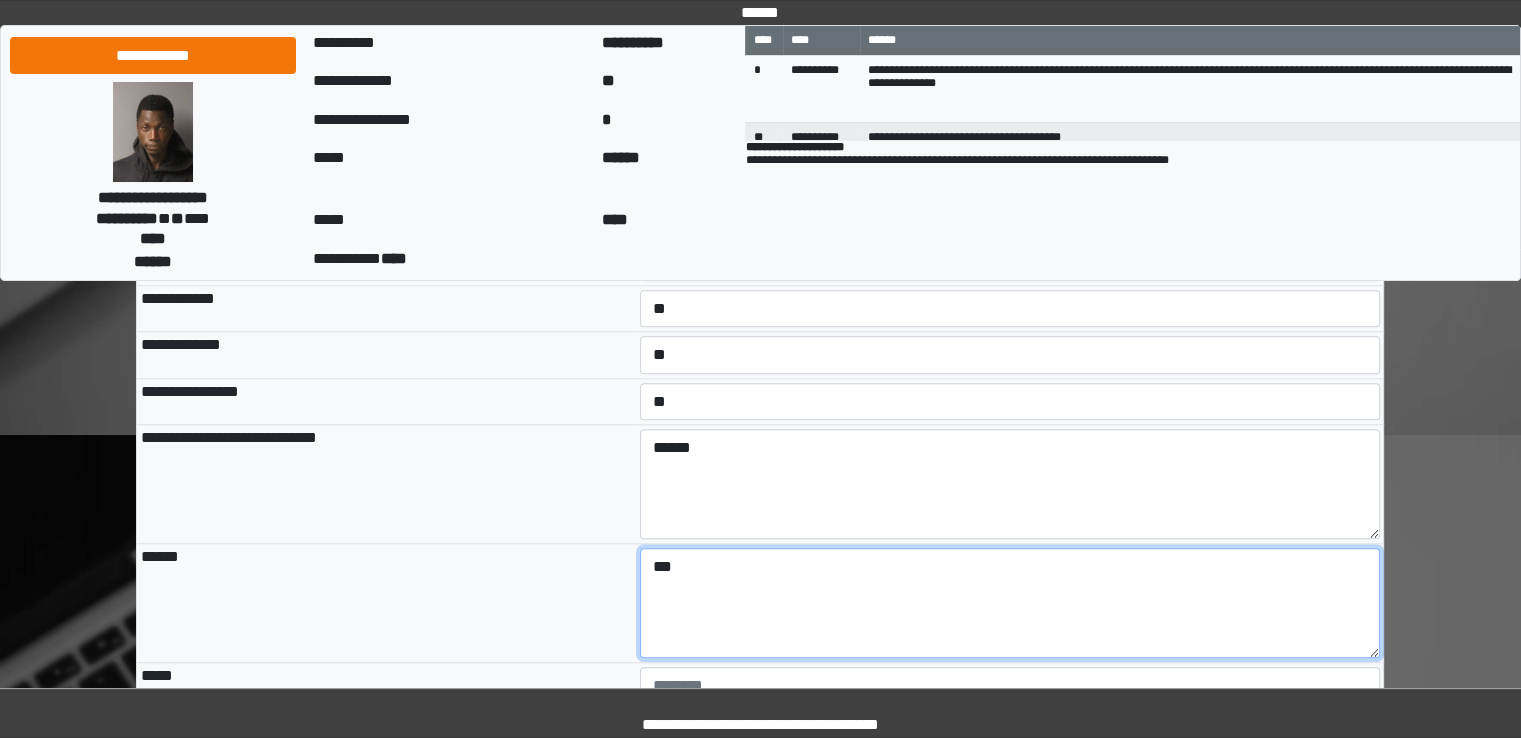 scroll, scrollTop: 1546, scrollLeft: 0, axis: vertical 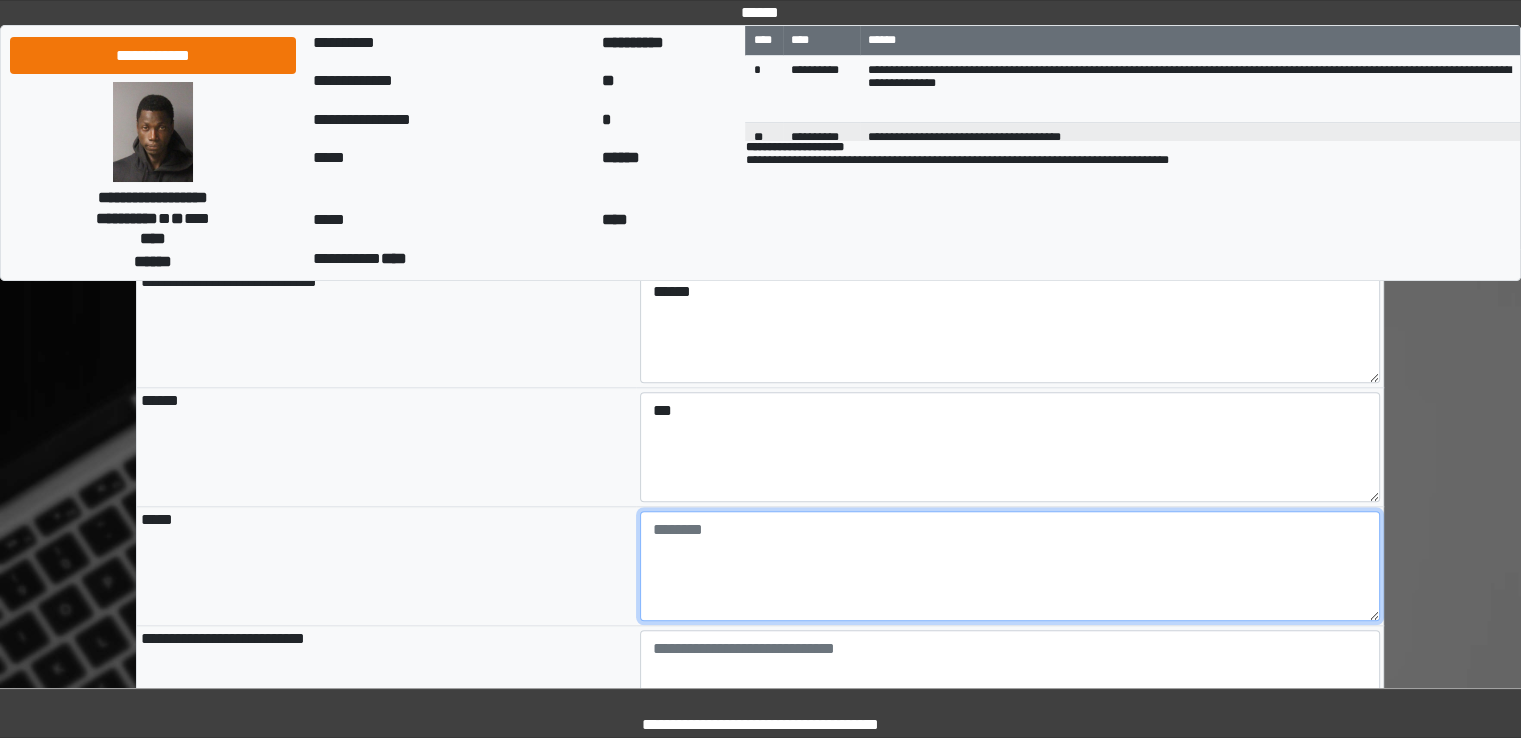 type on "**********" 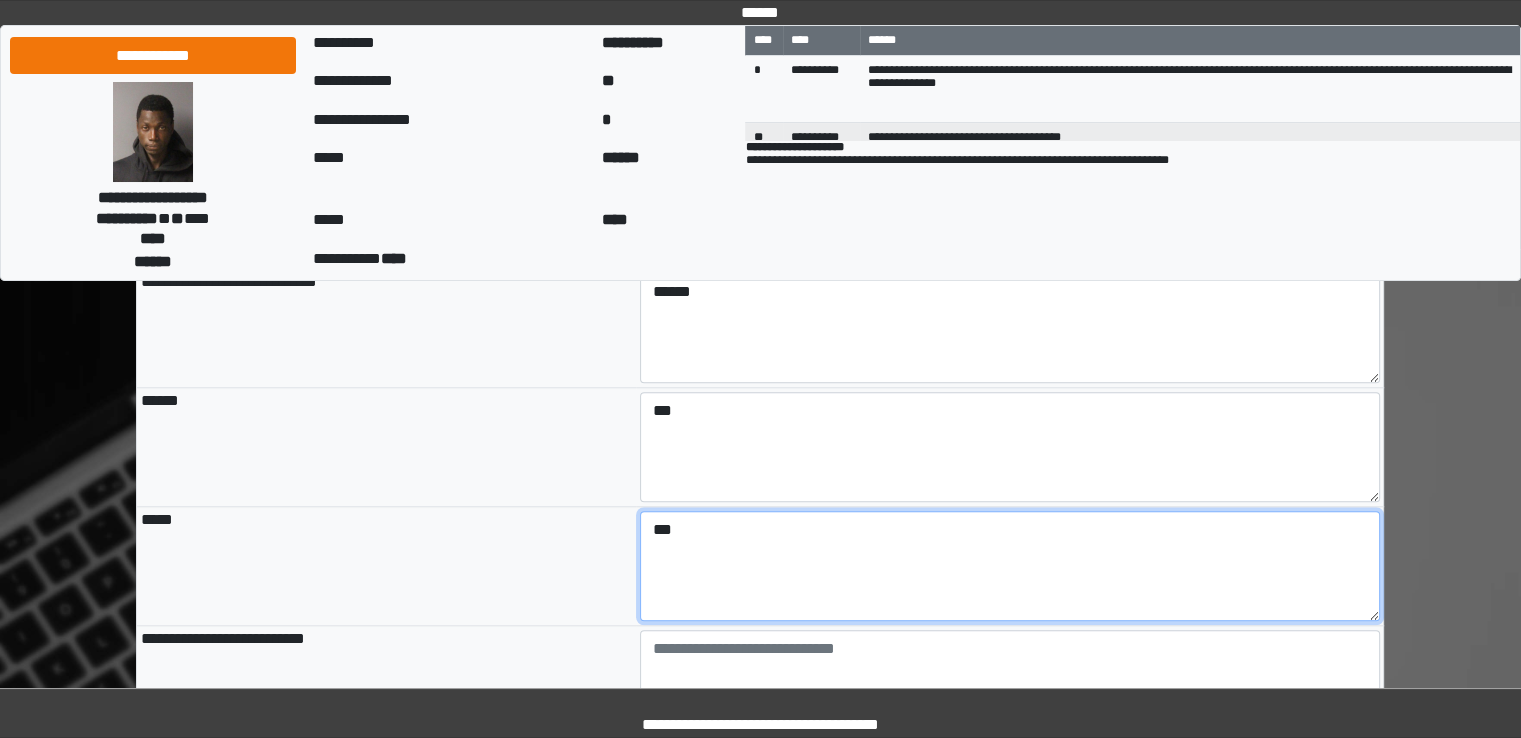 scroll, scrollTop: 1664, scrollLeft: 0, axis: vertical 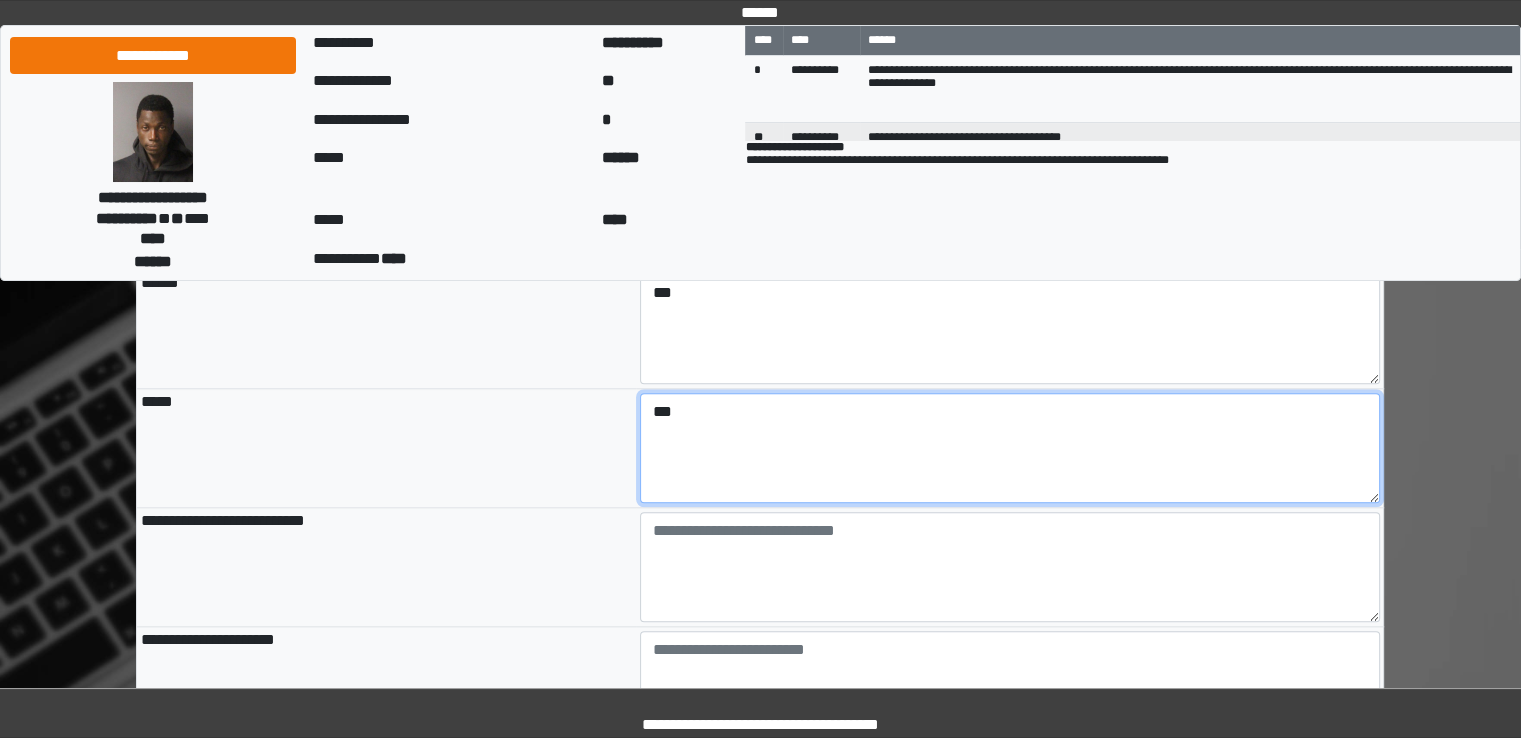 type on "***" 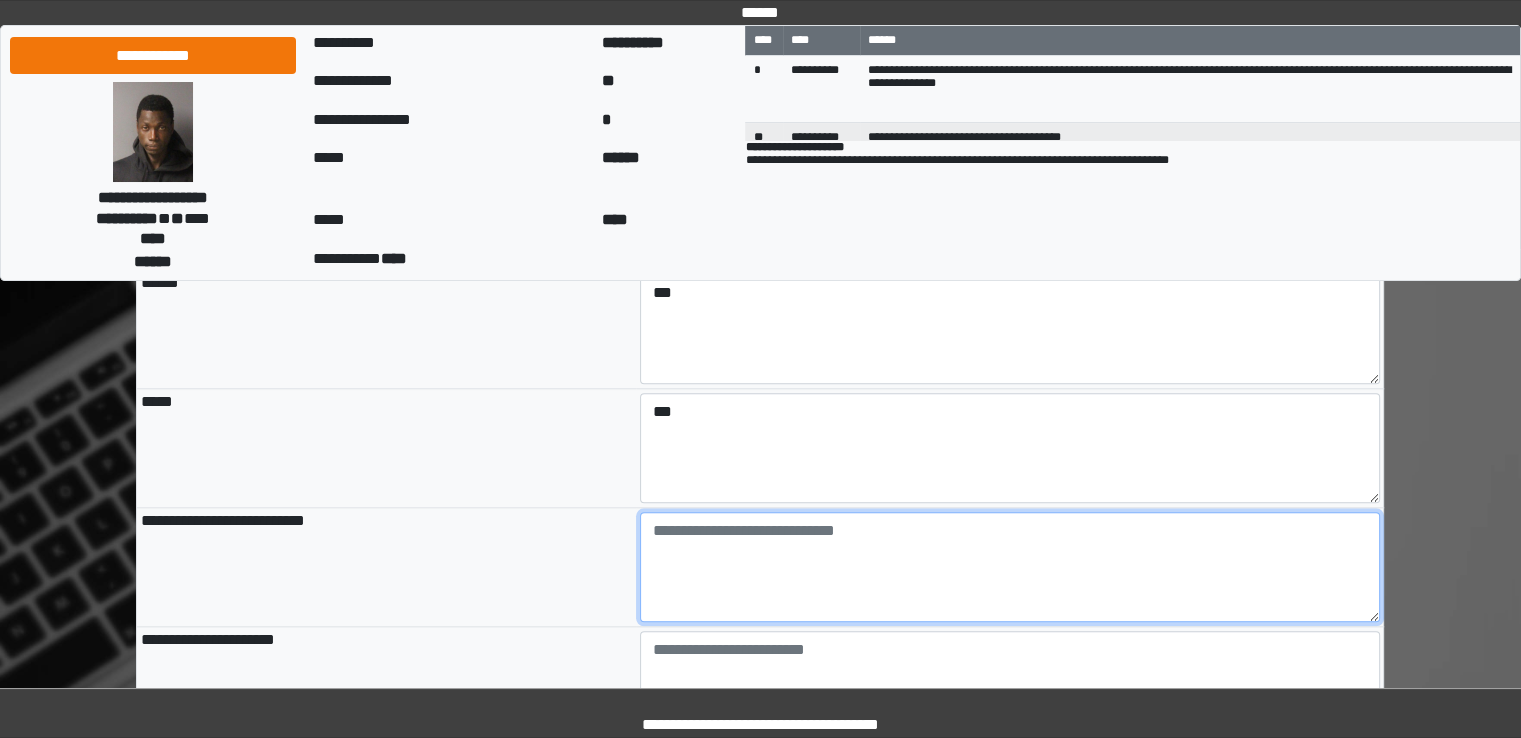 type on "**********" 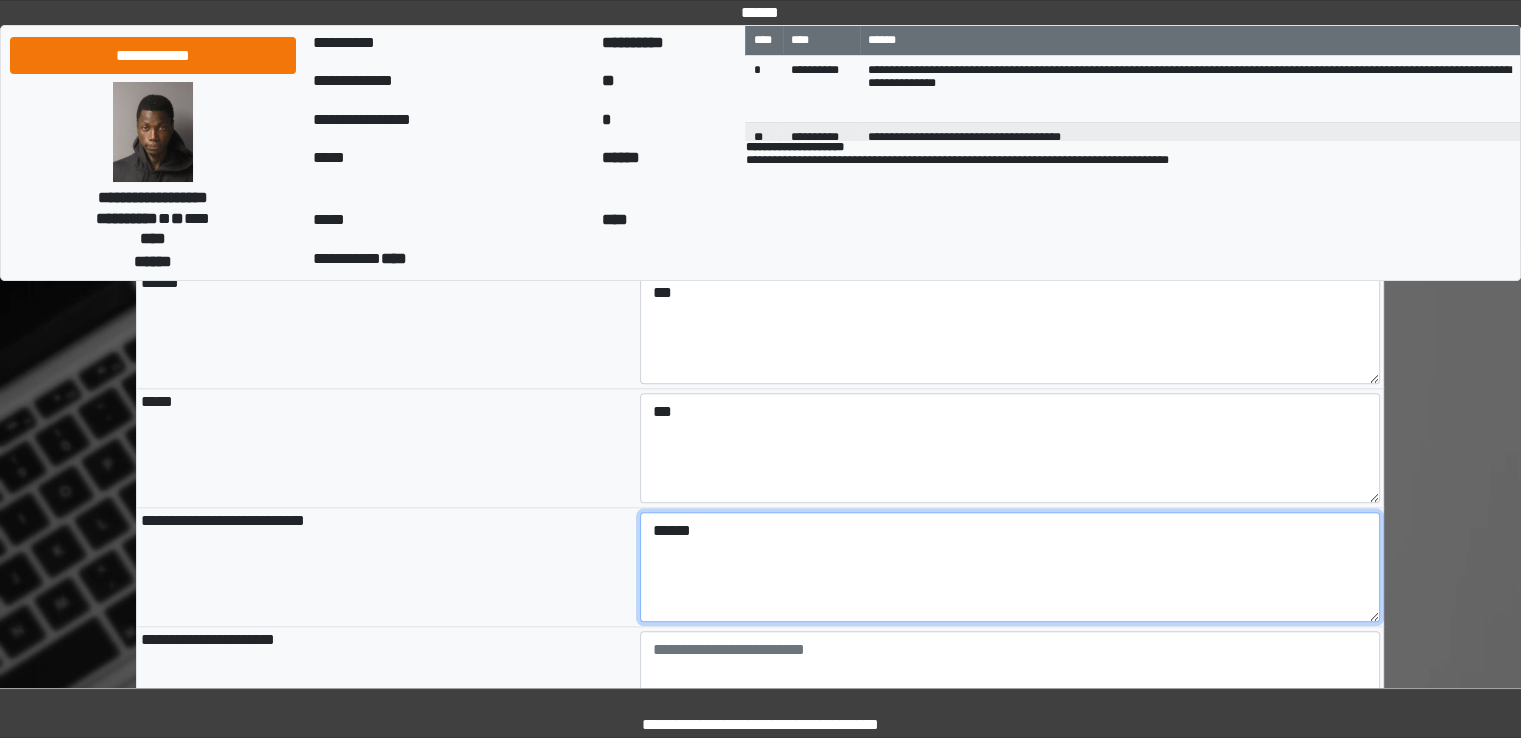scroll, scrollTop: 1800, scrollLeft: 0, axis: vertical 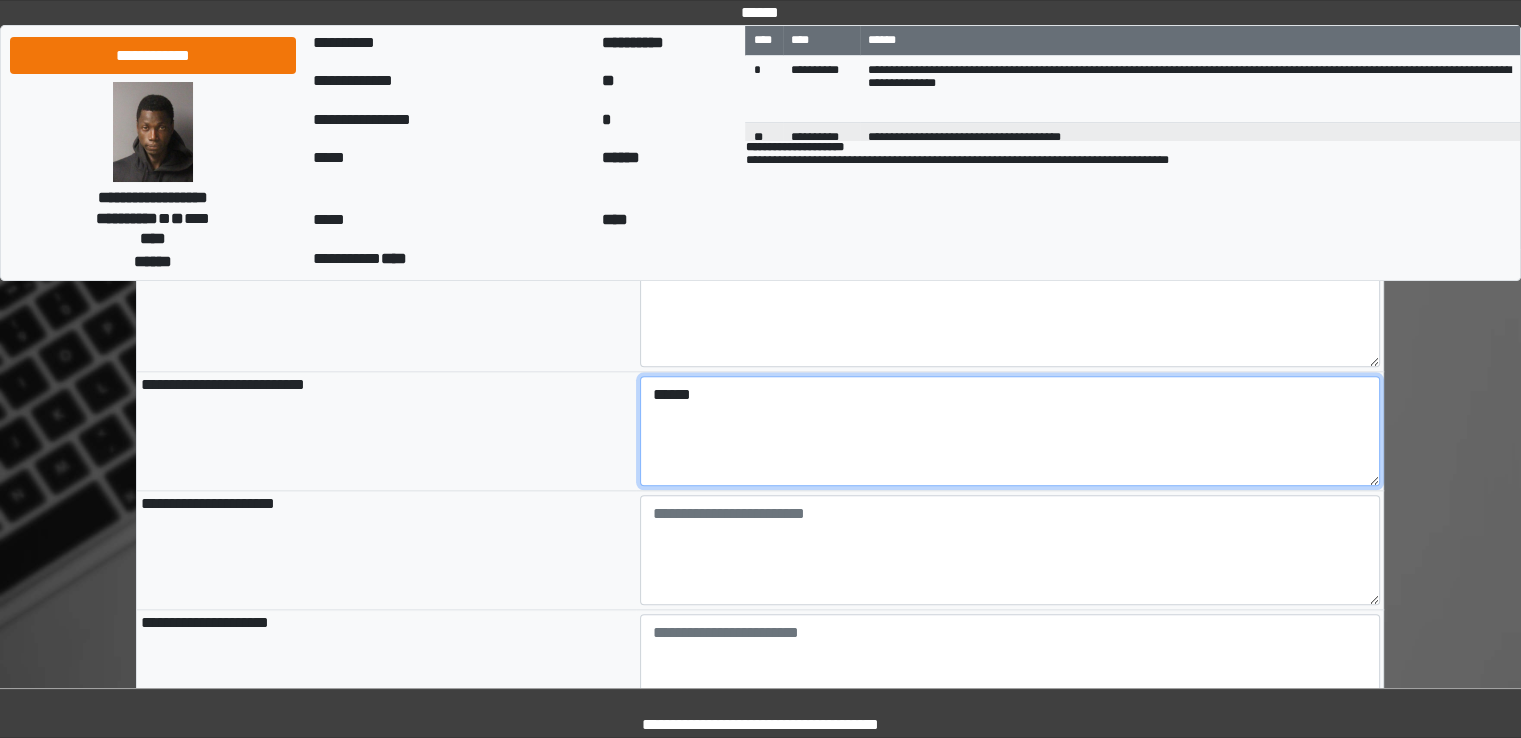 type on "******" 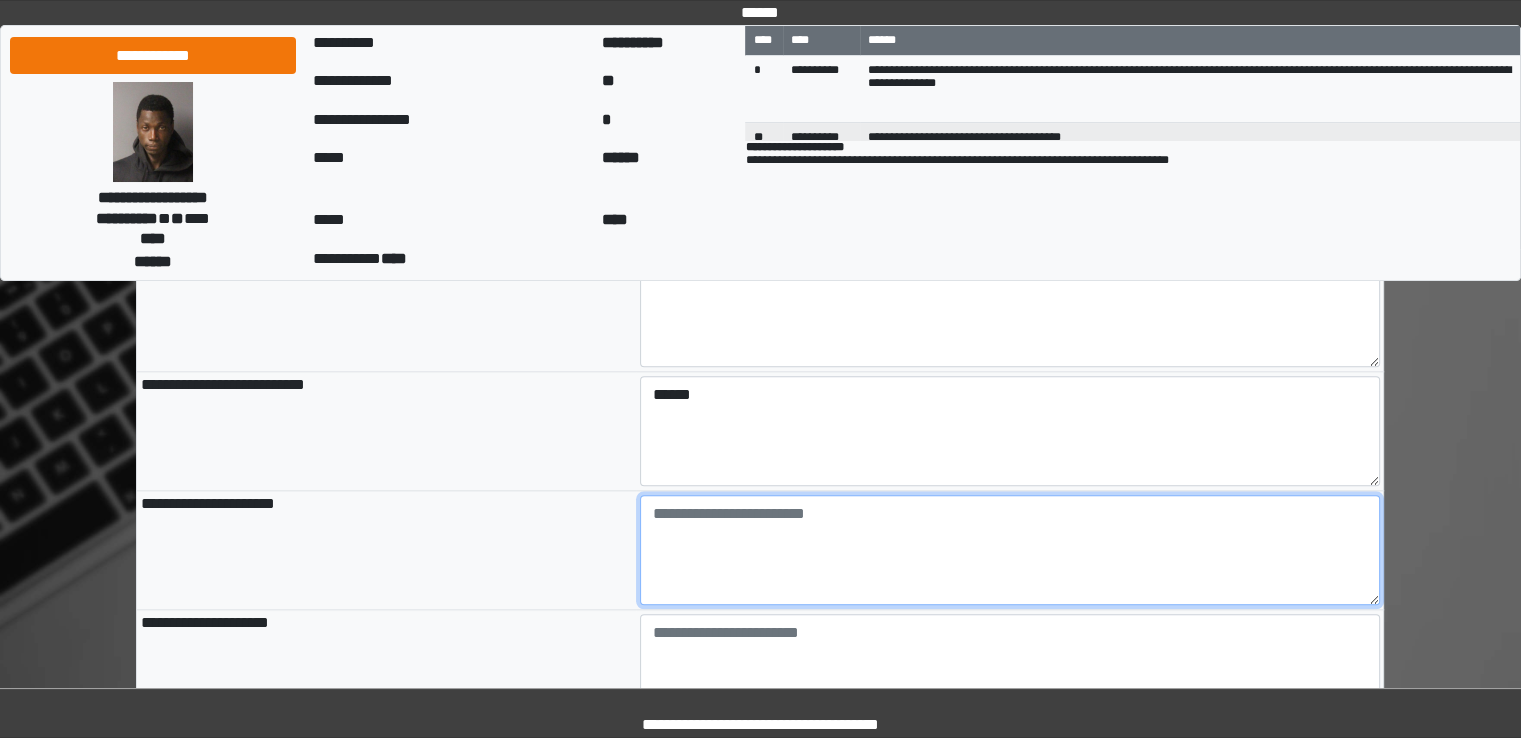 type on "**********" 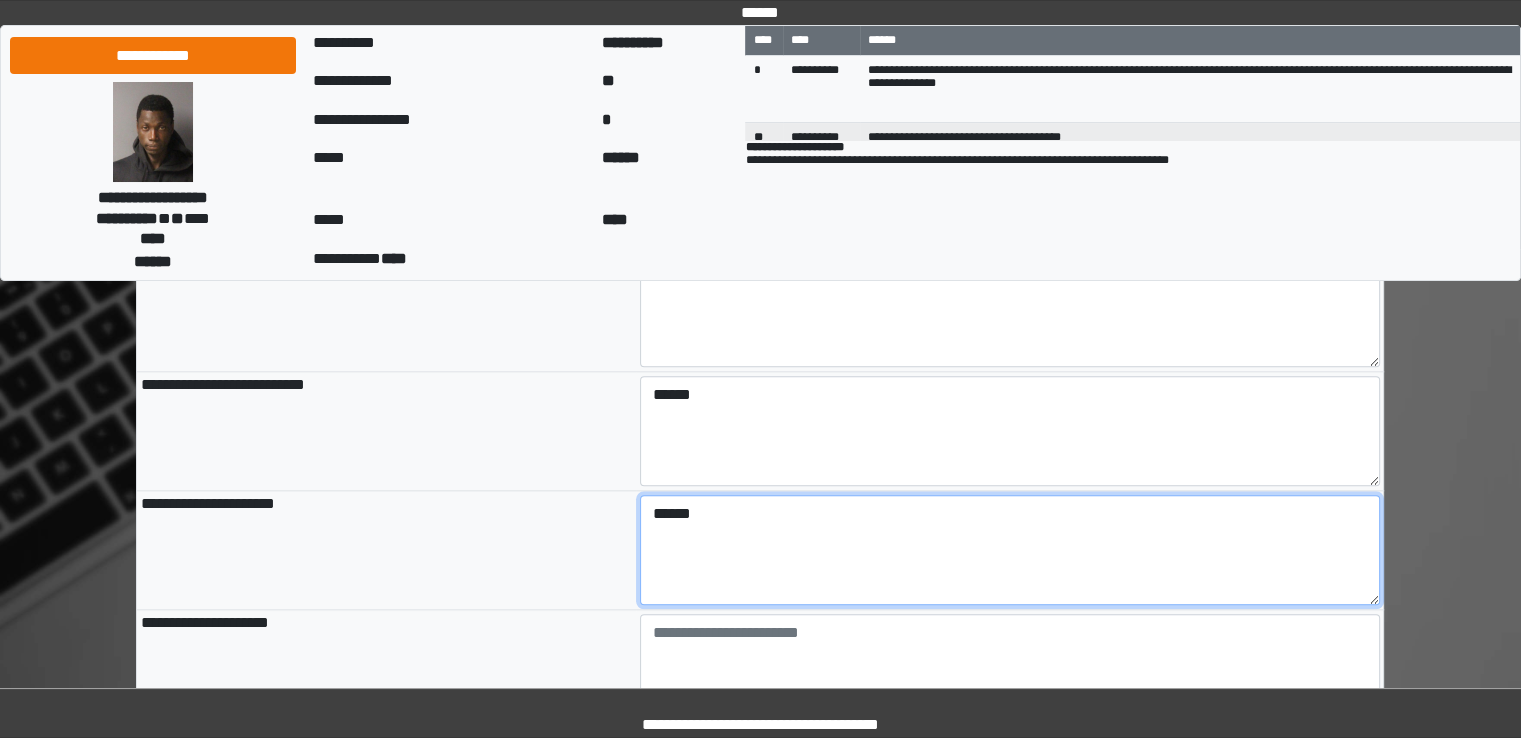 scroll, scrollTop: 1908, scrollLeft: 0, axis: vertical 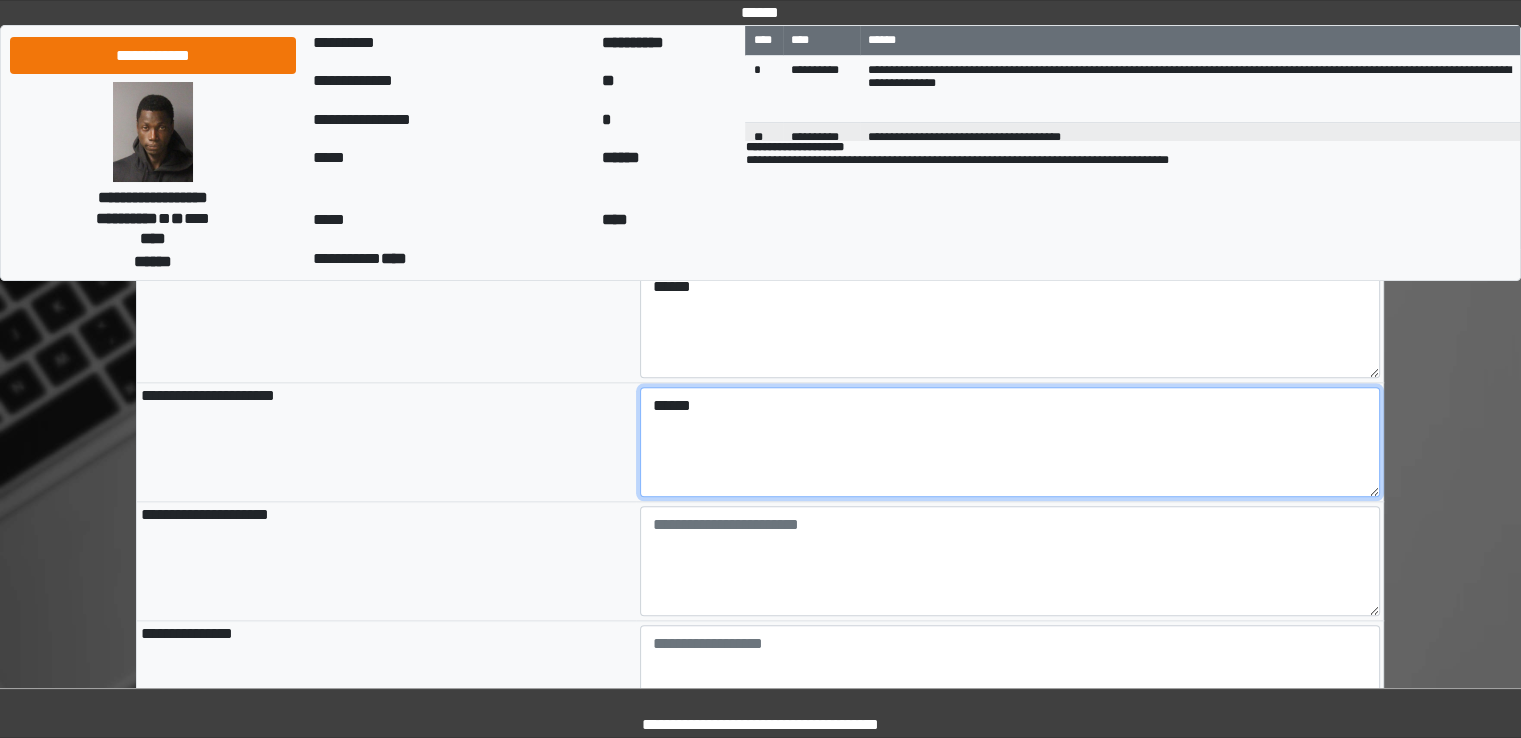 type on "******" 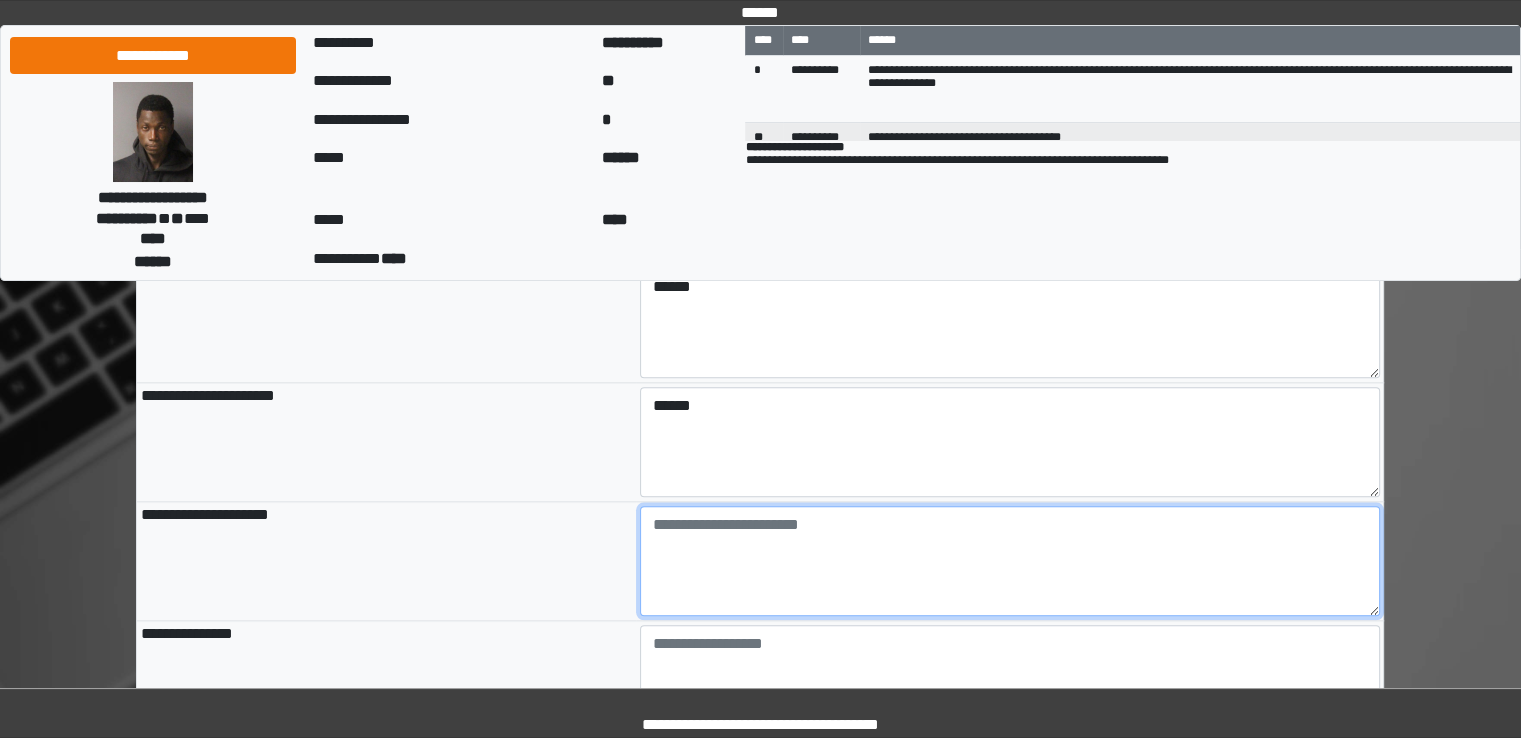 type on "**********" 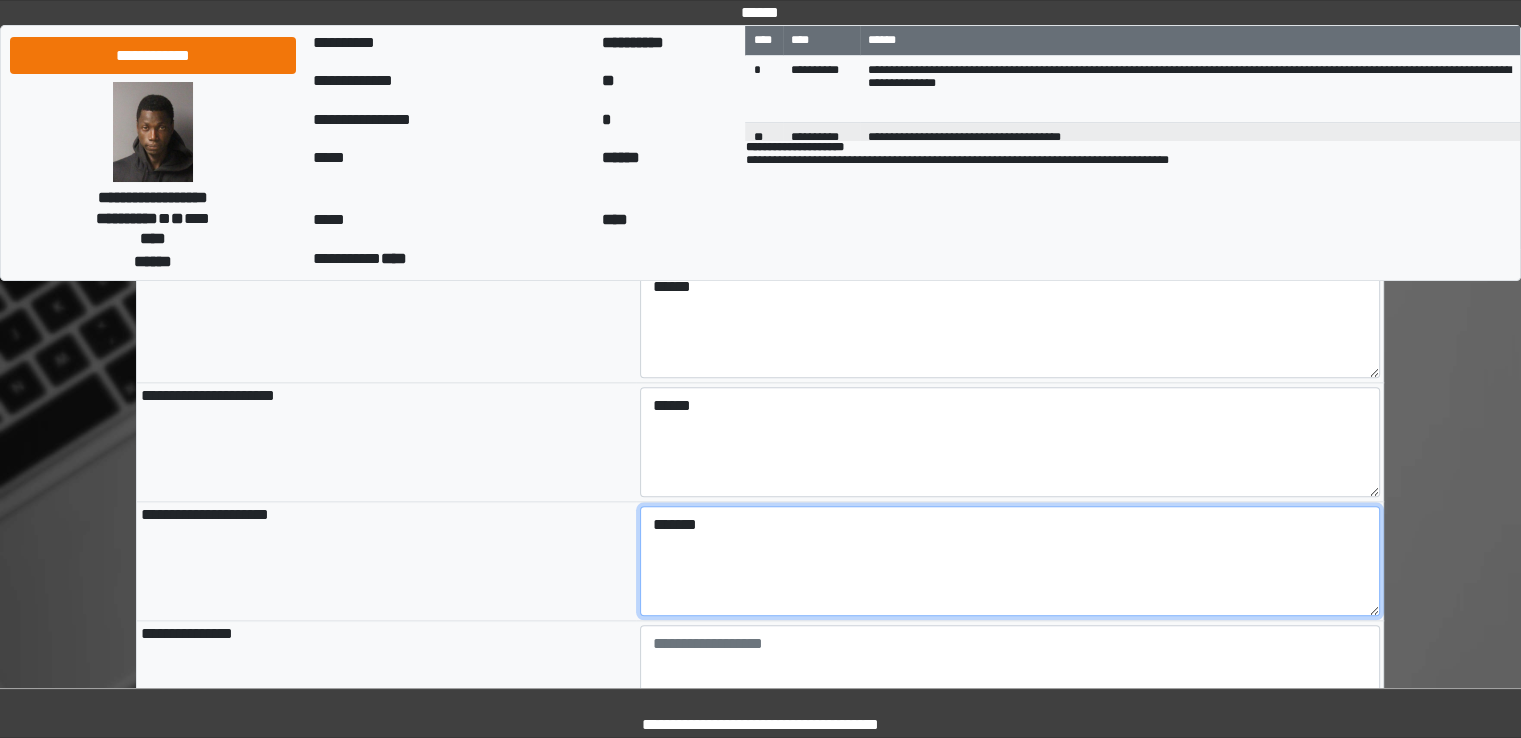 scroll, scrollTop: 2052, scrollLeft: 0, axis: vertical 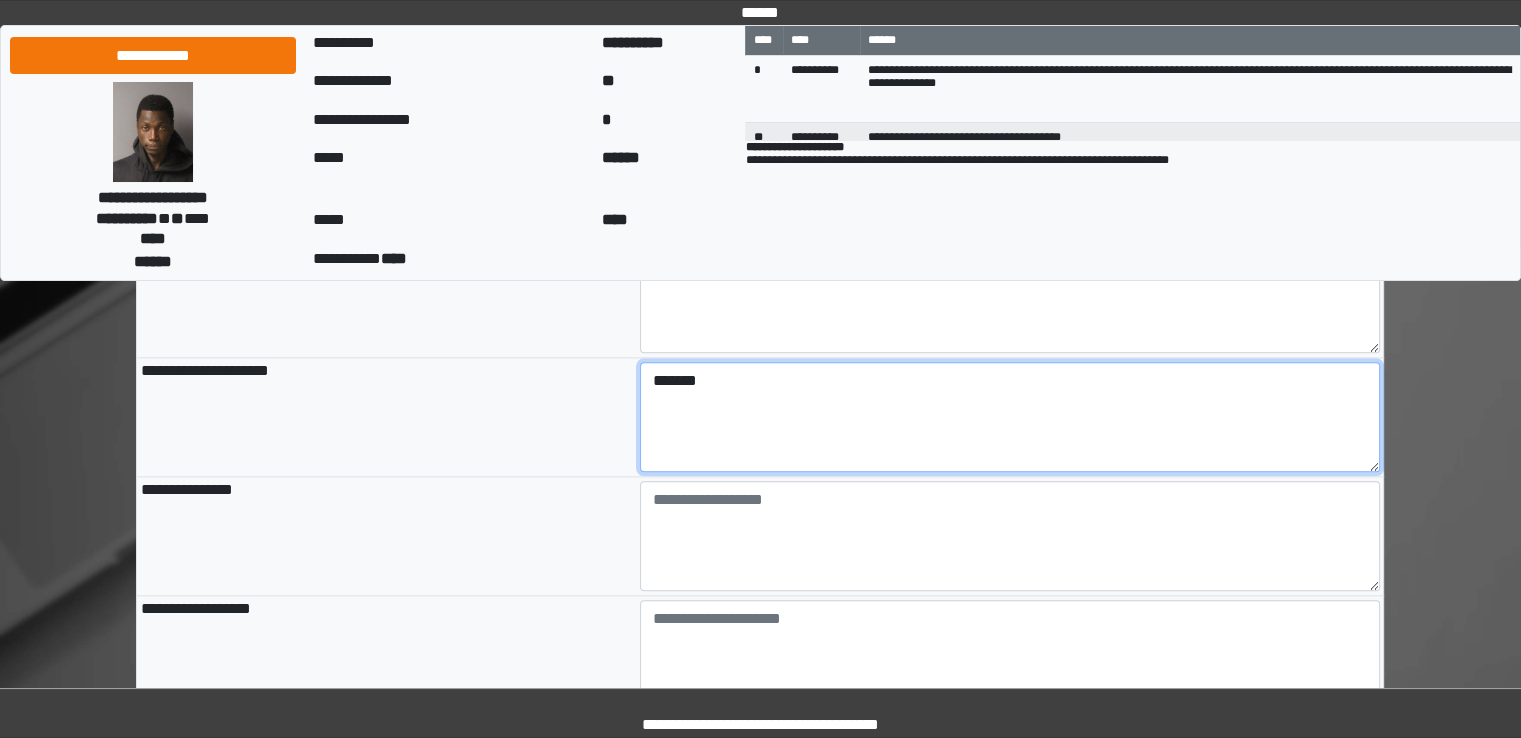 type on "*******" 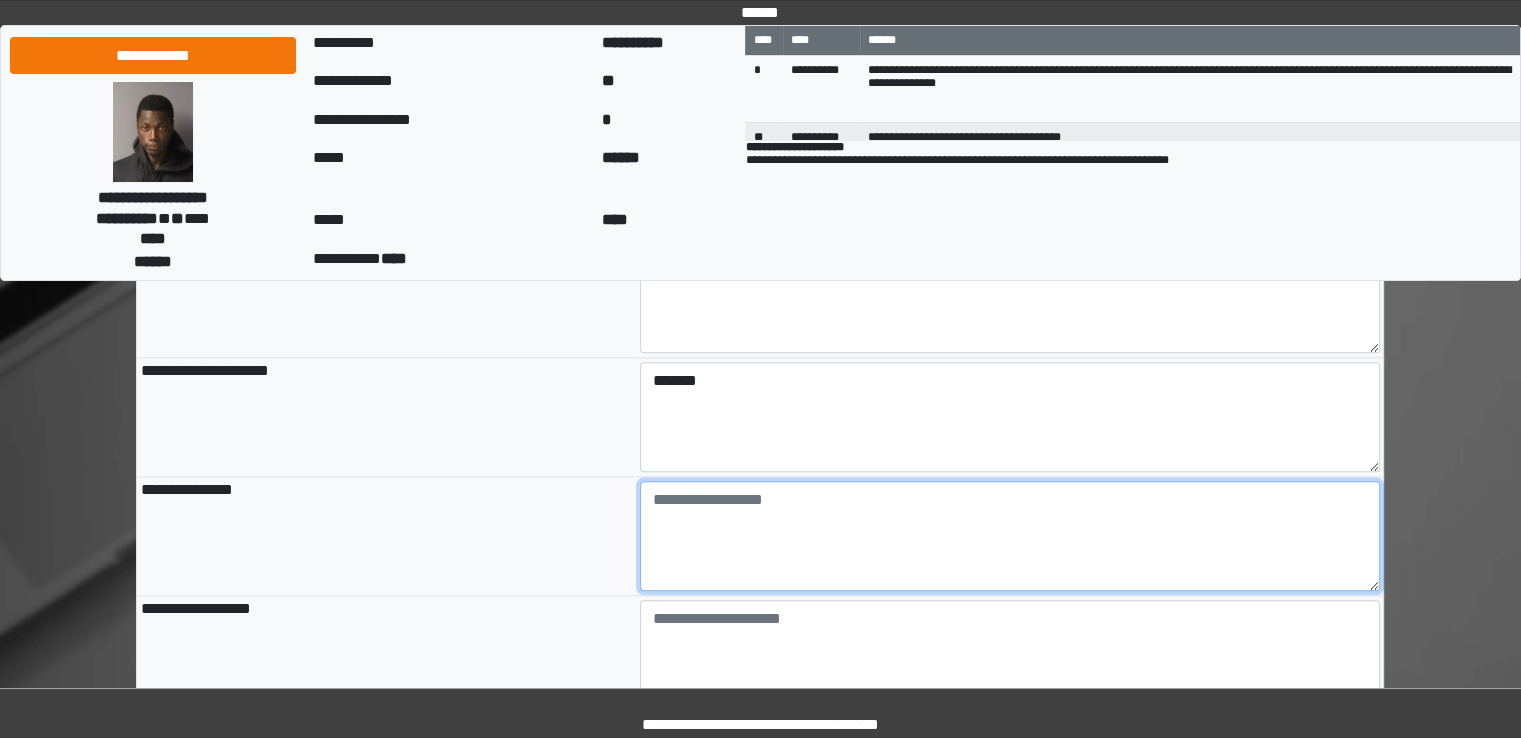 type on "**********" 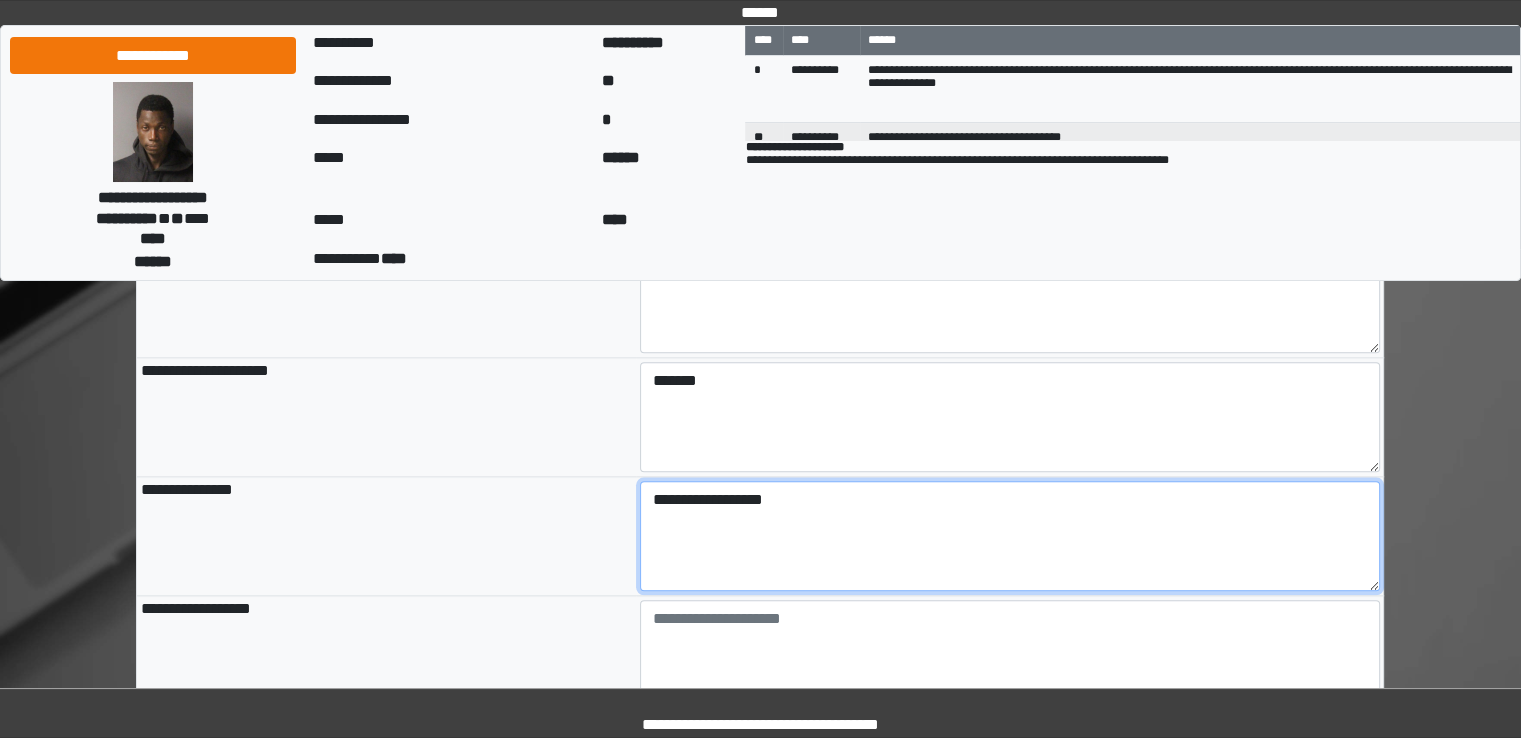 scroll, scrollTop: 2139, scrollLeft: 0, axis: vertical 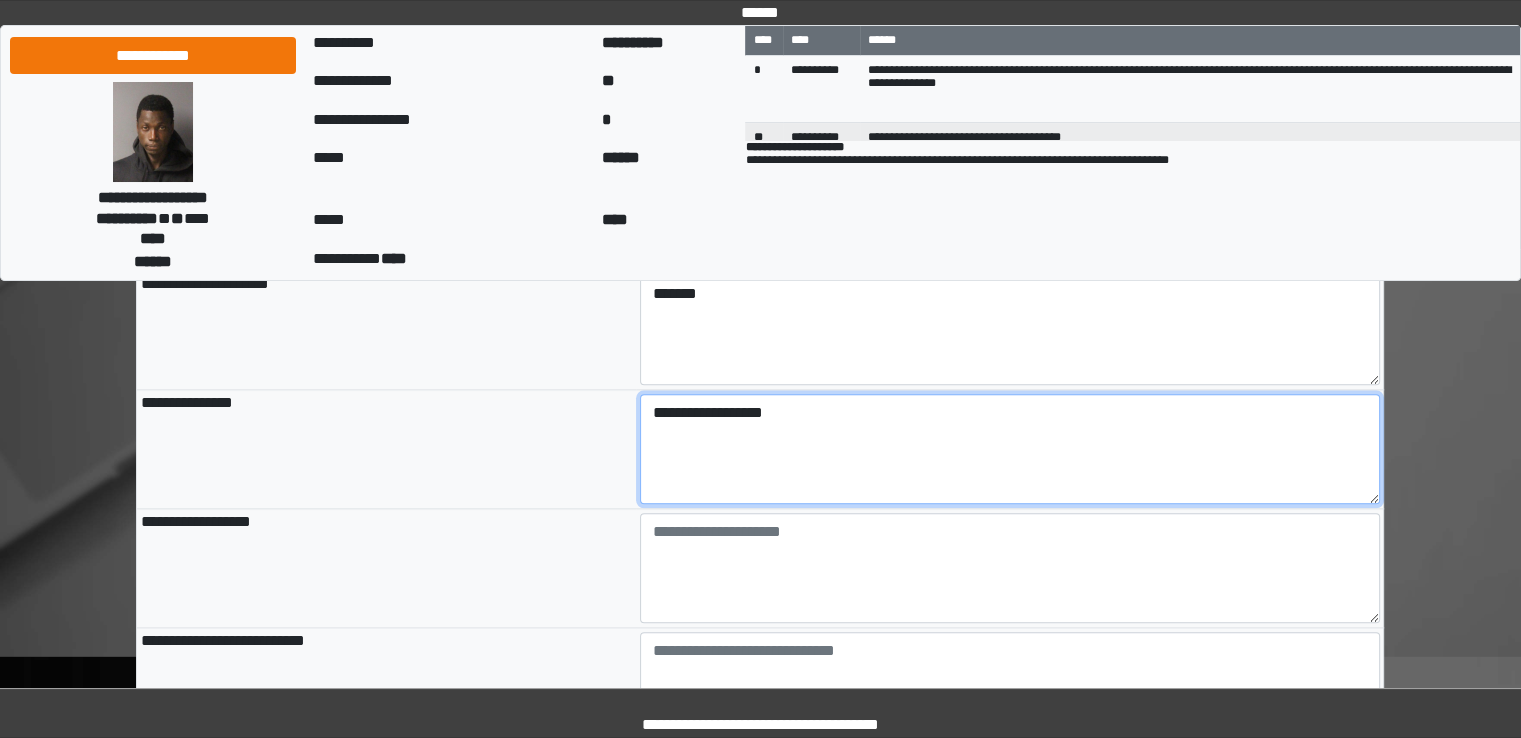 type on "**********" 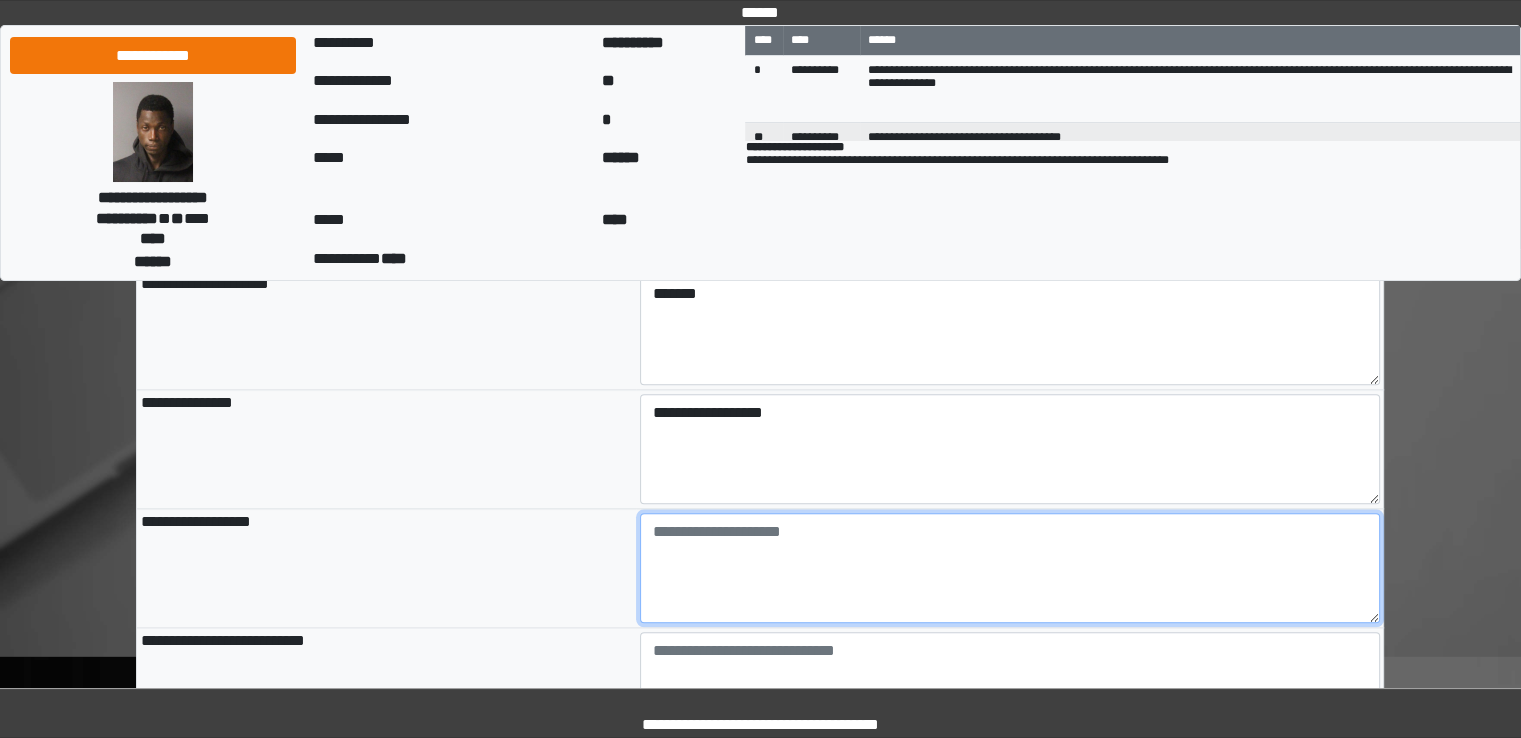 type on "**********" 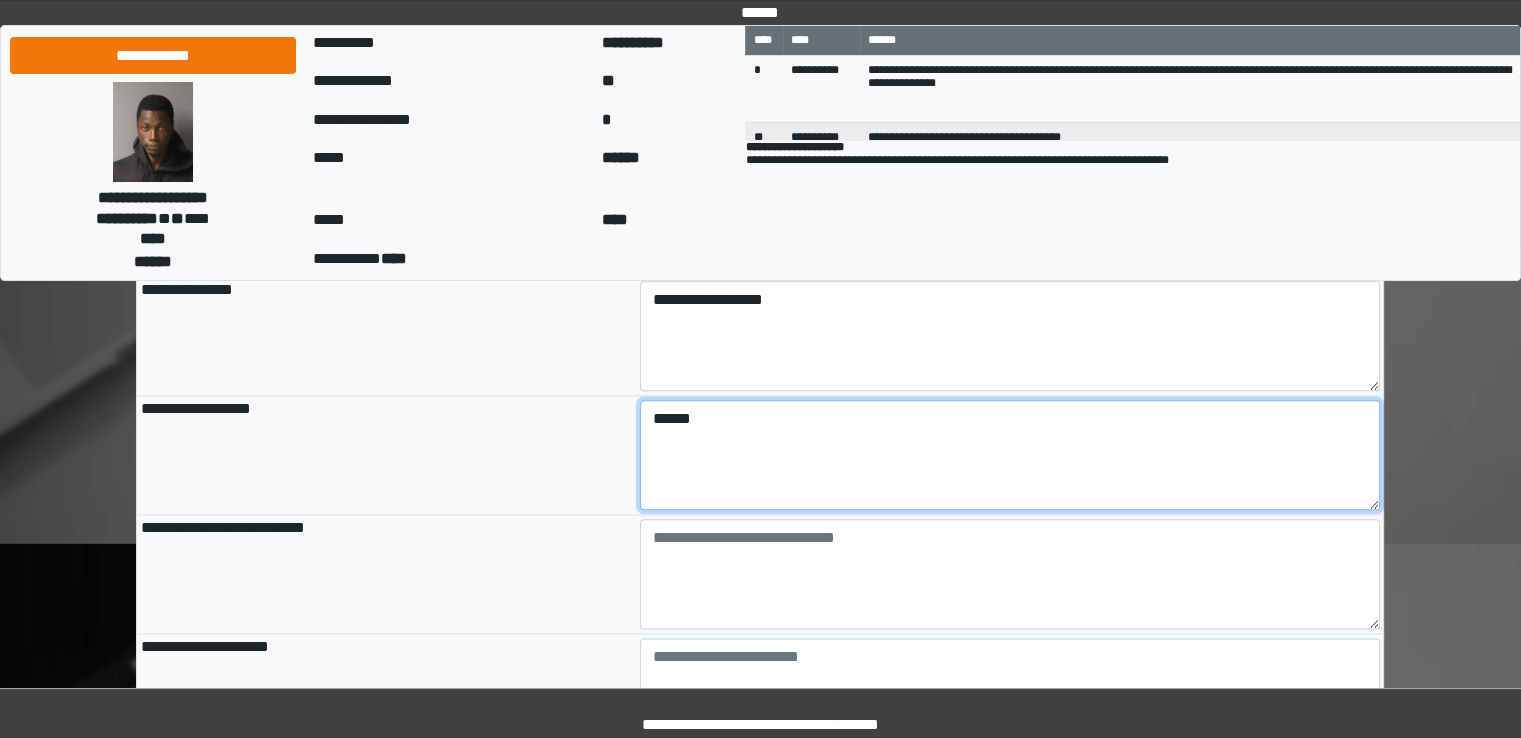 scroll, scrollTop: 2251, scrollLeft: 0, axis: vertical 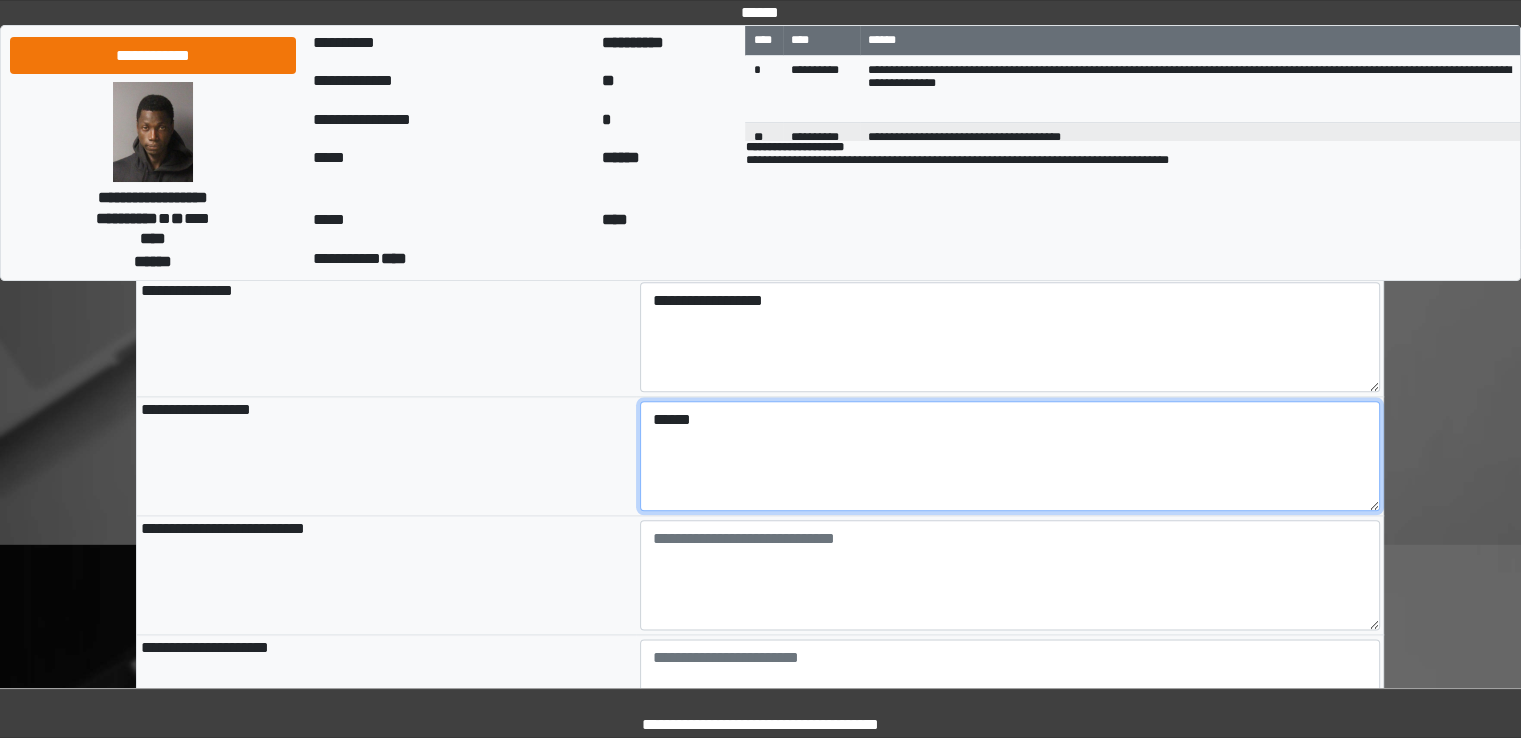 type on "******" 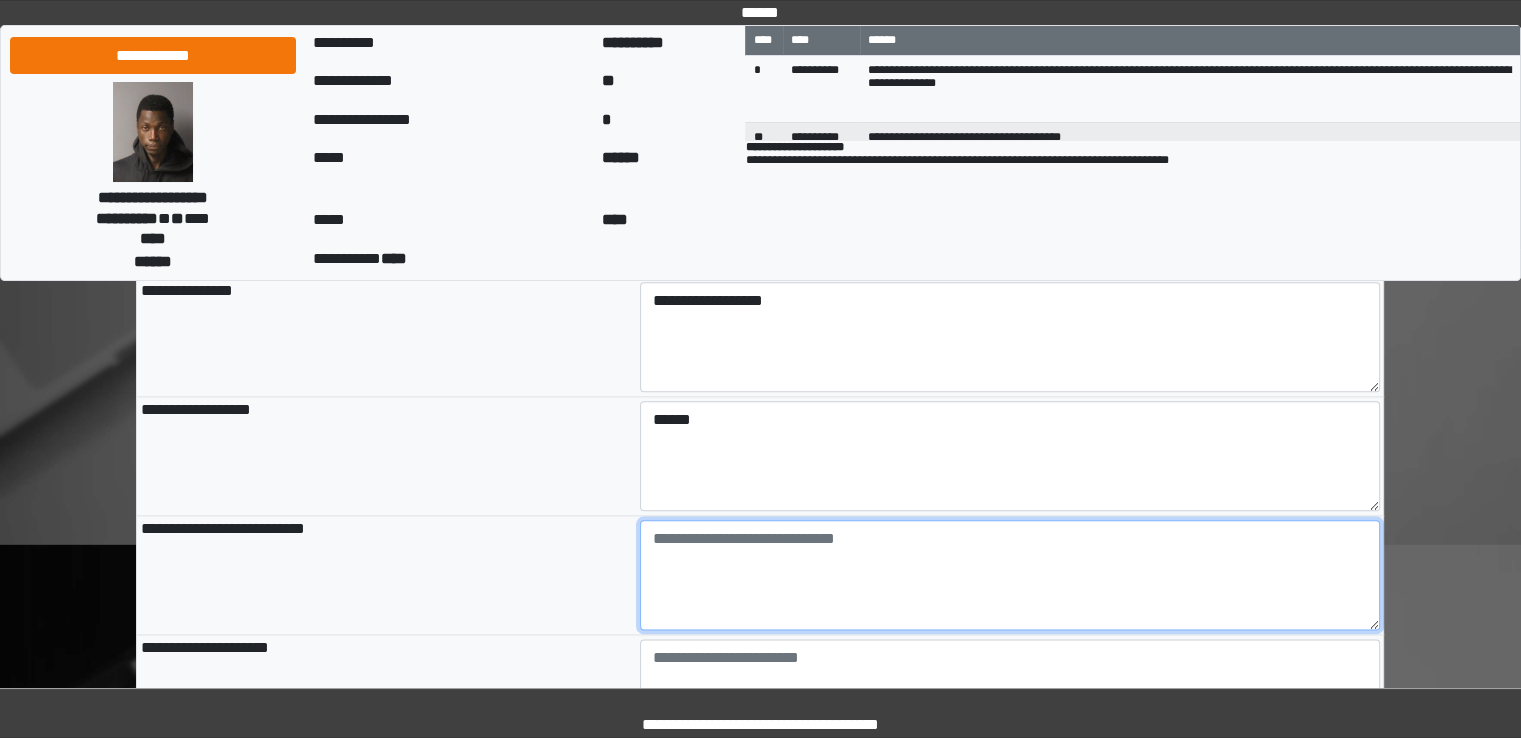 type on "**********" 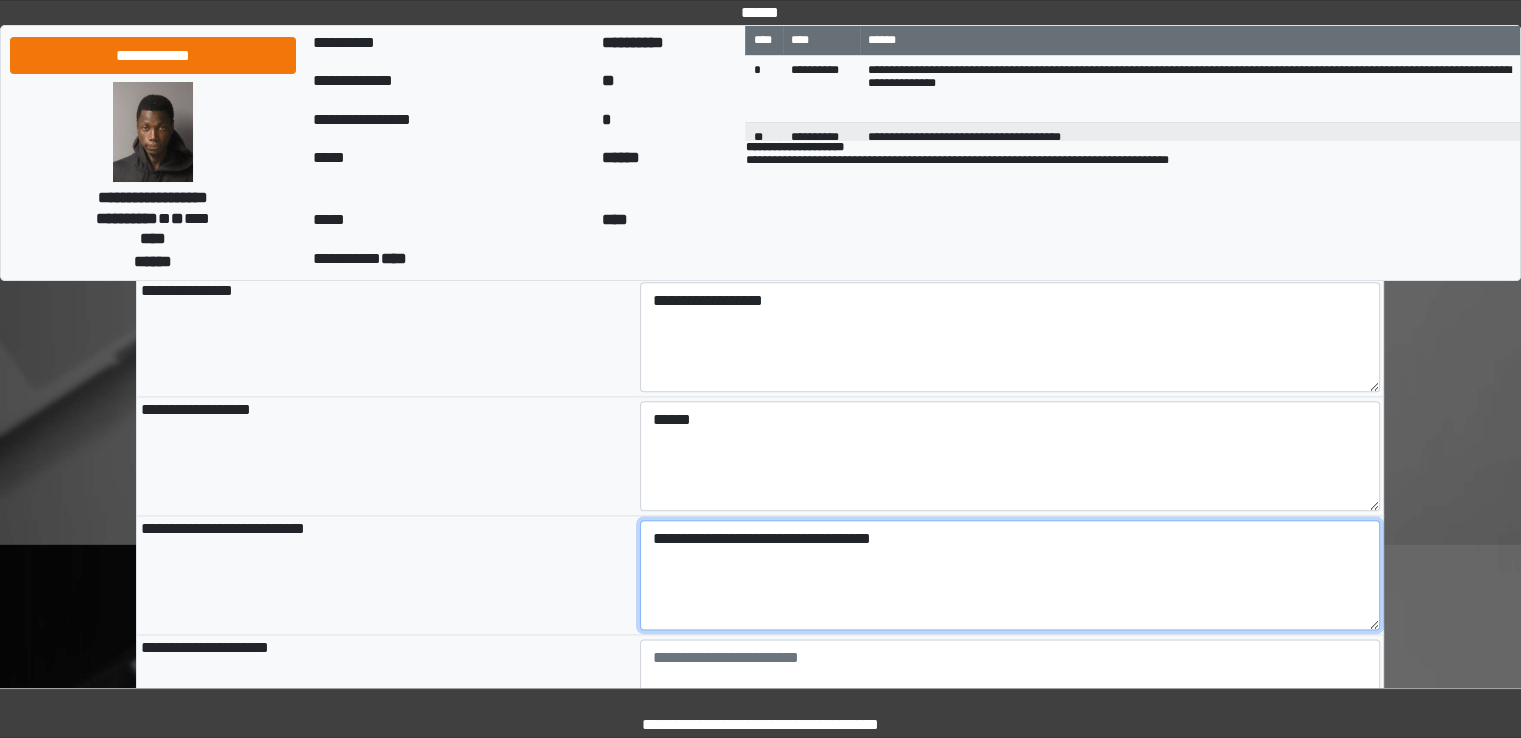 scroll, scrollTop: 2380, scrollLeft: 0, axis: vertical 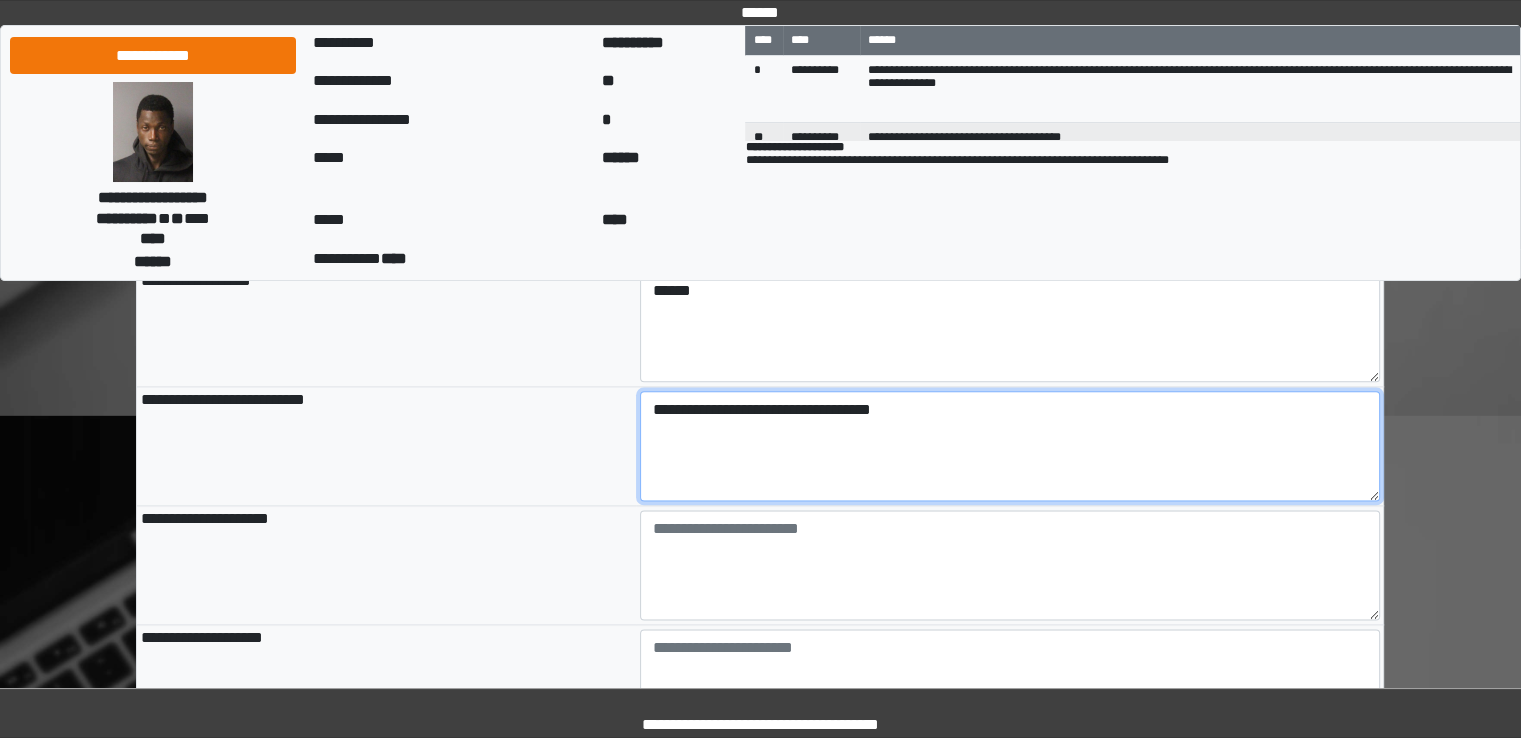 type on "**********" 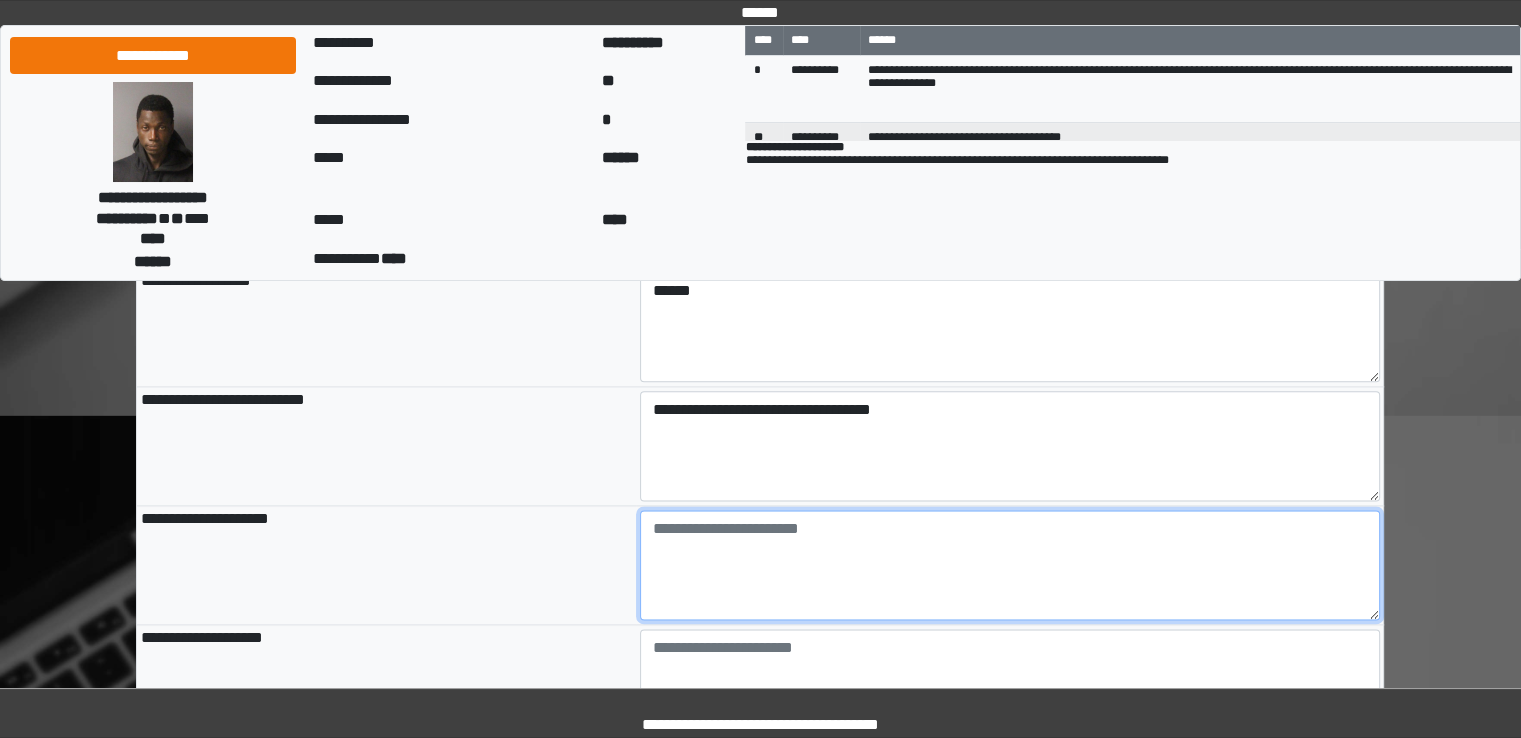 type on "**********" 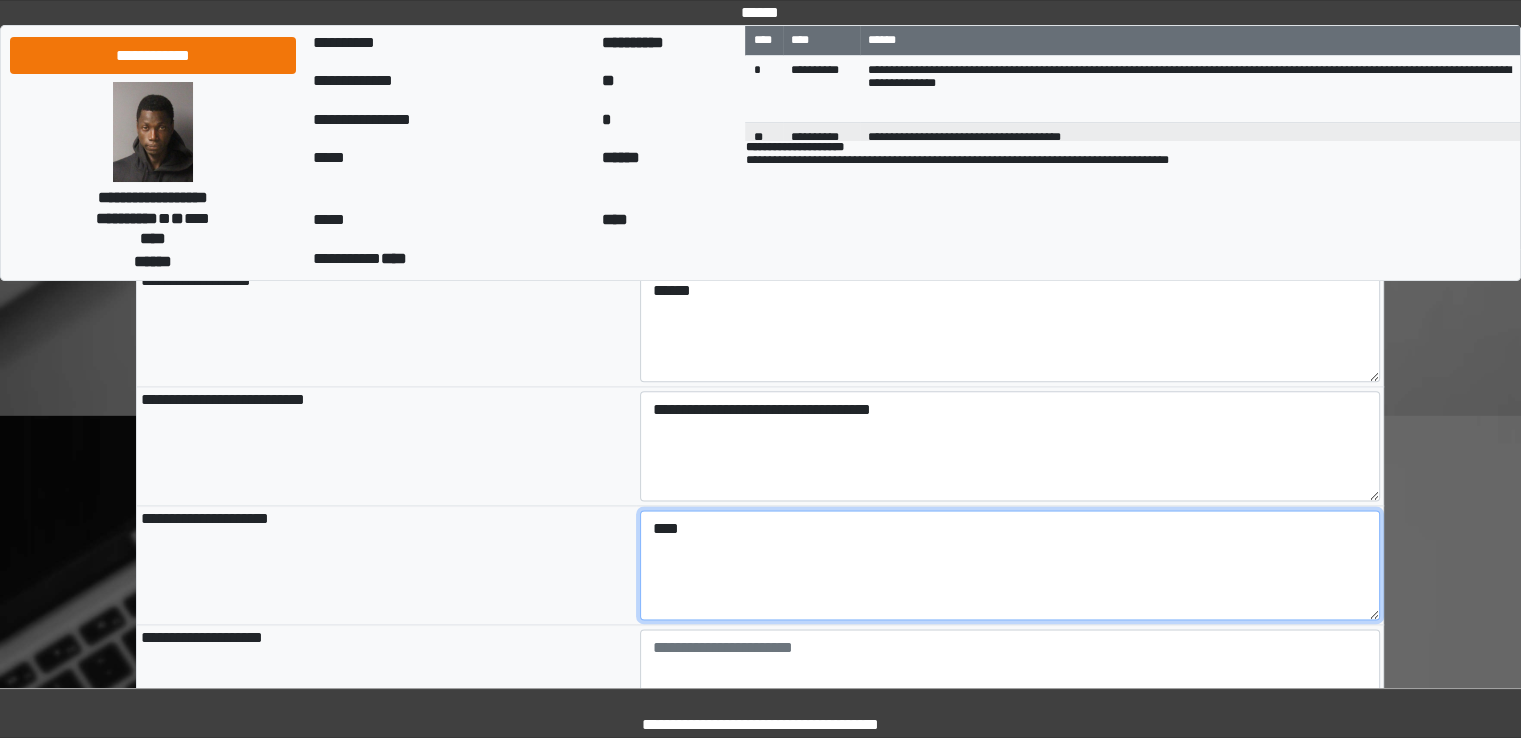 scroll, scrollTop: 2460, scrollLeft: 0, axis: vertical 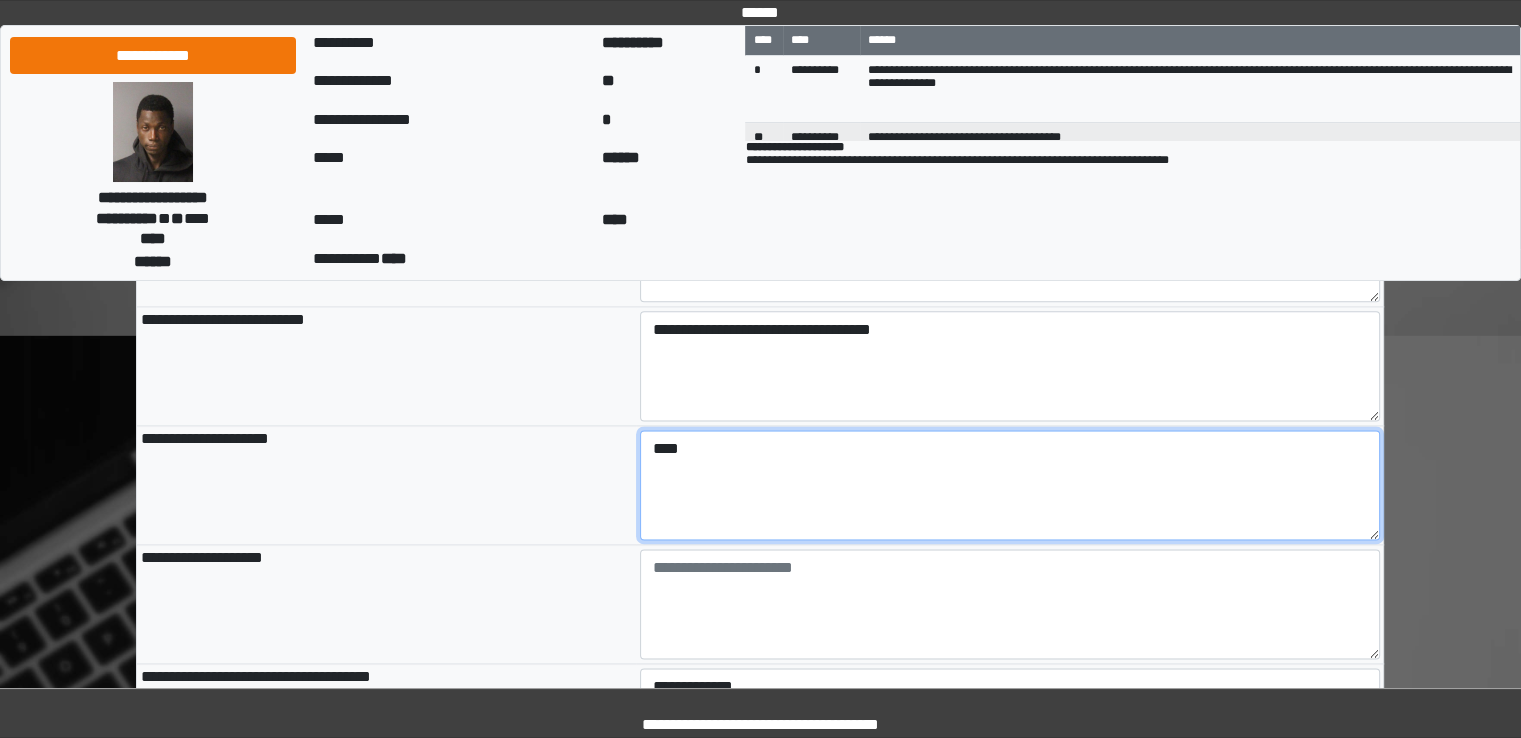 type on "****" 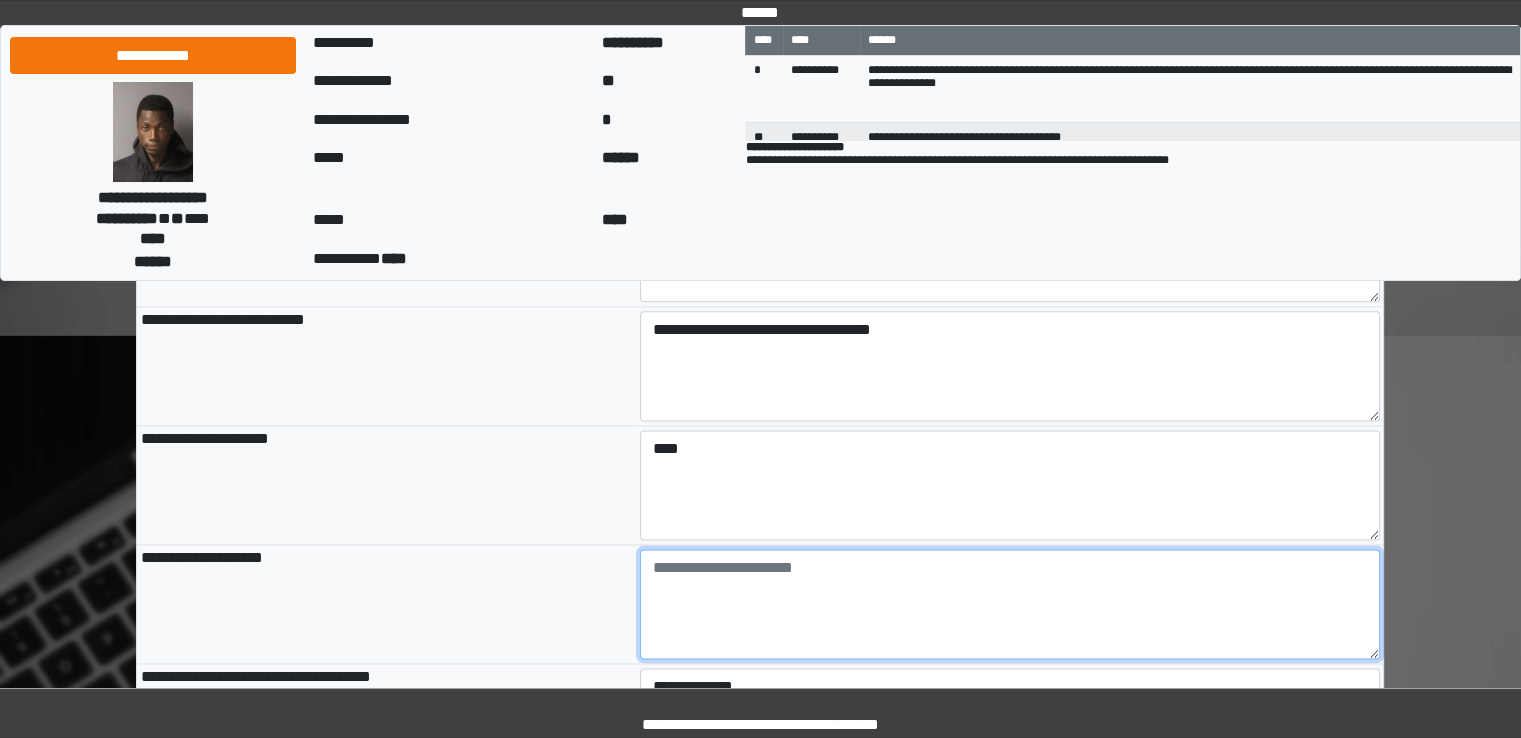 type on "**********" 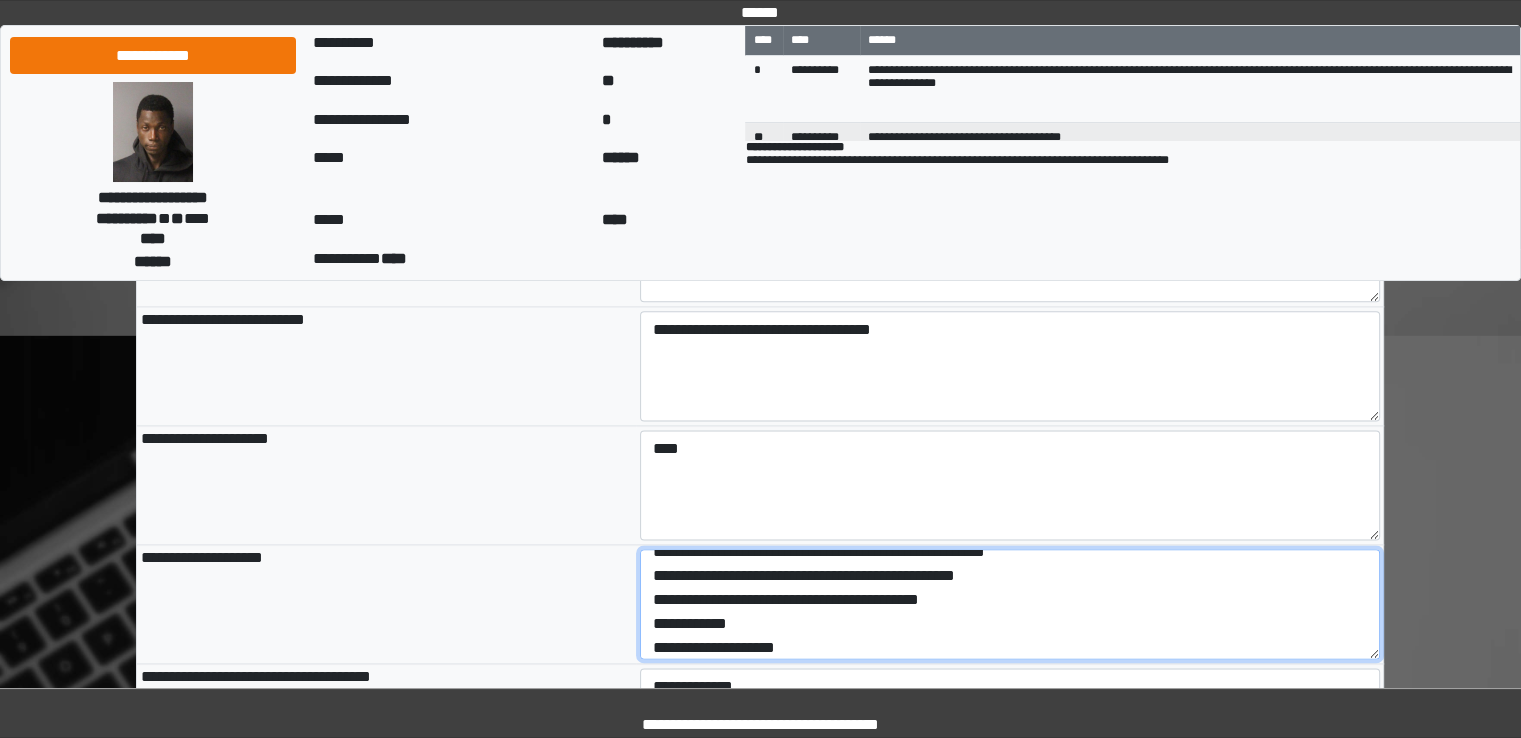 scroll, scrollTop: 168, scrollLeft: 0, axis: vertical 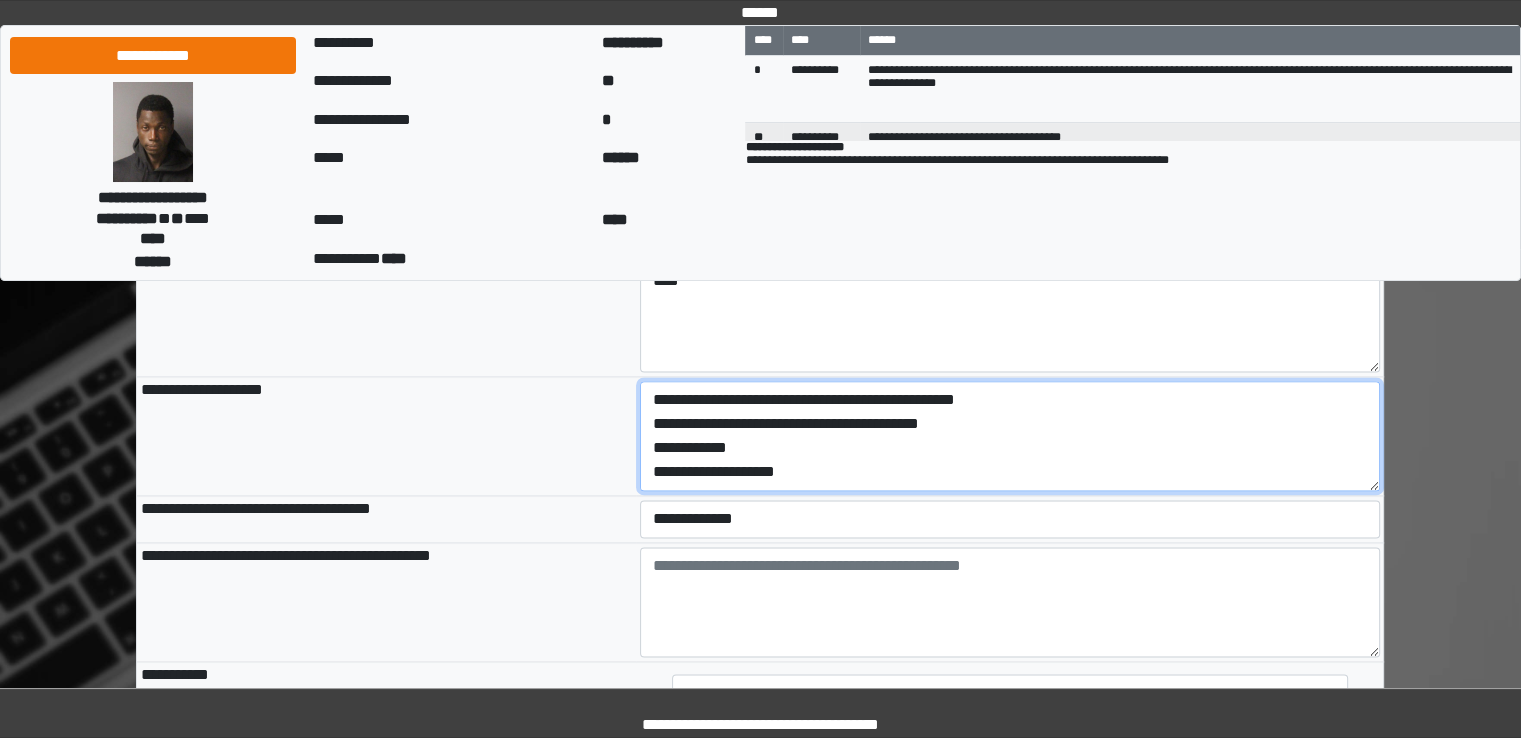 type on "**********" 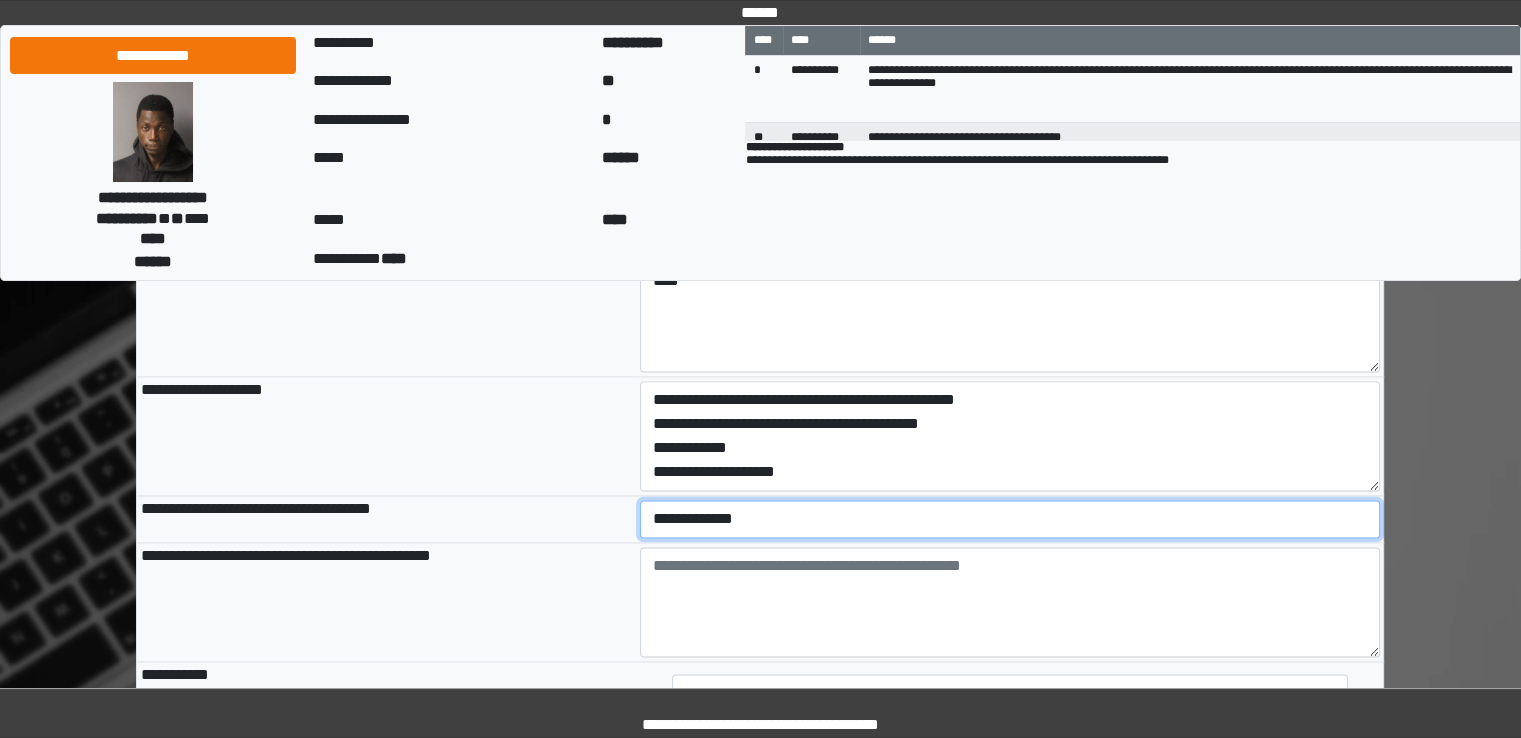 type on "**********" 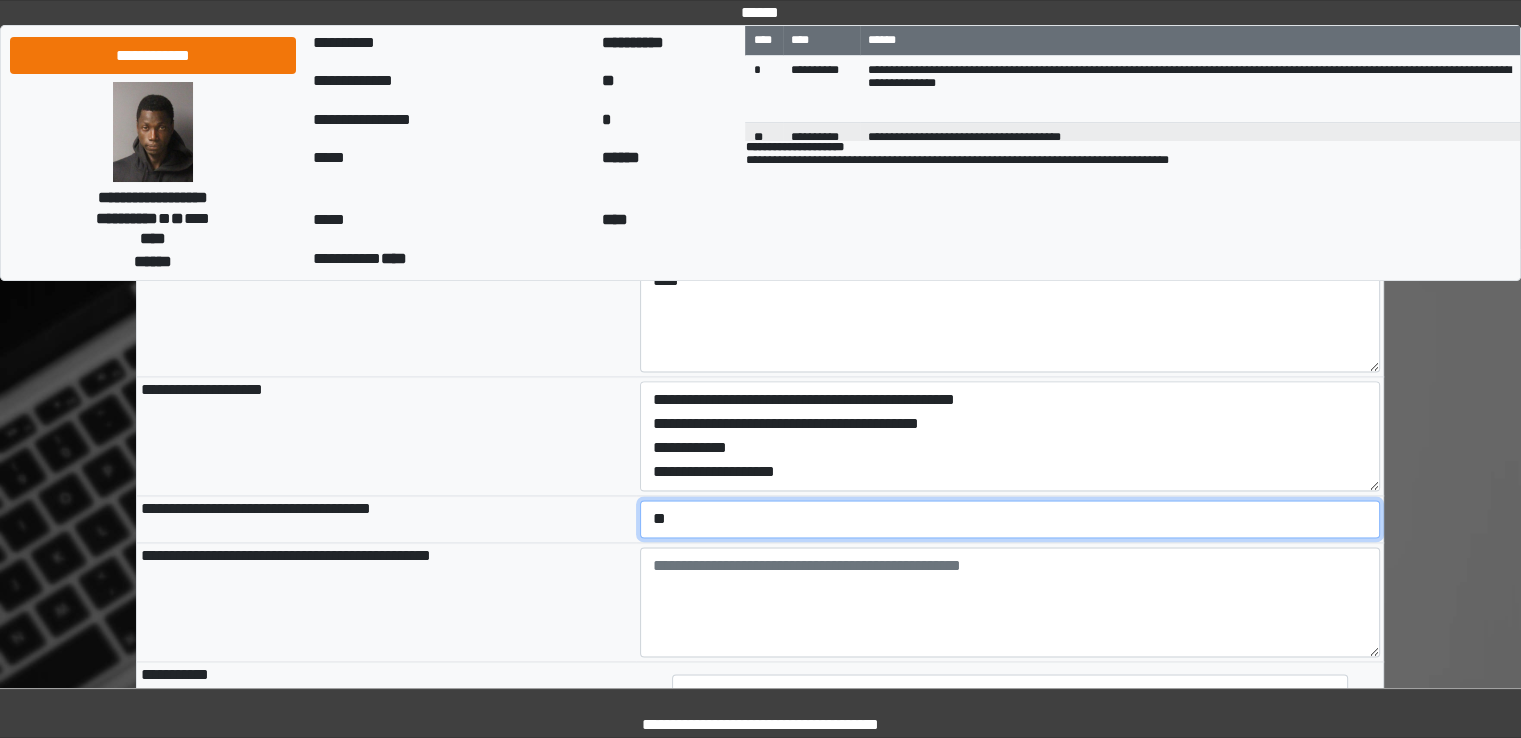 click on "**********" at bounding box center [1010, 519] 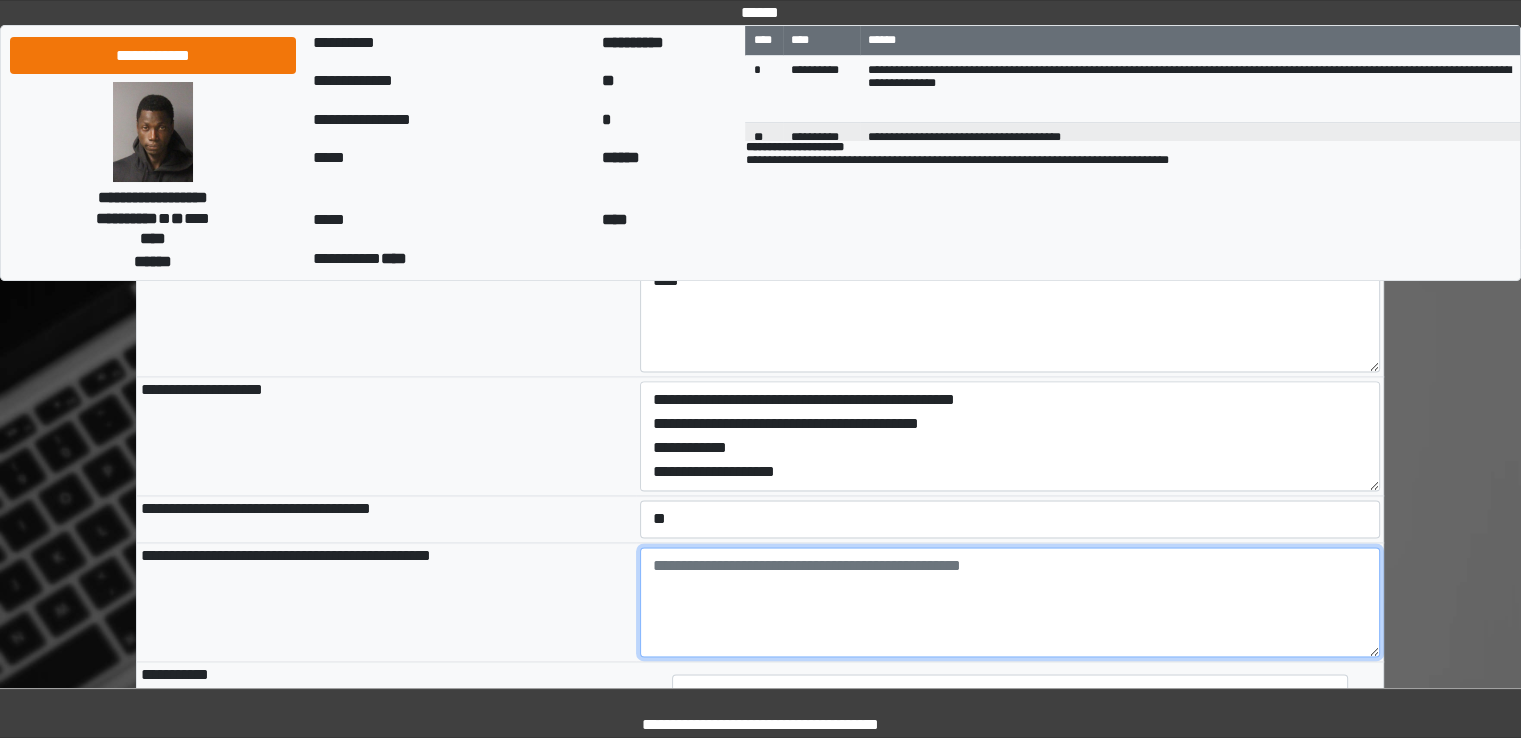 click at bounding box center [1010, 602] 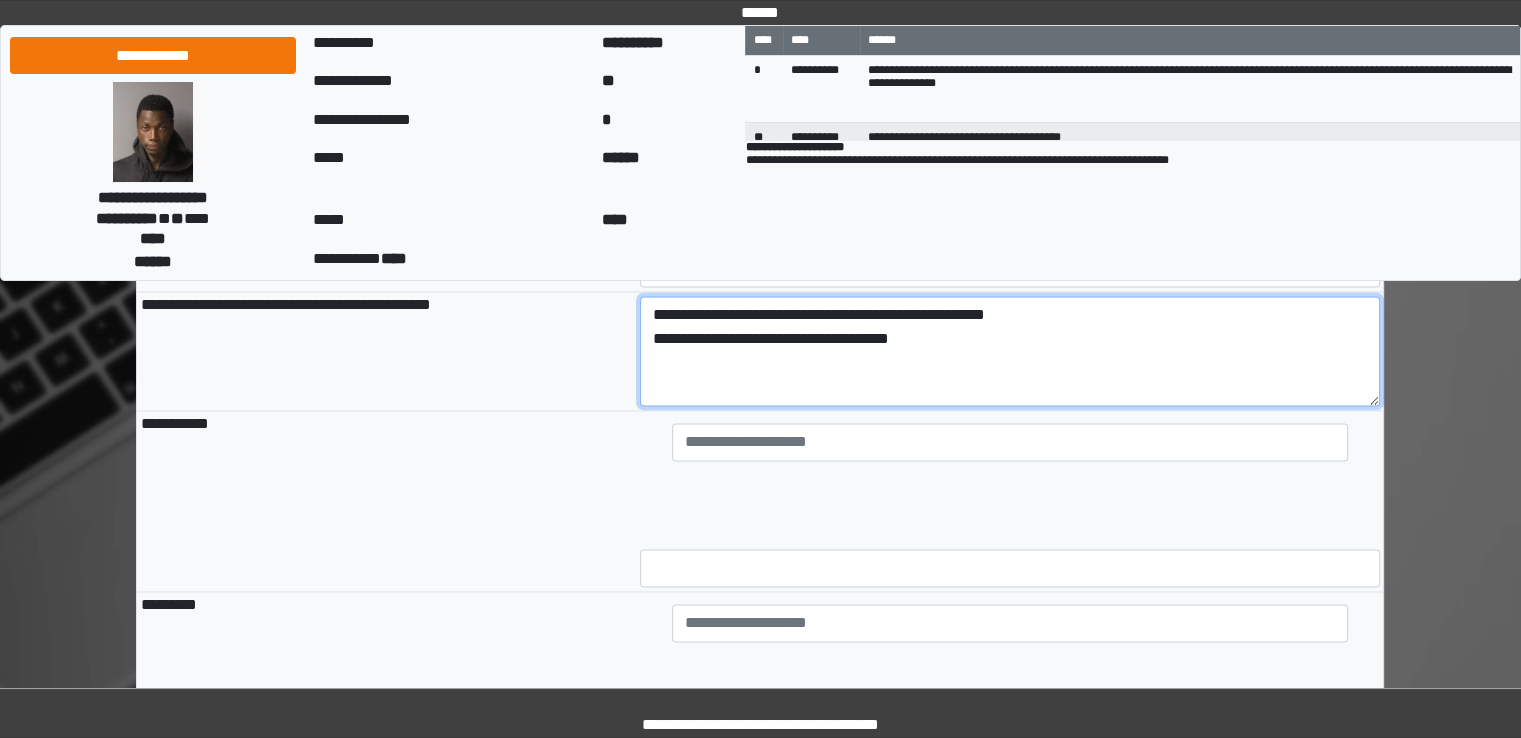 scroll, scrollTop: 2880, scrollLeft: 0, axis: vertical 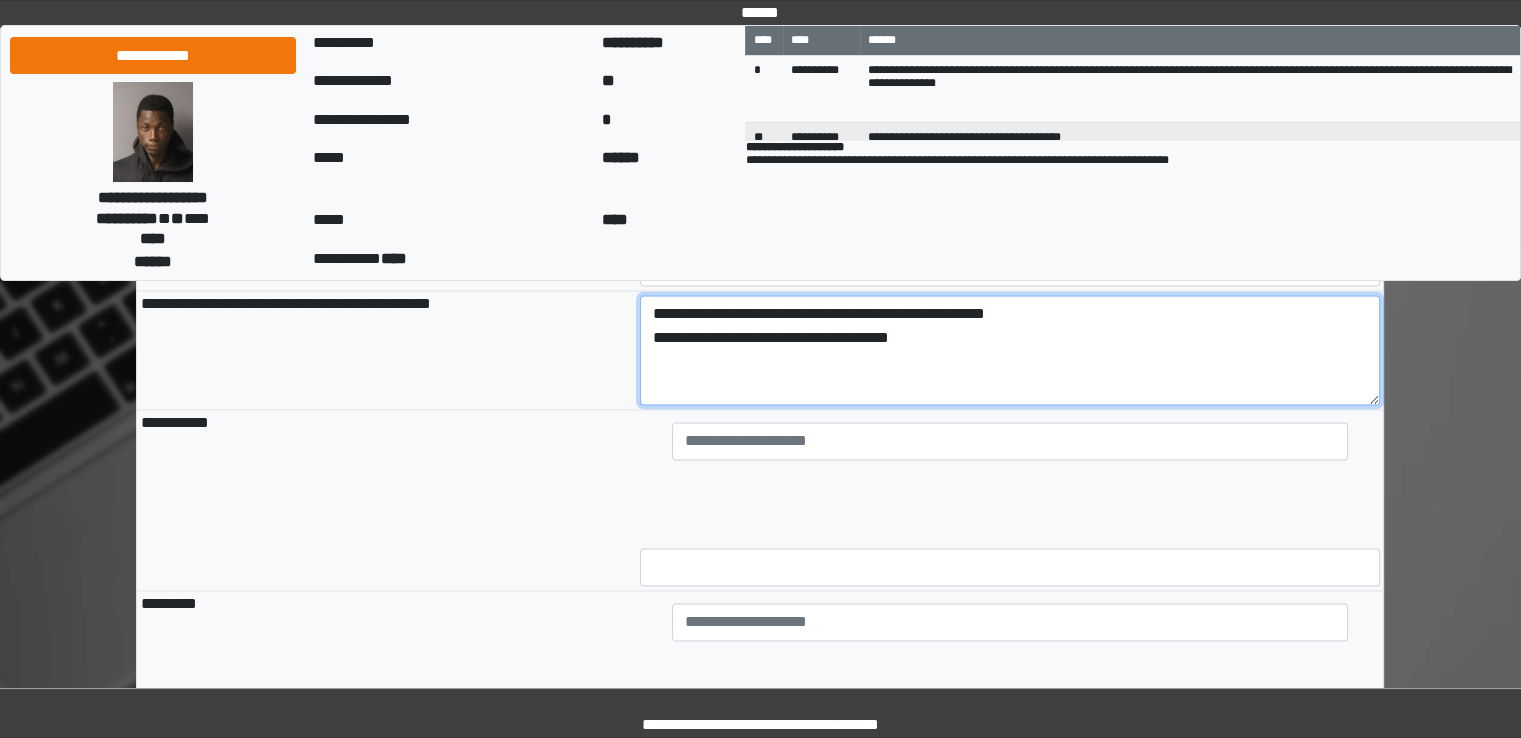 type on "**********" 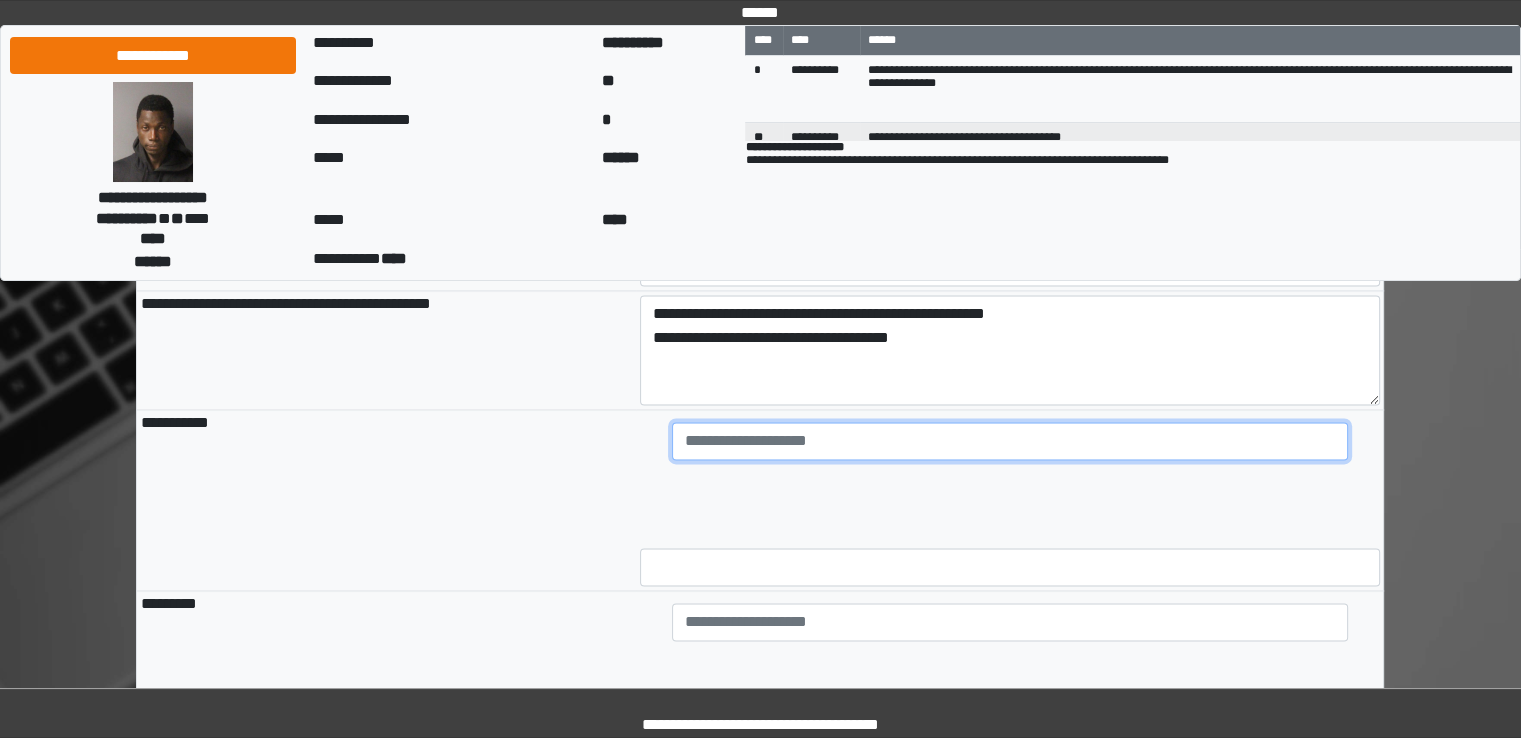type on "**********" 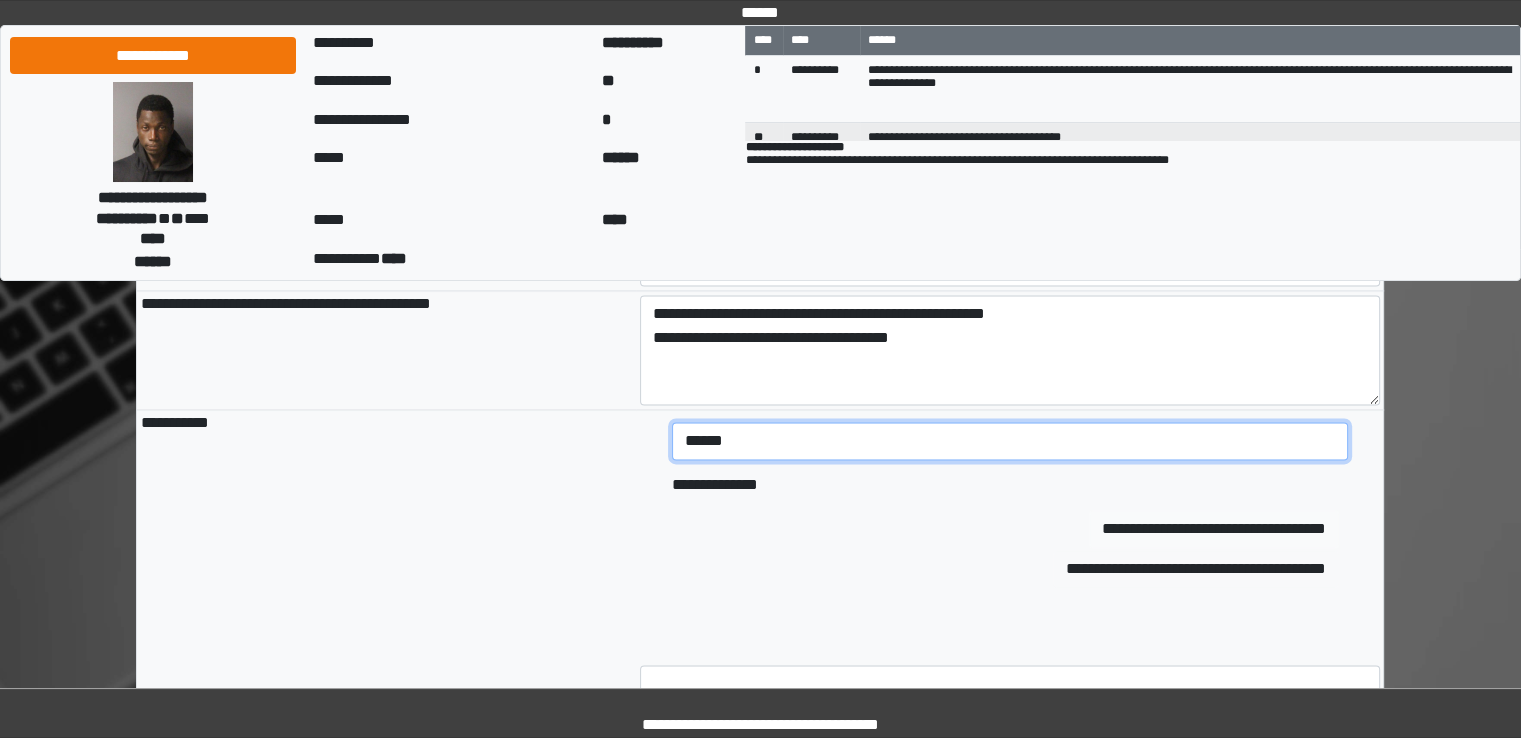 type on "******" 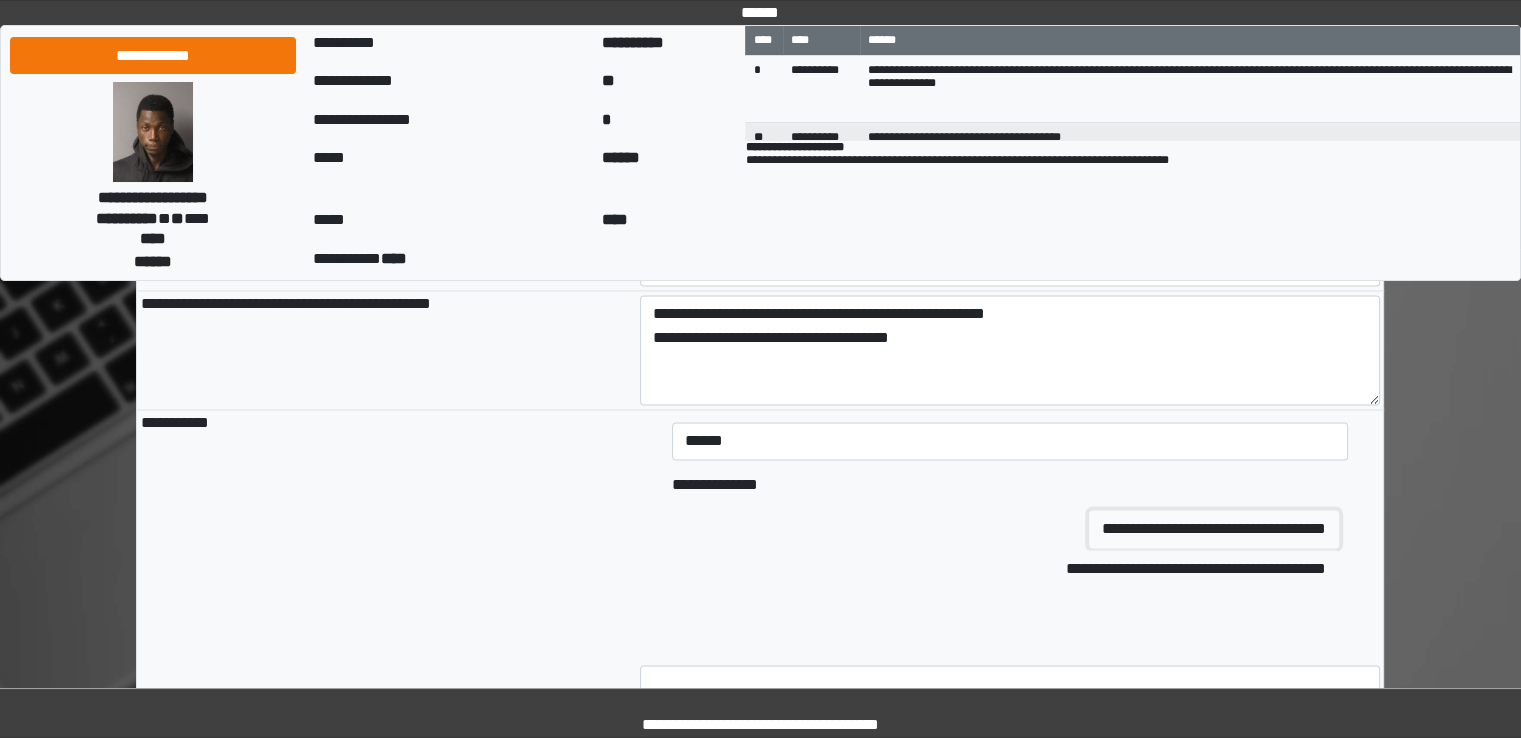 click on "**********" at bounding box center [1214, 529] 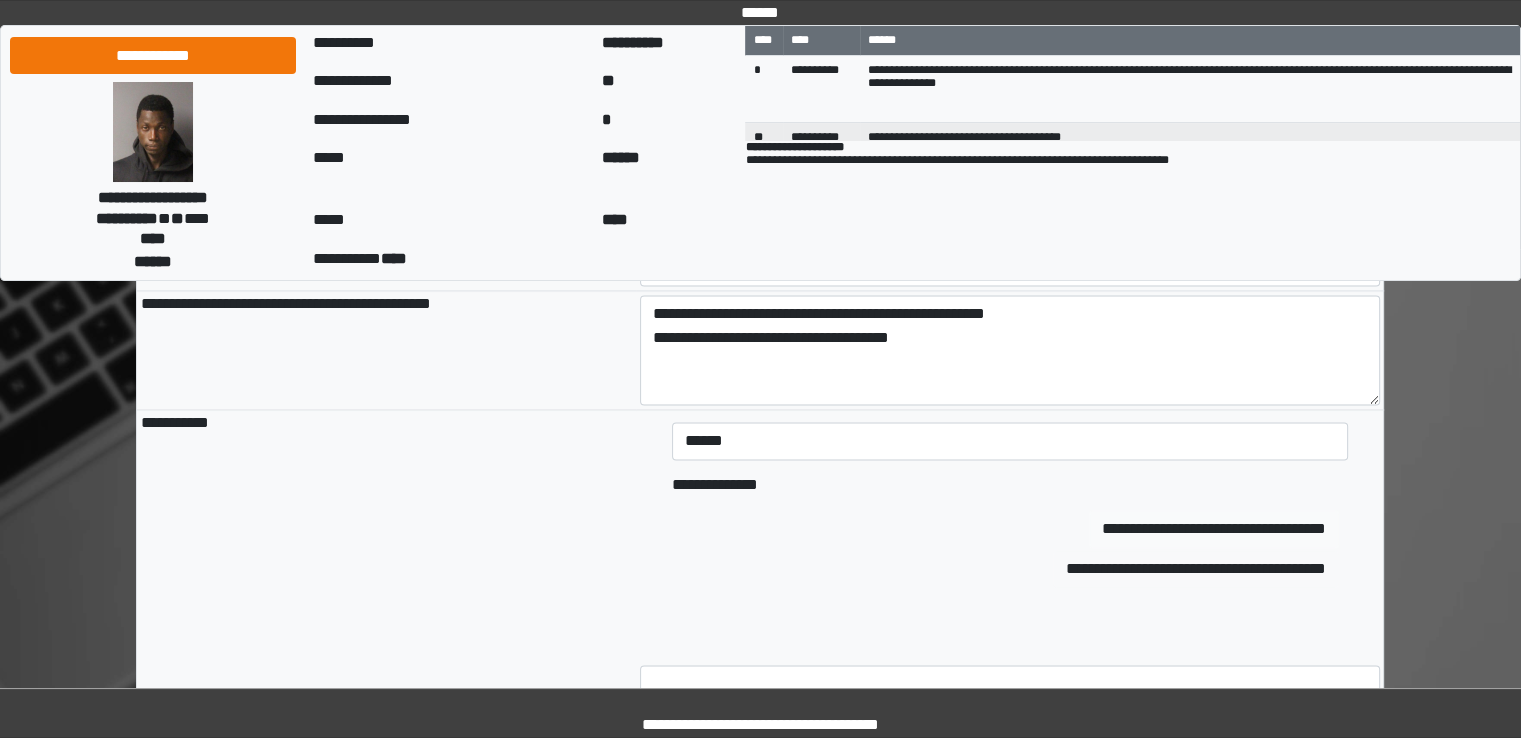 type 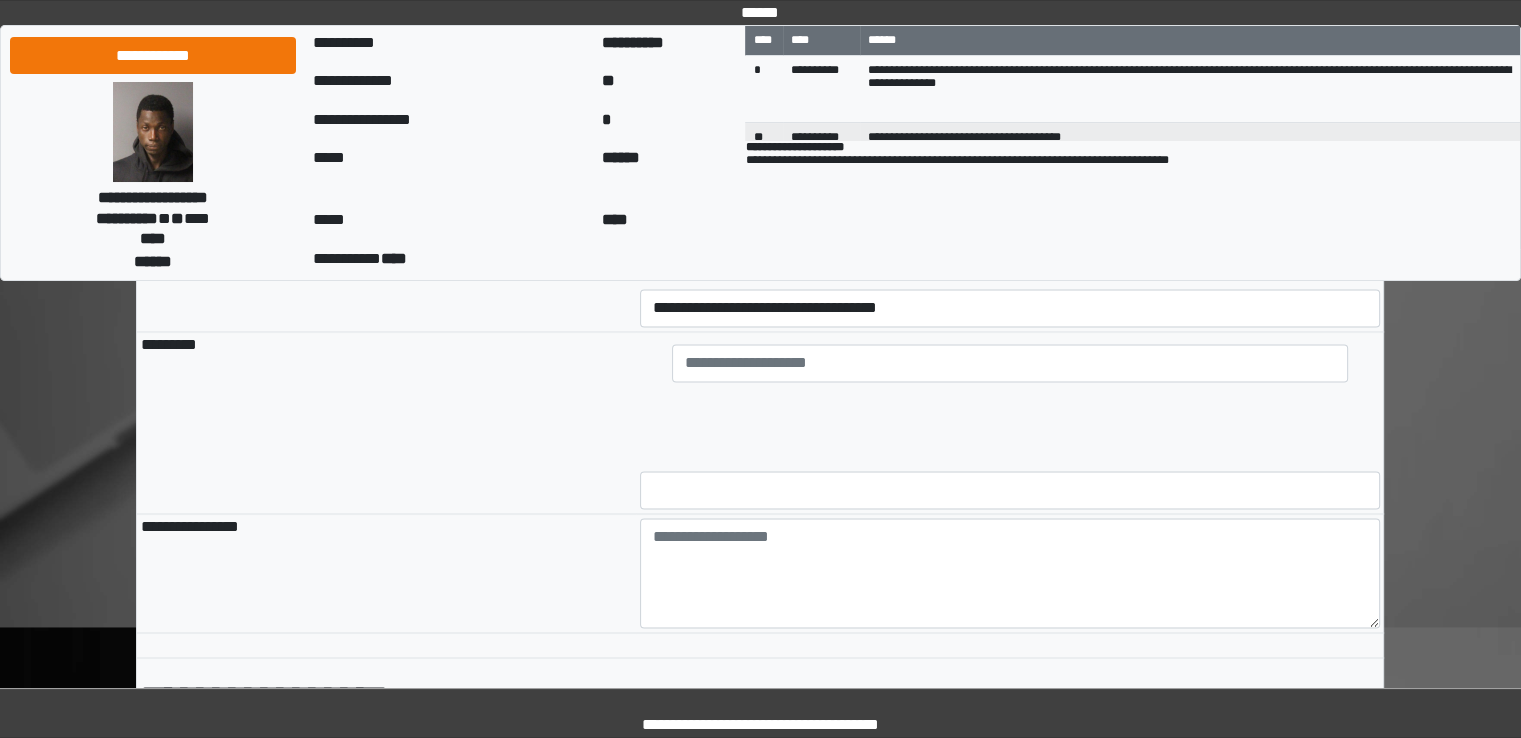 scroll, scrollTop: 3152, scrollLeft: 0, axis: vertical 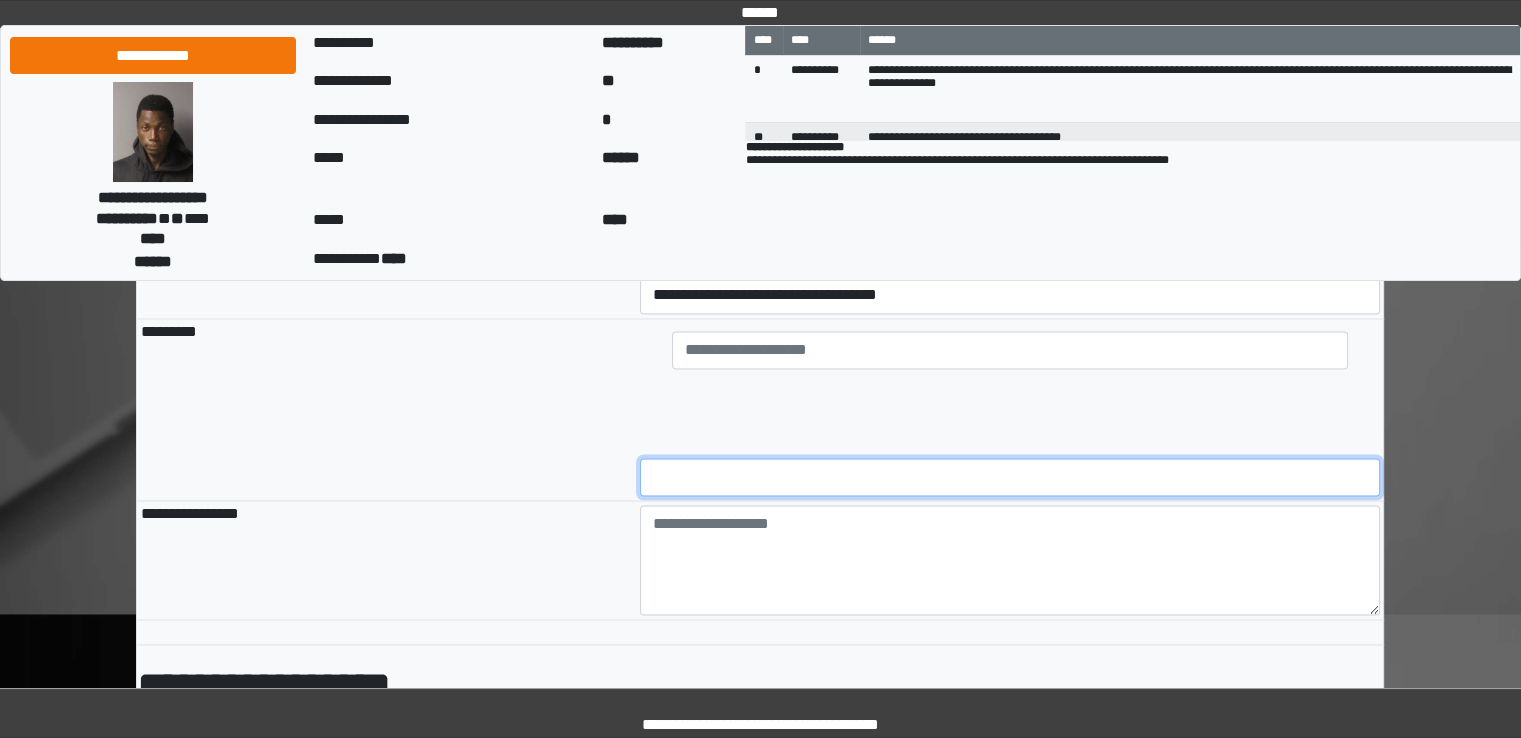 click at bounding box center (1010, 477) 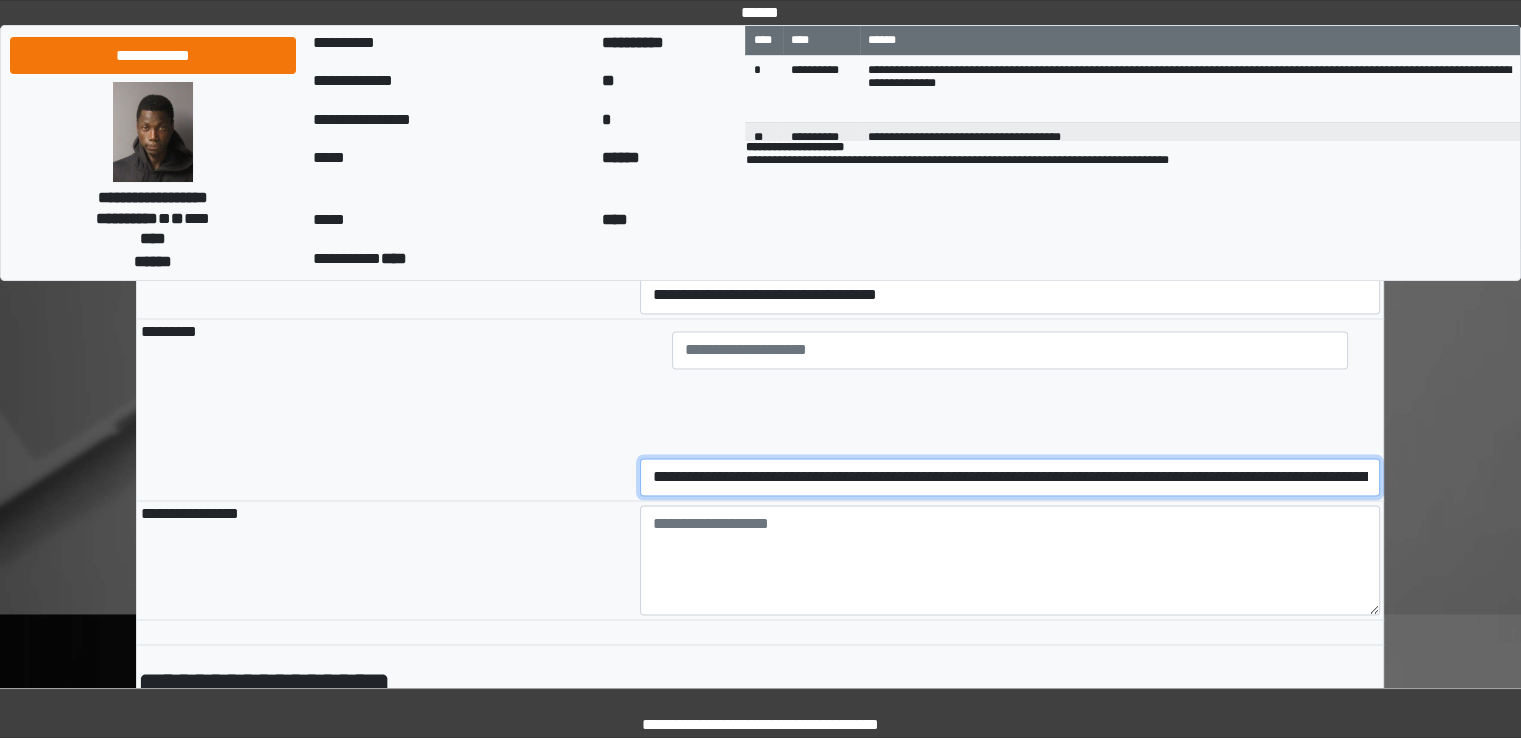 click on "**********" at bounding box center (1010, 477) 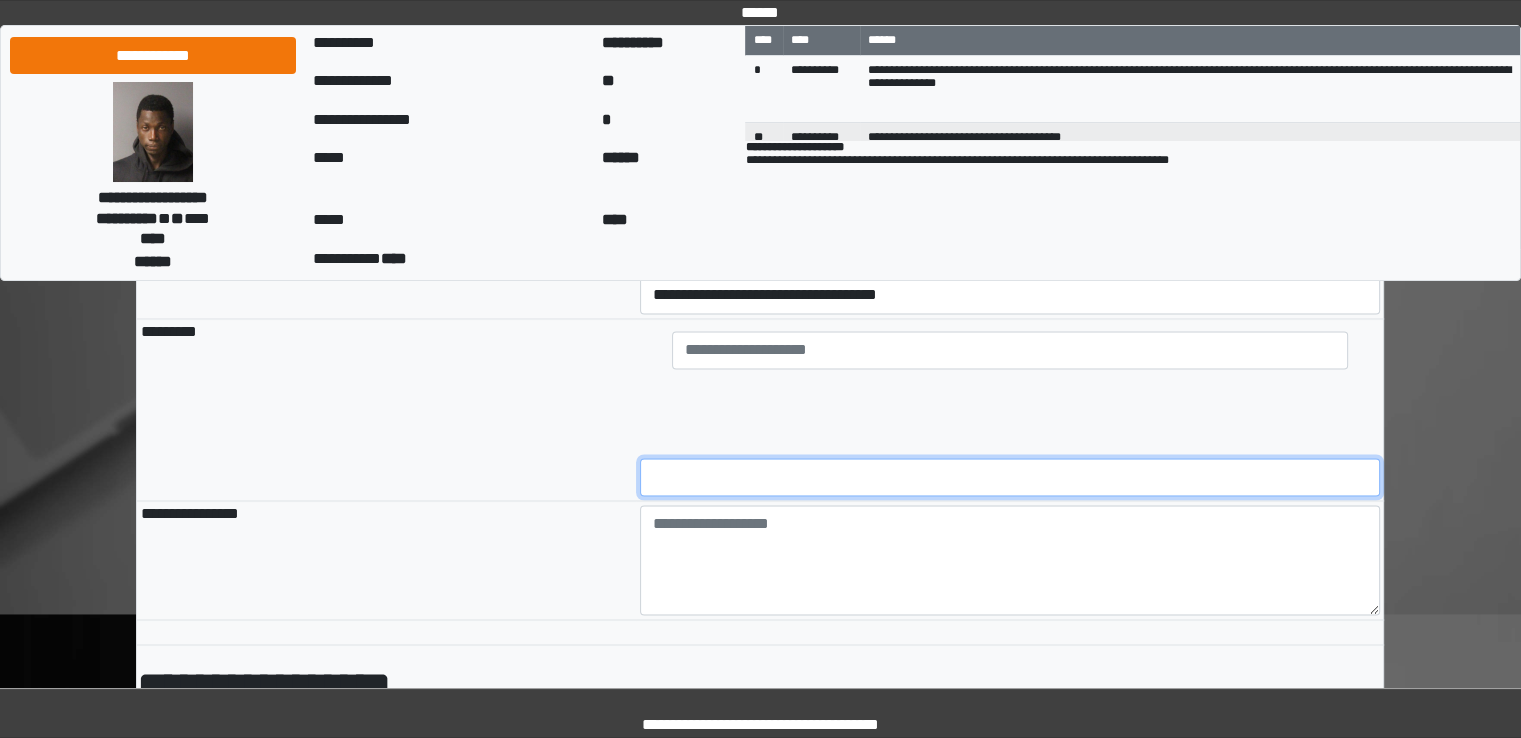 type 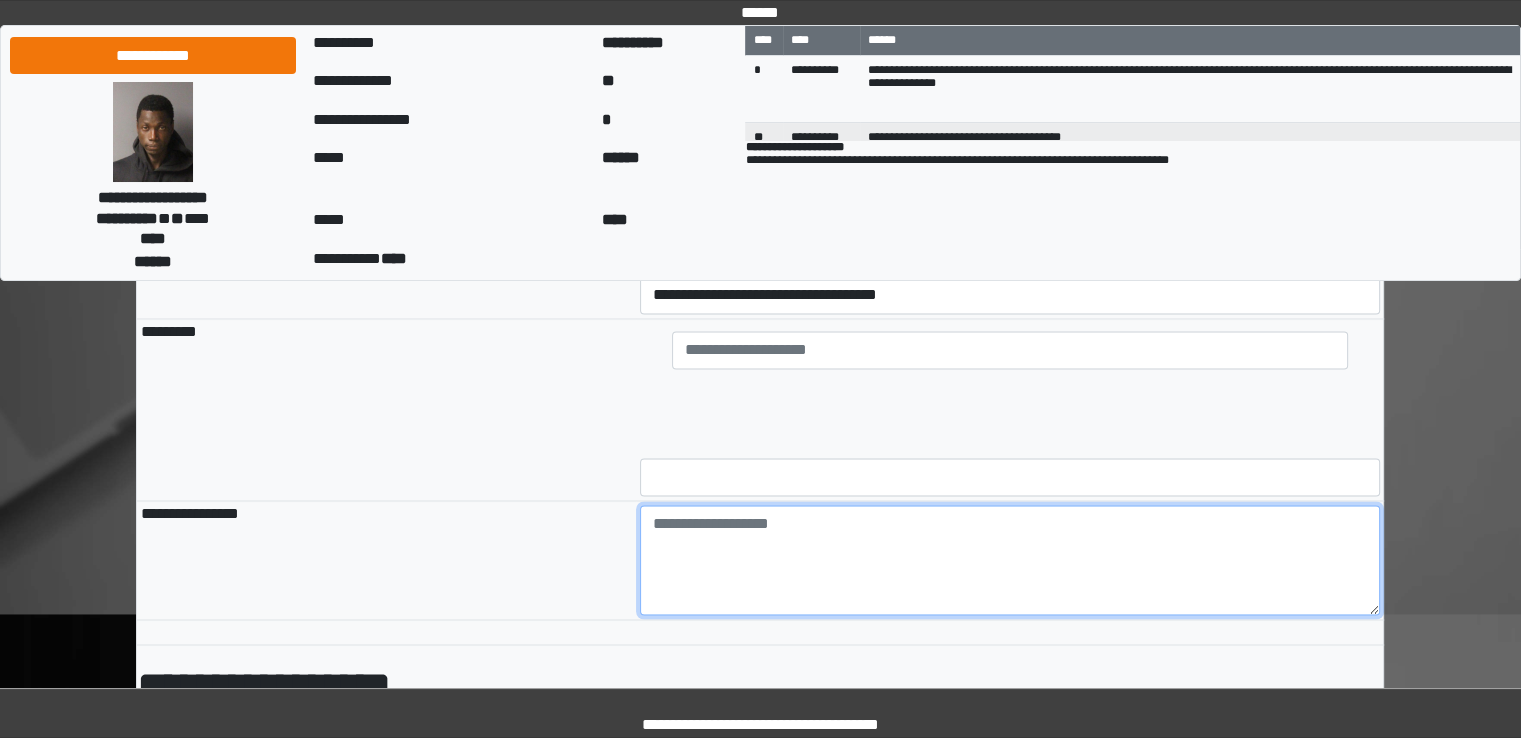 click at bounding box center (1010, 560) 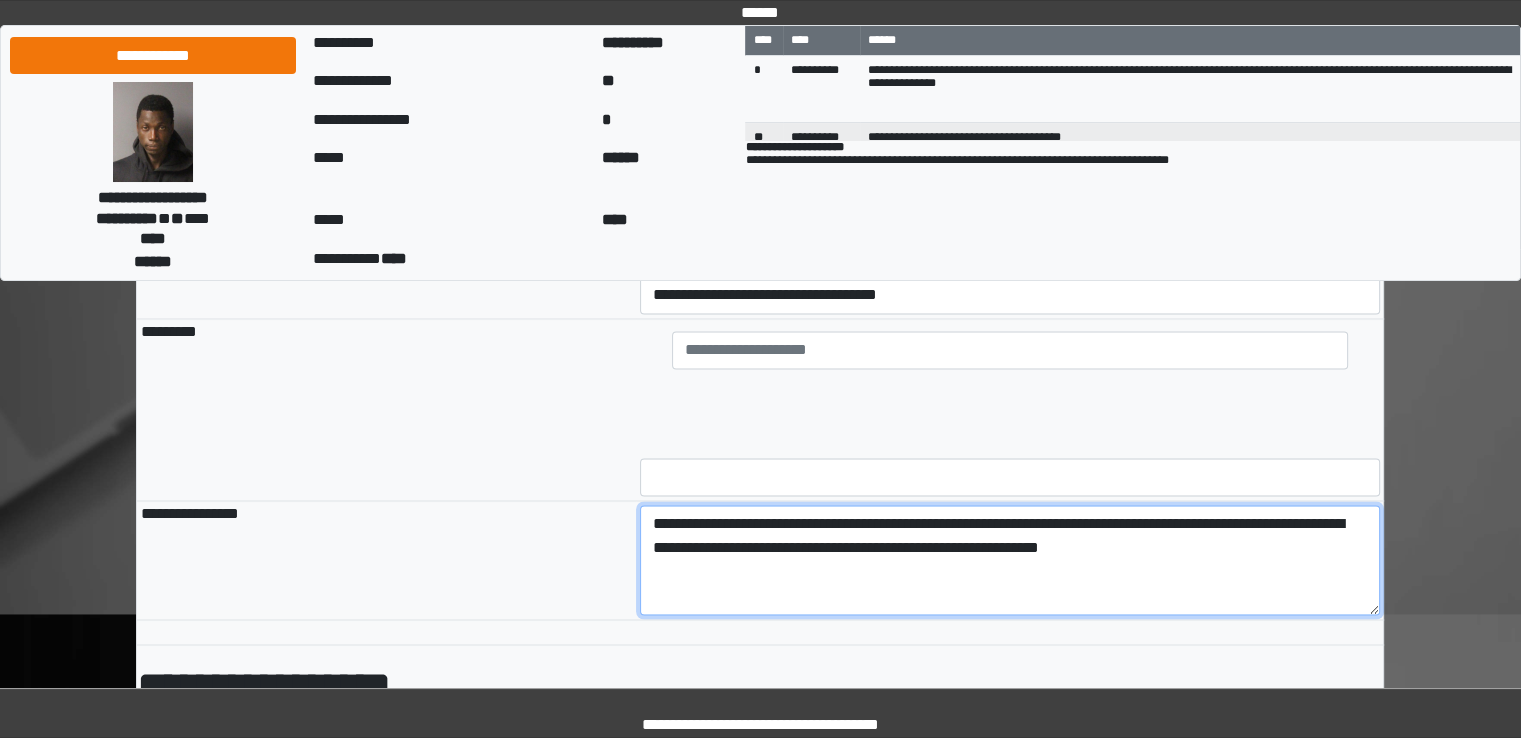click on "**********" at bounding box center [1010, 560] 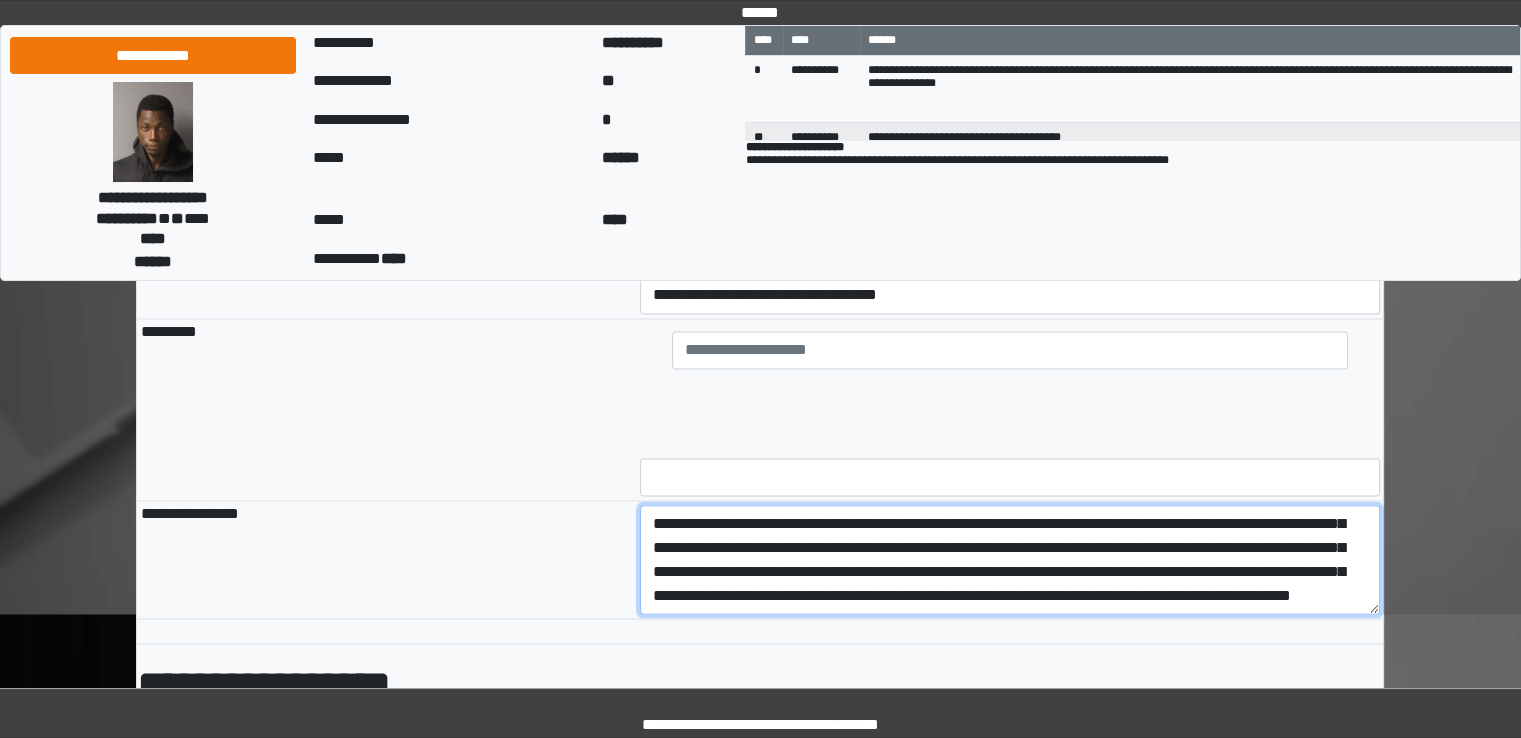 scroll, scrollTop: 64, scrollLeft: 0, axis: vertical 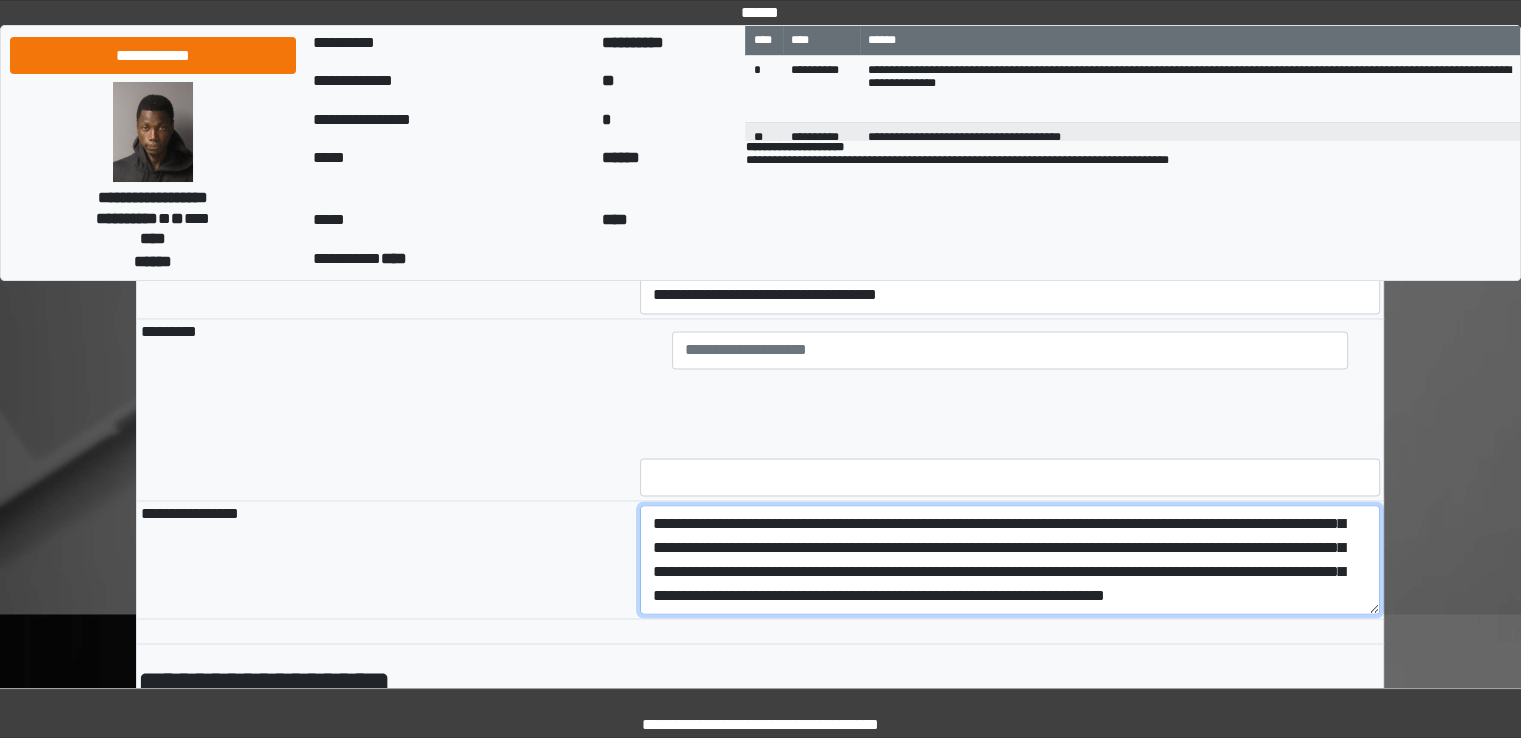 type on "**********" 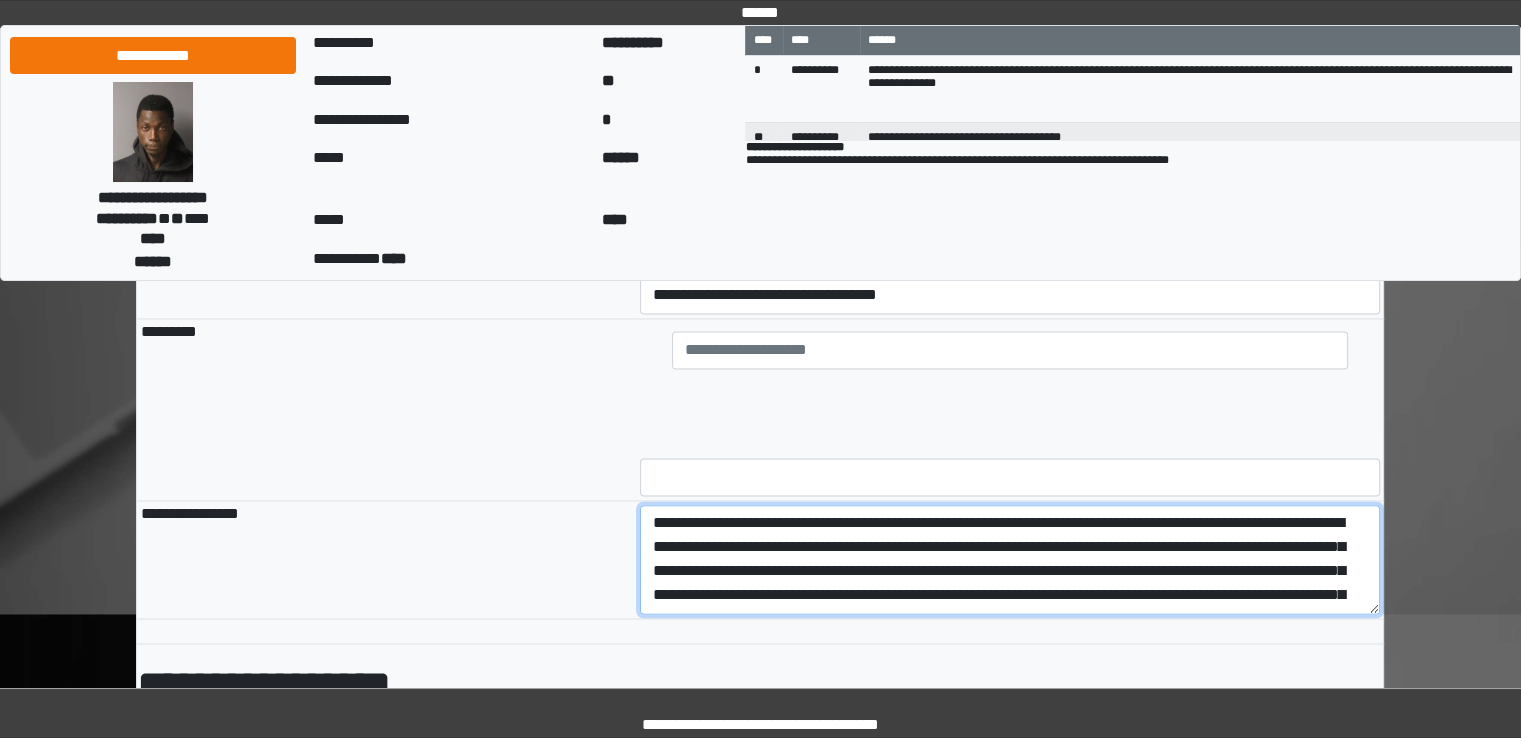 scroll, scrollTop: 0, scrollLeft: 0, axis: both 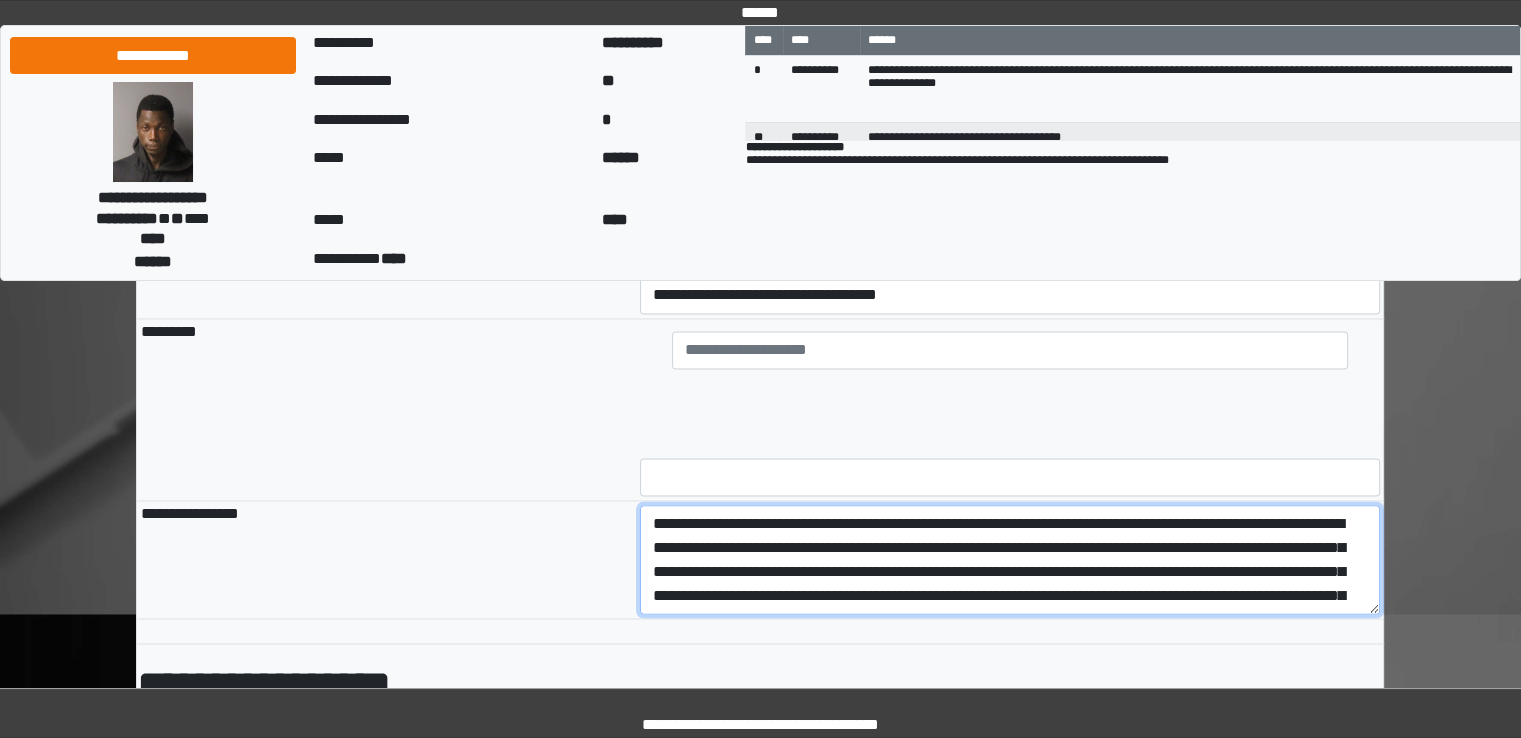 click on "**********" at bounding box center (1010, 560) 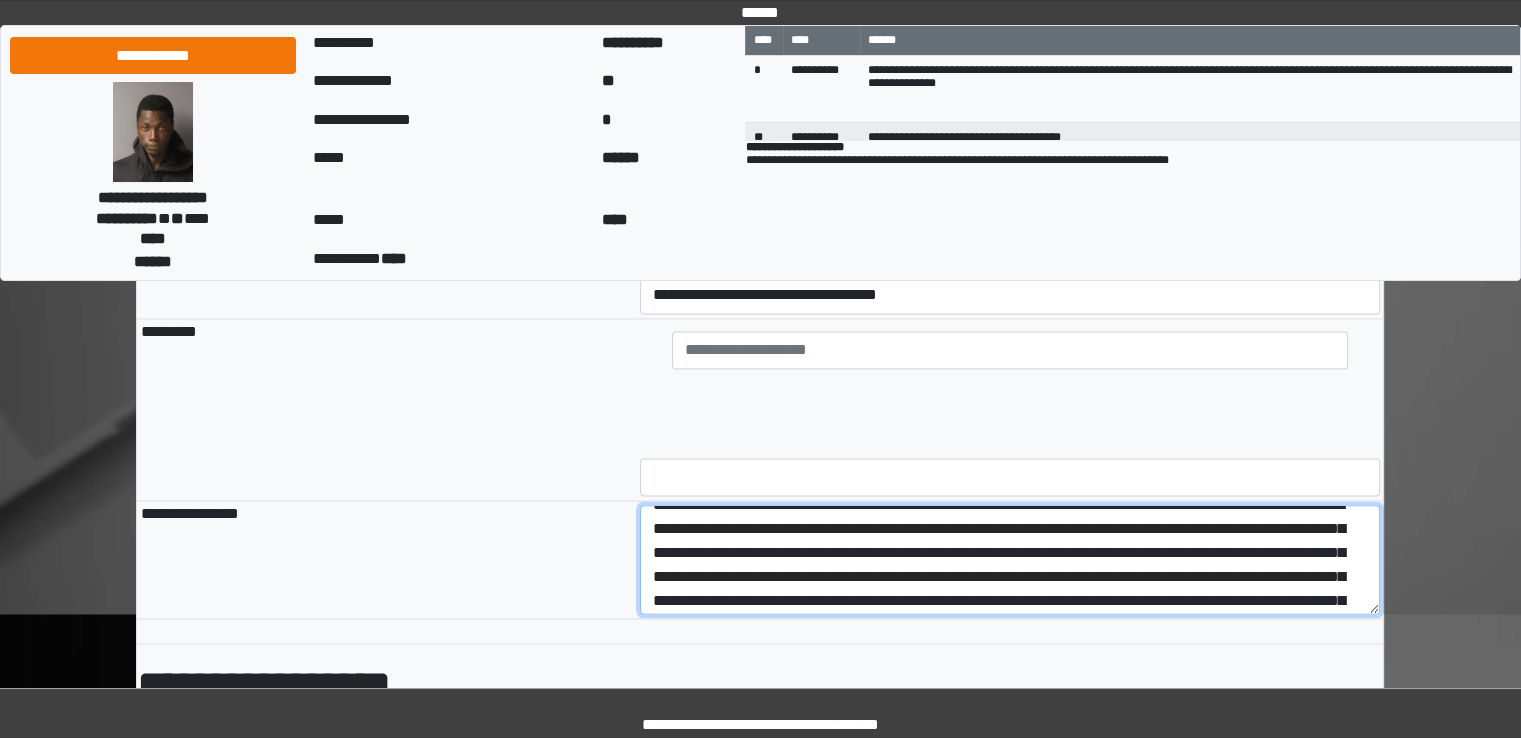 scroll, scrollTop: 24, scrollLeft: 0, axis: vertical 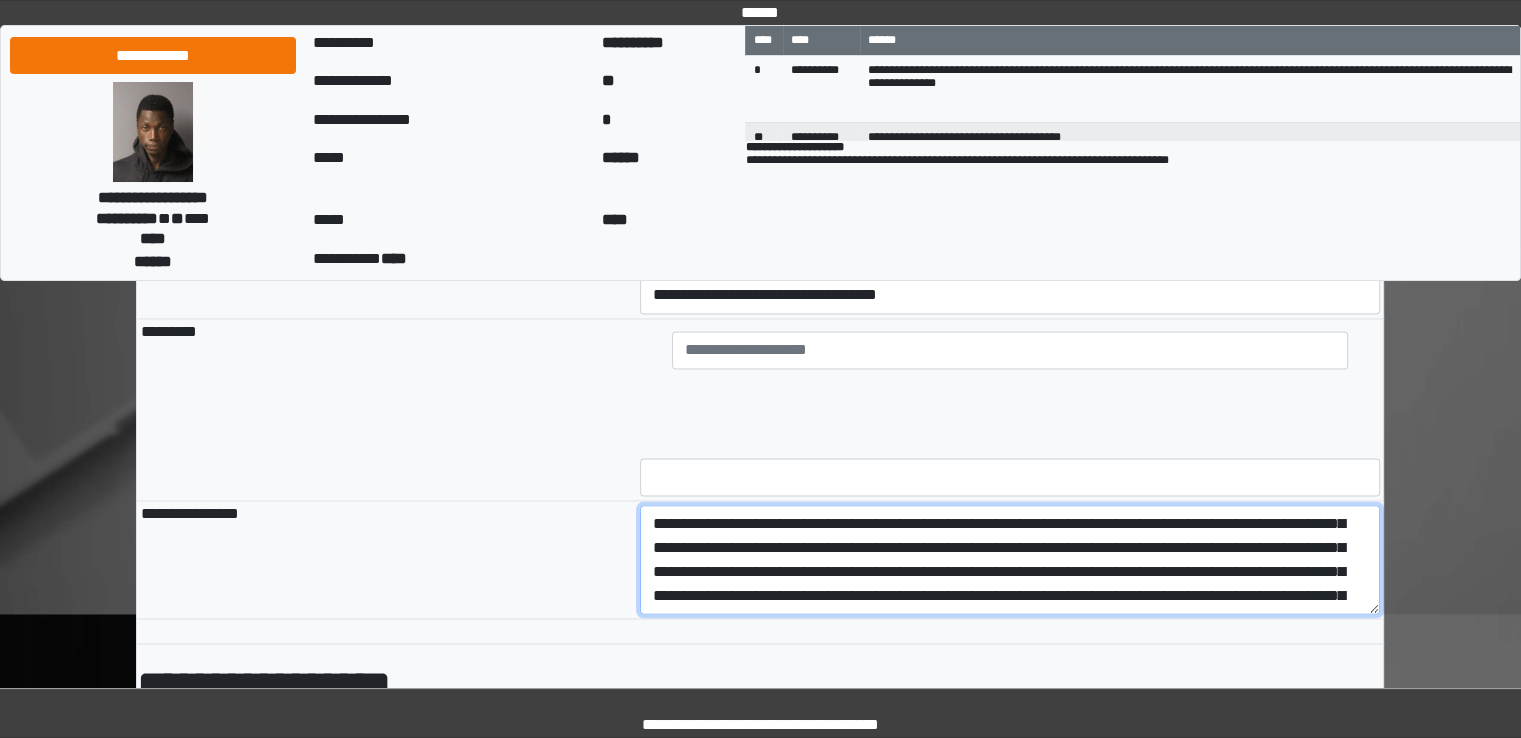 drag, startPoint x: 1234, startPoint y: 564, endPoint x: 1108, endPoint y: 561, distance: 126.035706 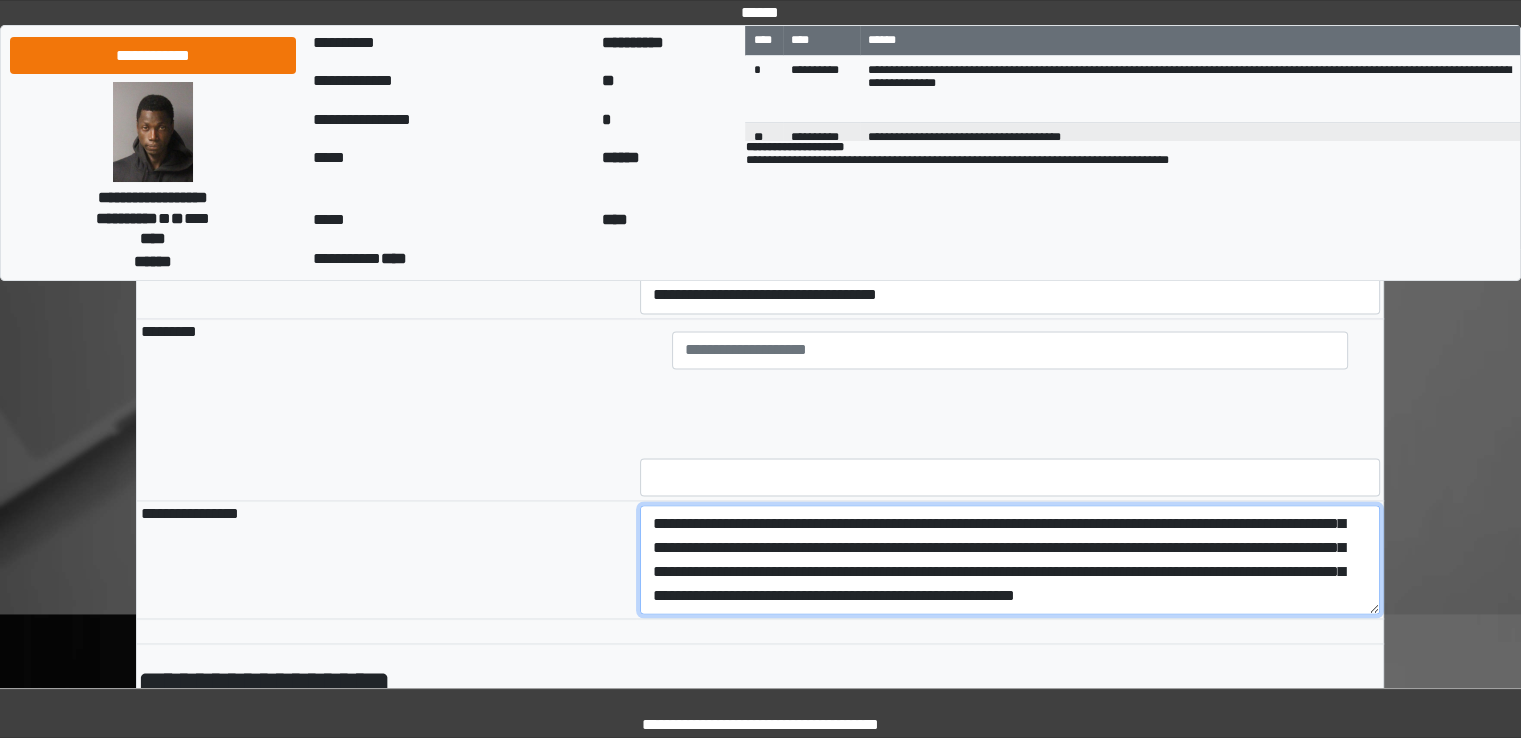 drag, startPoint x: 1108, startPoint y: 561, endPoint x: 1143, endPoint y: 587, distance: 43.60046 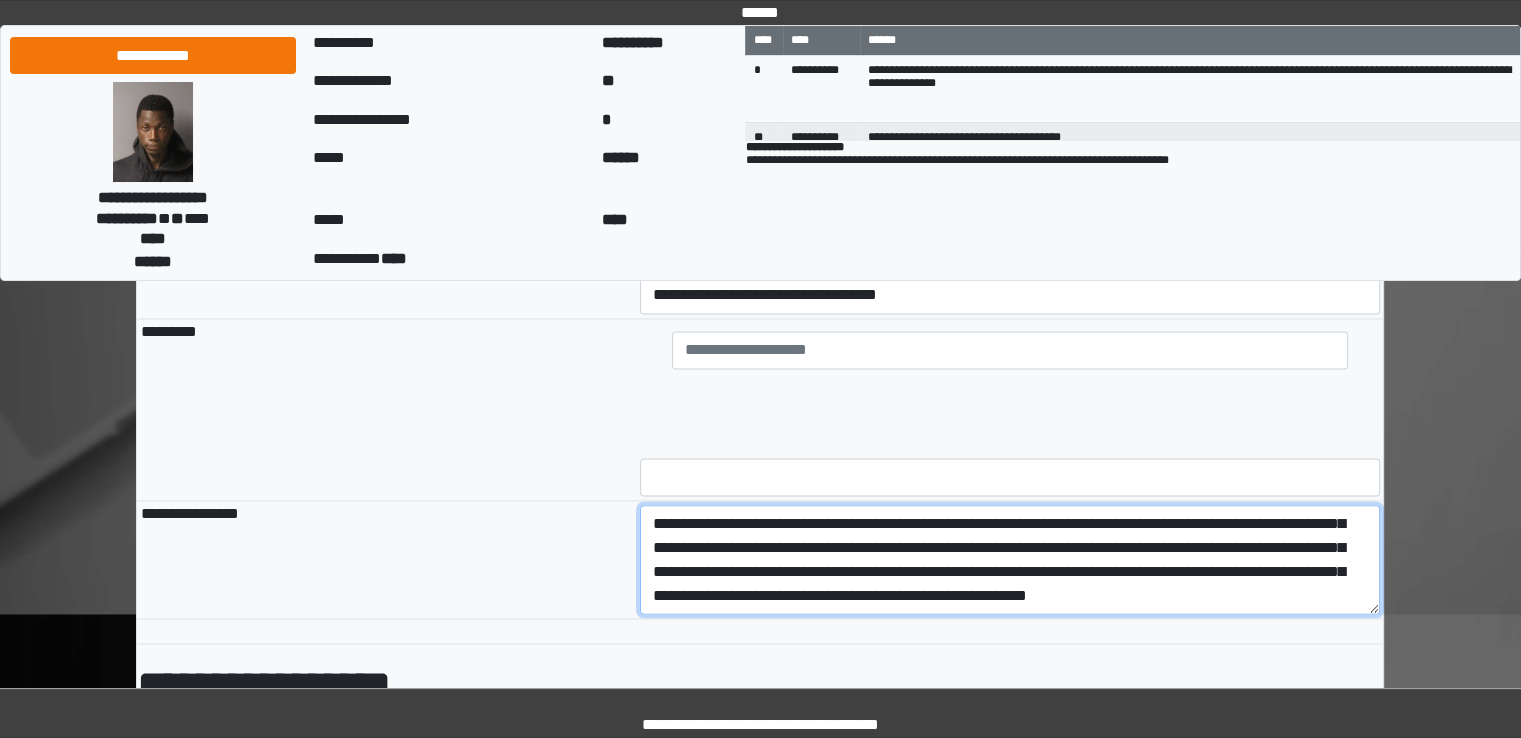 scroll, scrollTop: 112, scrollLeft: 0, axis: vertical 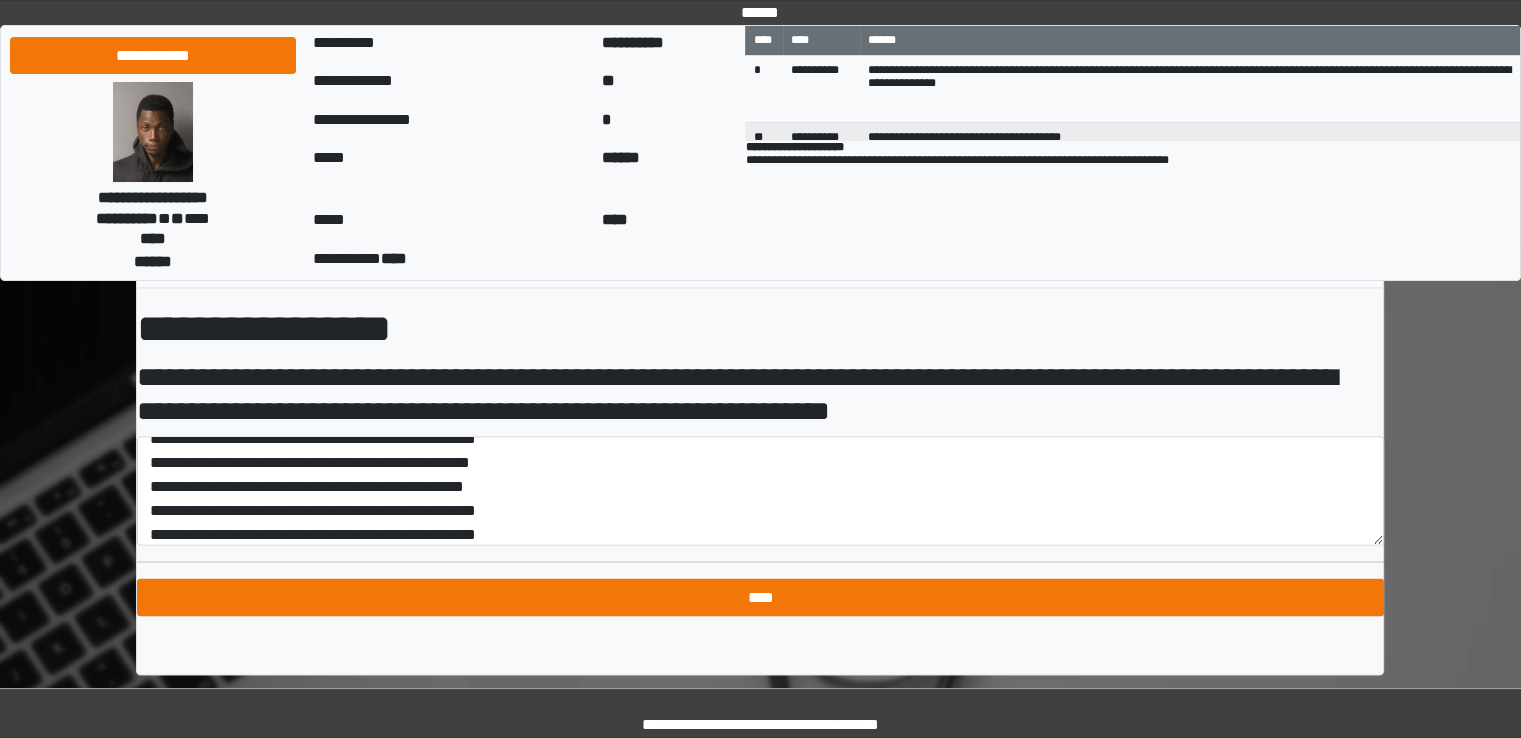 type on "**********" 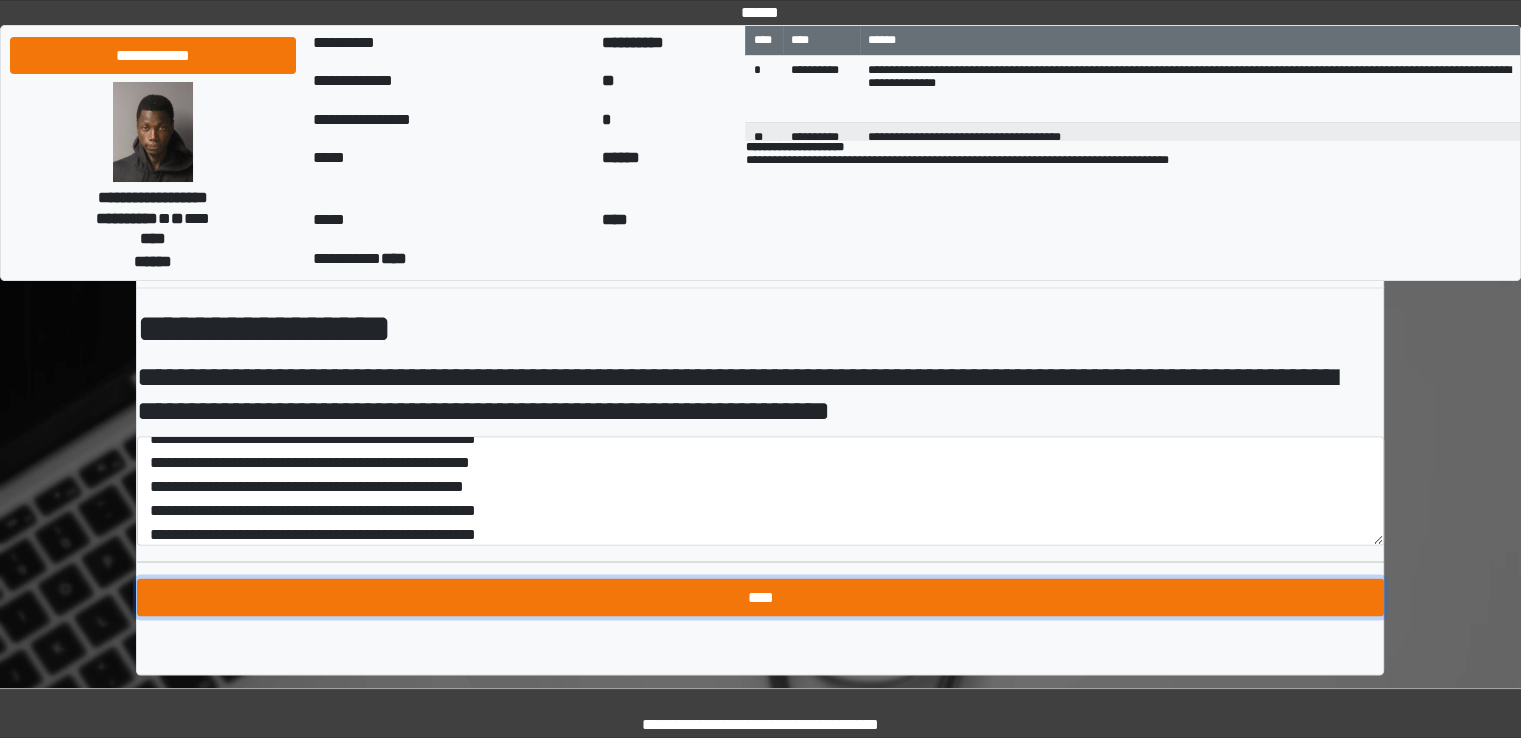 type on "**********" 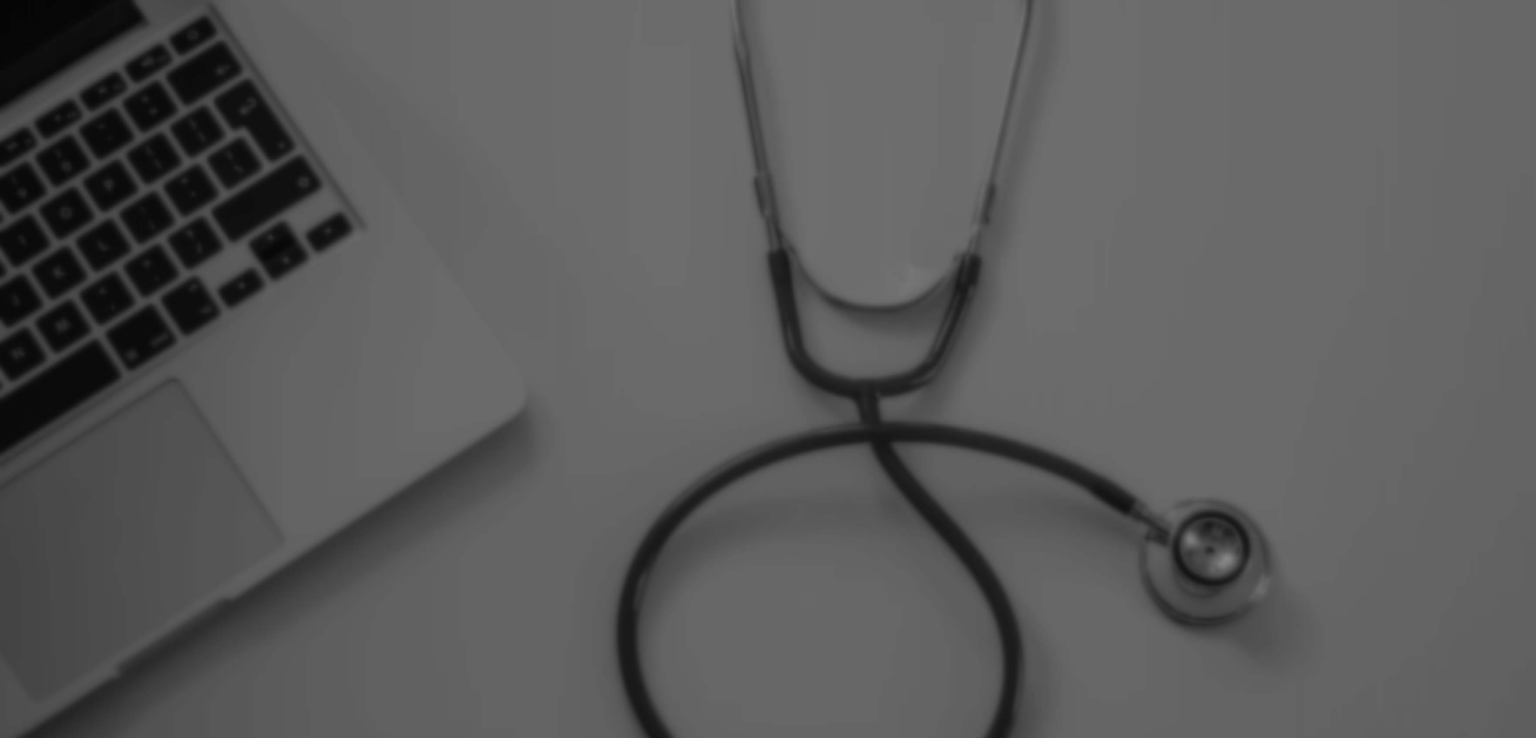 scroll, scrollTop: 0, scrollLeft: 0, axis: both 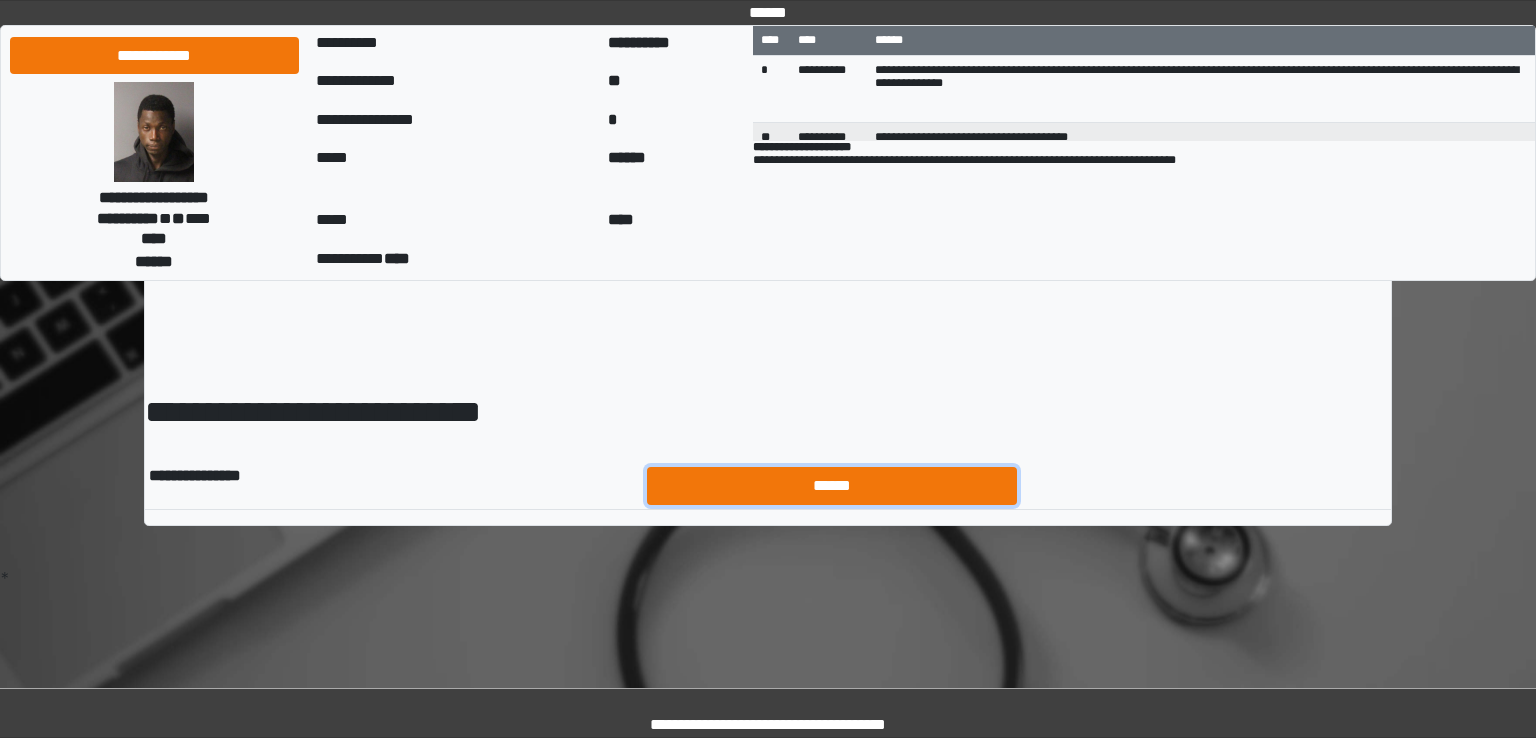 click on "******" at bounding box center [832, 486] 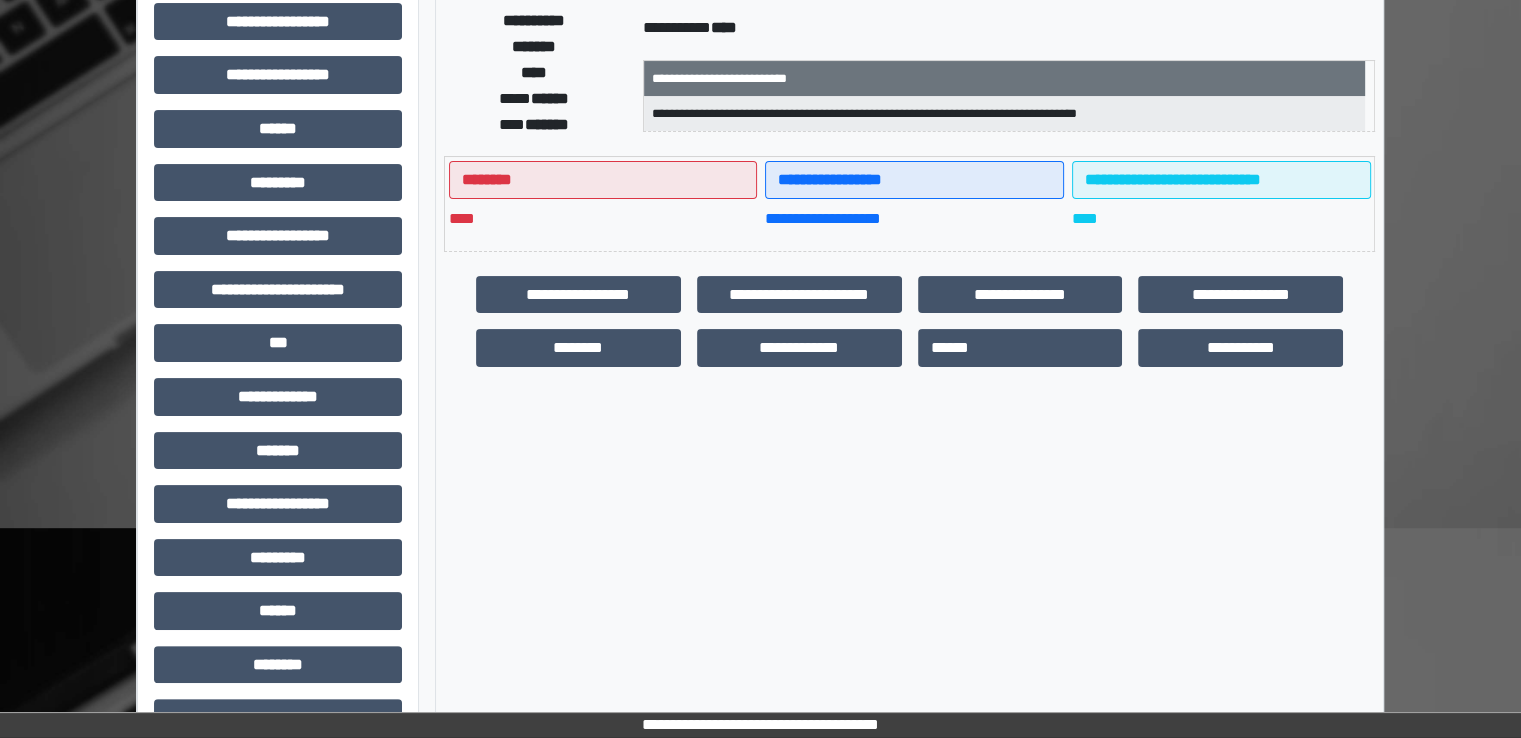 scroll, scrollTop: 428, scrollLeft: 0, axis: vertical 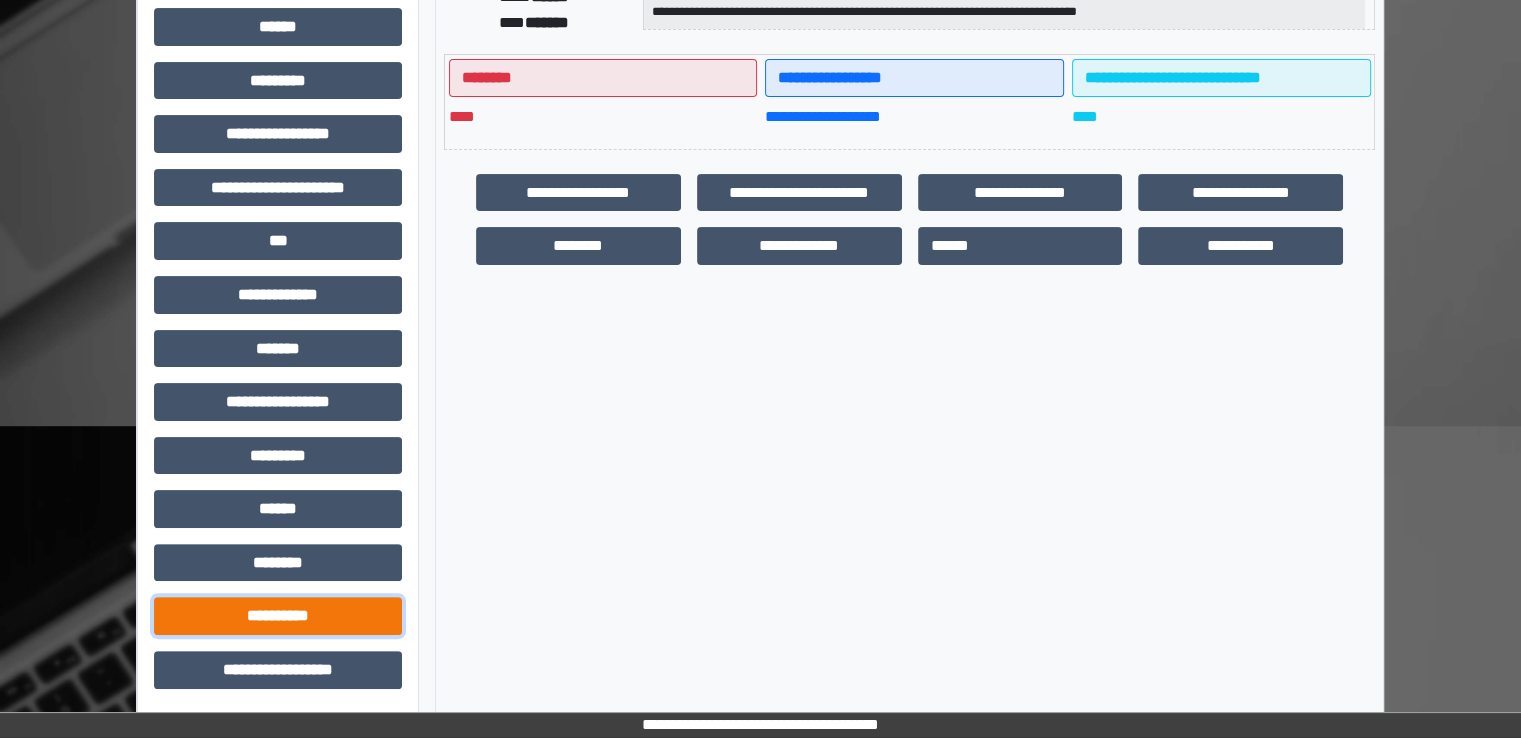 click on "**********" at bounding box center [278, 616] 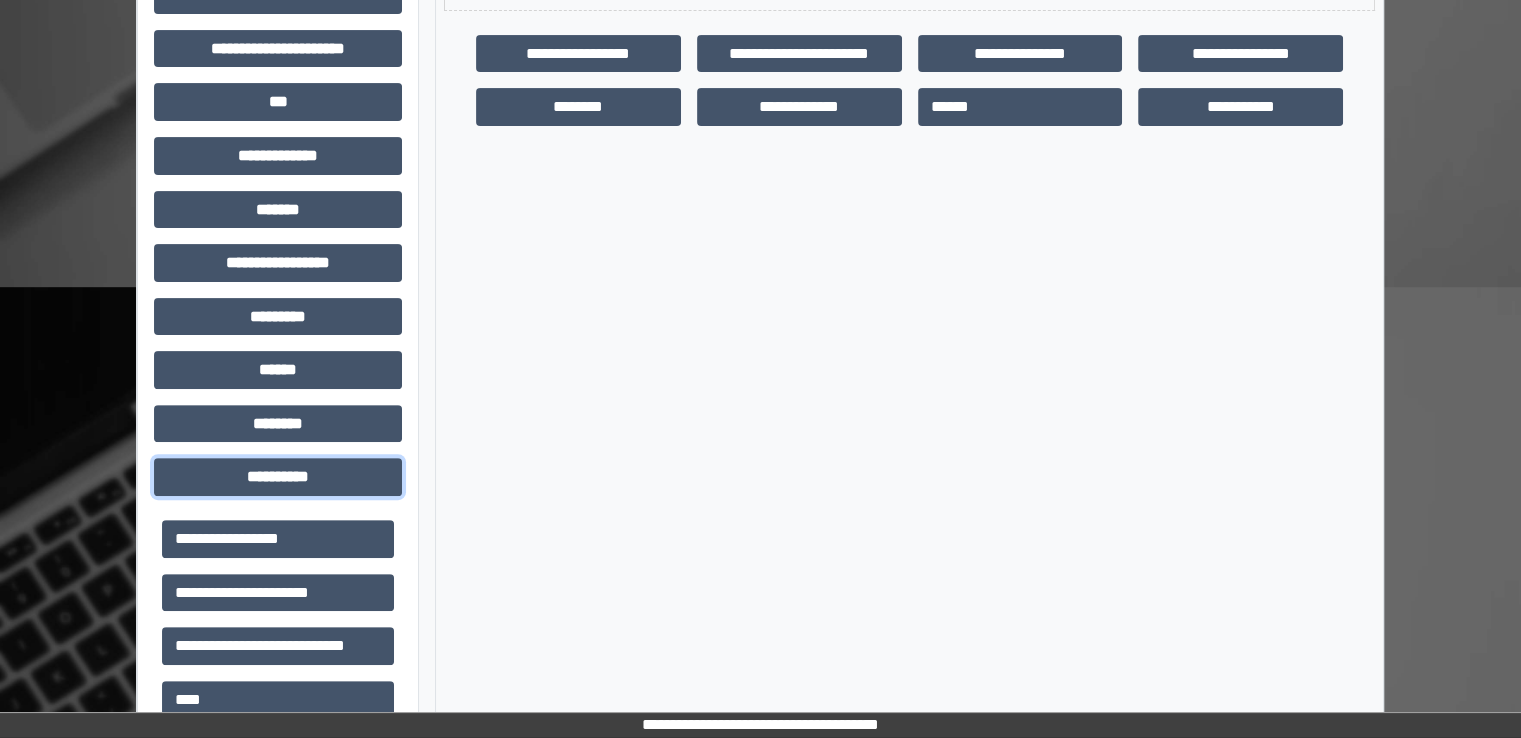 scroll, scrollTop: 572, scrollLeft: 0, axis: vertical 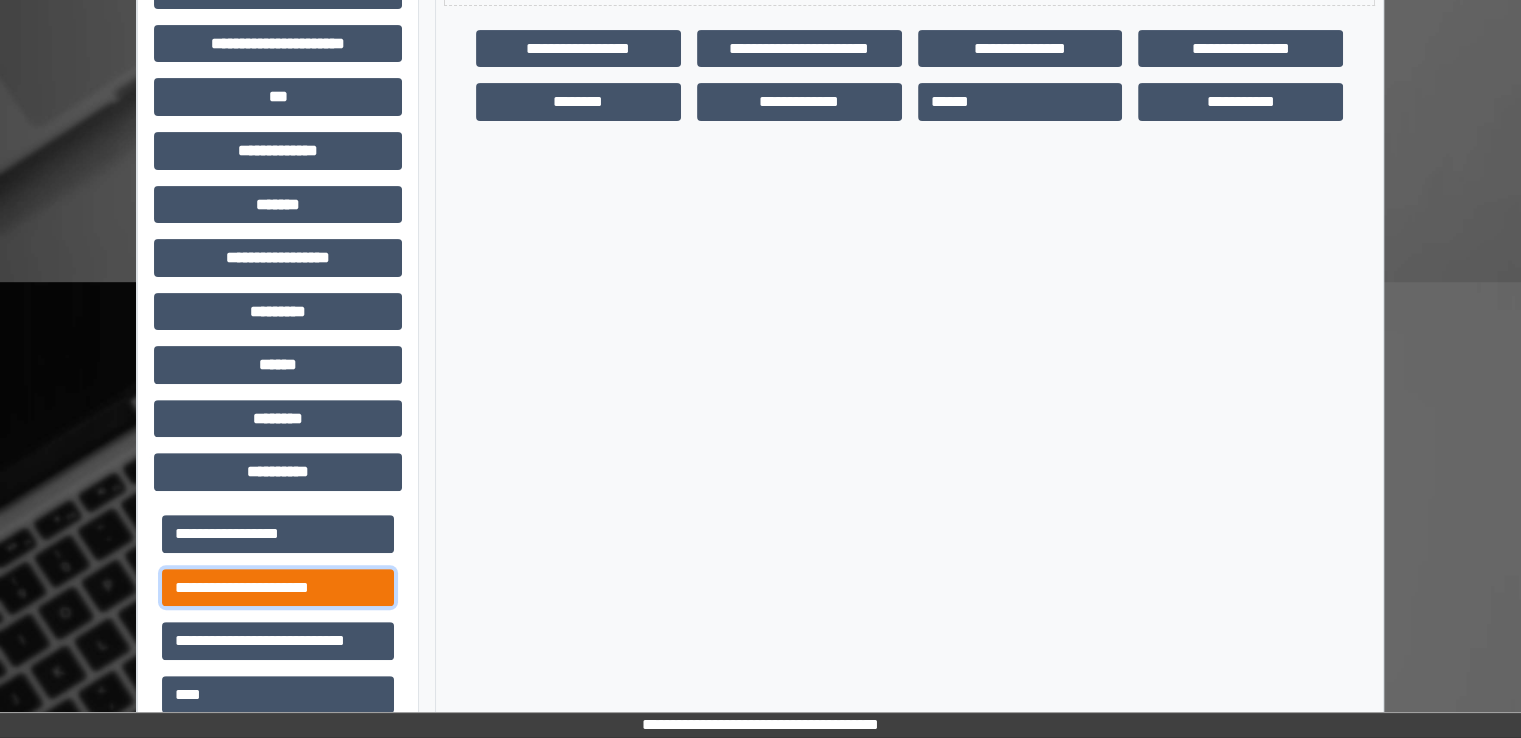 click on "**********" at bounding box center (278, 588) 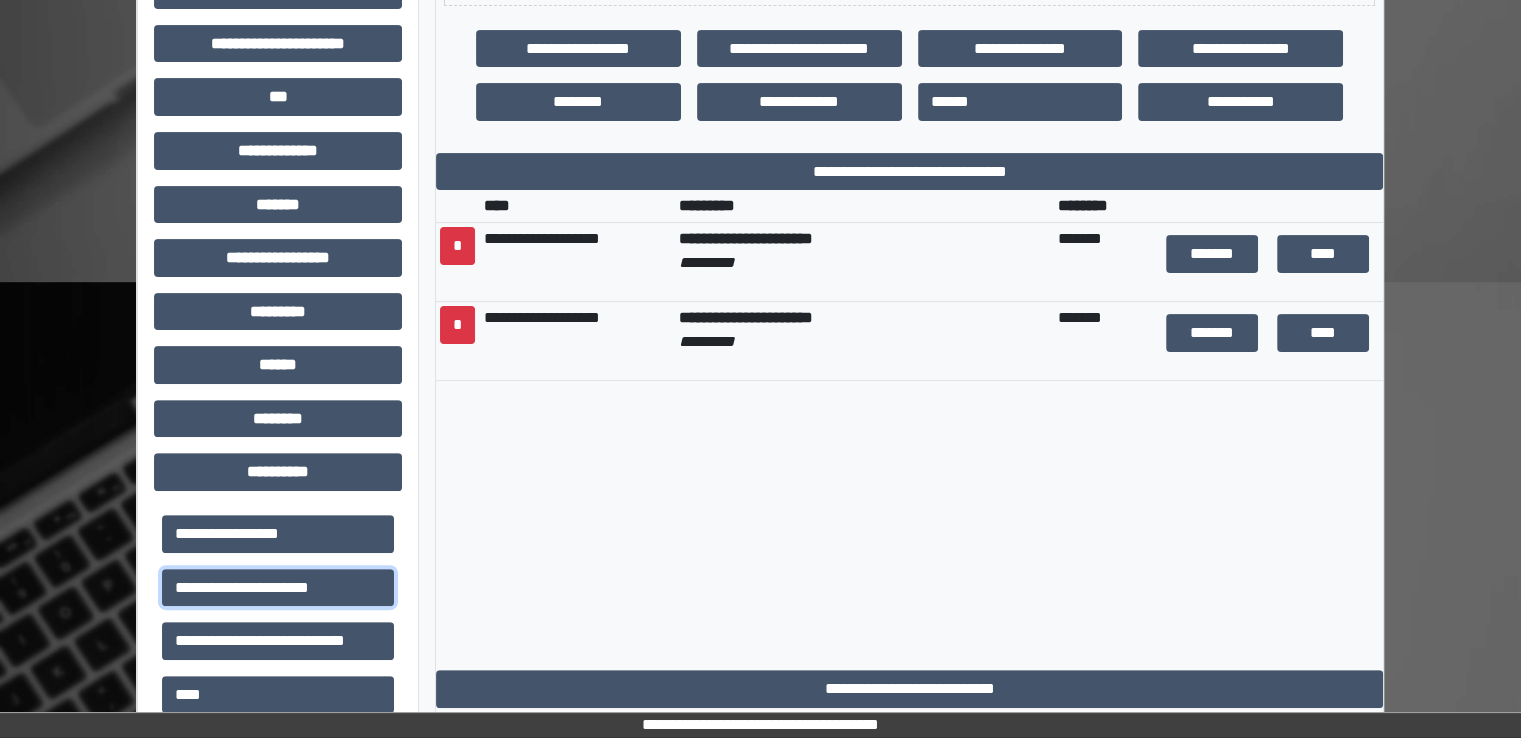 scroll, scrollTop: 580, scrollLeft: 0, axis: vertical 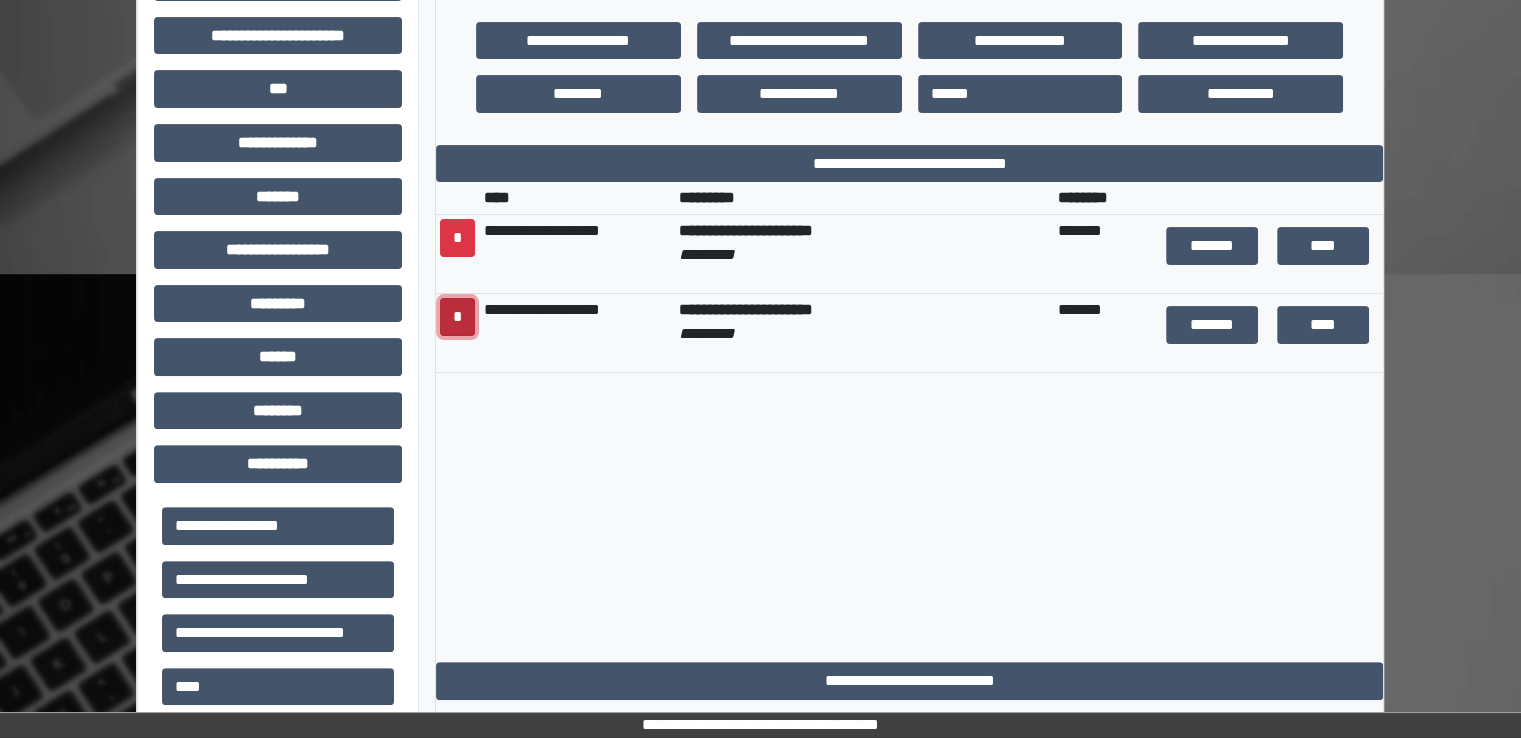 click on "*" at bounding box center [457, 317] 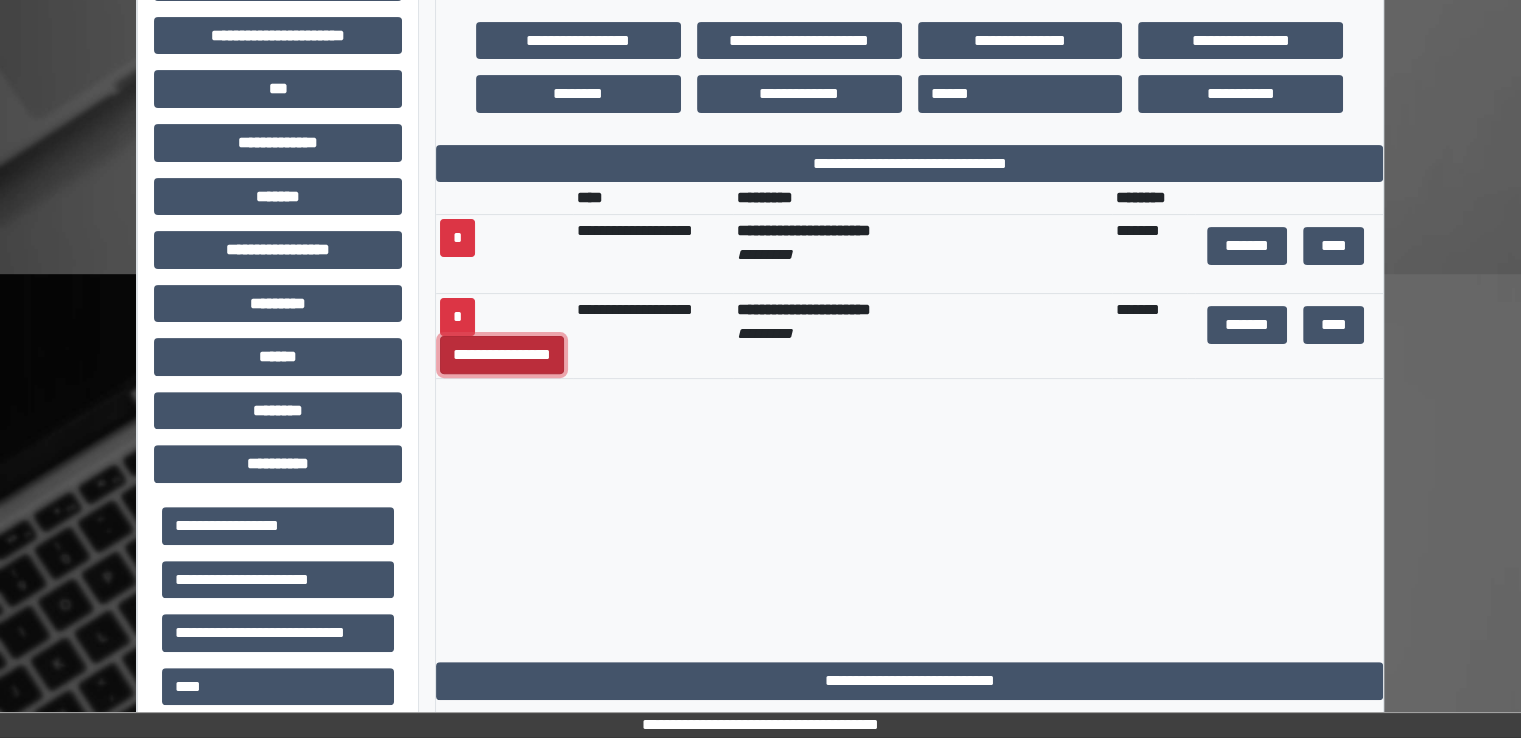click on "**********" at bounding box center [502, 355] 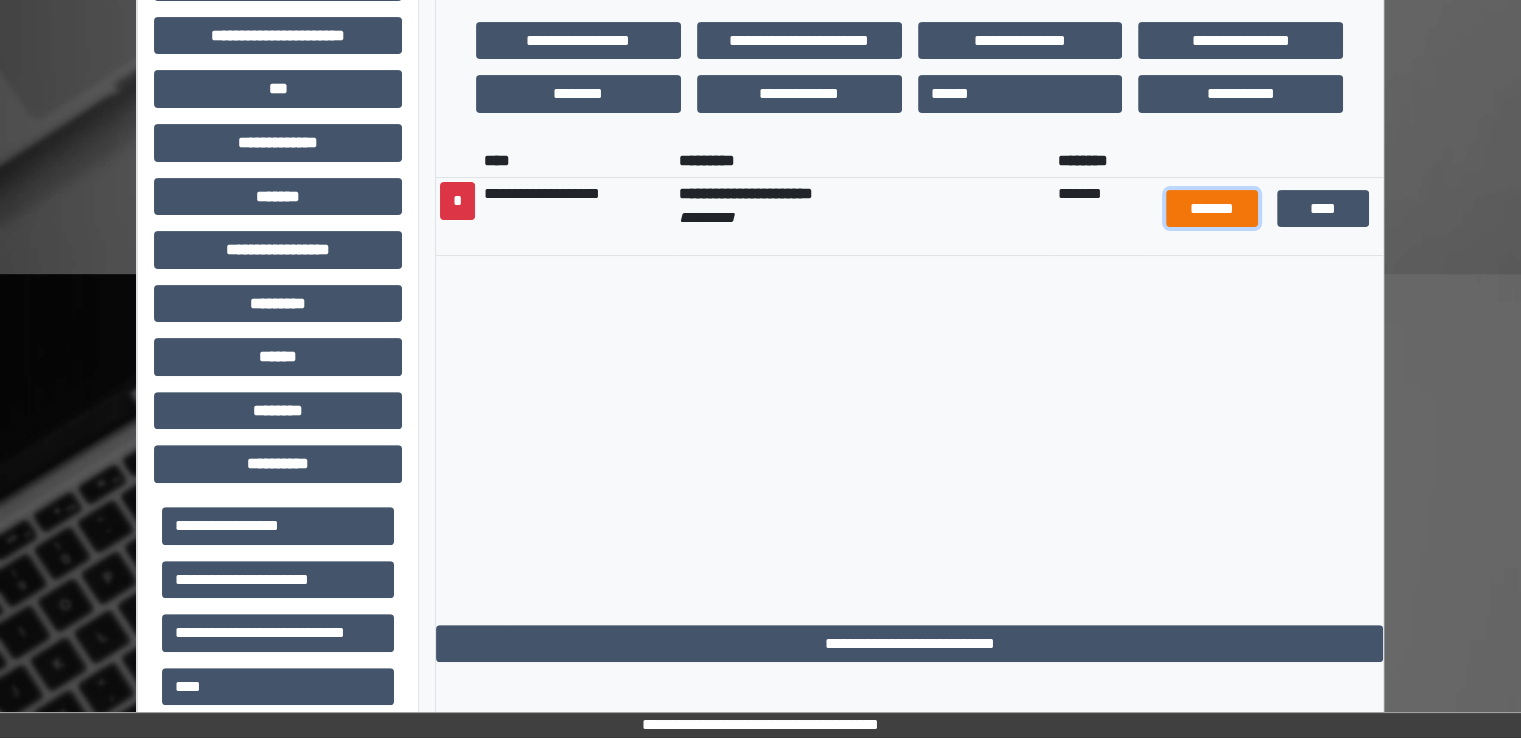 click on "*******" at bounding box center (1212, 209) 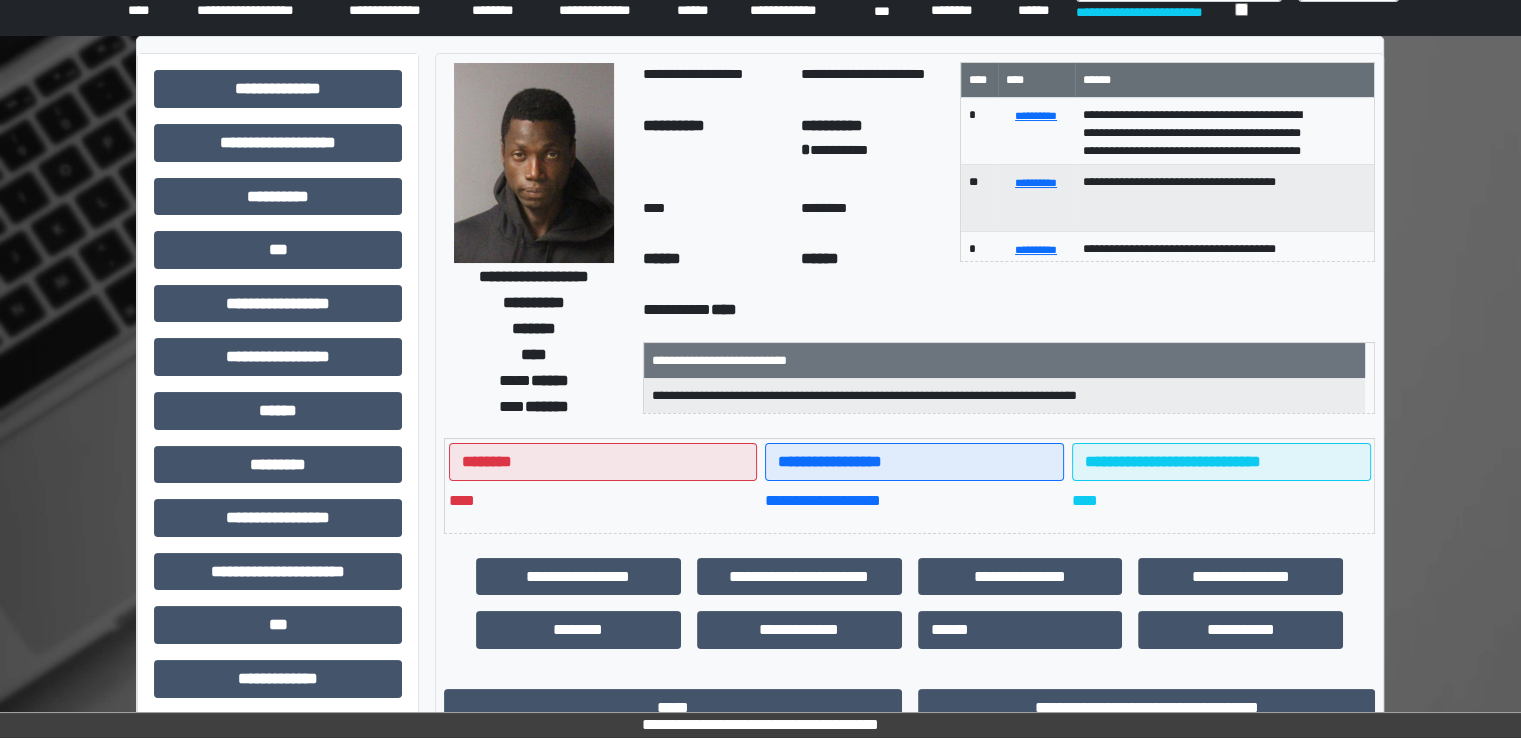 scroll, scrollTop: 0, scrollLeft: 0, axis: both 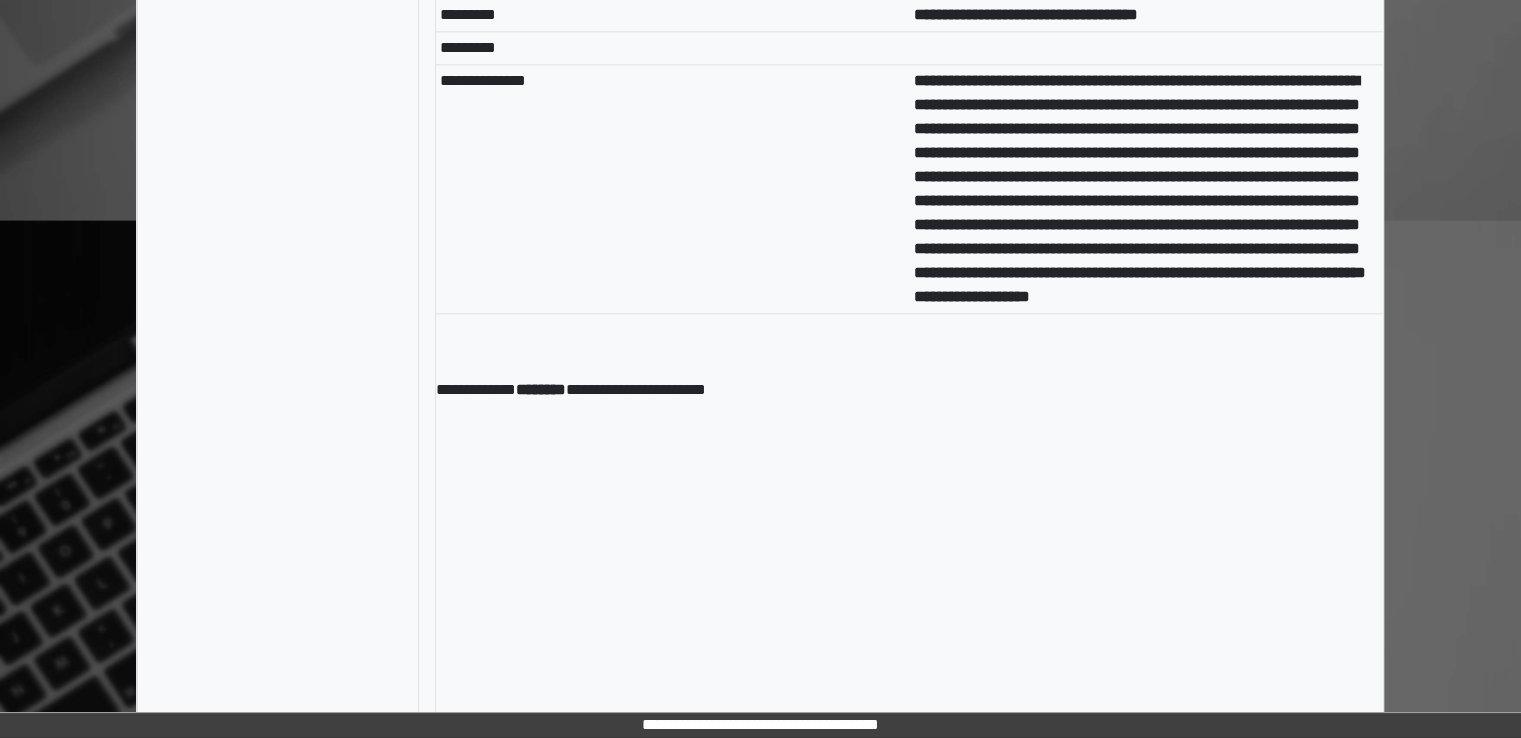 click on "**********" at bounding box center [278, -849] 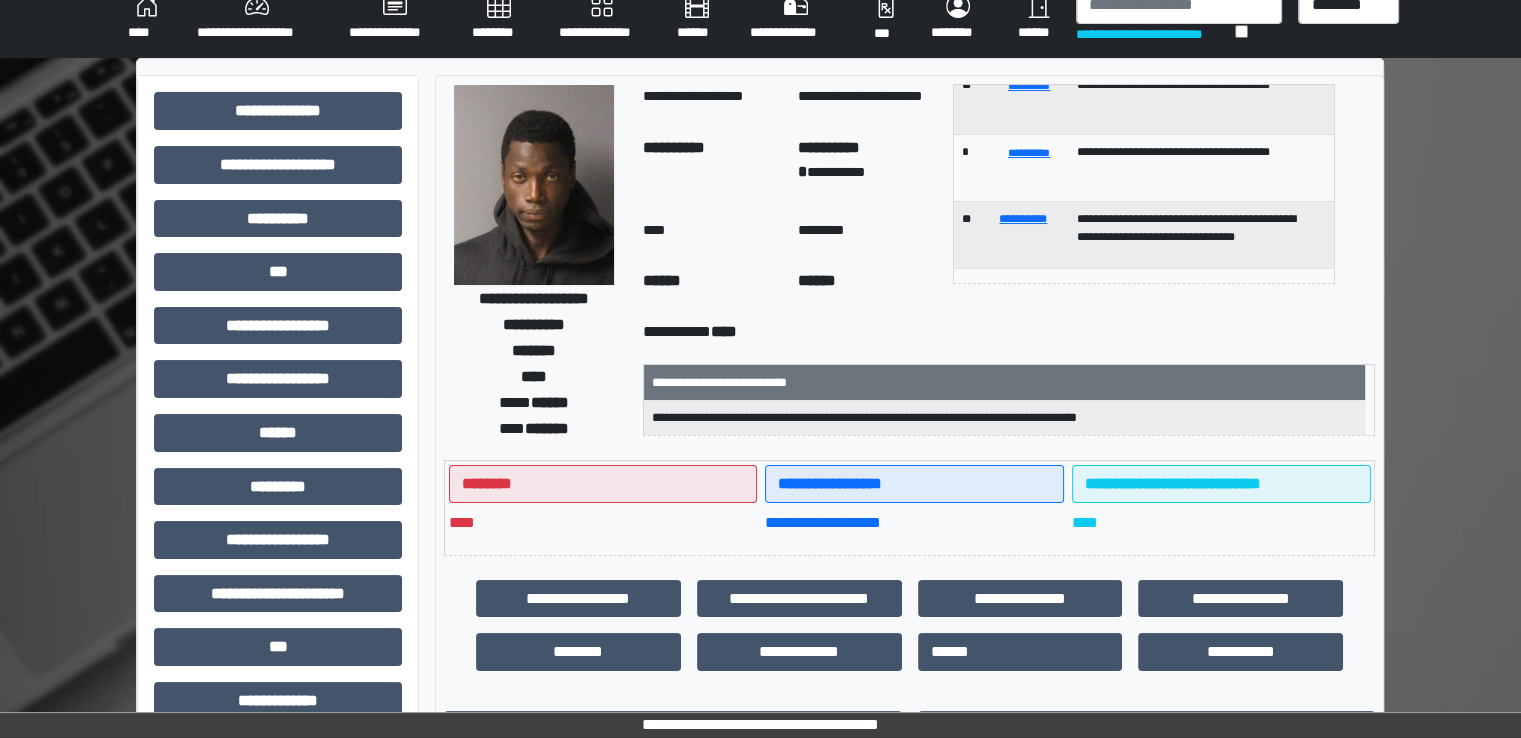 scroll, scrollTop: 0, scrollLeft: 0, axis: both 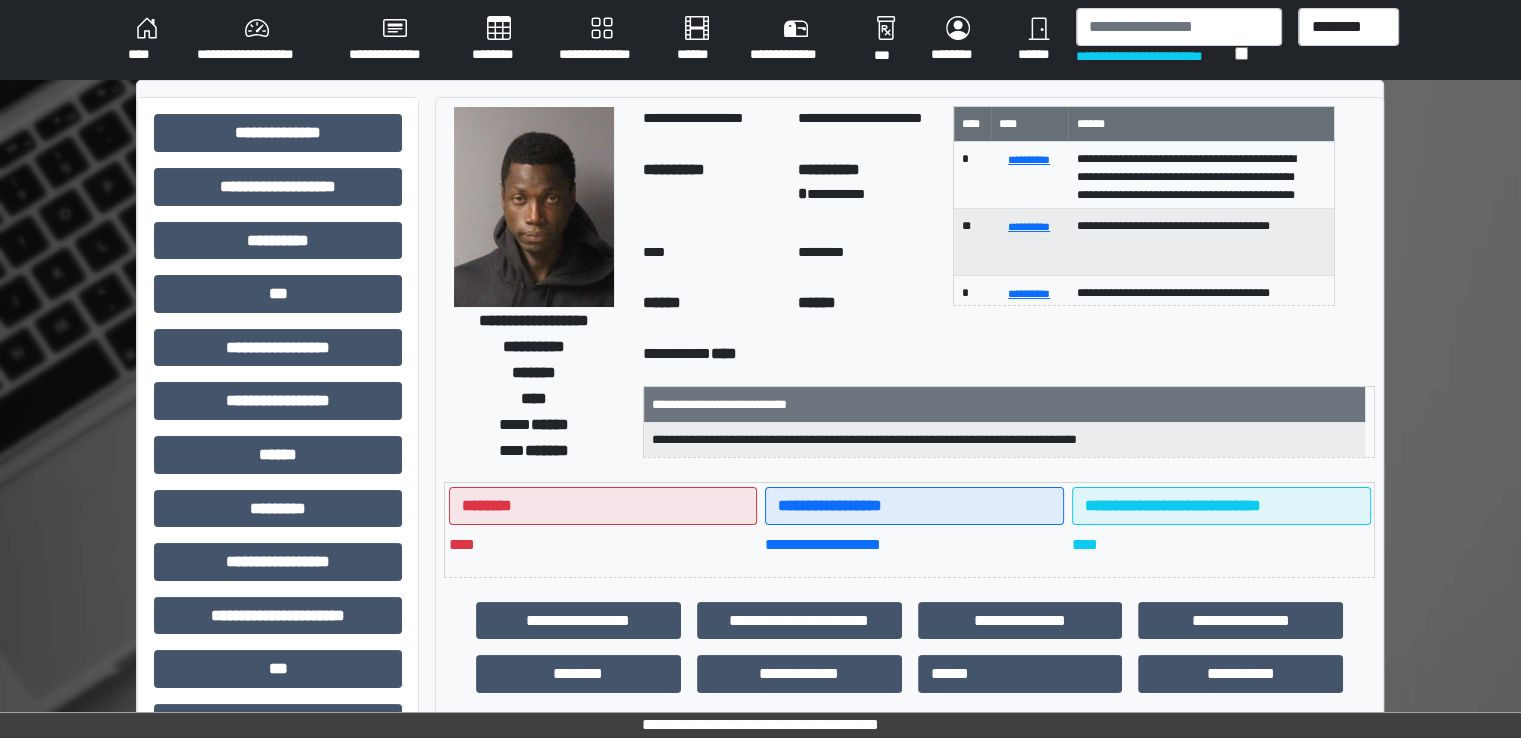 drag, startPoint x: 877, startPoint y: 245, endPoint x: 837, endPoint y: 225, distance: 44.72136 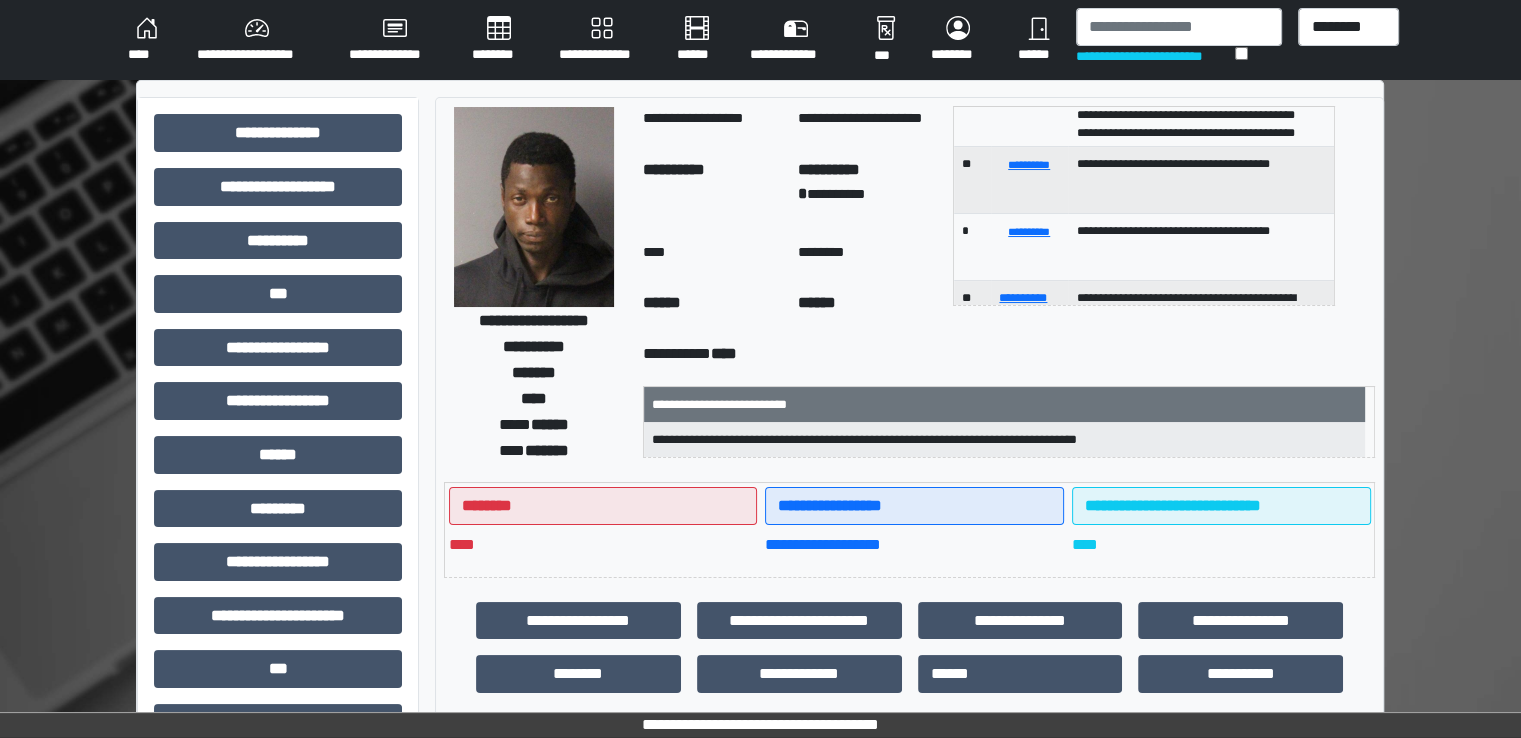 scroll, scrollTop: 119, scrollLeft: 0, axis: vertical 